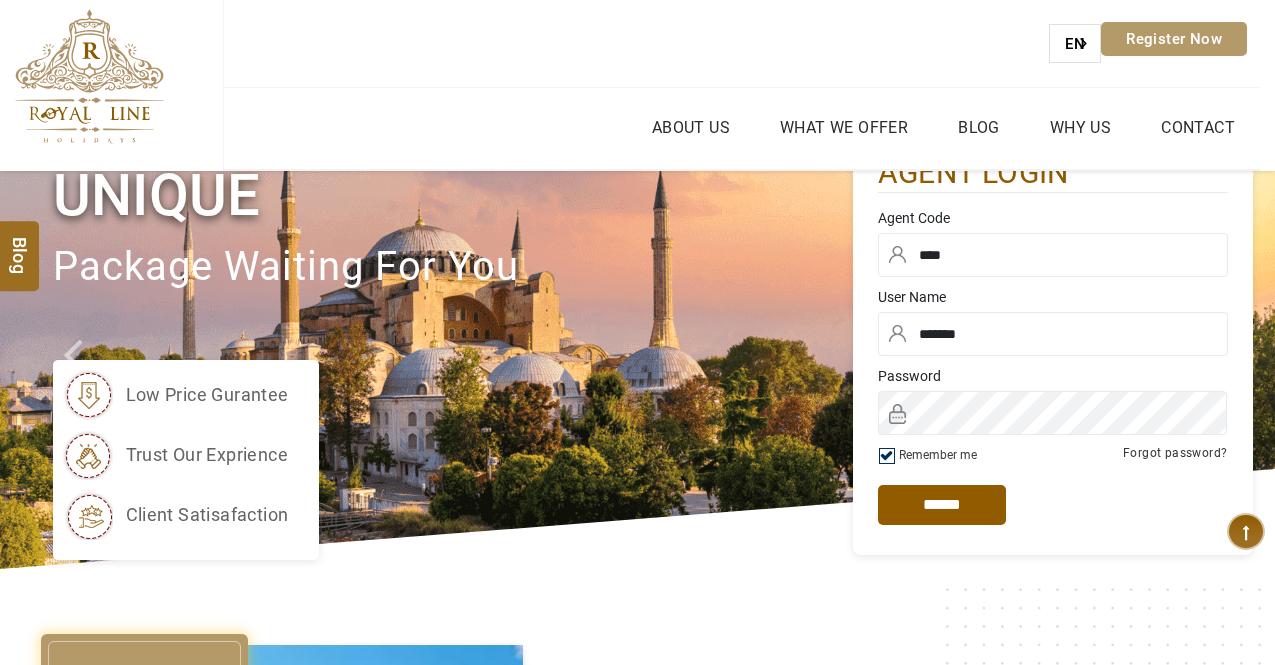 scroll, scrollTop: 0, scrollLeft: 0, axis: both 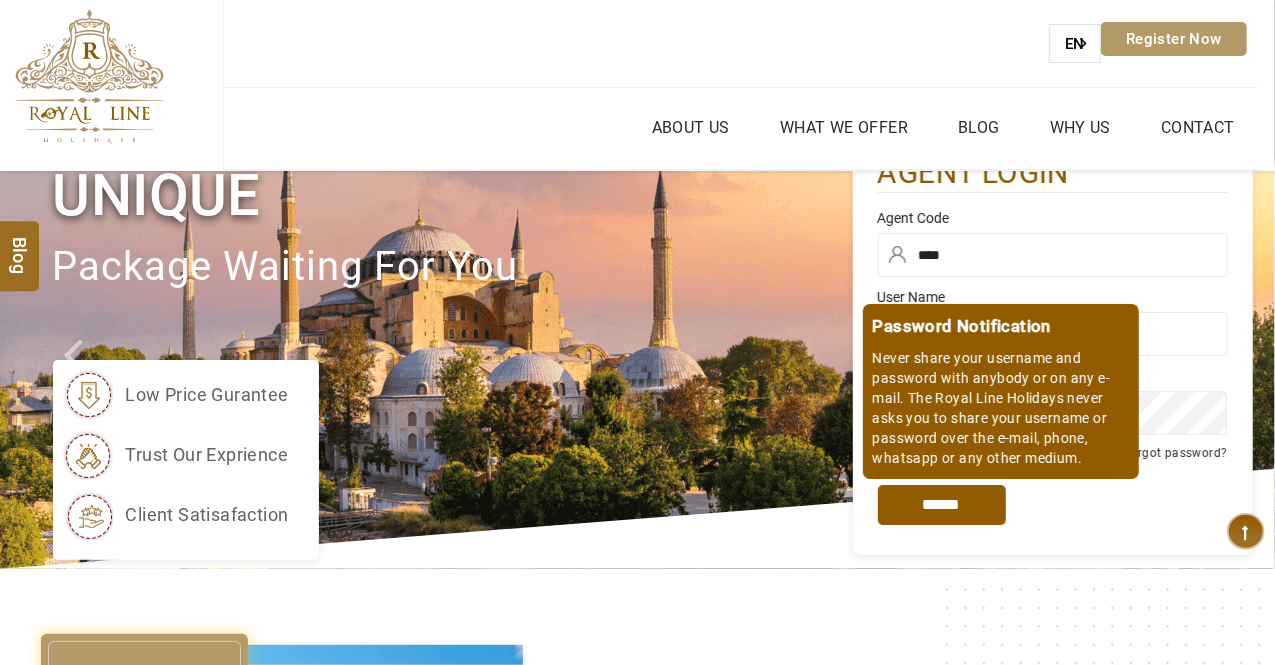 click on "*****" at bounding box center (942, 505) 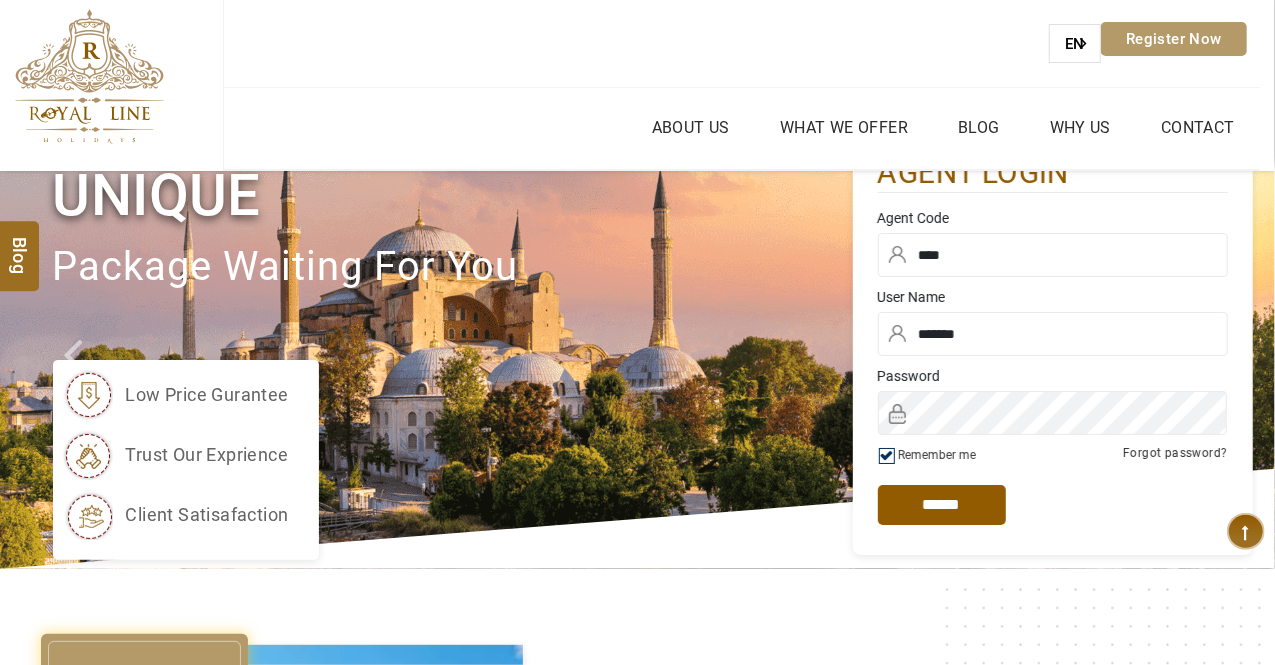 scroll, scrollTop: 0, scrollLeft: 0, axis: both 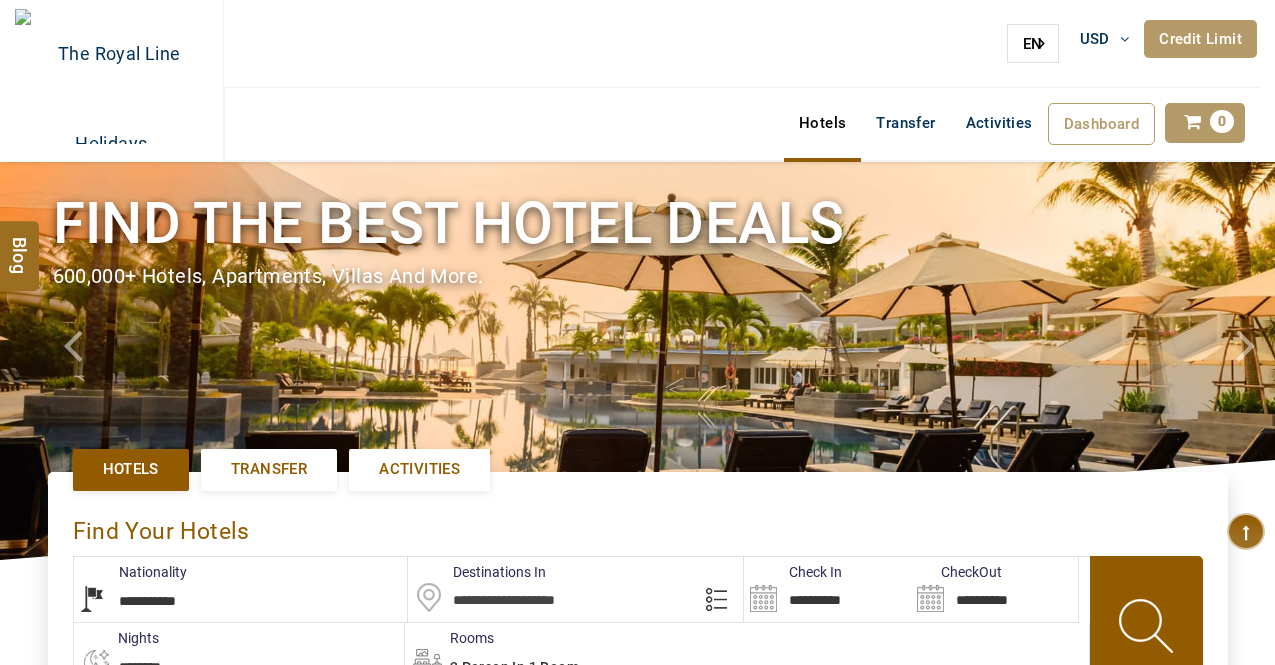 select on "**********" 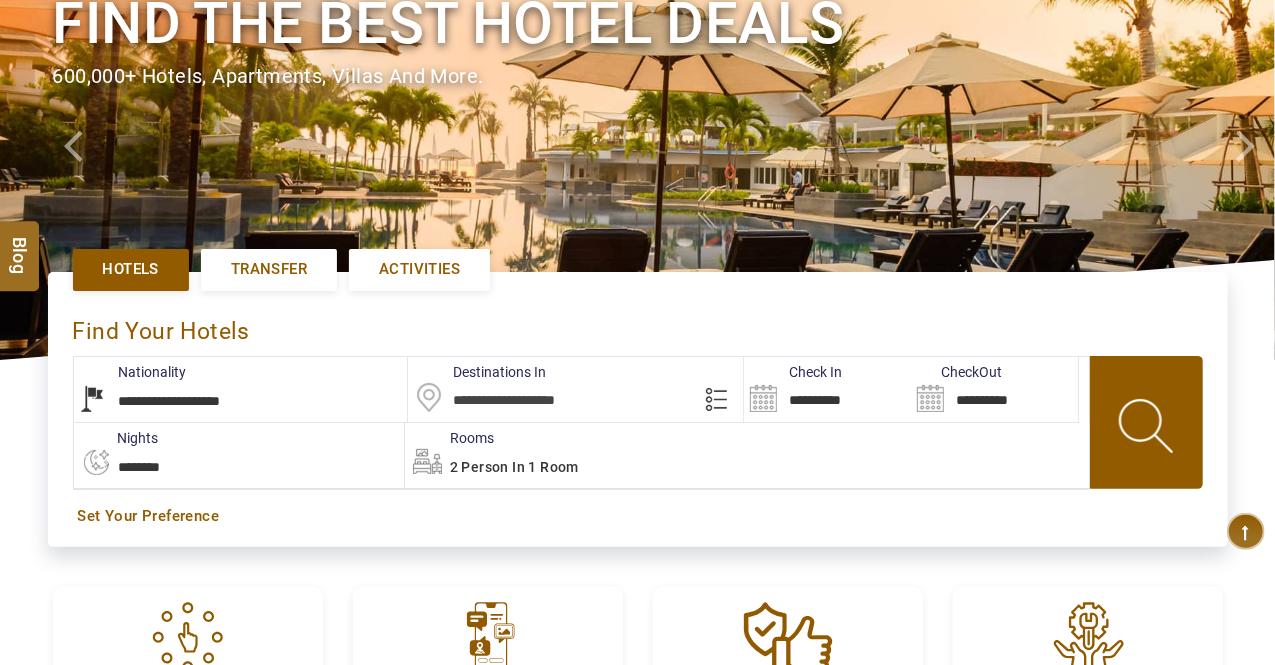 scroll, scrollTop: 200, scrollLeft: 0, axis: vertical 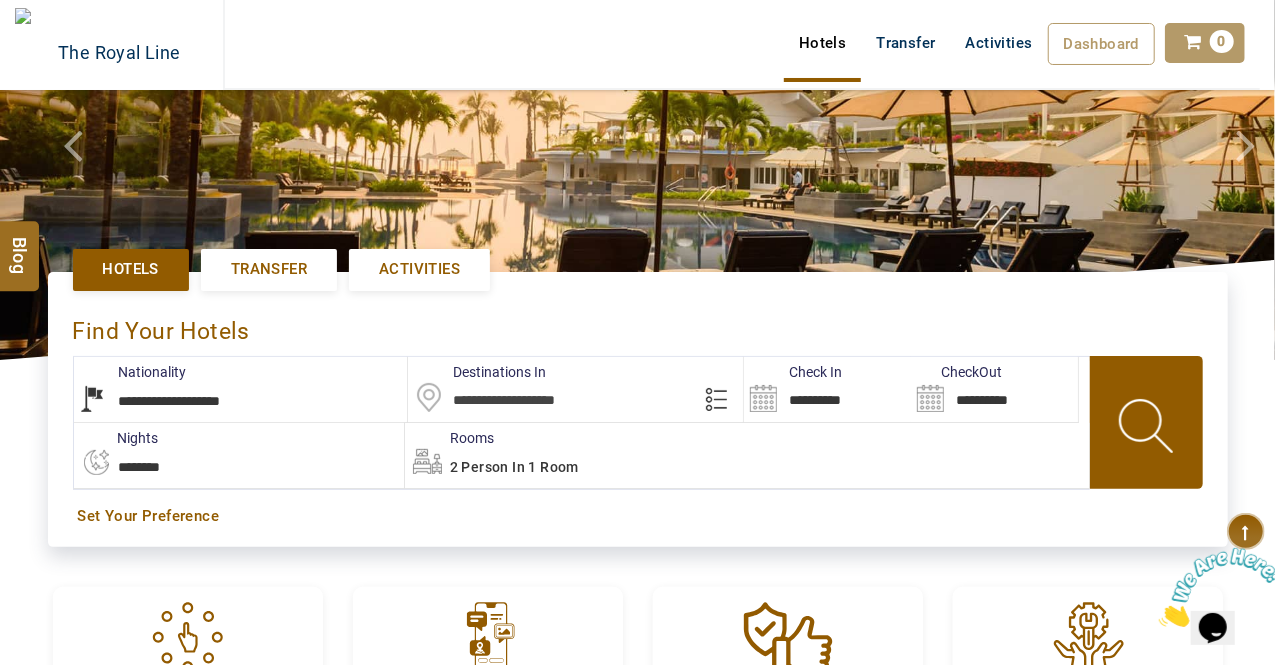 click on "**********" at bounding box center (827, 389) 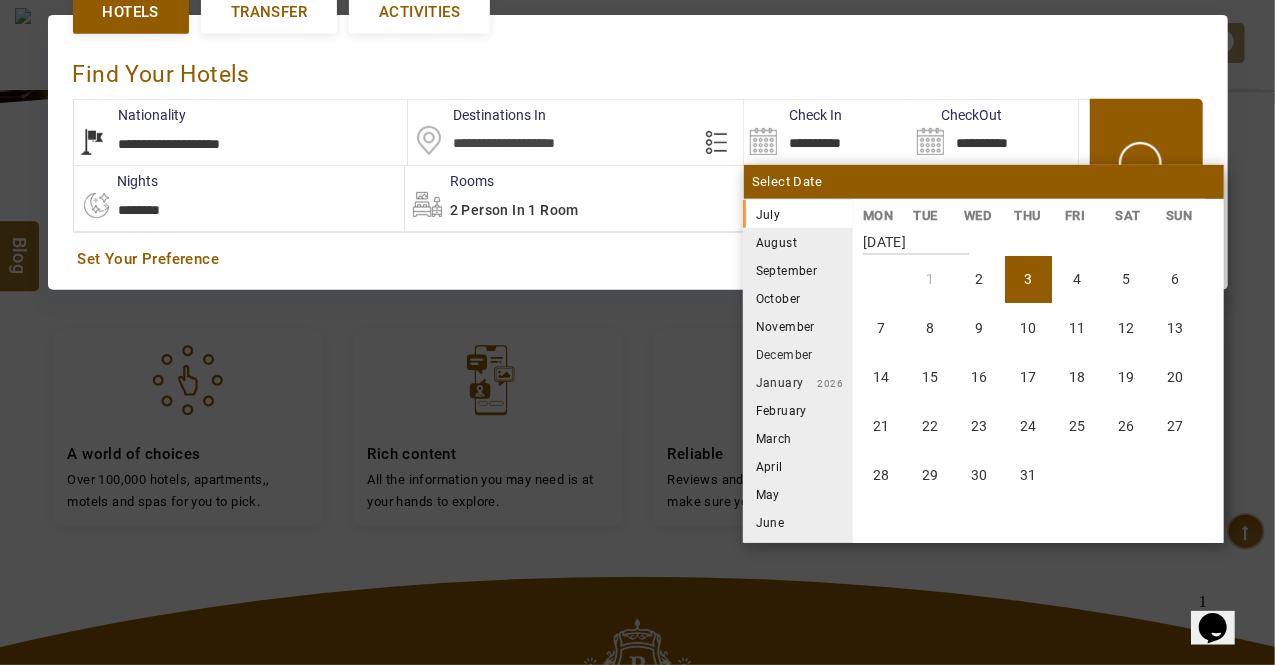 scroll, scrollTop: 460, scrollLeft: 0, axis: vertical 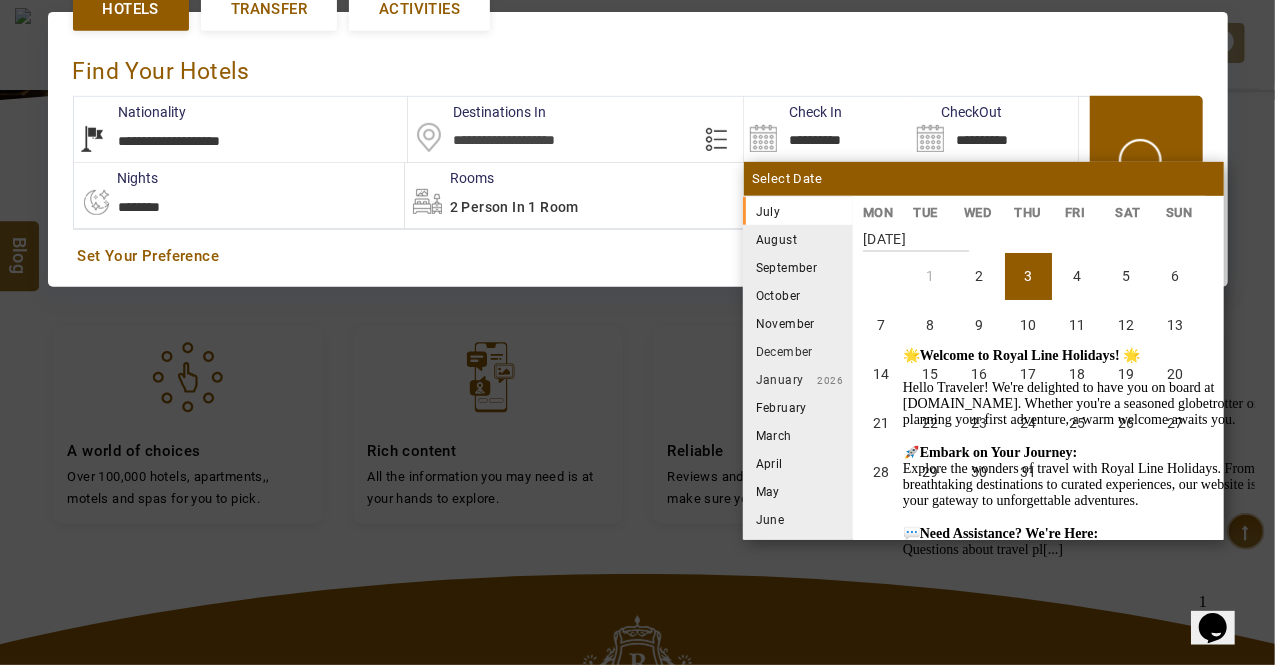 click on "August" at bounding box center (798, 239) 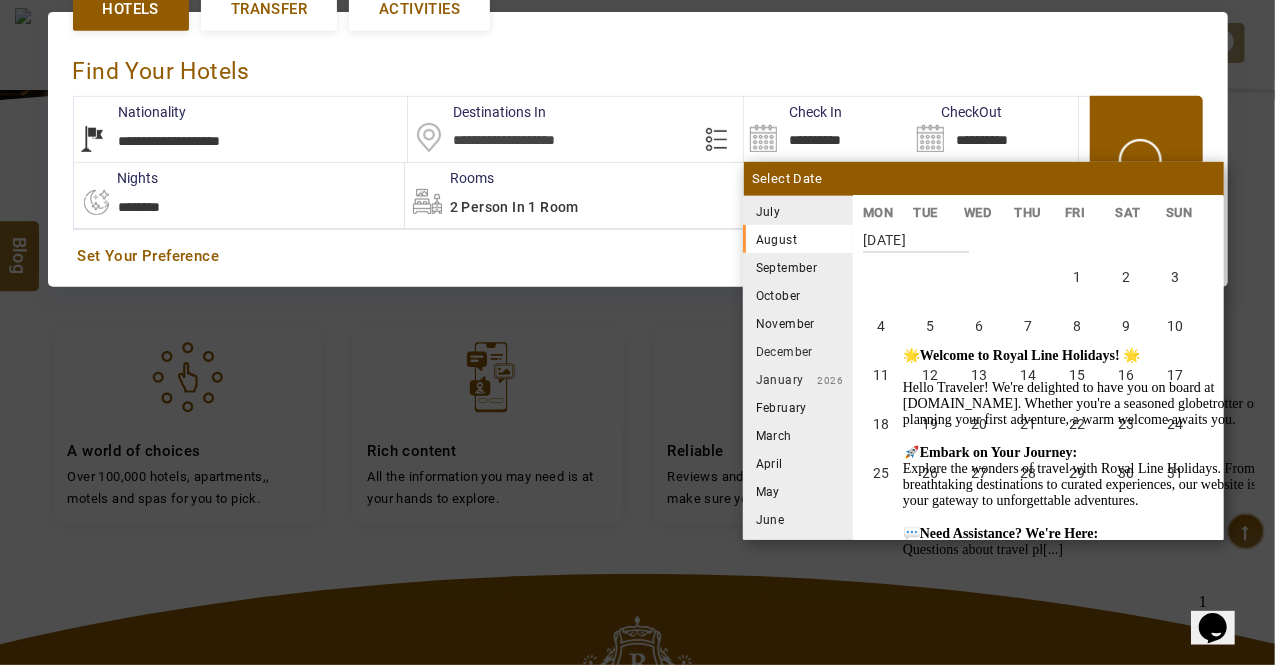 scroll, scrollTop: 370, scrollLeft: 0, axis: vertical 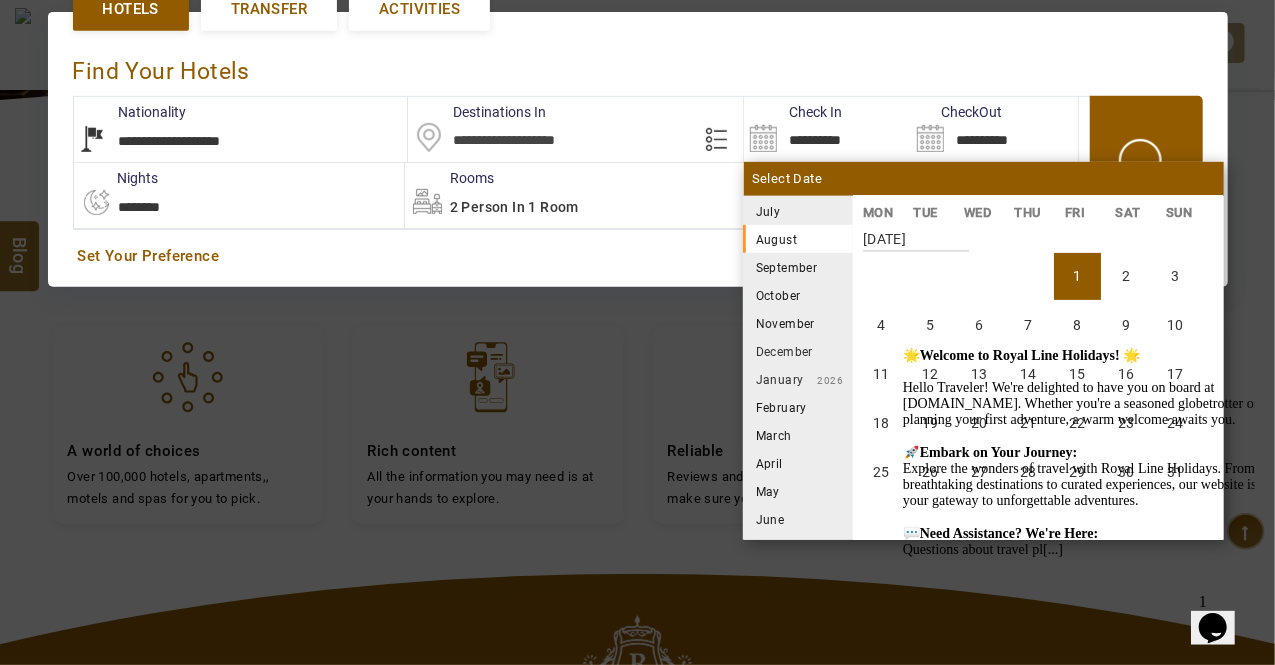 click on "1" at bounding box center [1077, 276] 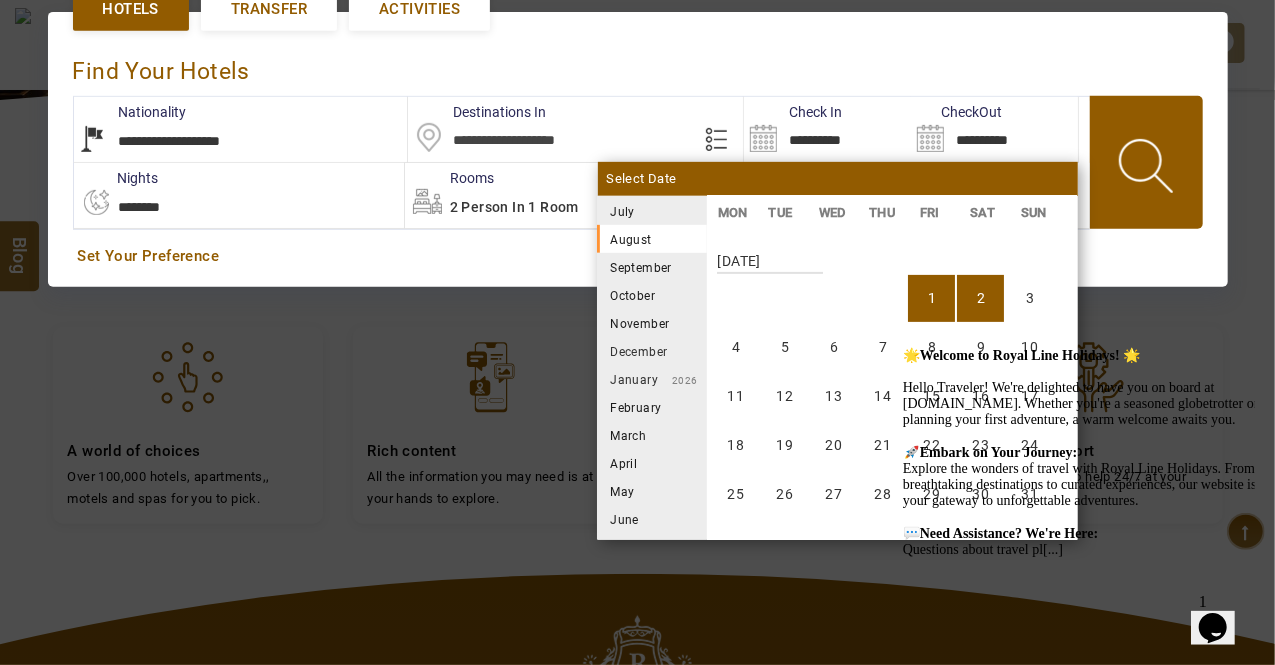 scroll, scrollTop: 370, scrollLeft: 0, axis: vertical 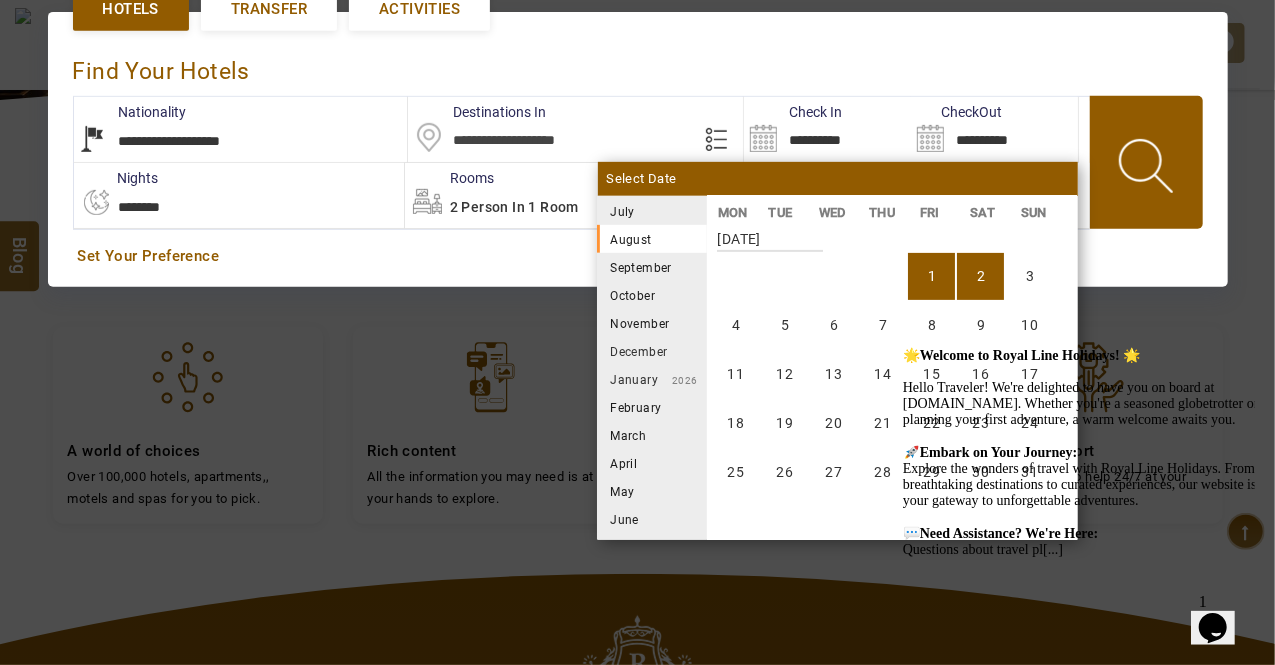click on "**********" at bounding box center (994, 129) 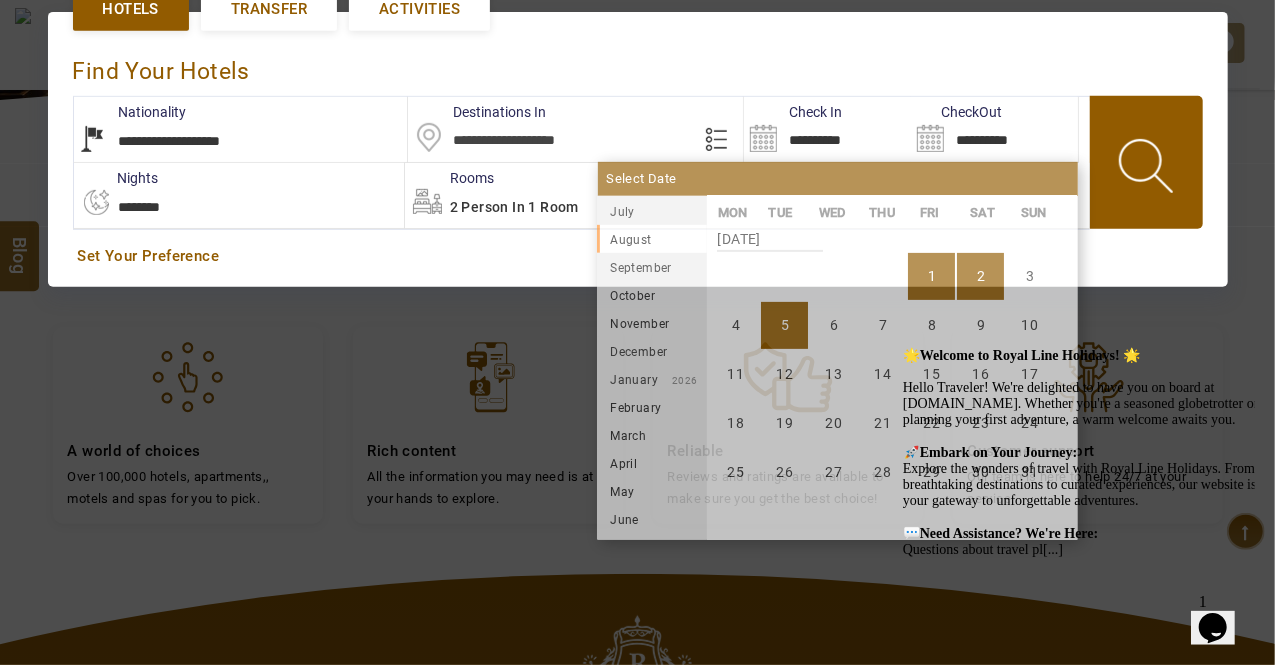 click on "5" at bounding box center (784, 325) 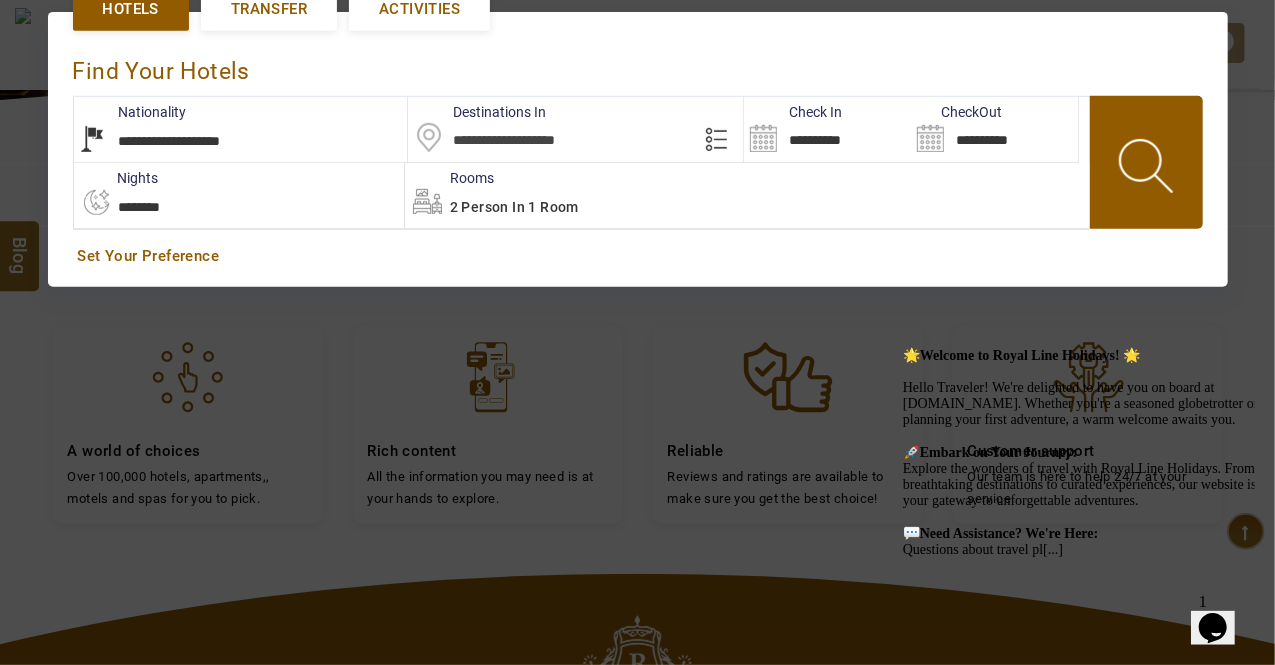 click at bounding box center (1148, 169) 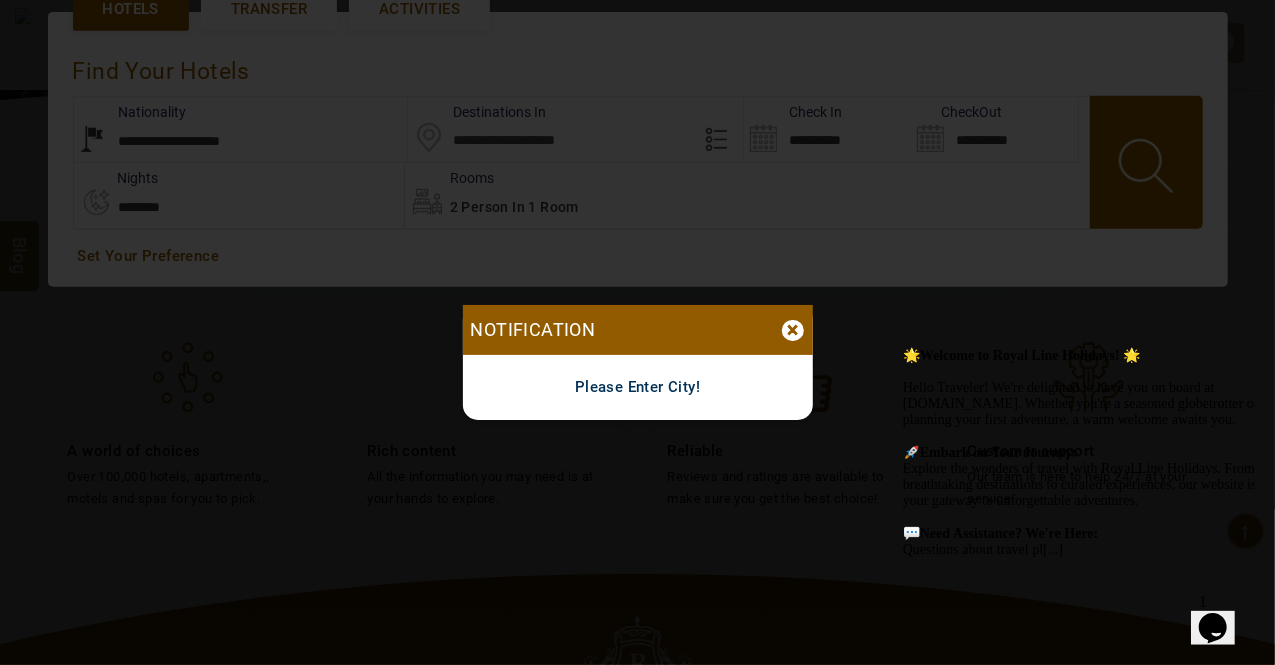 click on "****** Notification × Please Enter City!" at bounding box center [638, 362] 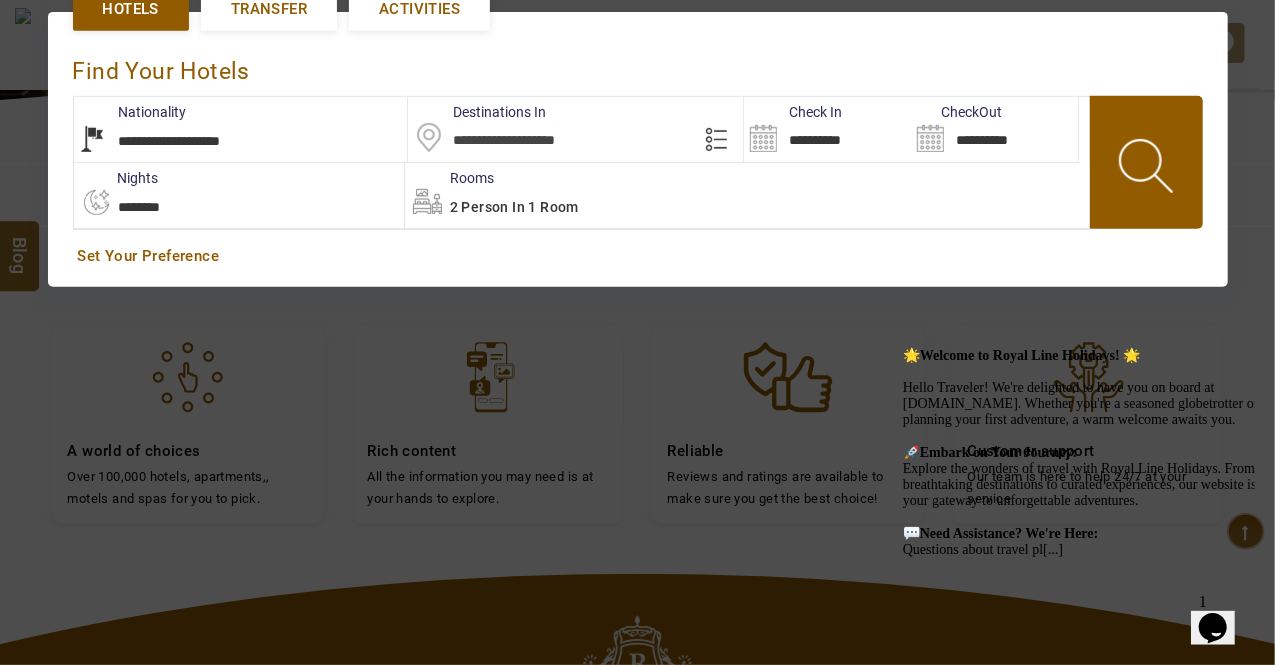 click at bounding box center (575, 129) 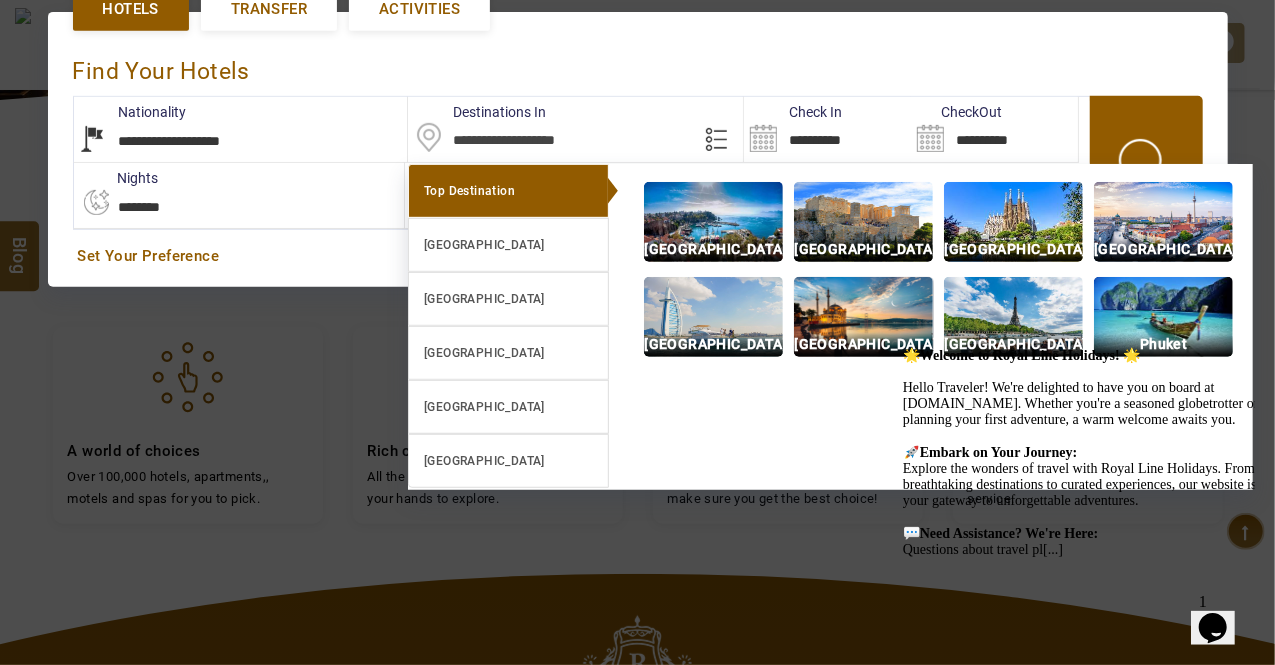 click at bounding box center [863, 317] 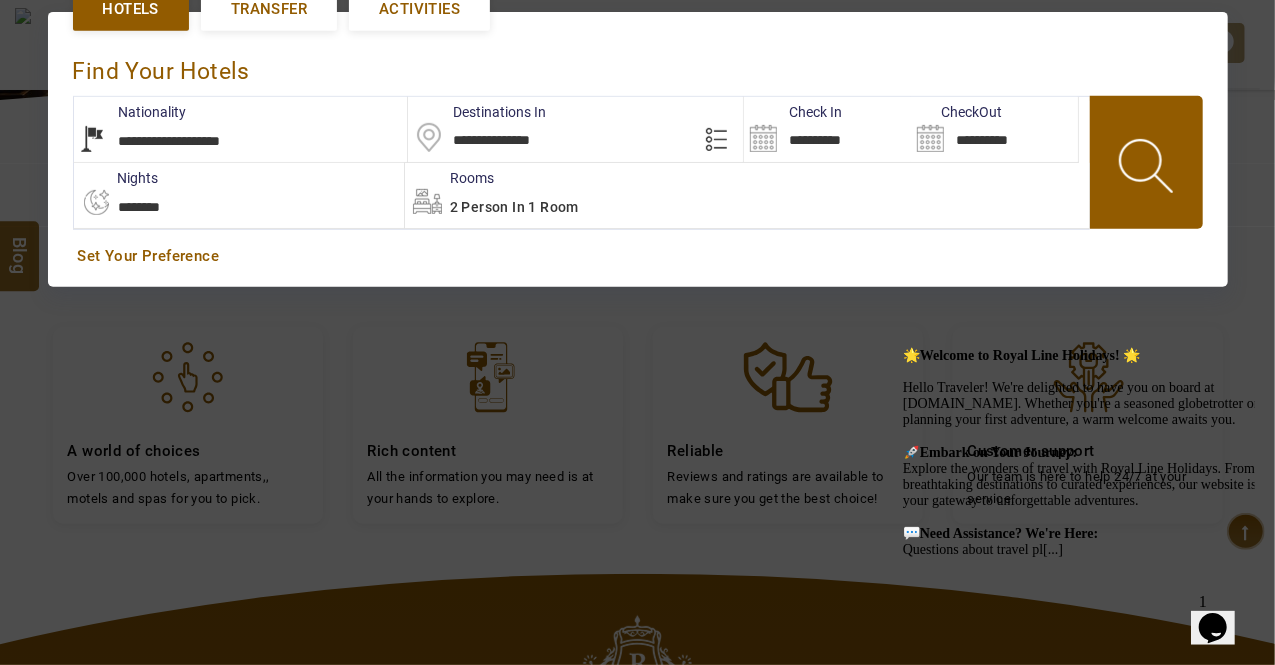 click at bounding box center [1148, 169] 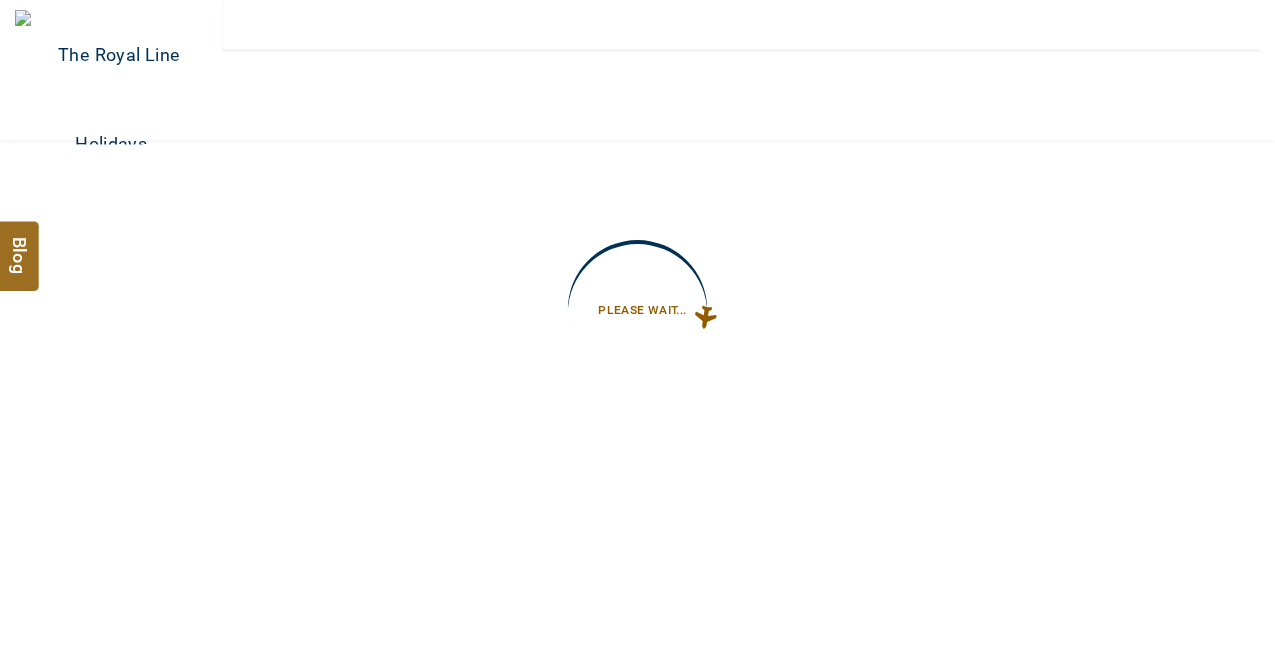scroll, scrollTop: 0, scrollLeft: 0, axis: both 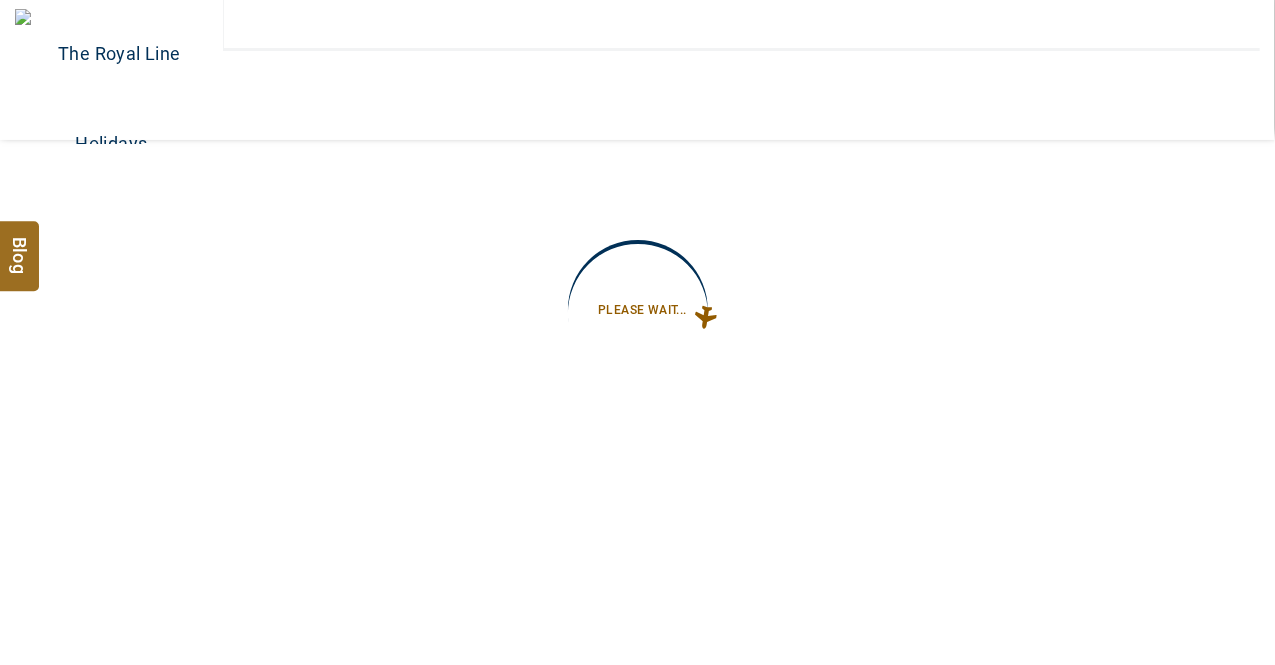 type on "**********" 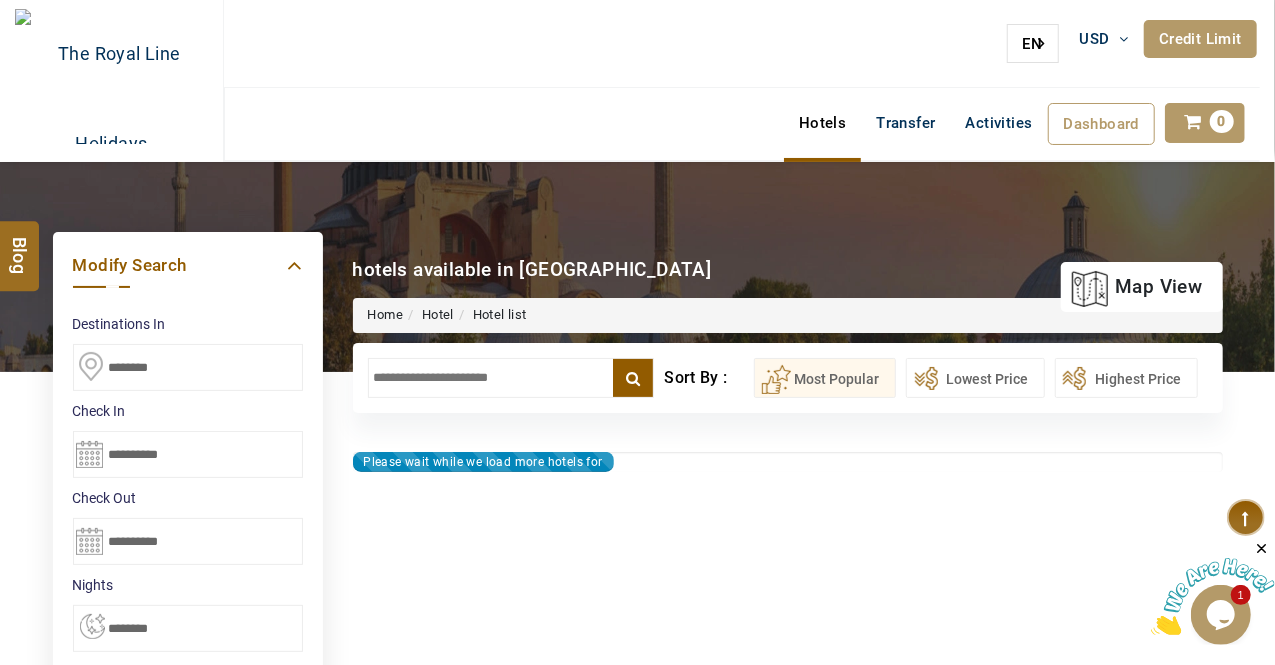scroll, scrollTop: 0, scrollLeft: 0, axis: both 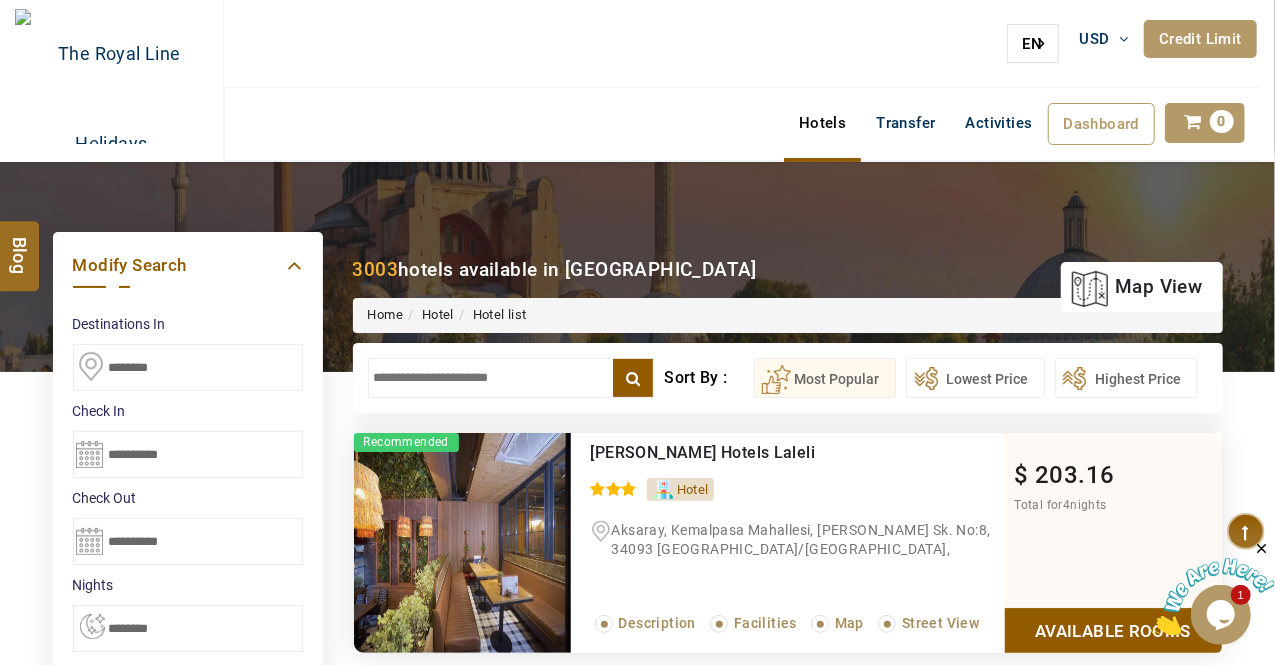 click at bounding box center (511, 378) 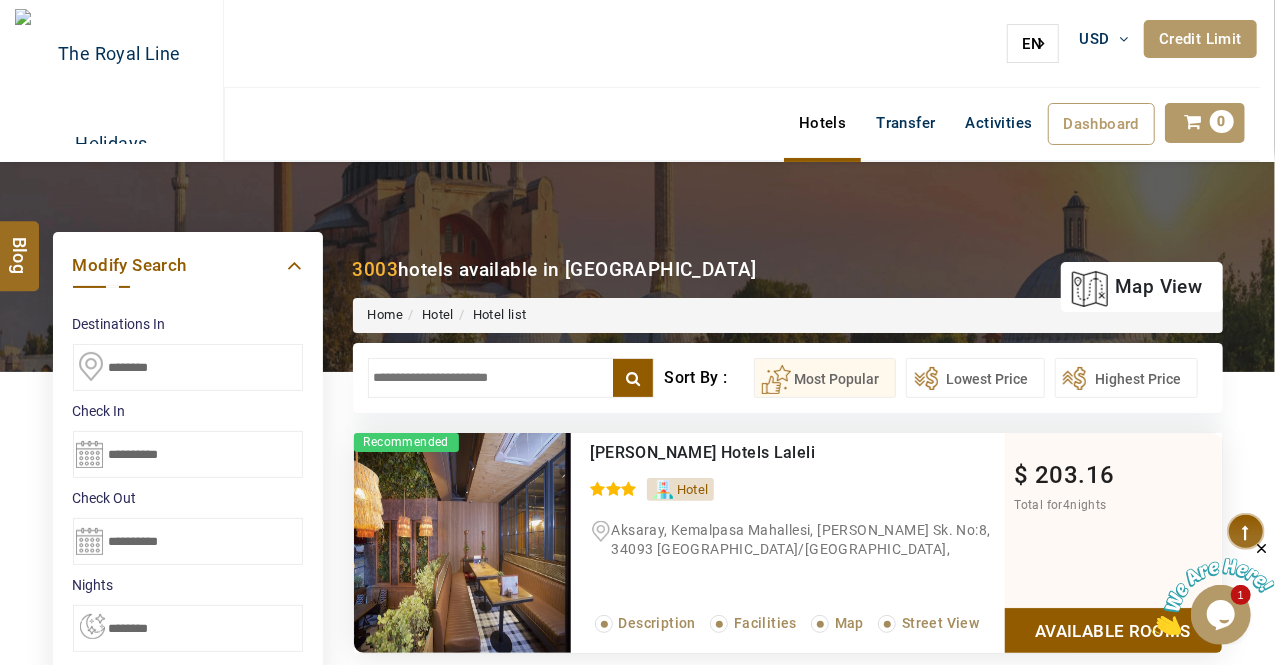 paste on "**********" 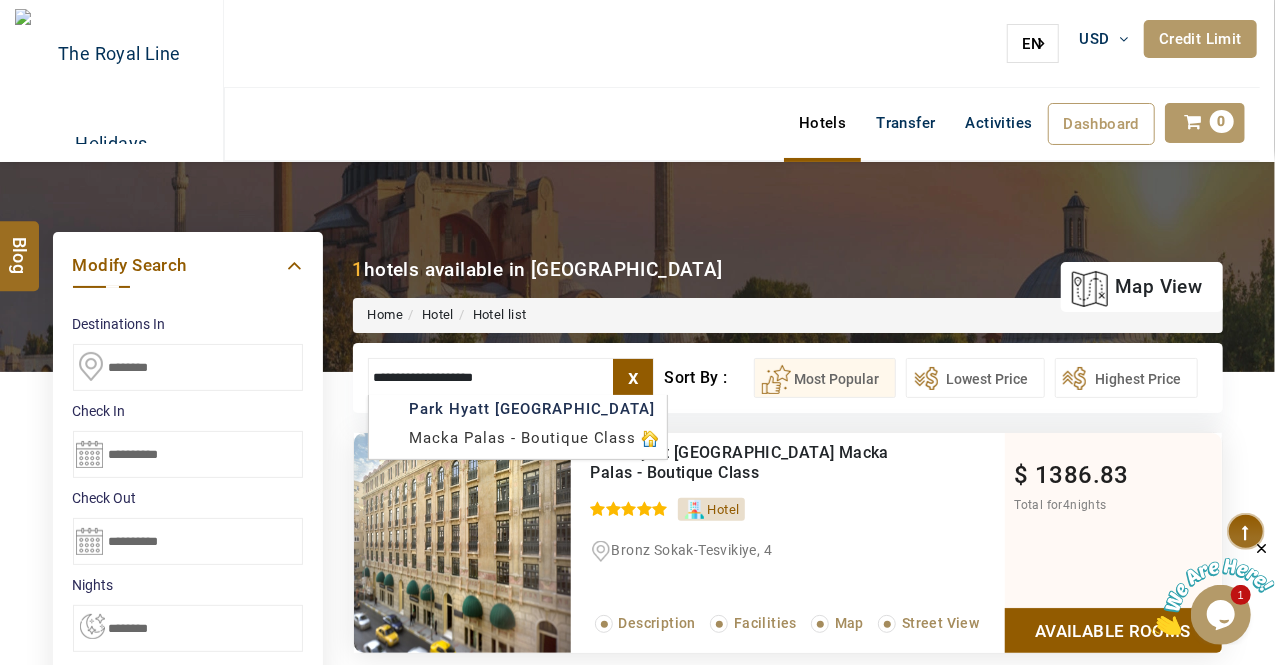 scroll, scrollTop: 42, scrollLeft: 0, axis: vertical 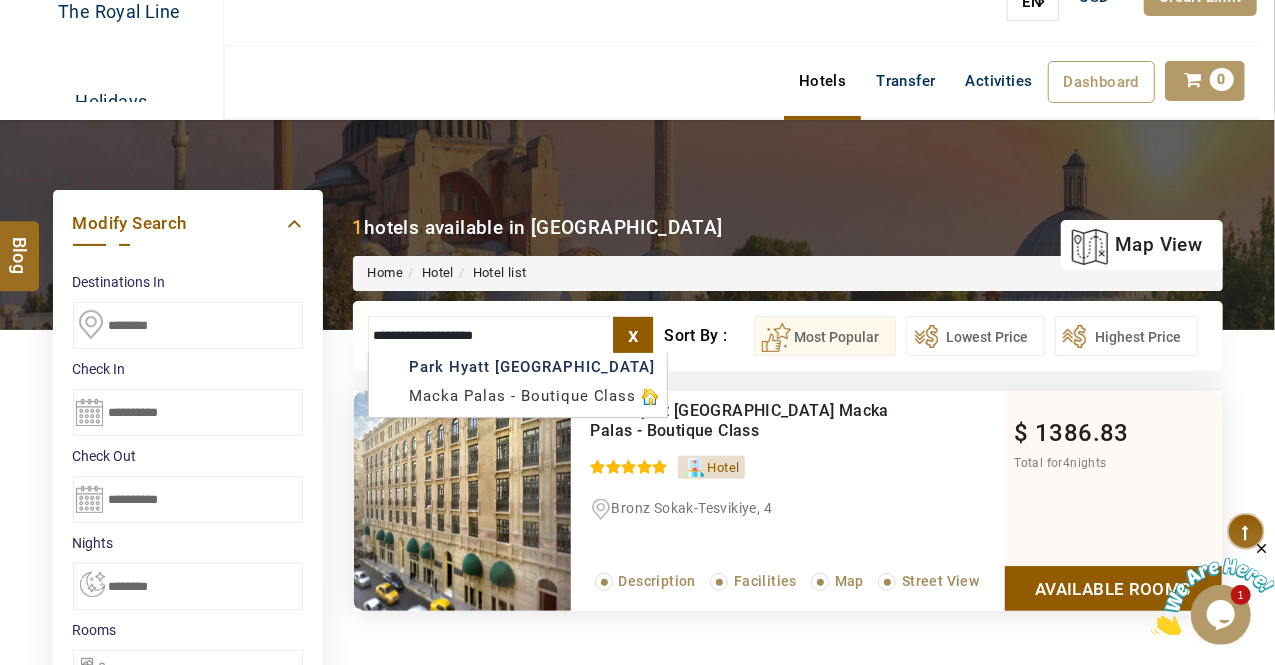 type on "**********" 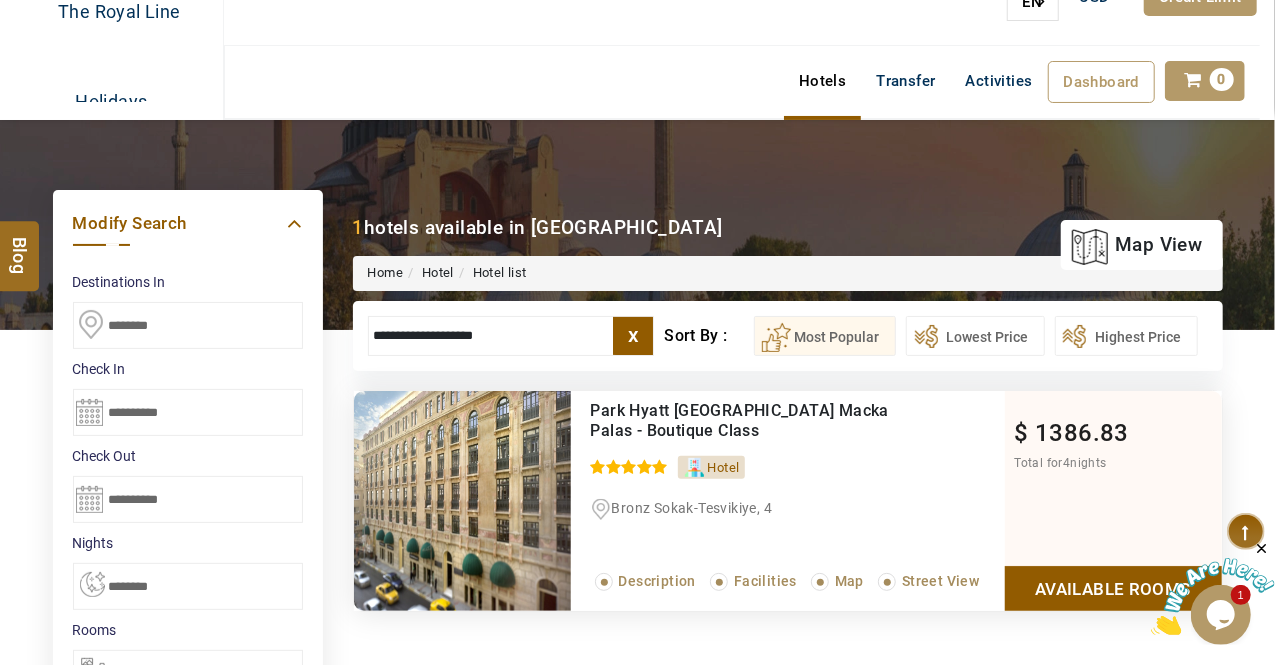 scroll, scrollTop: 122, scrollLeft: 0, axis: vertical 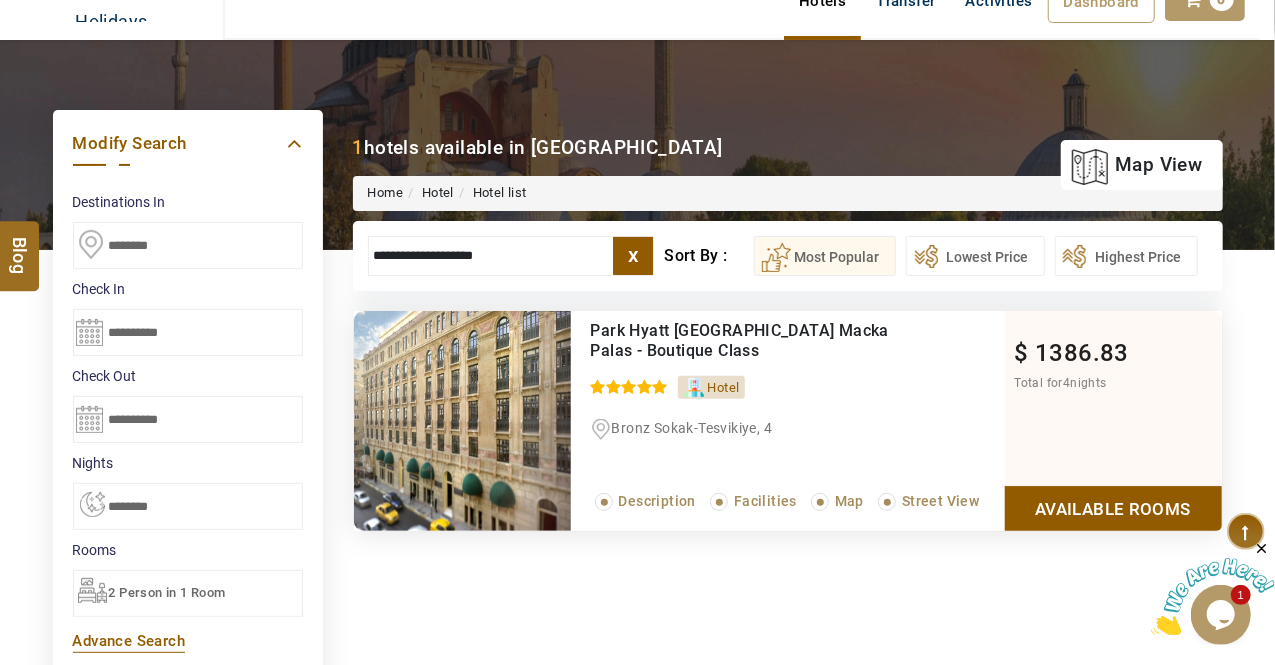 click on "Available Rooms" at bounding box center [1113, 508] 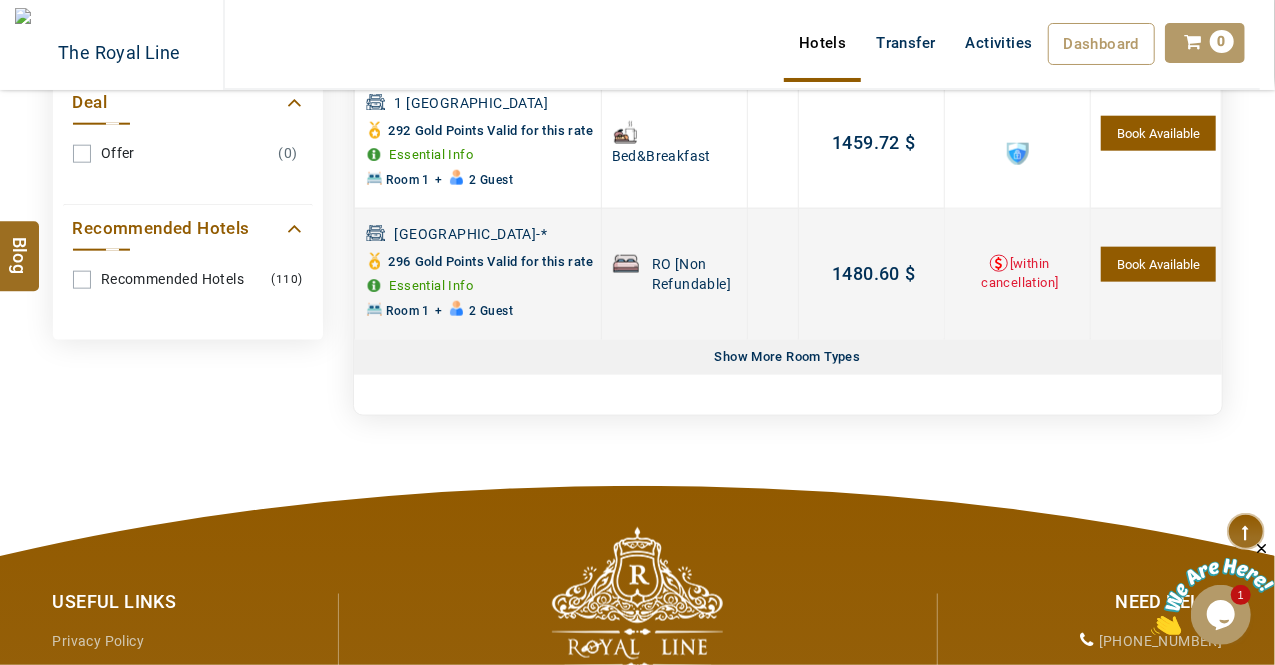 scroll, scrollTop: 0, scrollLeft: 0, axis: both 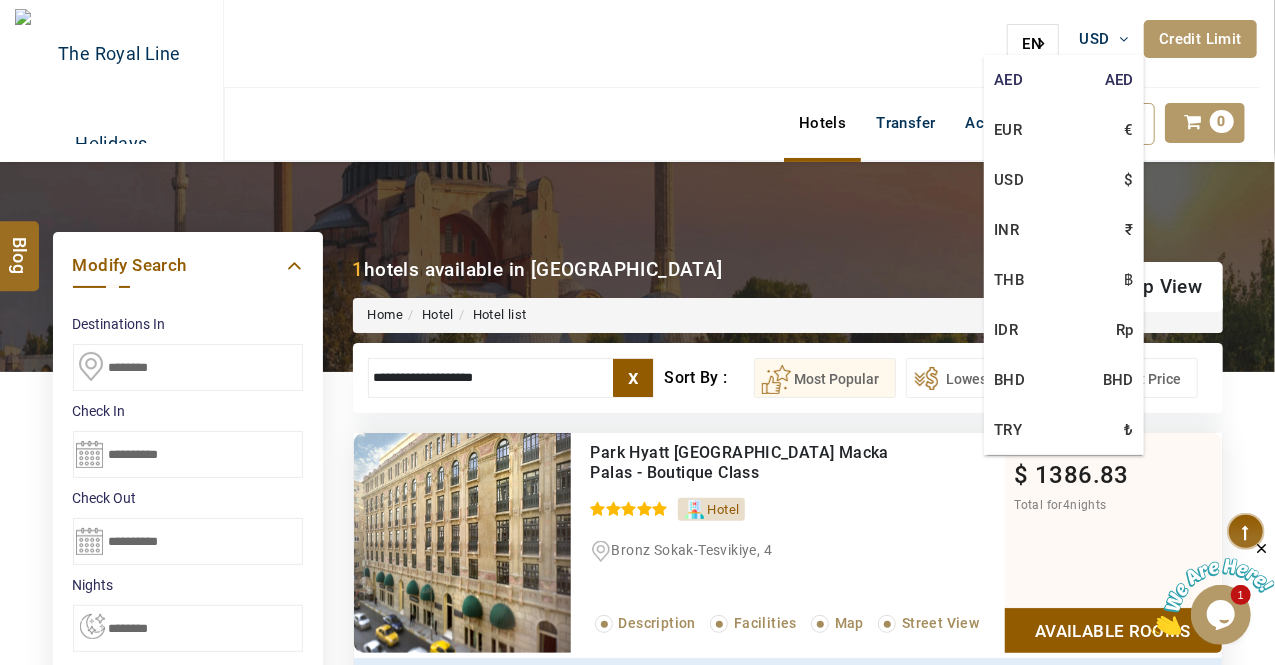 click on "AED  AED" at bounding box center (1064, 80) 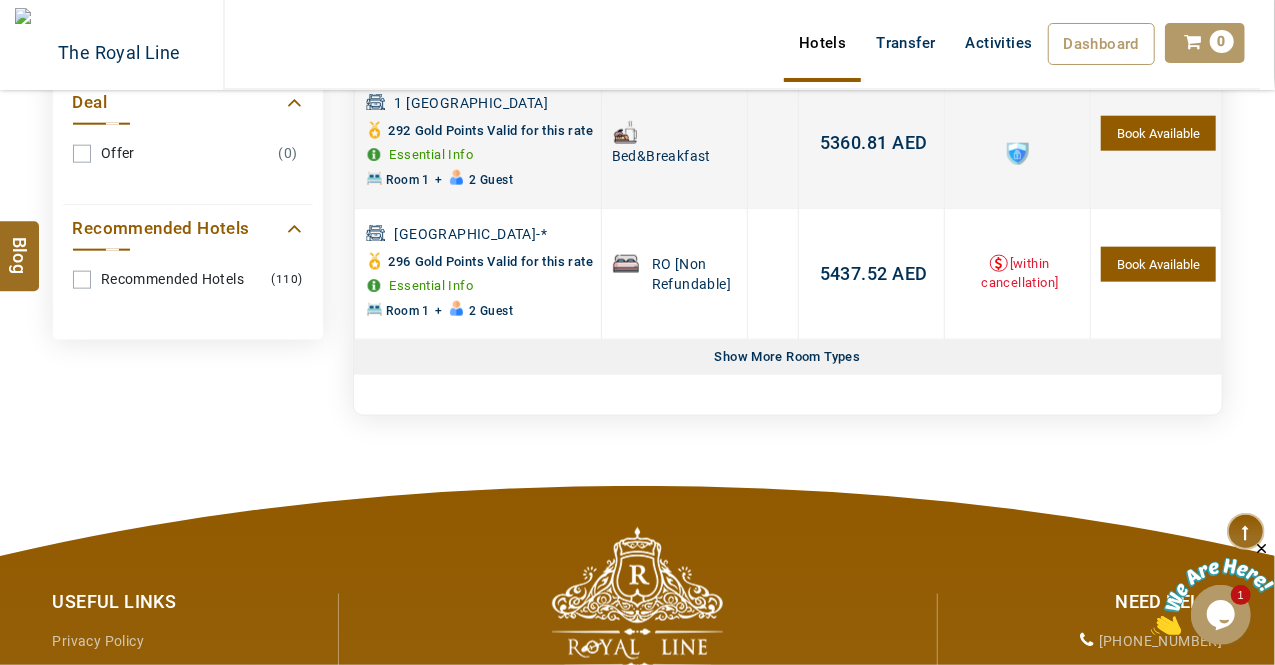 scroll, scrollTop: 0, scrollLeft: 0, axis: both 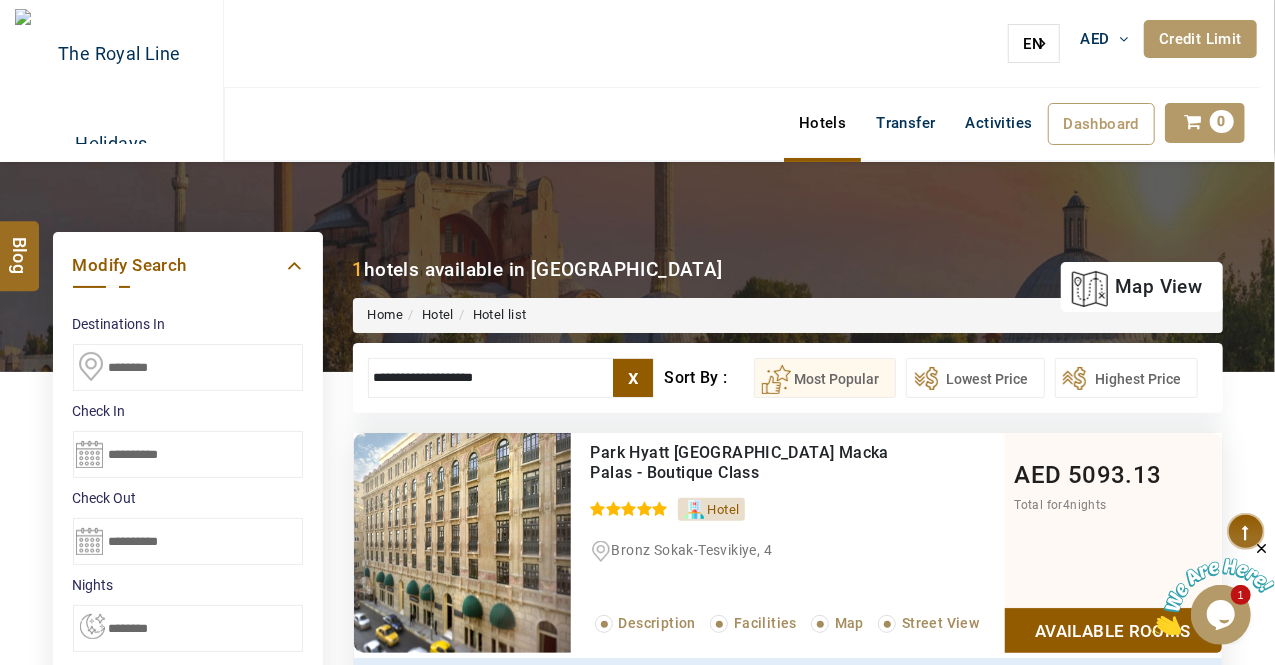 click on "x" at bounding box center [633, 378] 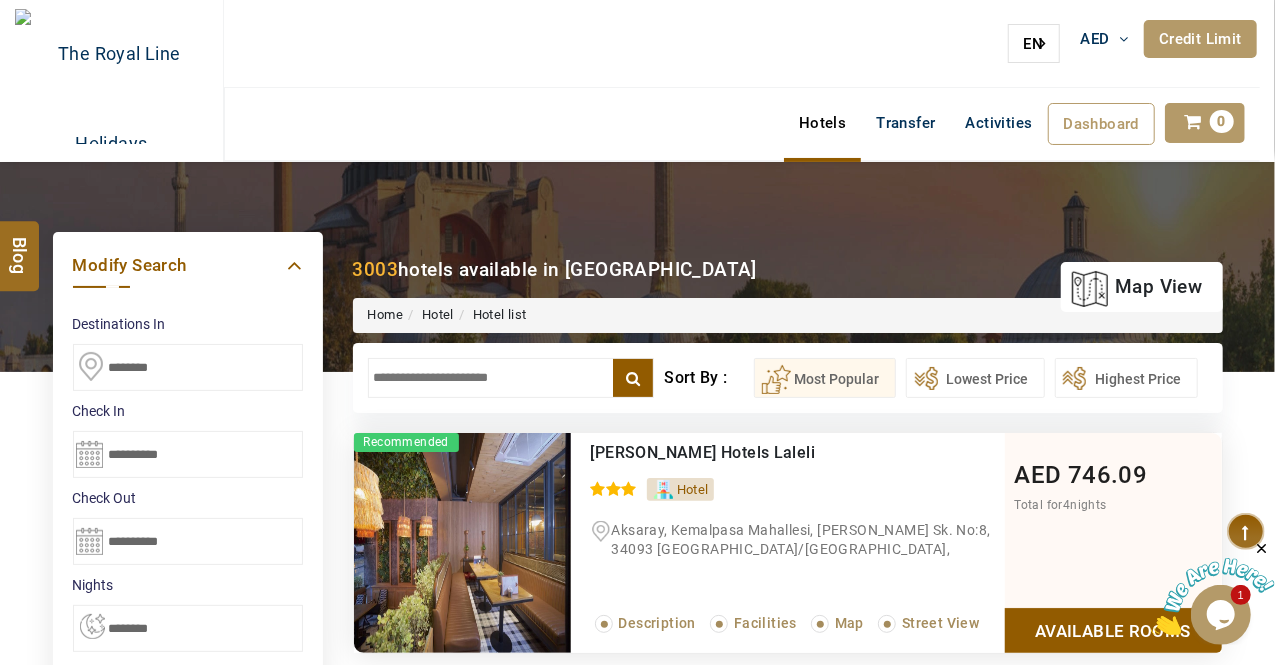 click at bounding box center (511, 378) 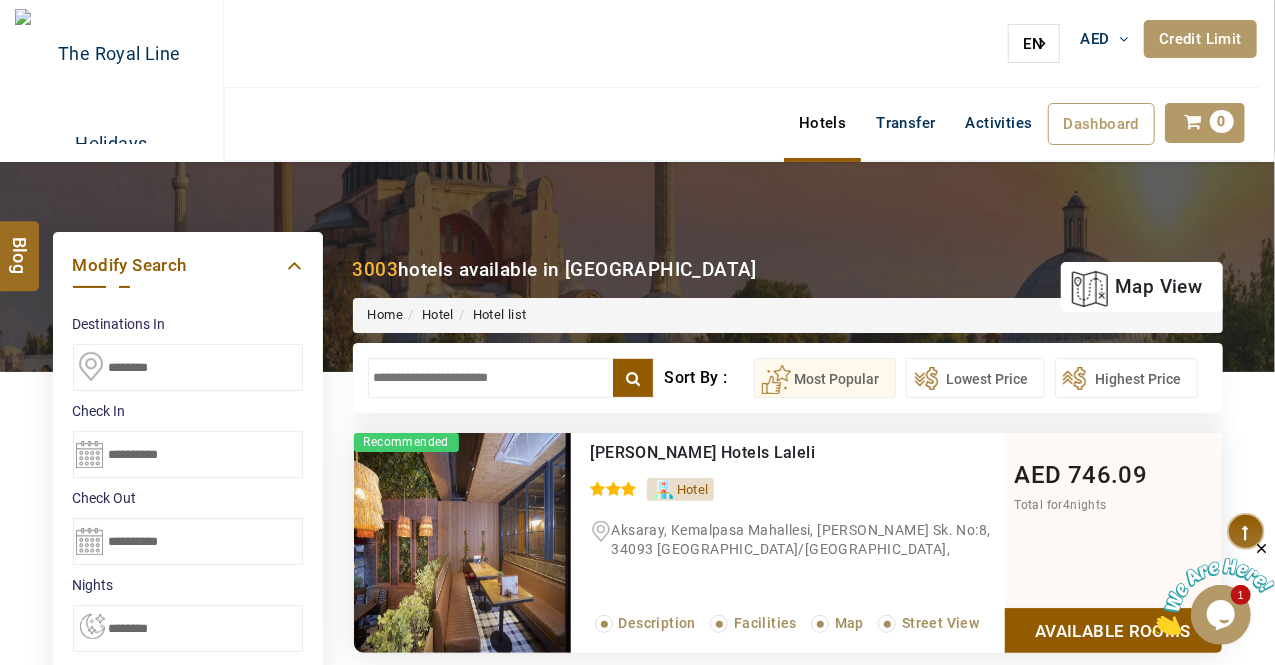 paste on "**********" 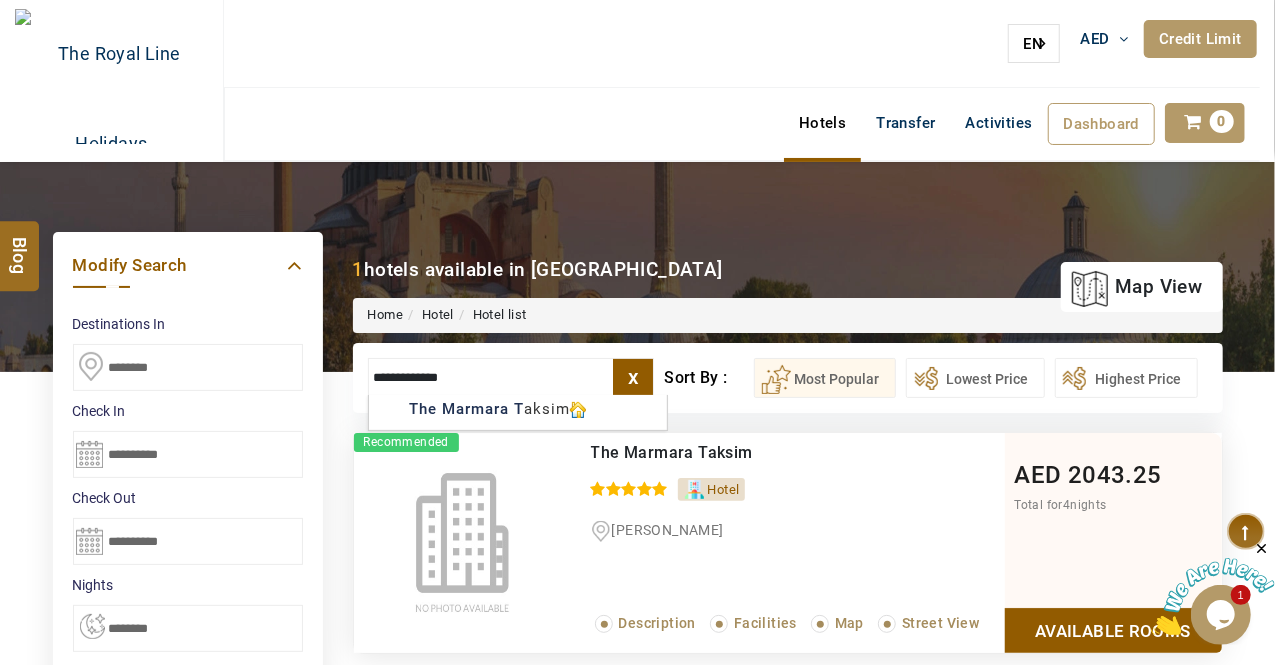 type on "**********" 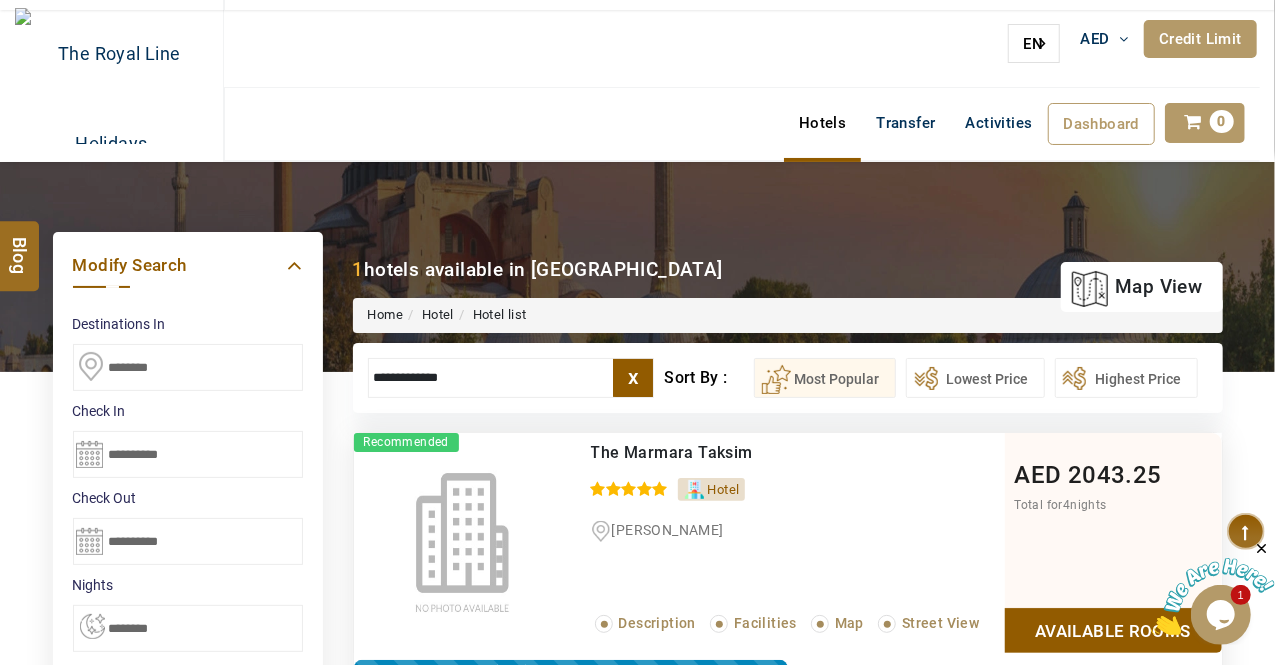 scroll, scrollTop: 380, scrollLeft: 0, axis: vertical 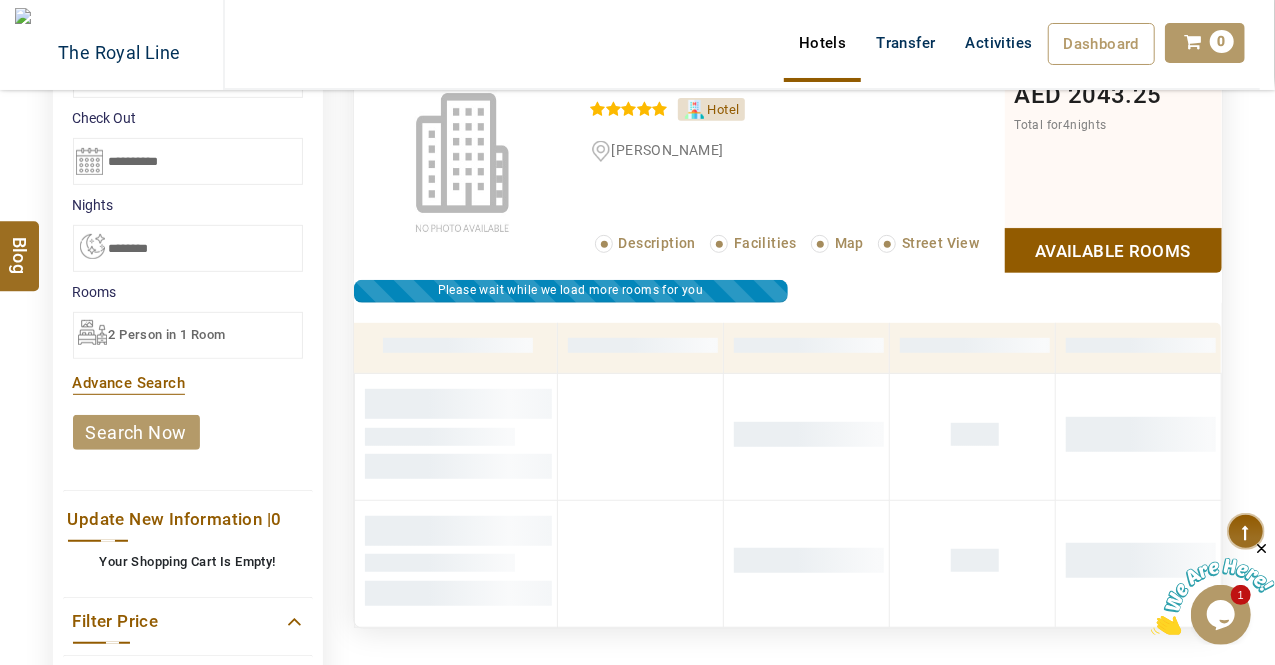 click on "Available Rooms" at bounding box center [1113, 250] 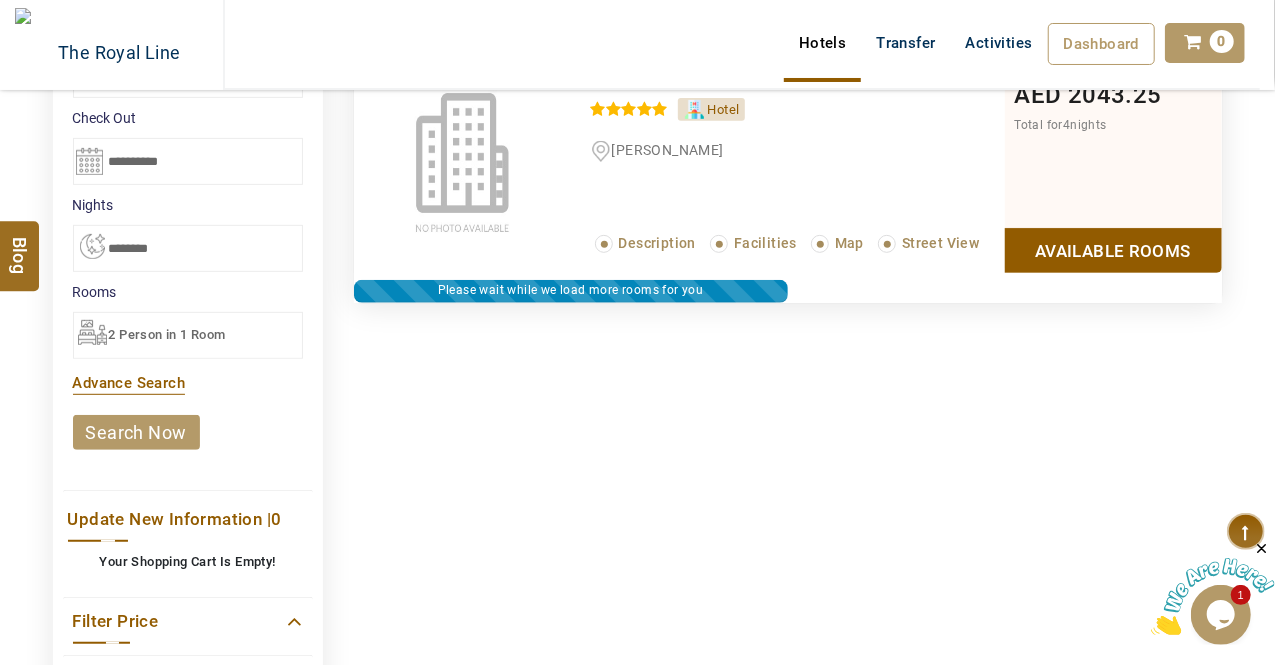 click on "Available Rooms" at bounding box center (1113, 250) 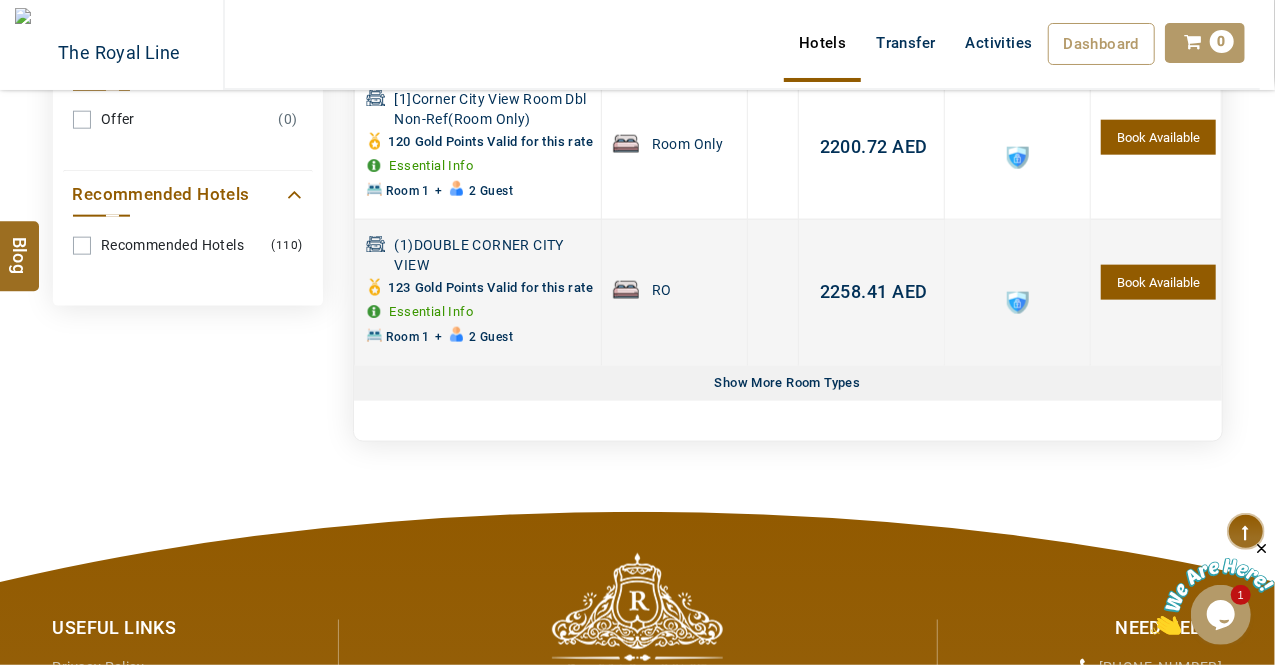 scroll, scrollTop: 1124, scrollLeft: 0, axis: vertical 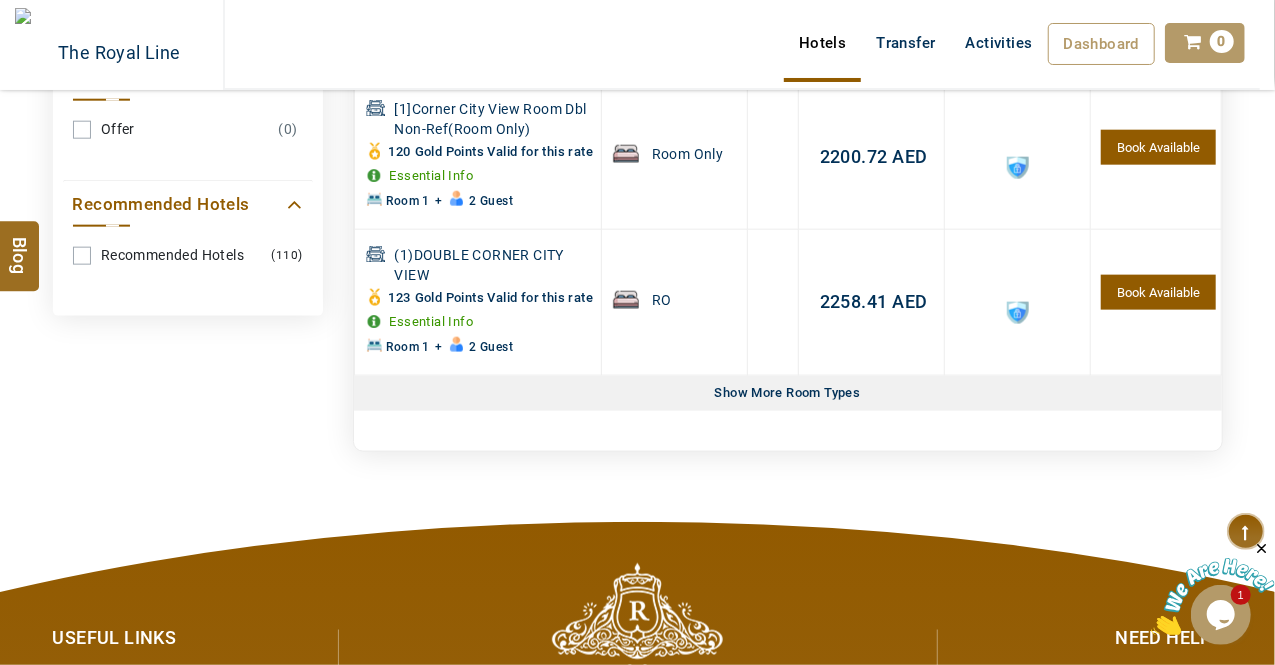 click on "Show More Room Types" at bounding box center (788, 393) 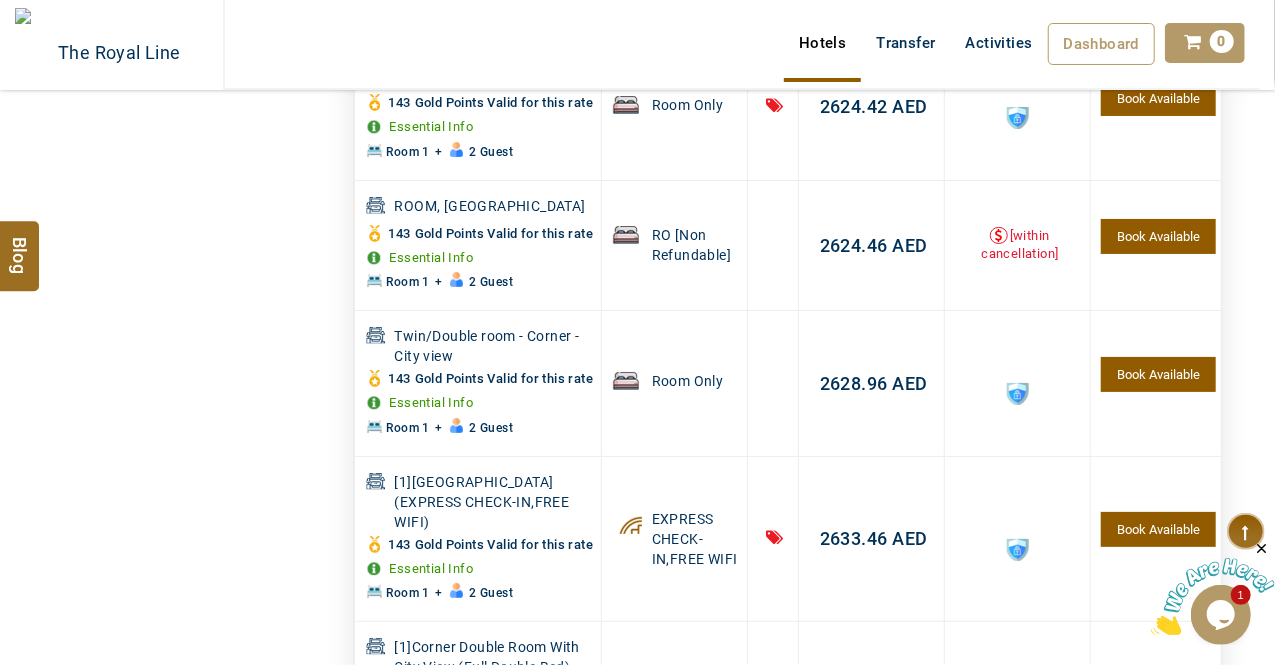 scroll, scrollTop: 7324, scrollLeft: 0, axis: vertical 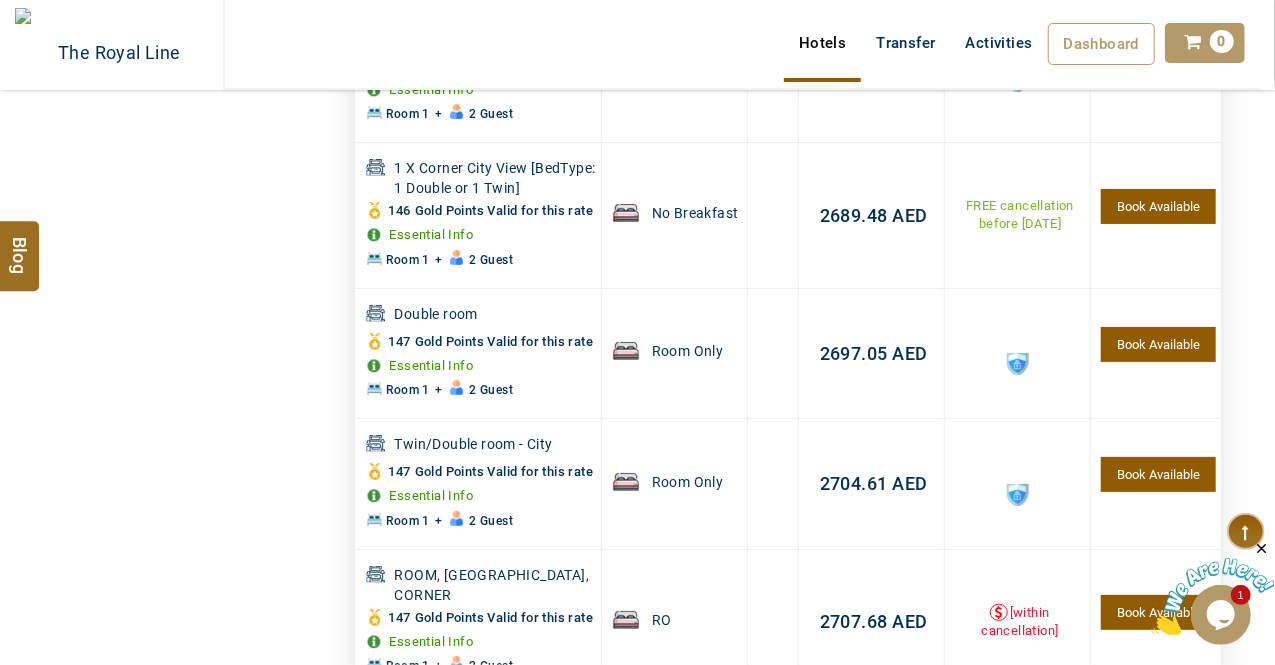 drag, startPoint x: 747, startPoint y: 397, endPoint x: 740, endPoint y: 427, distance: 30.805843 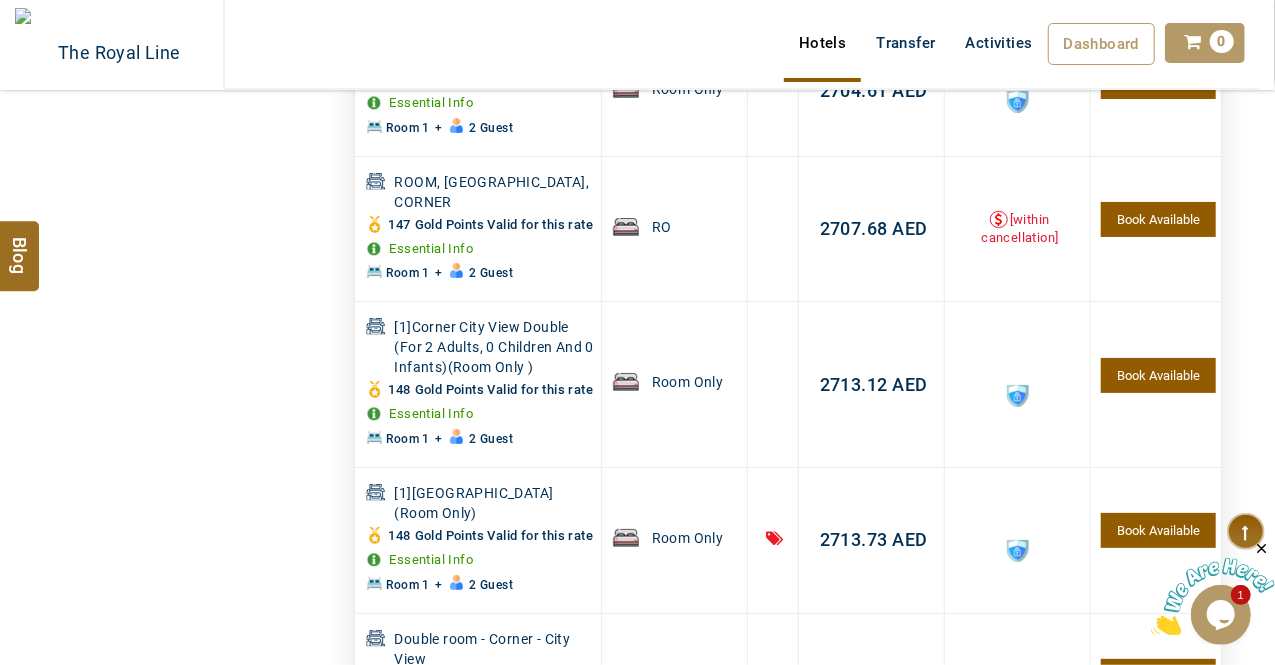 scroll, scrollTop: 10124, scrollLeft: 0, axis: vertical 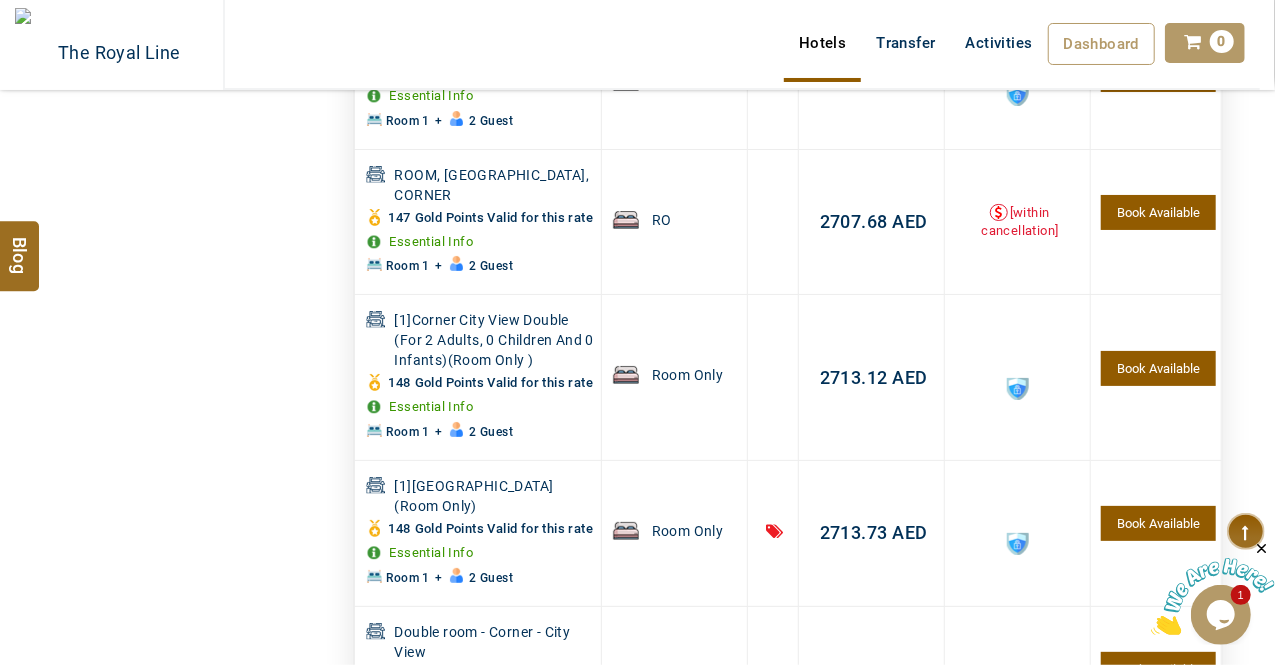 drag, startPoint x: 740, startPoint y: 458, endPoint x: 728, endPoint y: 434, distance: 26.832815 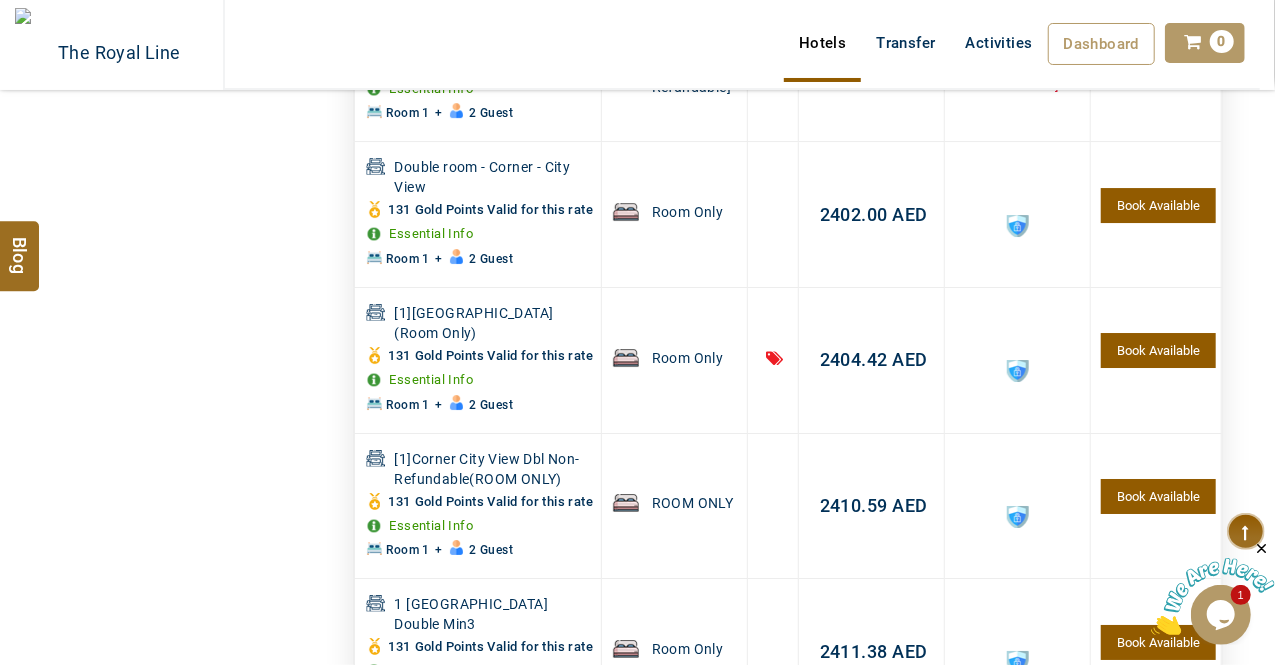 scroll, scrollTop: 0, scrollLeft: 0, axis: both 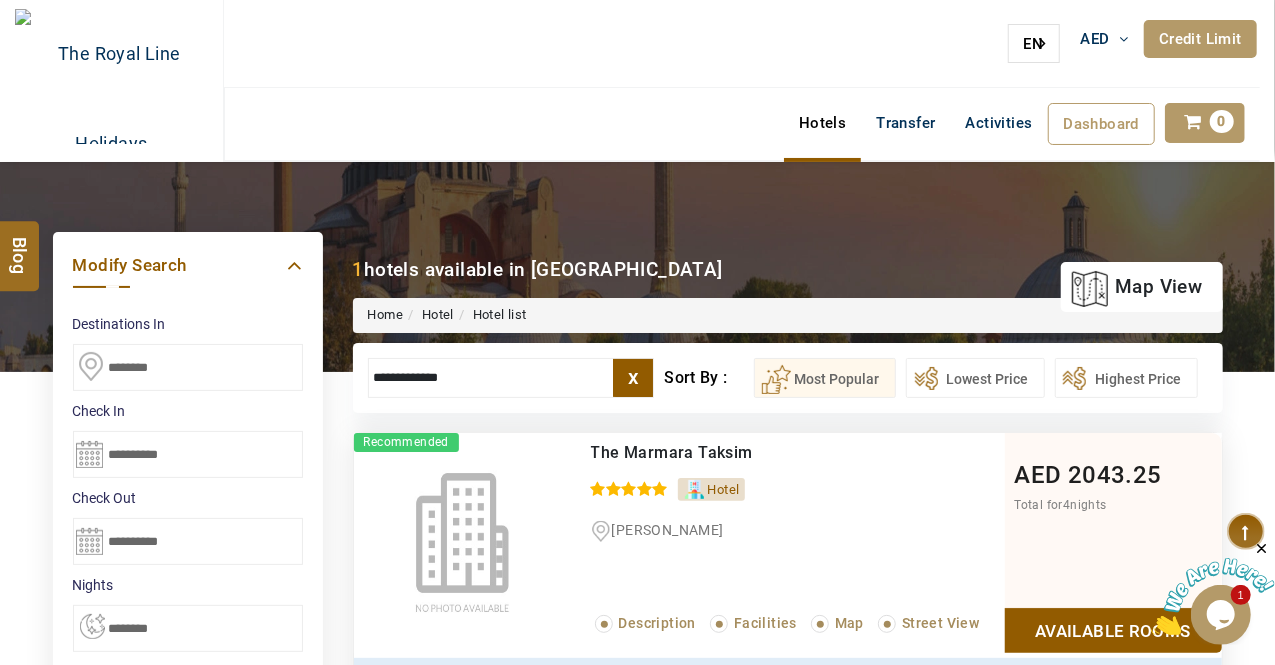 click on "x" at bounding box center [633, 378] 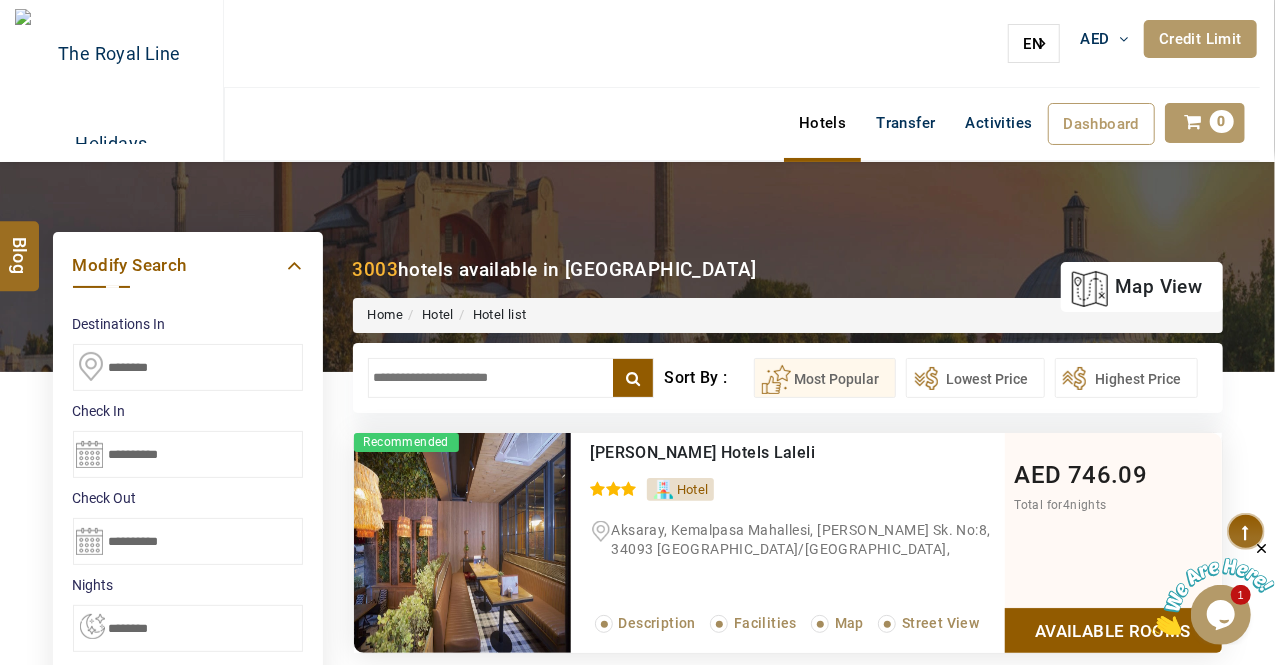 click at bounding box center [511, 378] 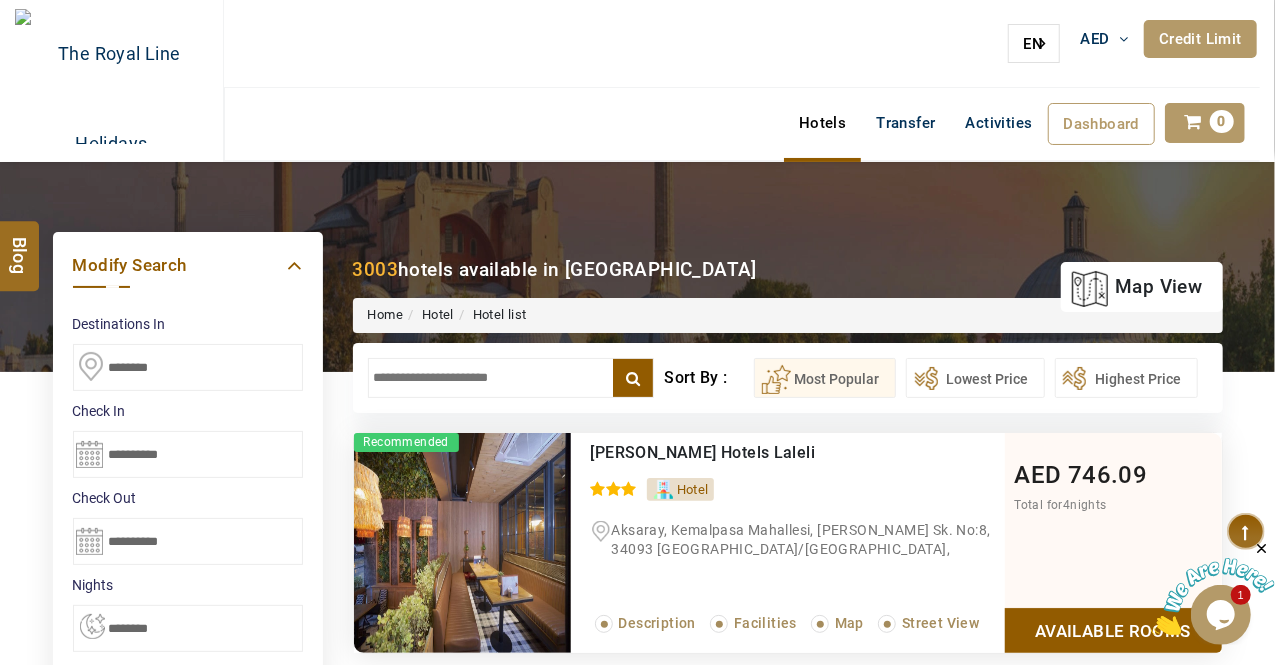 paste on "**********" 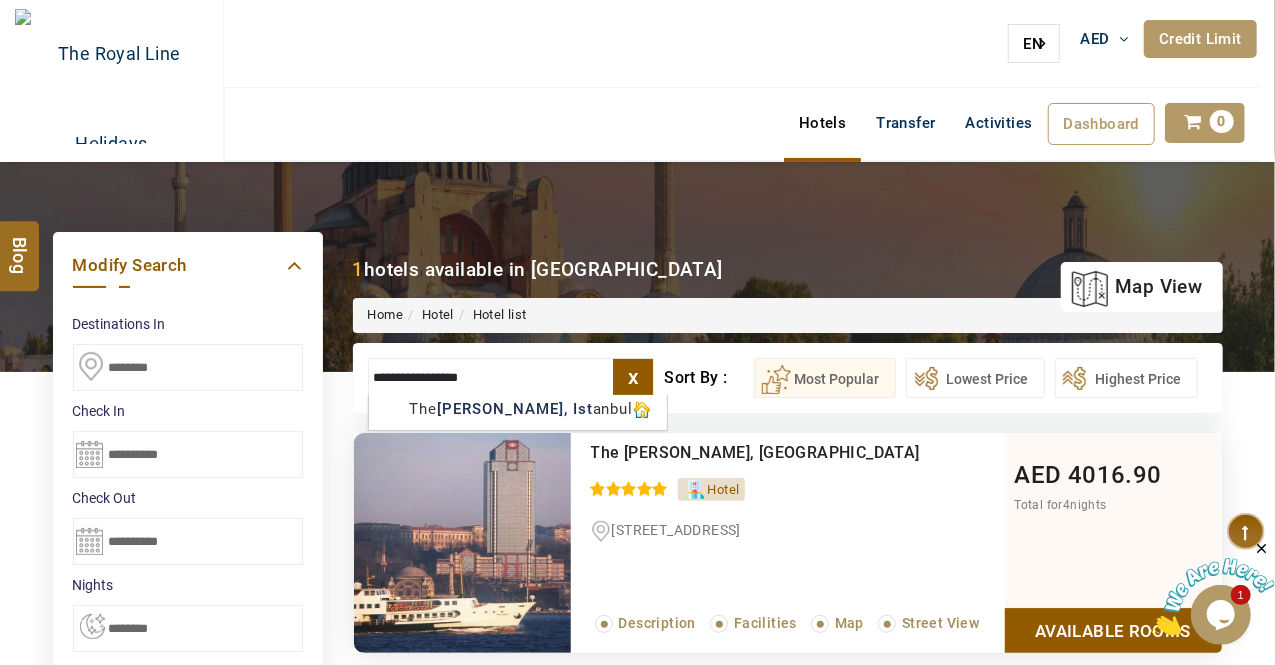 type on "**********" 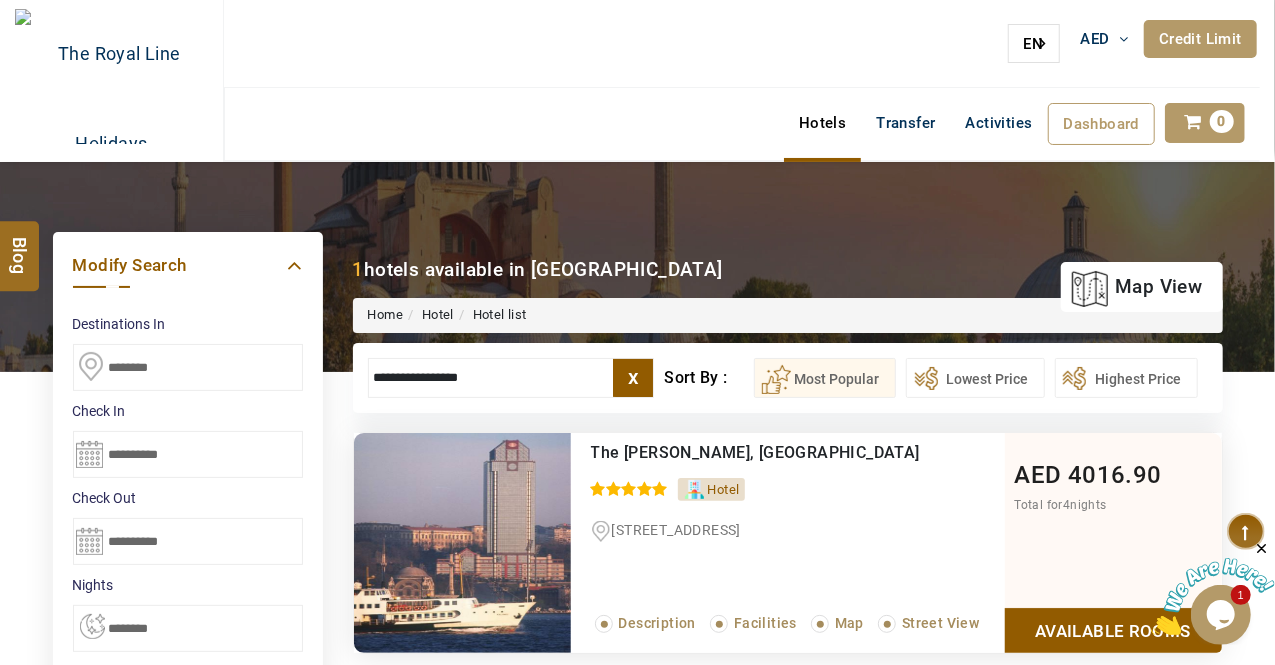 click on "Available Rooms" at bounding box center (1113, 630) 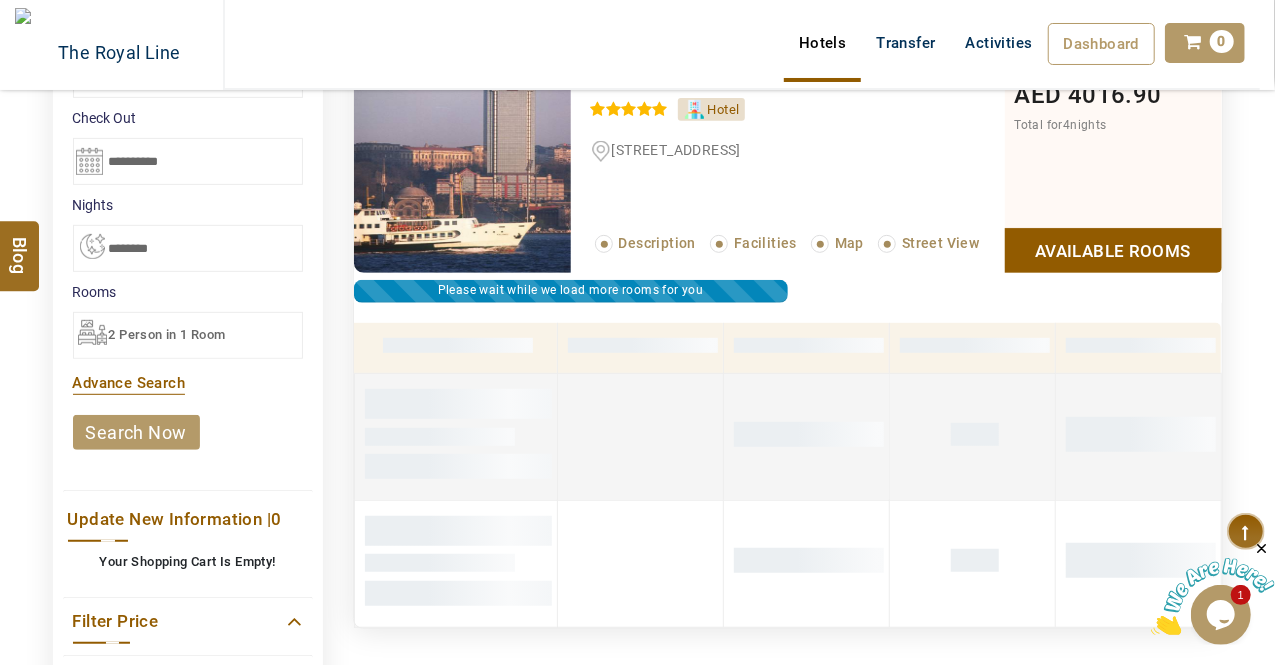 drag, startPoint x: 800, startPoint y: 353, endPoint x: 628, endPoint y: 482, distance: 215 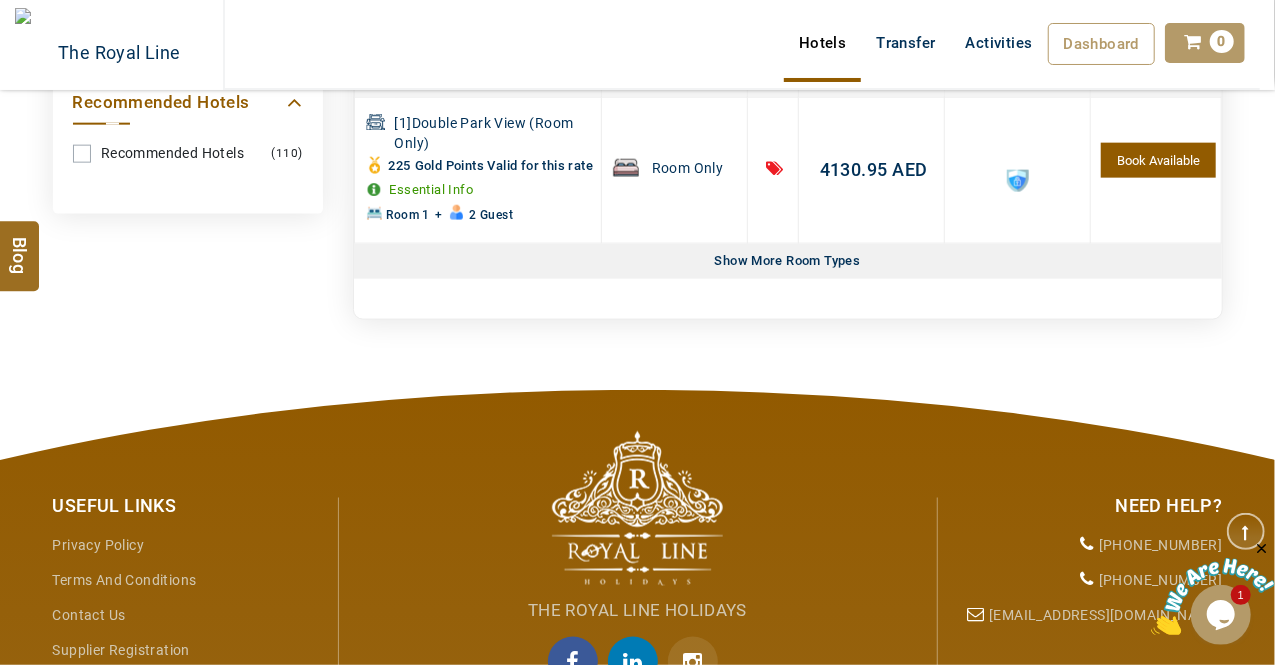 scroll, scrollTop: 1280, scrollLeft: 0, axis: vertical 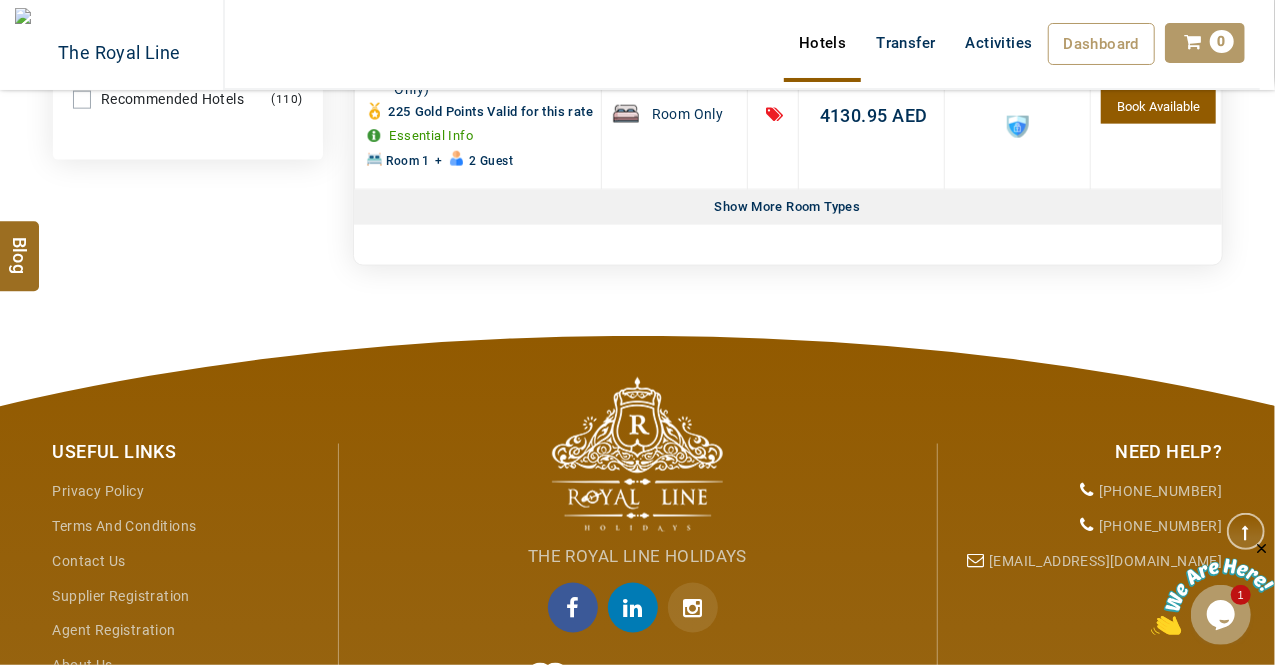 click on "Show More Room Types" at bounding box center (788, 207) 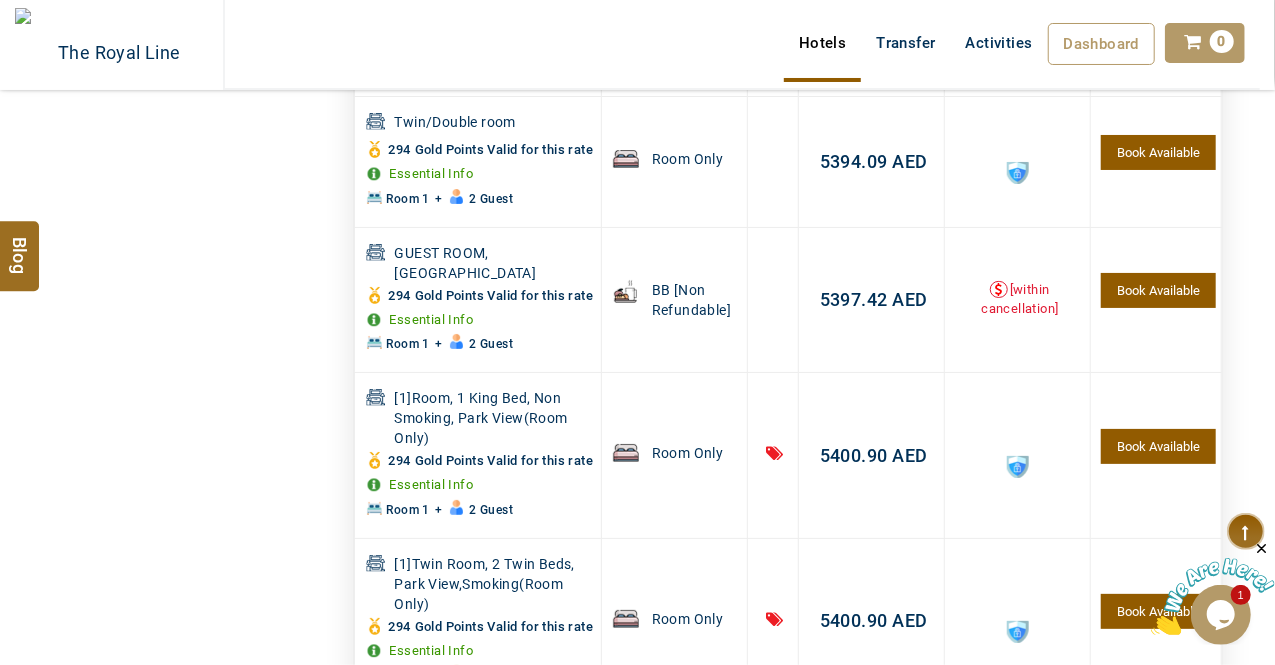 scroll, scrollTop: 20480, scrollLeft: 0, axis: vertical 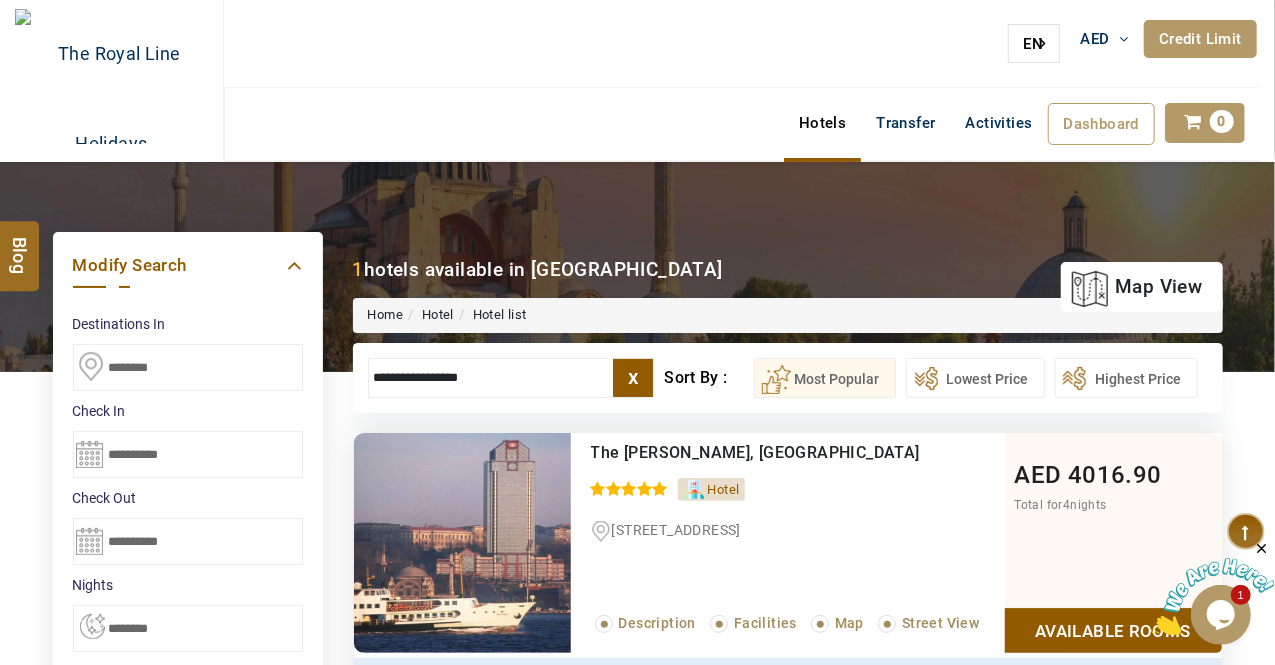 click on "x" at bounding box center [633, 378] 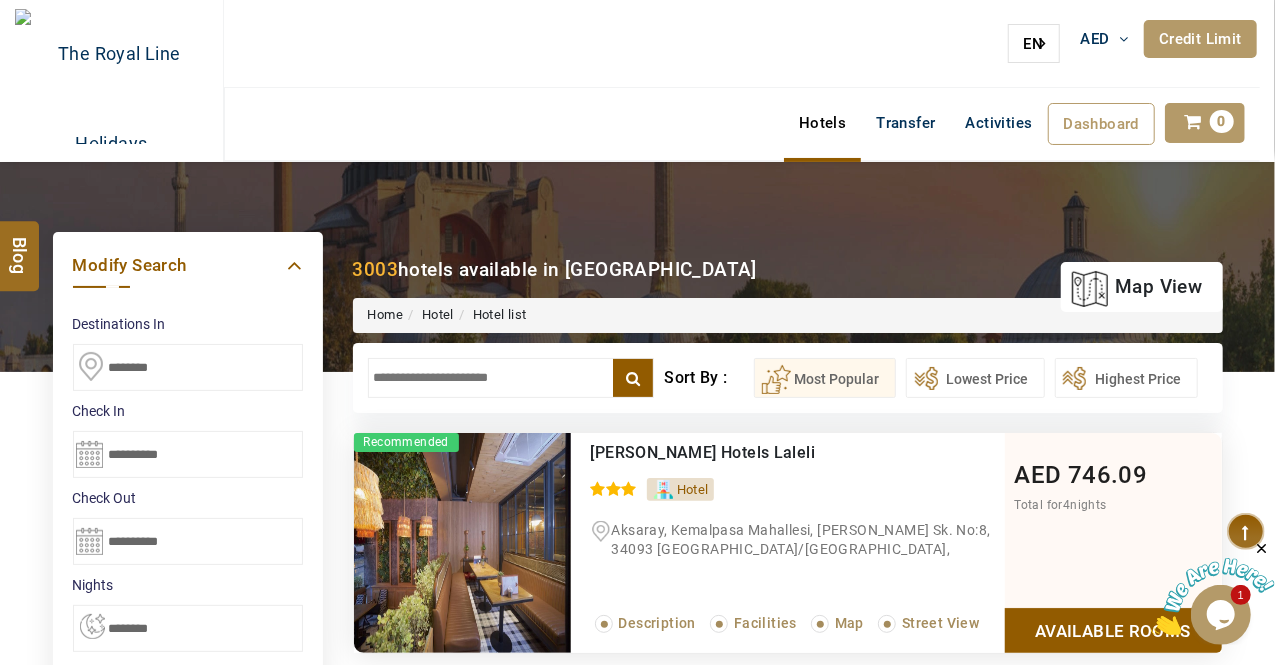 click at bounding box center [511, 378] 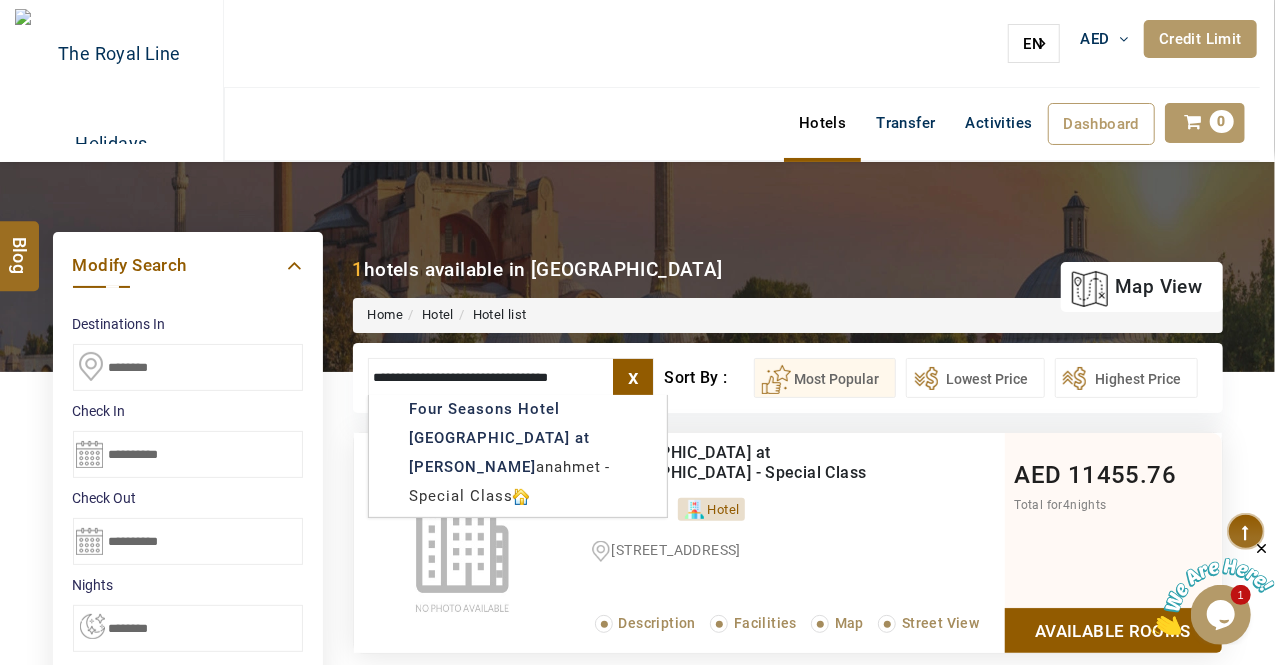 type on "**********" 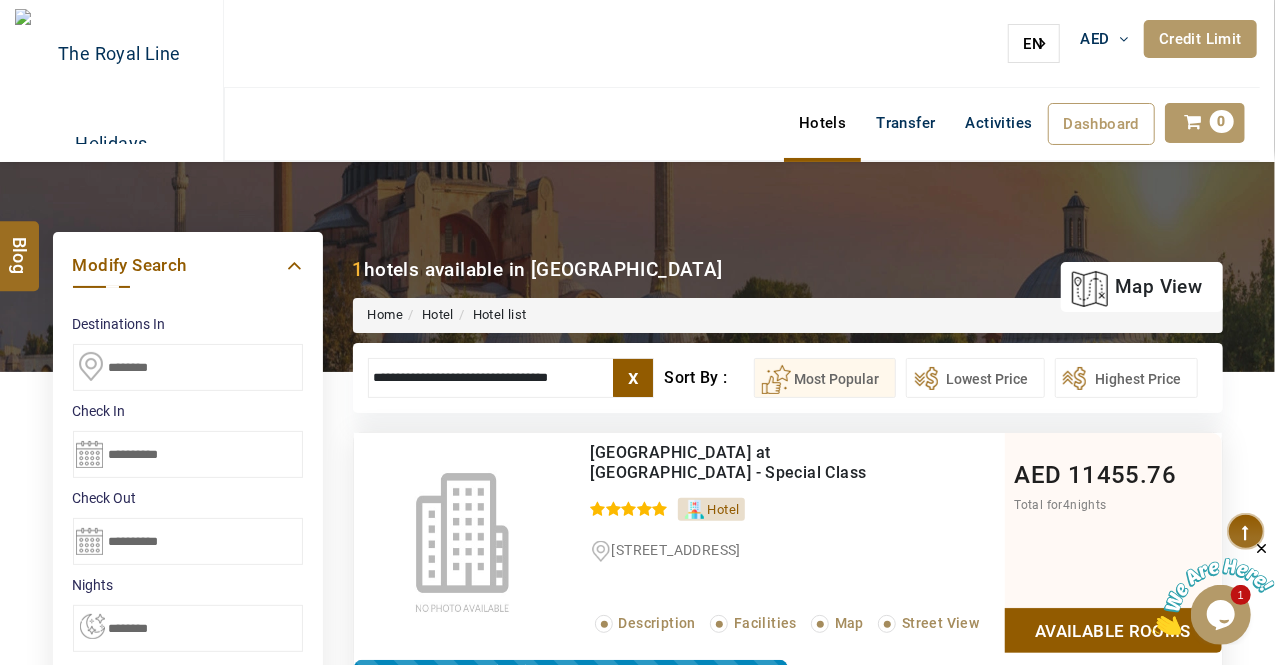 scroll, scrollTop: 380, scrollLeft: 0, axis: vertical 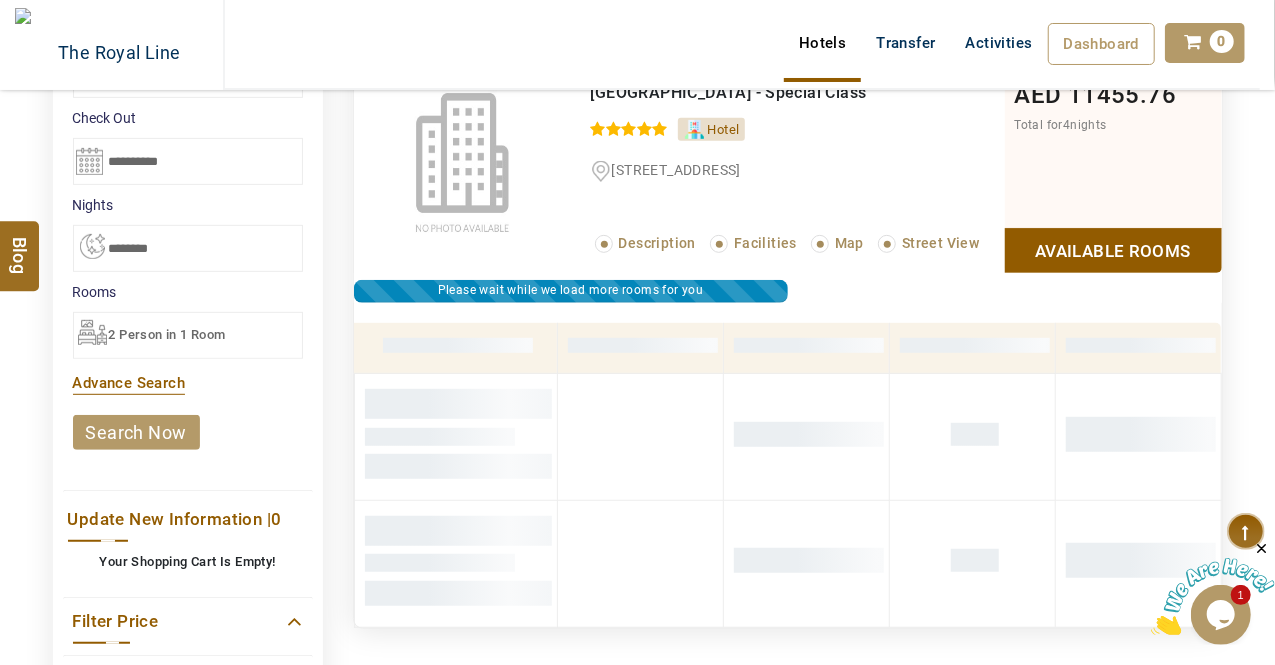 click on "Available Rooms" at bounding box center (1113, 250) 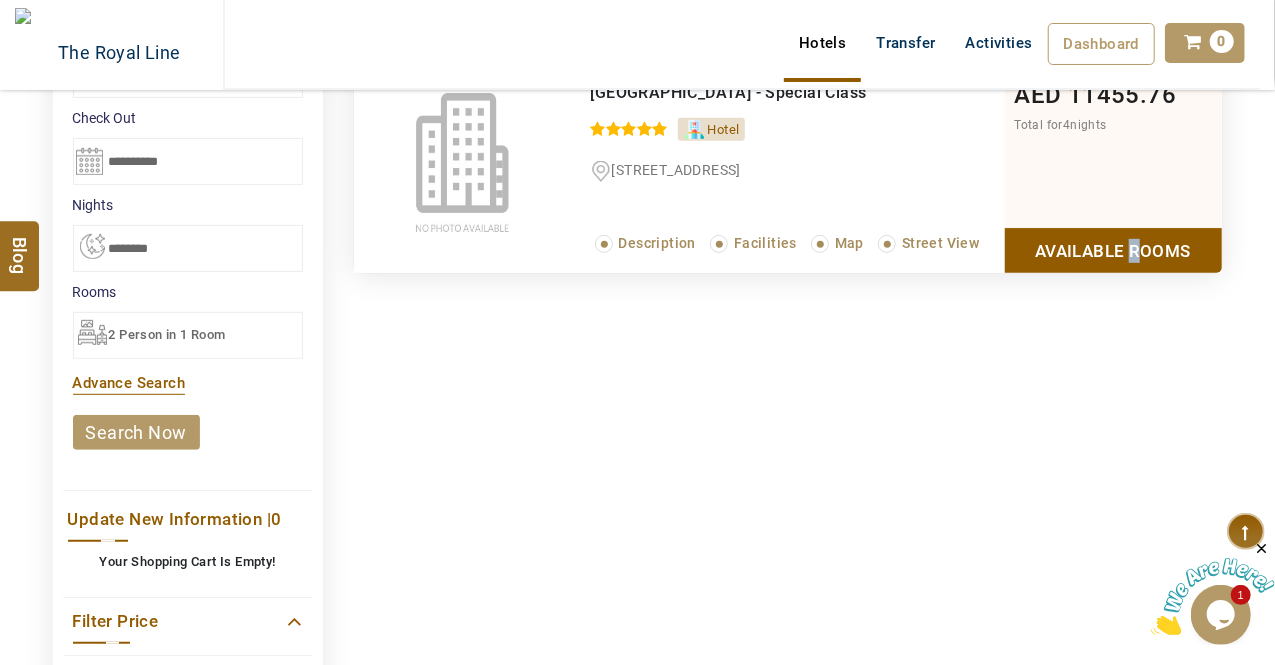 click on "Available Rooms" at bounding box center [1113, 250] 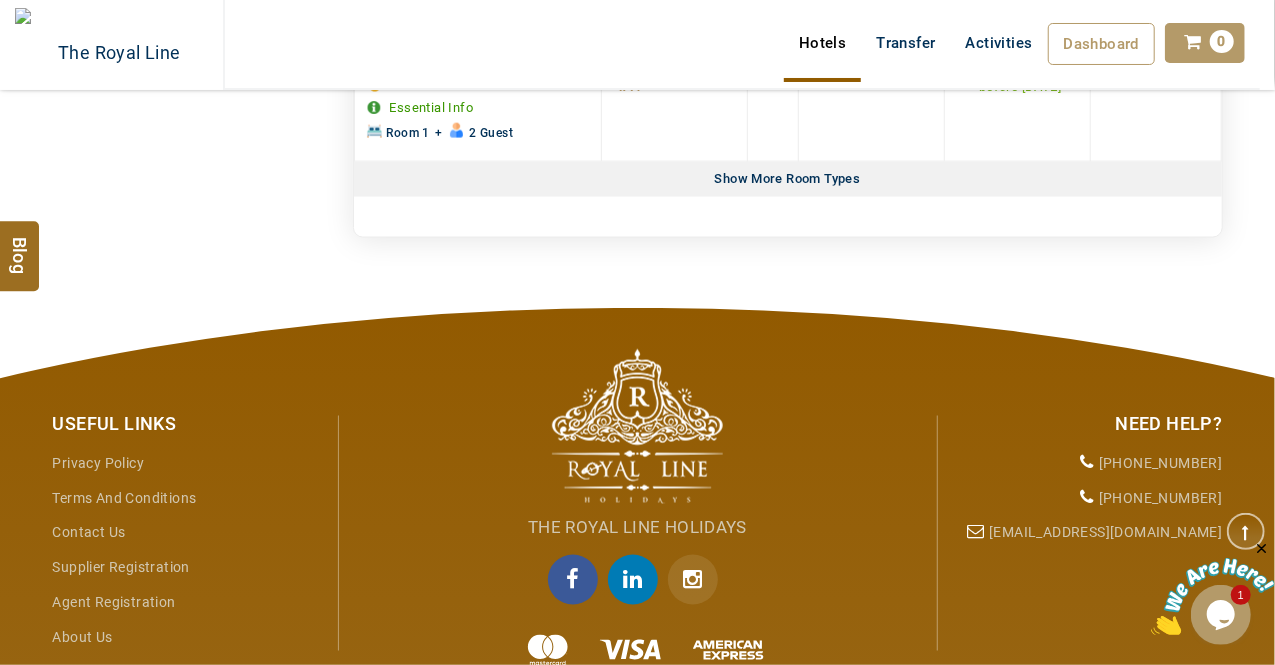 scroll, scrollTop: 1480, scrollLeft: 0, axis: vertical 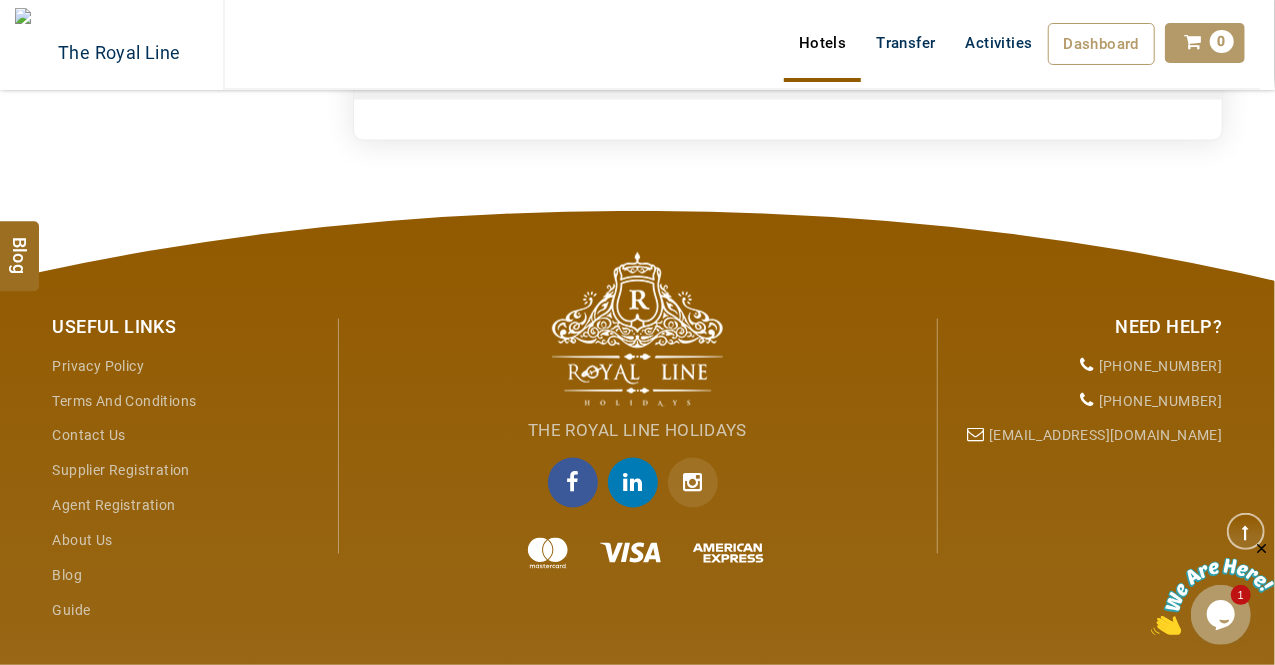click on "Show More Room Types" at bounding box center (788, 82) 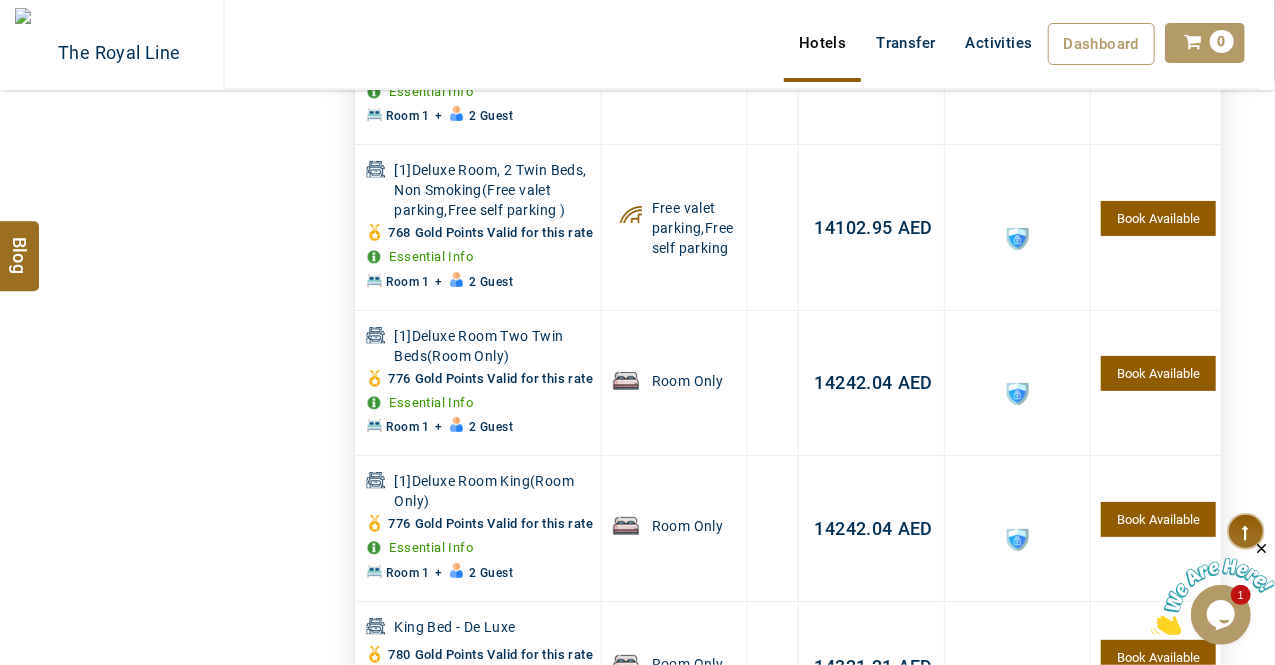 scroll, scrollTop: 5680, scrollLeft: 0, axis: vertical 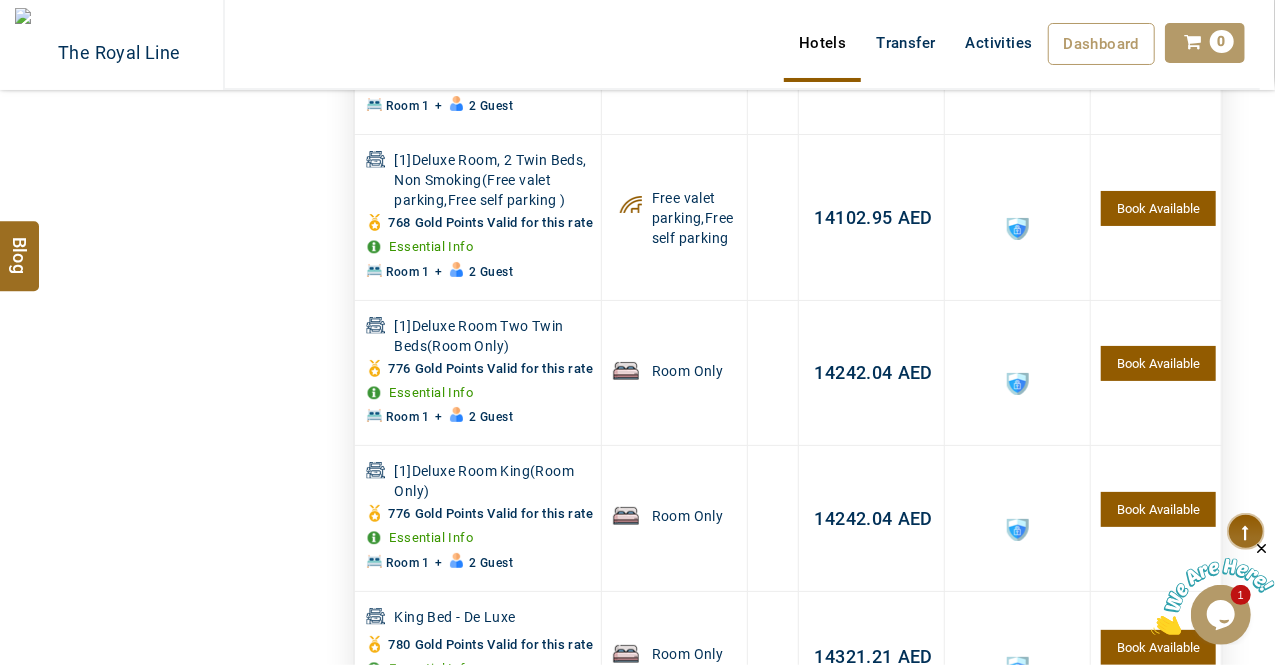 drag, startPoint x: 814, startPoint y: 207, endPoint x: 728, endPoint y: 254, distance: 98.005104 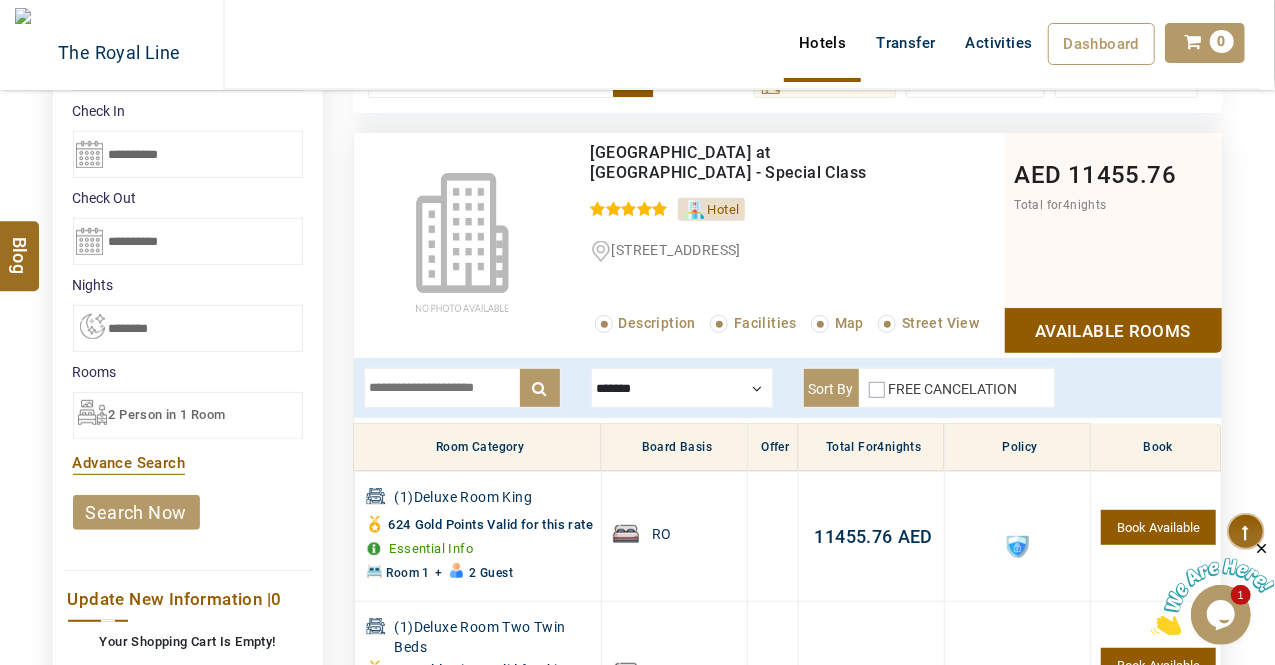 scroll, scrollTop: 0, scrollLeft: 0, axis: both 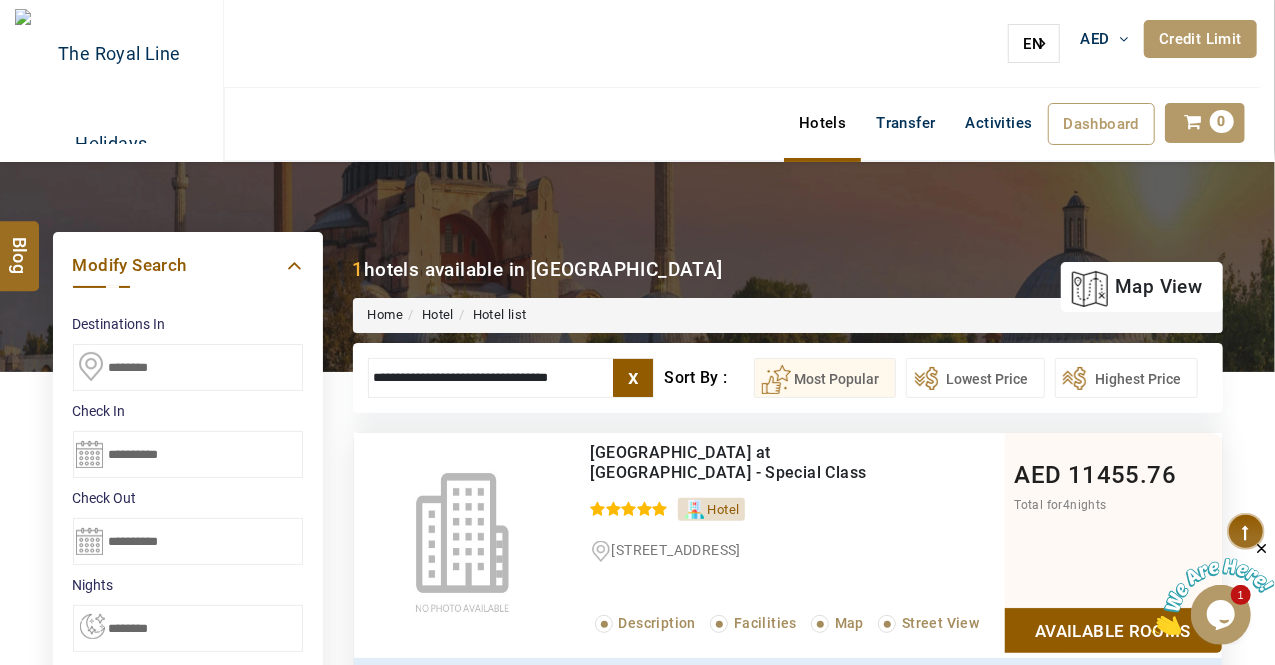 click on "x" at bounding box center (633, 378) 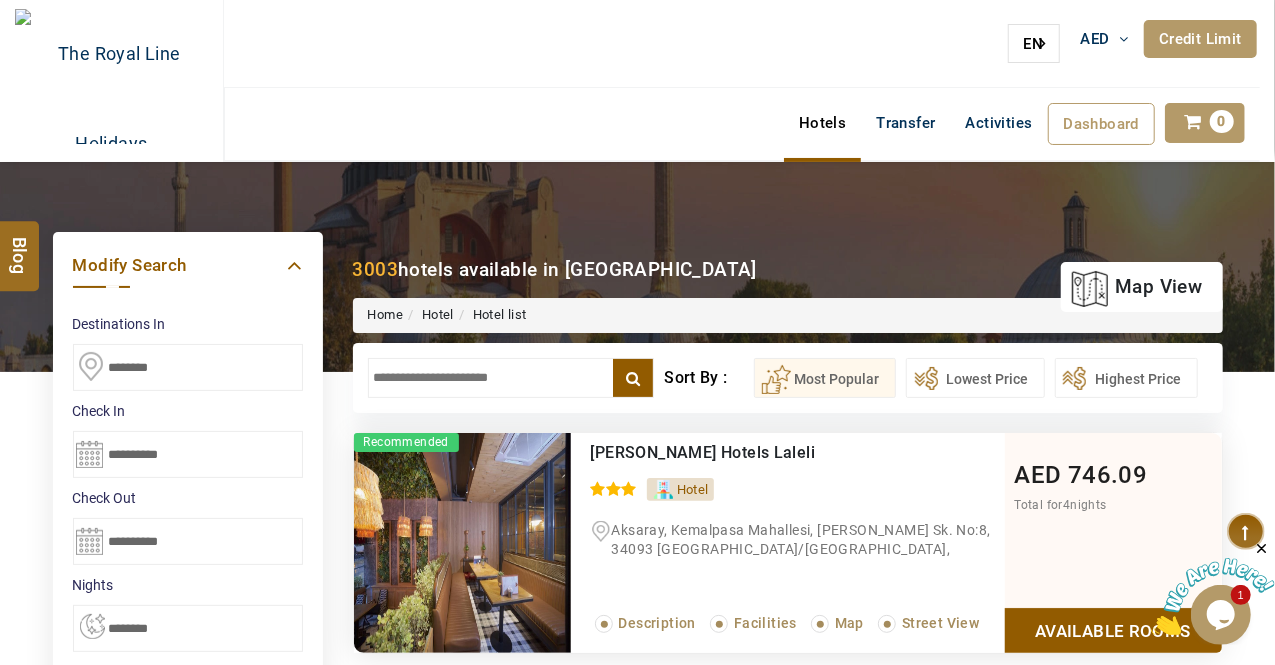 drag, startPoint x: 585, startPoint y: 385, endPoint x: 572, endPoint y: 371, distance: 19.104973 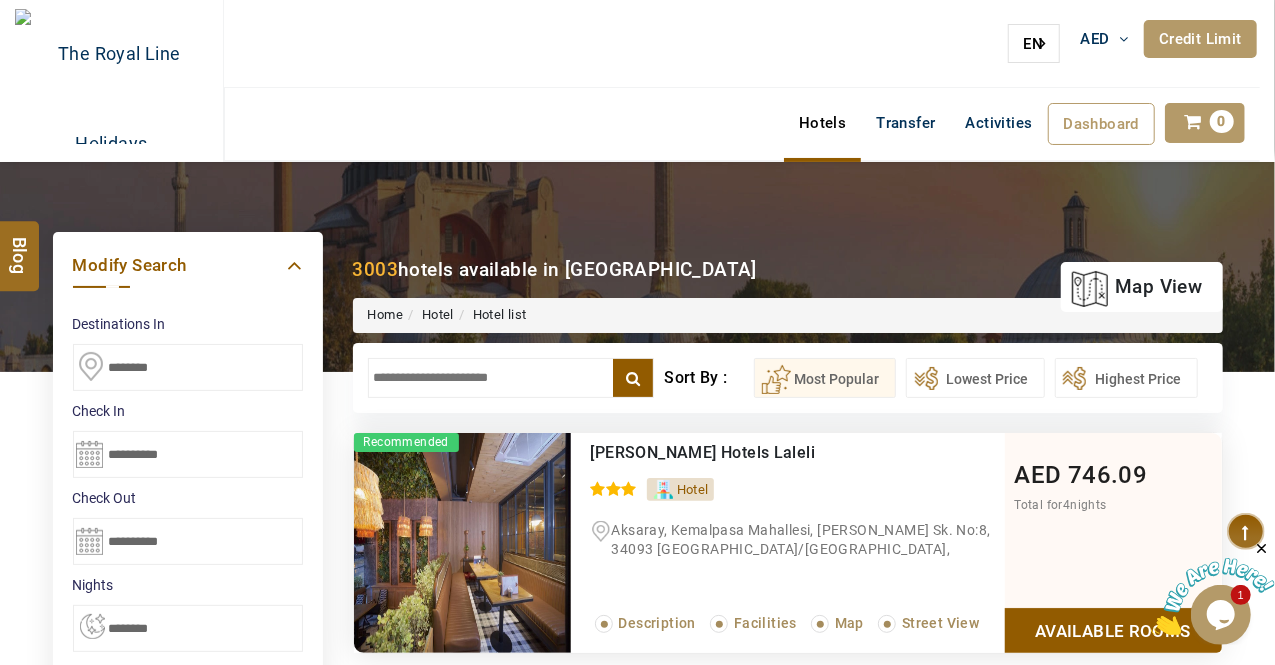 paste on "**********" 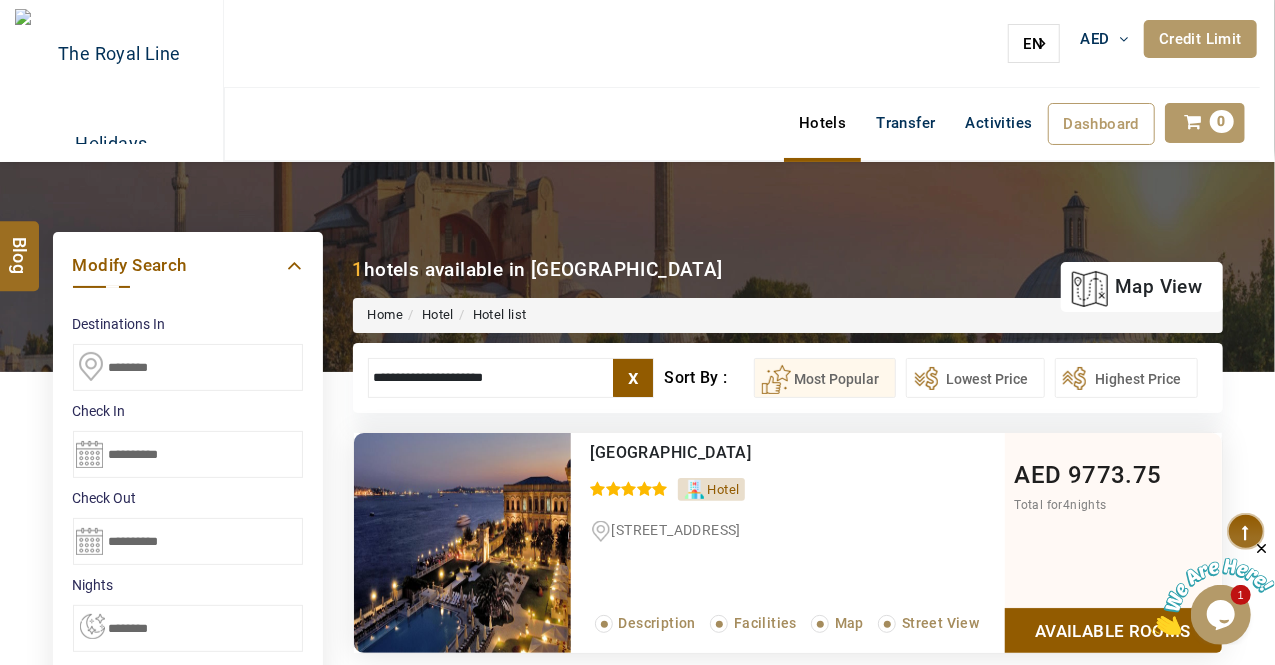 click on "Available Rooms" at bounding box center (1113, 630) 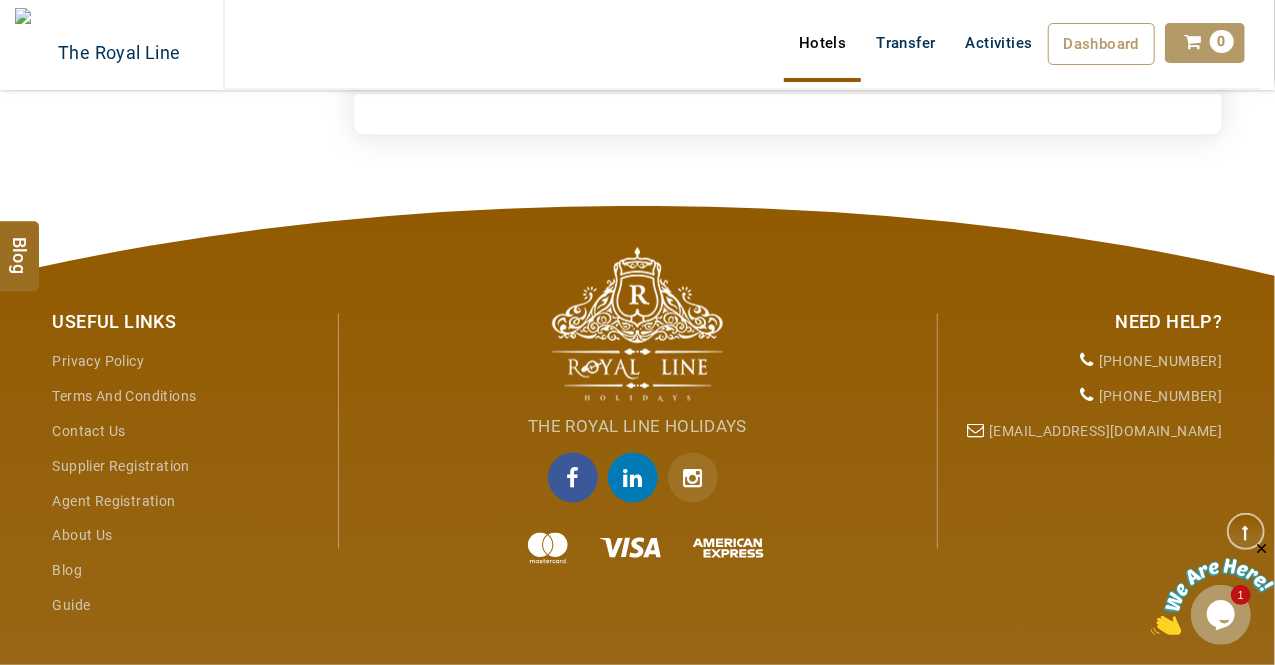 scroll, scrollTop: 1280, scrollLeft: 0, axis: vertical 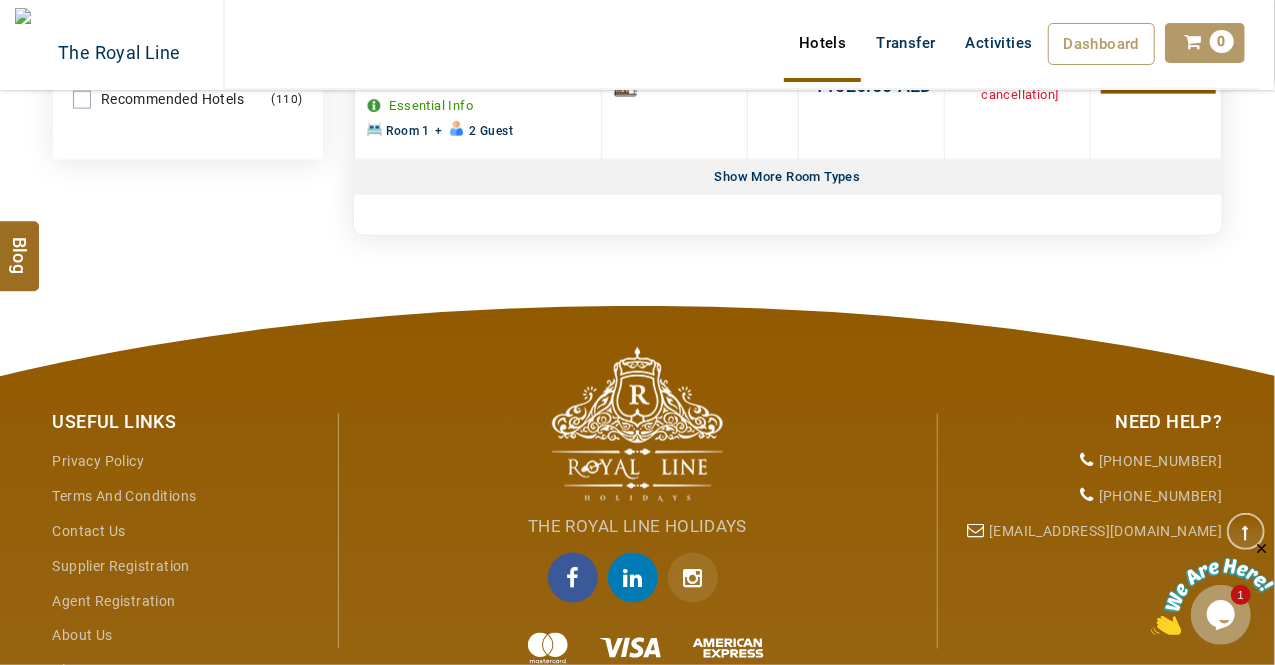 click on "Show More Room Types" at bounding box center [788, 177] 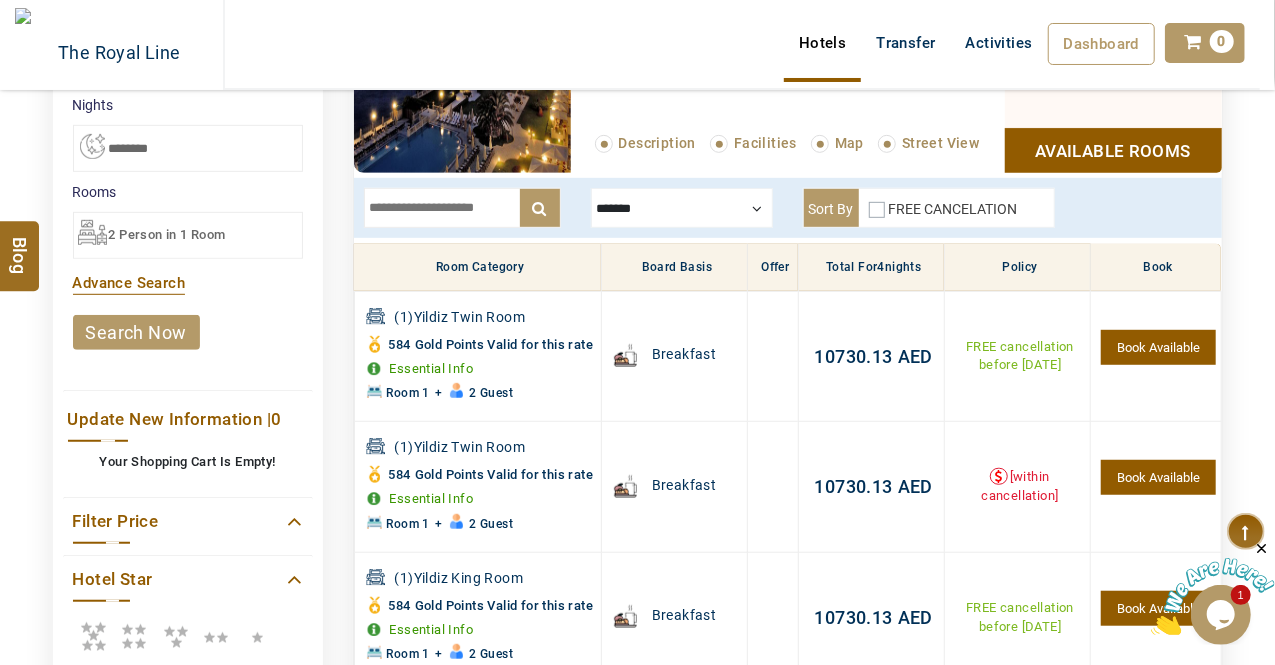 scroll, scrollTop: 0, scrollLeft: 0, axis: both 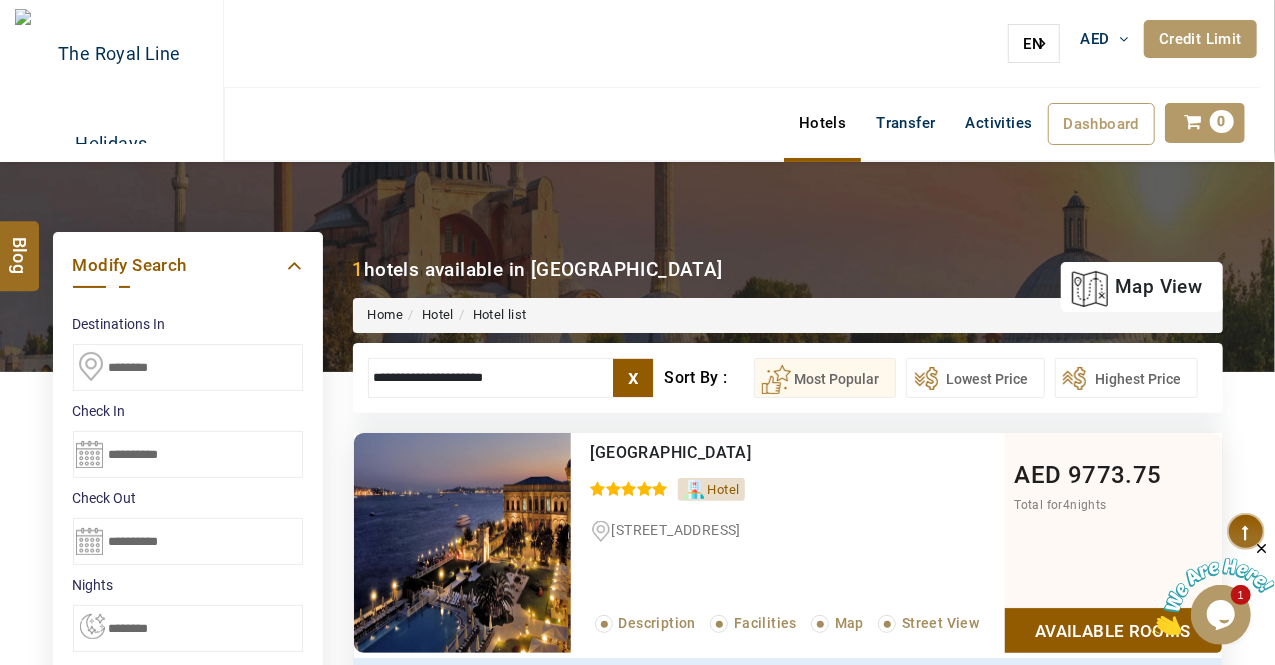 drag, startPoint x: 532, startPoint y: 374, endPoint x: 229, endPoint y: 303, distance: 311.20734 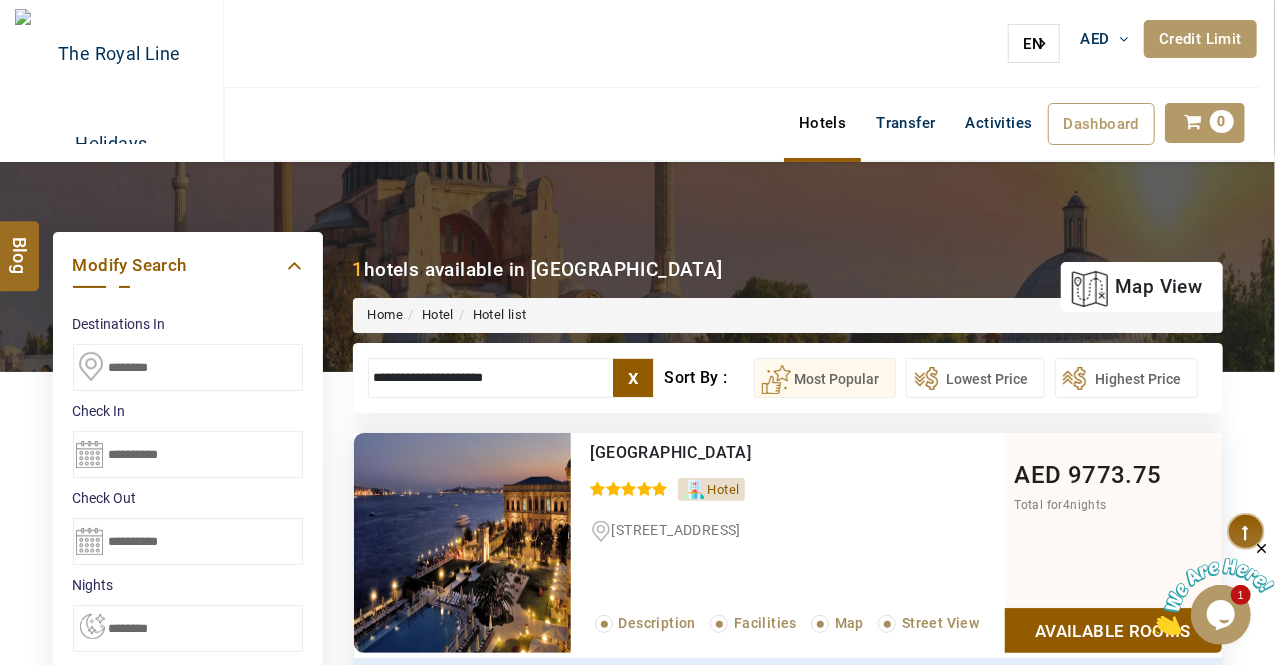 paste on "********" 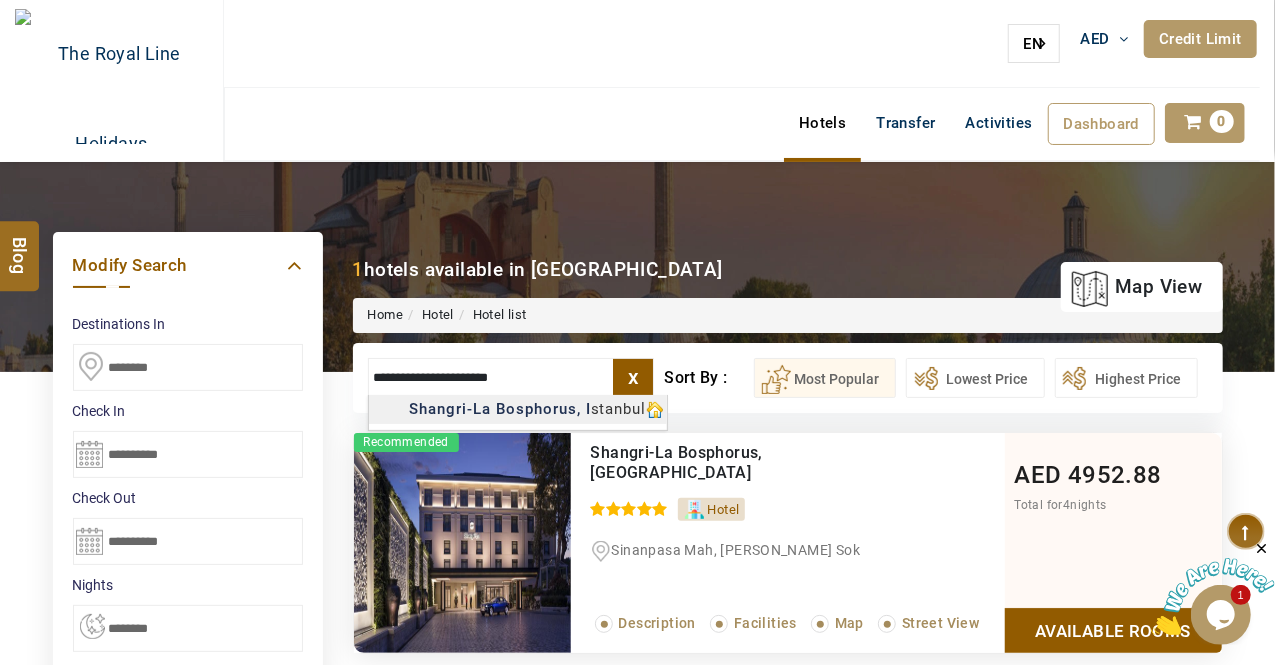 click on "FUN AND SUN TOURISM UAE AED AED  AED EUR  € USD  $ INR  ₹ THB  ฿ IDR  Rp BHD  BHD TRY  ₺ Credit Limit EN HE AR ES PT ZH Helpline
+971 55 344 0168 Register Now +971 55 344 0168 info@royallineholidays.com About Us What we Offer Blog Why Us Contact Hotels  Transfer Activities Dashboard My Profile My Booking My Reports My Quotation Sign Out 0 Points Redeem Now To Redeem 330  Points Future Points  0   Points Credit Limit Credit Limit USD 4820.00 70% Complete Used USD 487.59 Available USD 4332.41 Setting  Looks like you haven't added anything to your cart yet Countinue Shopping ****** Please Wait.. Blog demo
Remember me Forgot
password? LOG IN Don't have an account?   Register Now My Booking View/ Print/Cancel Your Booking without Signing in Submit Applying Filters...... Hotels For You Will Be Loading Soon demo
In A Few Moment, You Will Be Celebrating Best Hotel options galore ! Check In   CheckOut Rooms Rooms Please Wait Please Wait ... X Description Facilities Map +" at bounding box center (637, 999) 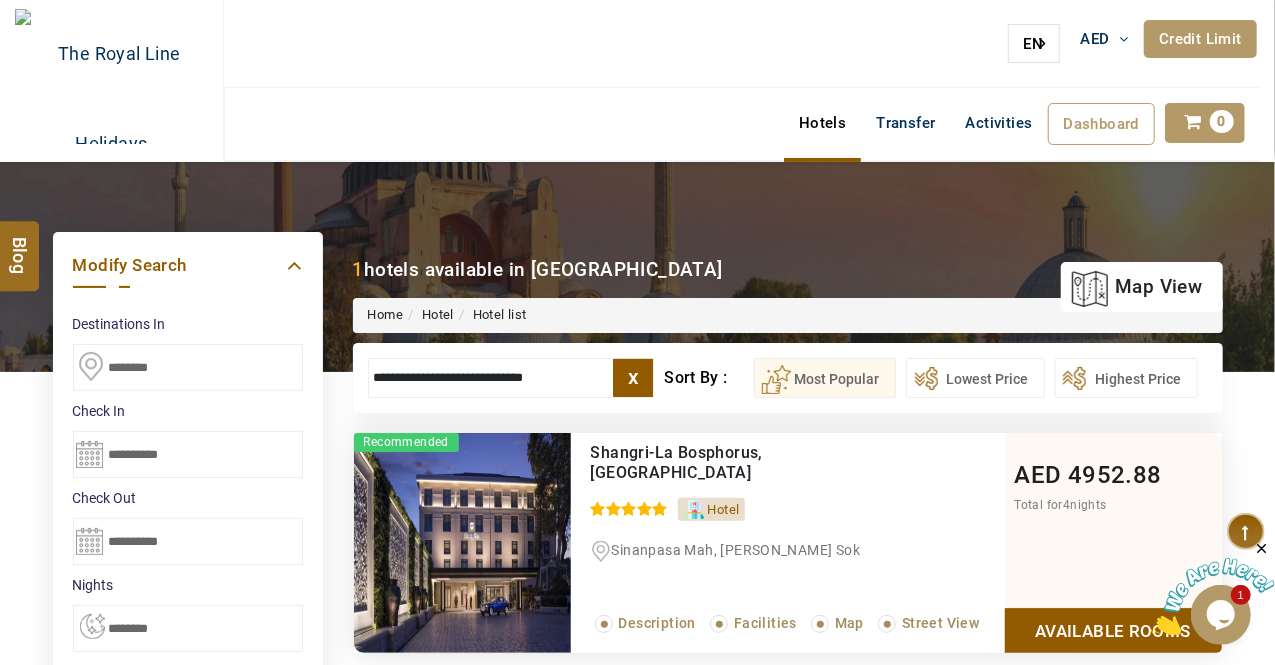 click on "Available Rooms" at bounding box center [1113, 630] 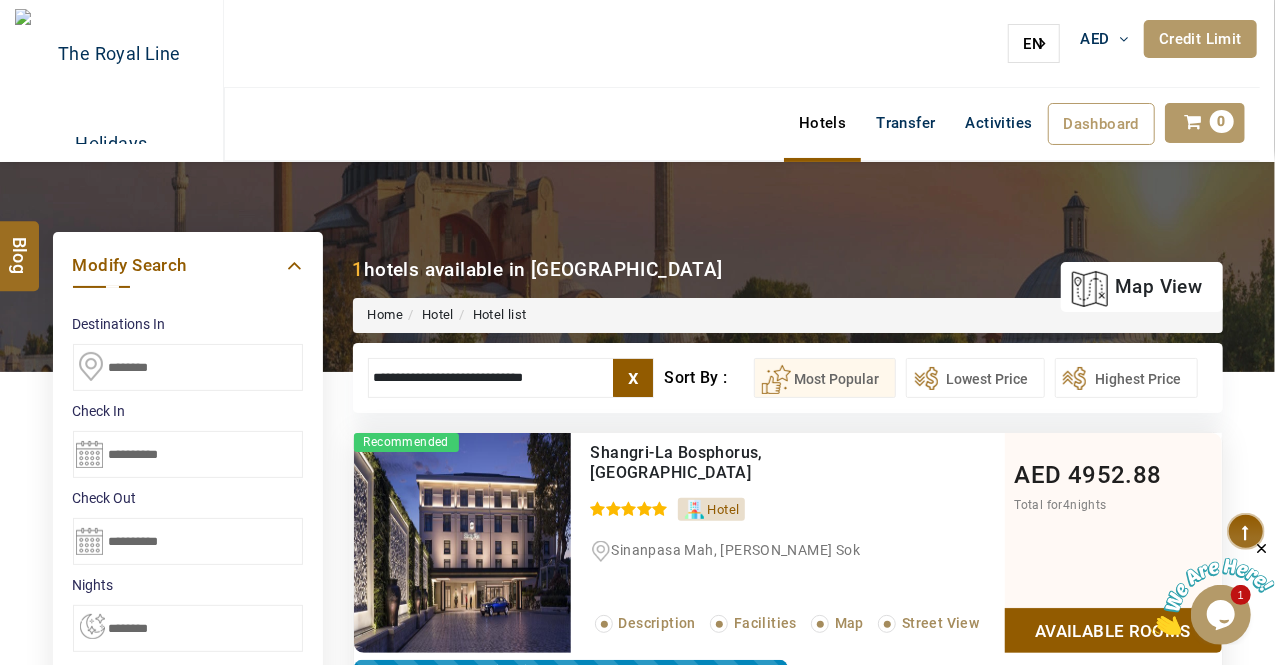 scroll, scrollTop: 380, scrollLeft: 0, axis: vertical 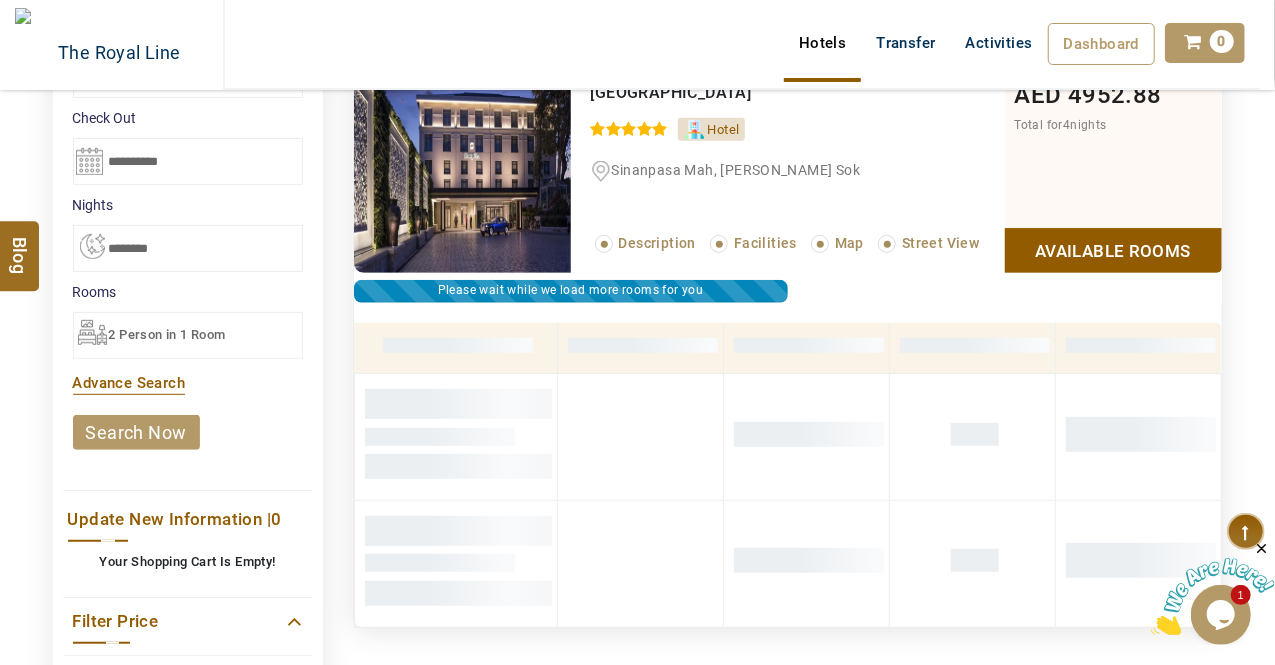 click on "Available Rooms" at bounding box center (1113, 250) 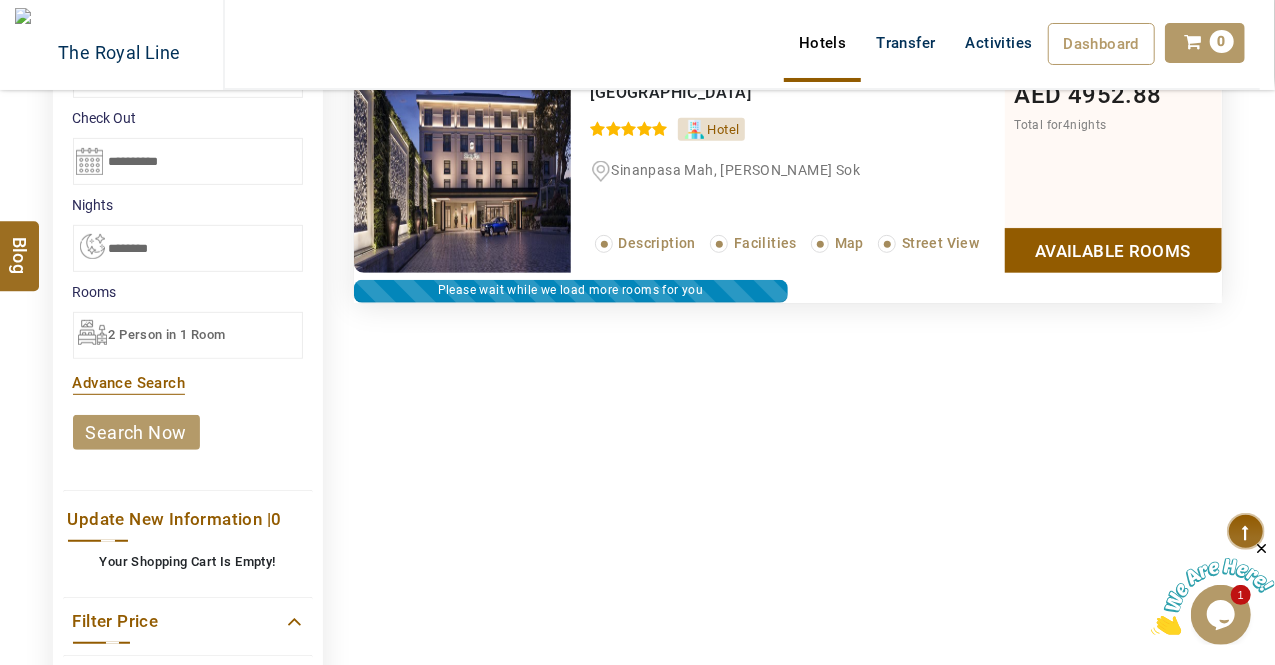click on "Available Rooms" at bounding box center [1113, 250] 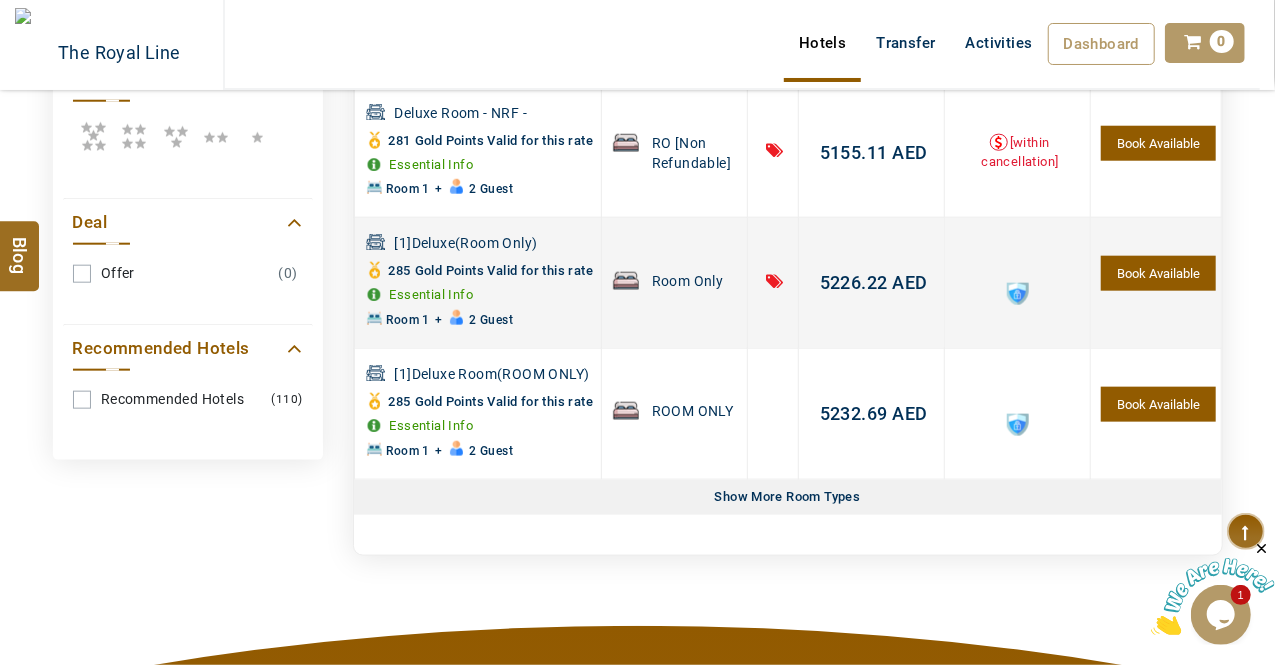 scroll, scrollTop: 1080, scrollLeft: 0, axis: vertical 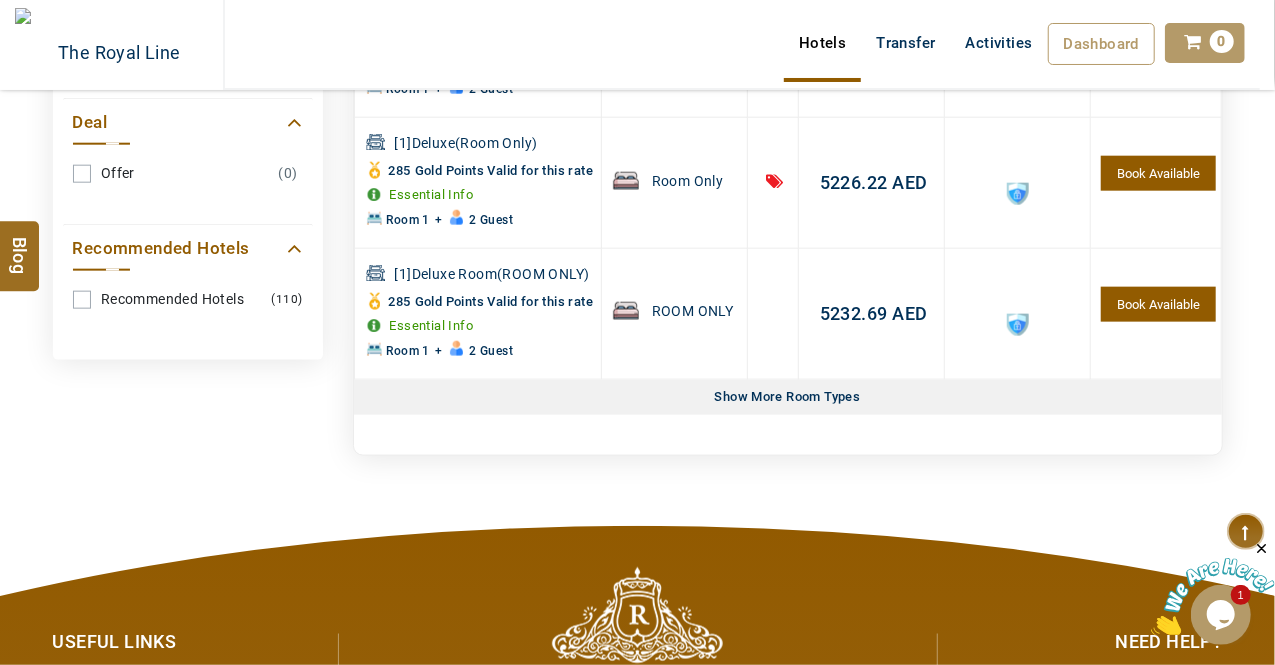 click on "Show More Room Types" at bounding box center [788, 397] 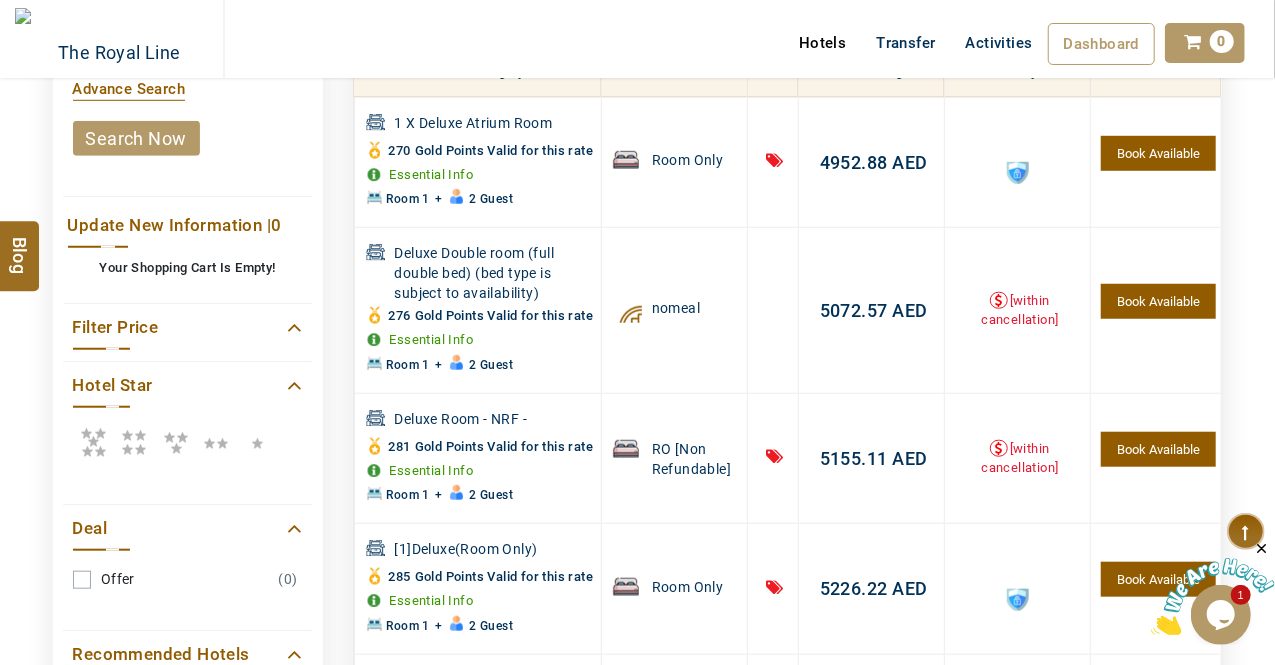 scroll, scrollTop: 0, scrollLeft: 0, axis: both 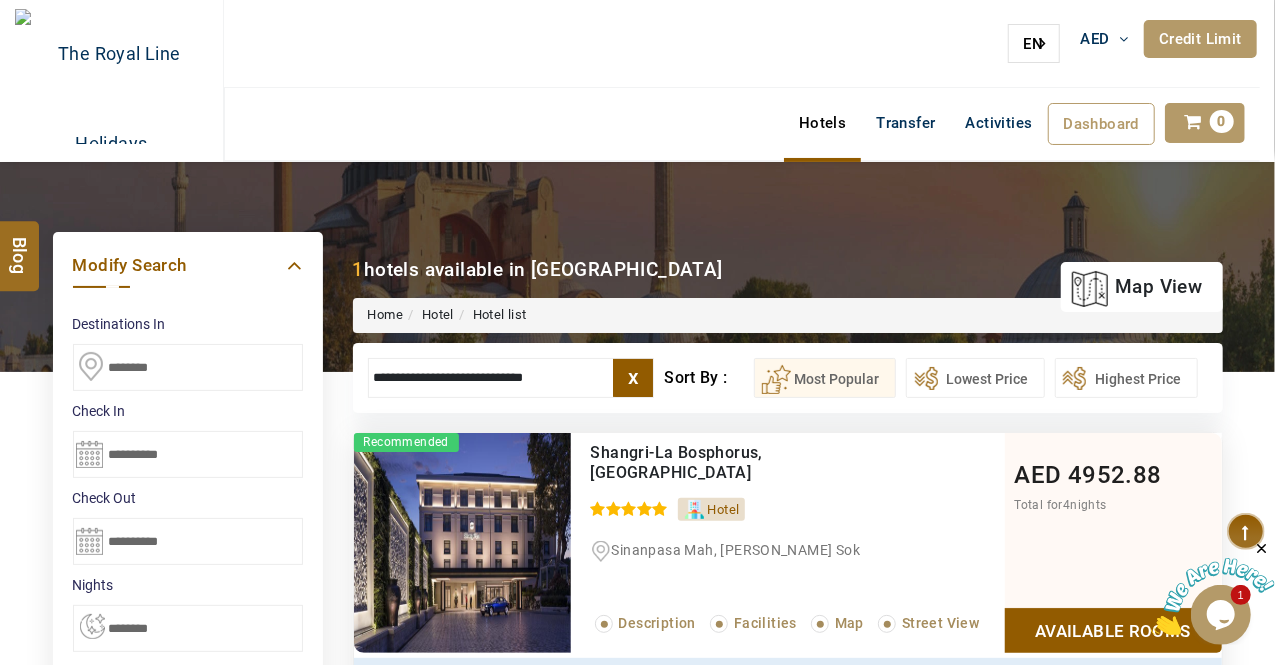 drag, startPoint x: 577, startPoint y: 387, endPoint x: 0, endPoint y: 712, distance: 662.2341 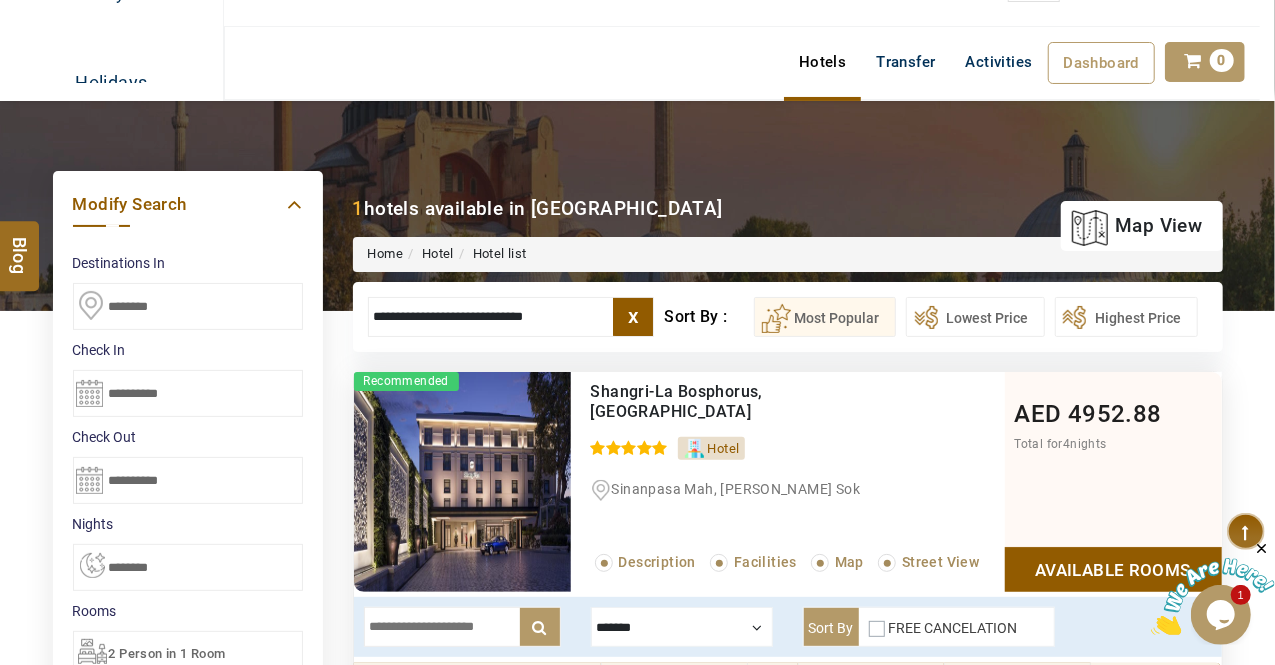 paste on "**********" 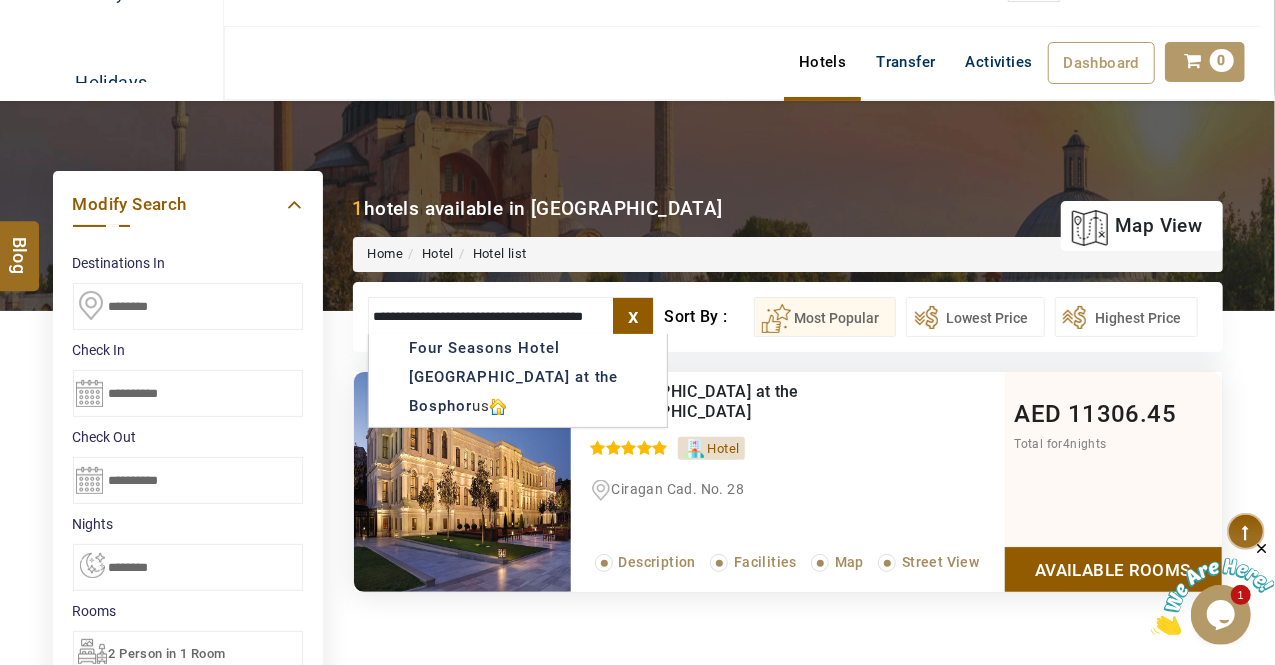 type on "**********" 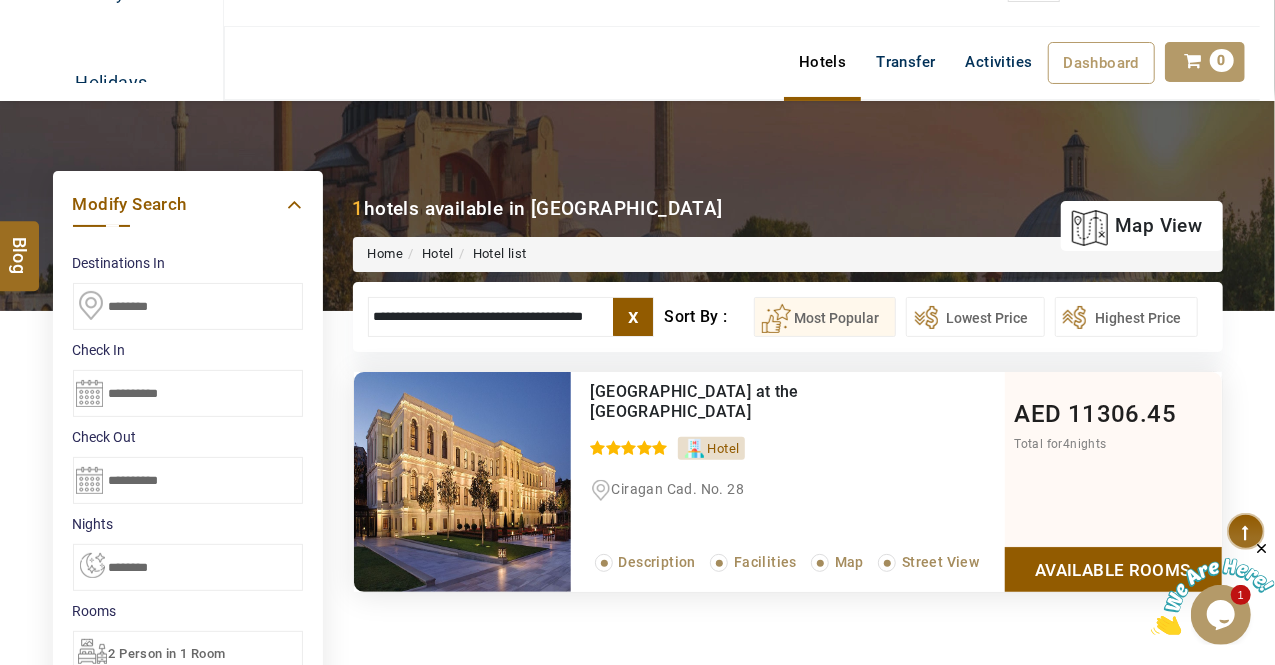 click on "Available Rooms" at bounding box center (1113, 569) 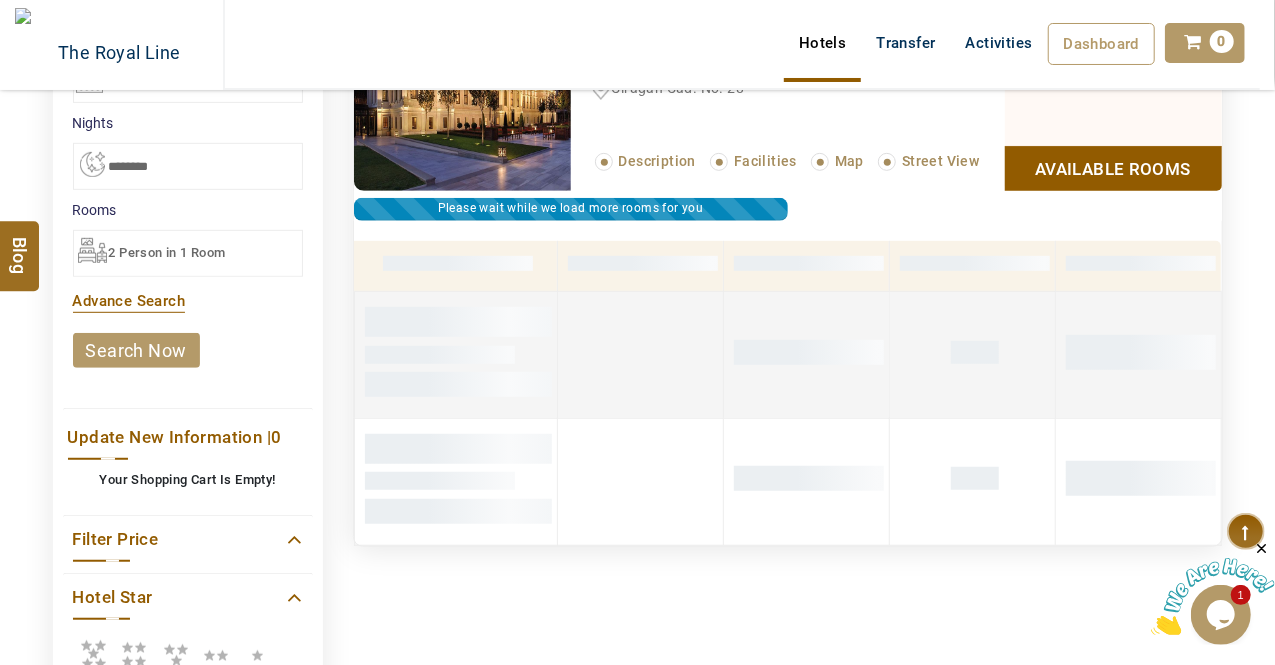 scroll, scrollTop: 480, scrollLeft: 0, axis: vertical 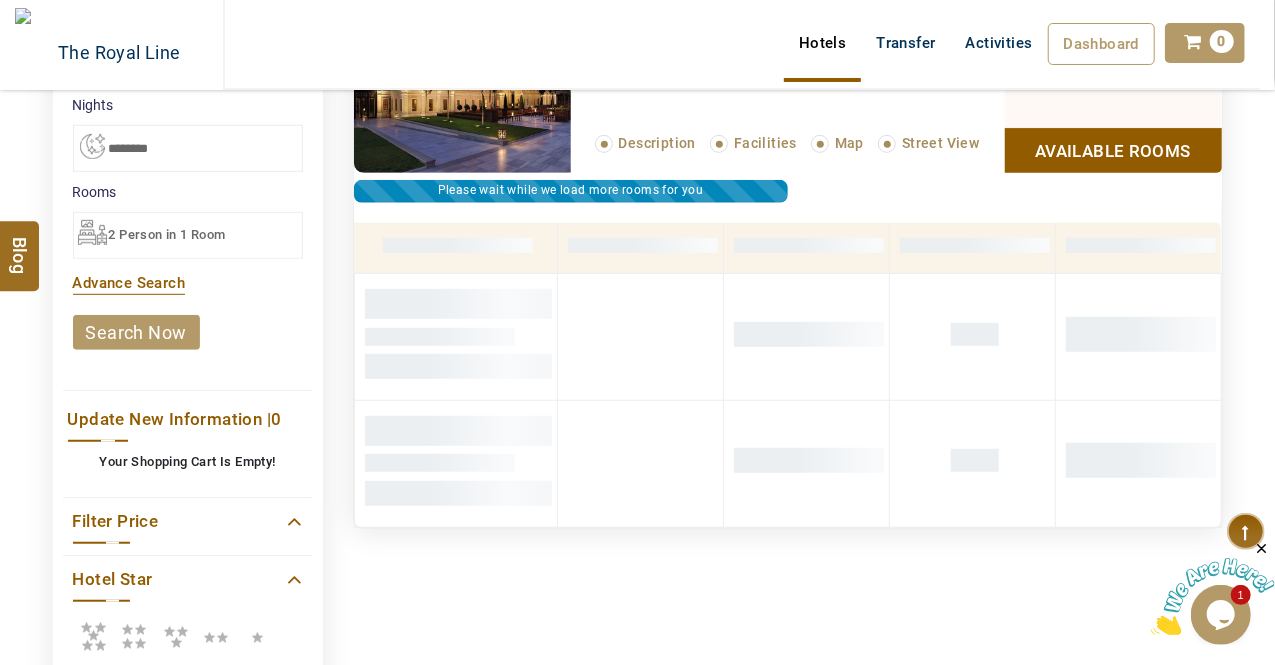 click on "Available Rooms" at bounding box center (1113, 150) 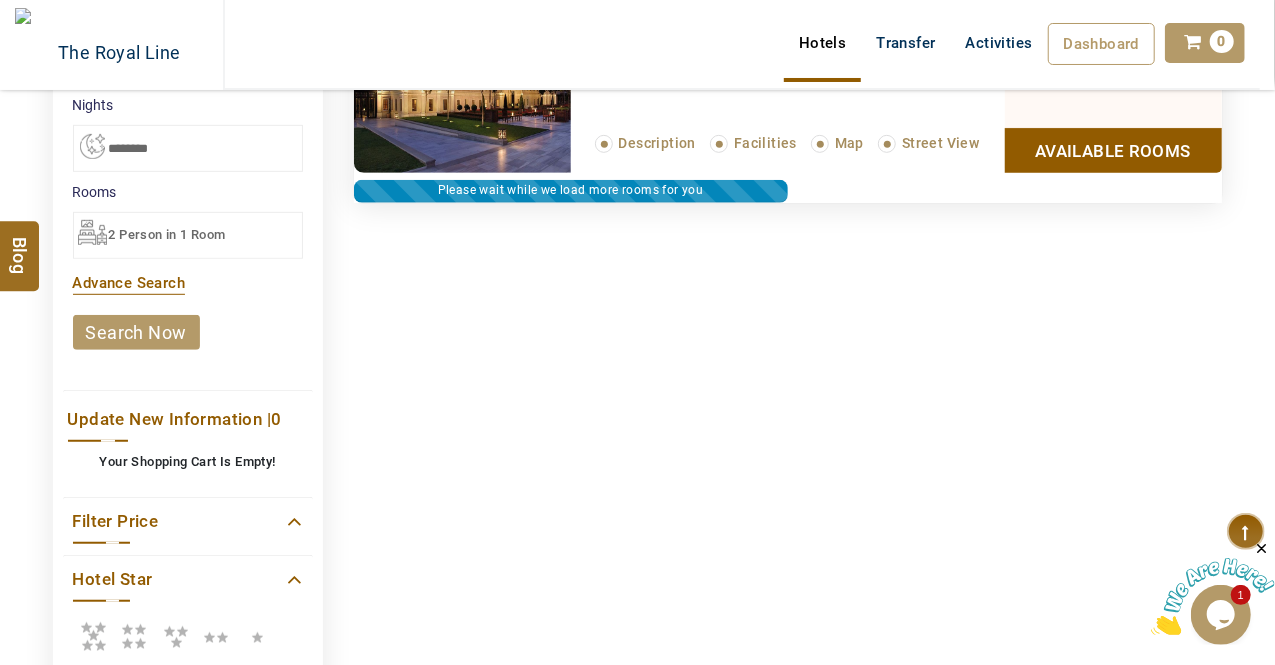 click on "Available Rooms" at bounding box center (1113, 150) 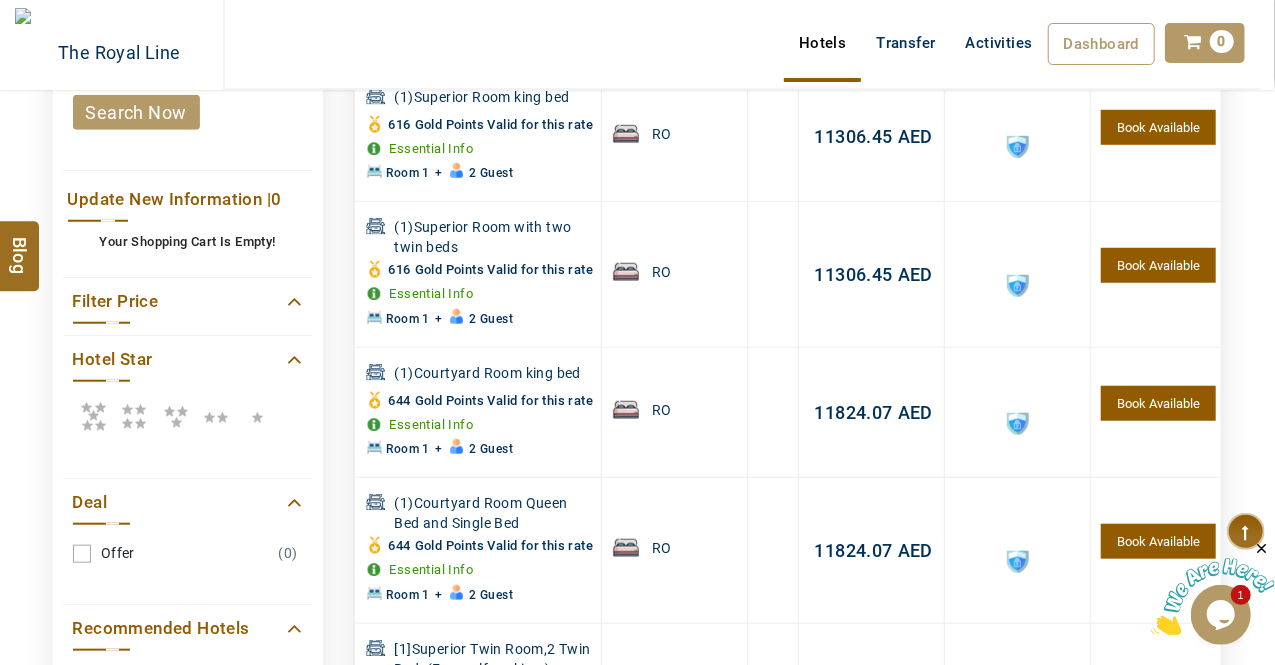 scroll, scrollTop: 0, scrollLeft: 0, axis: both 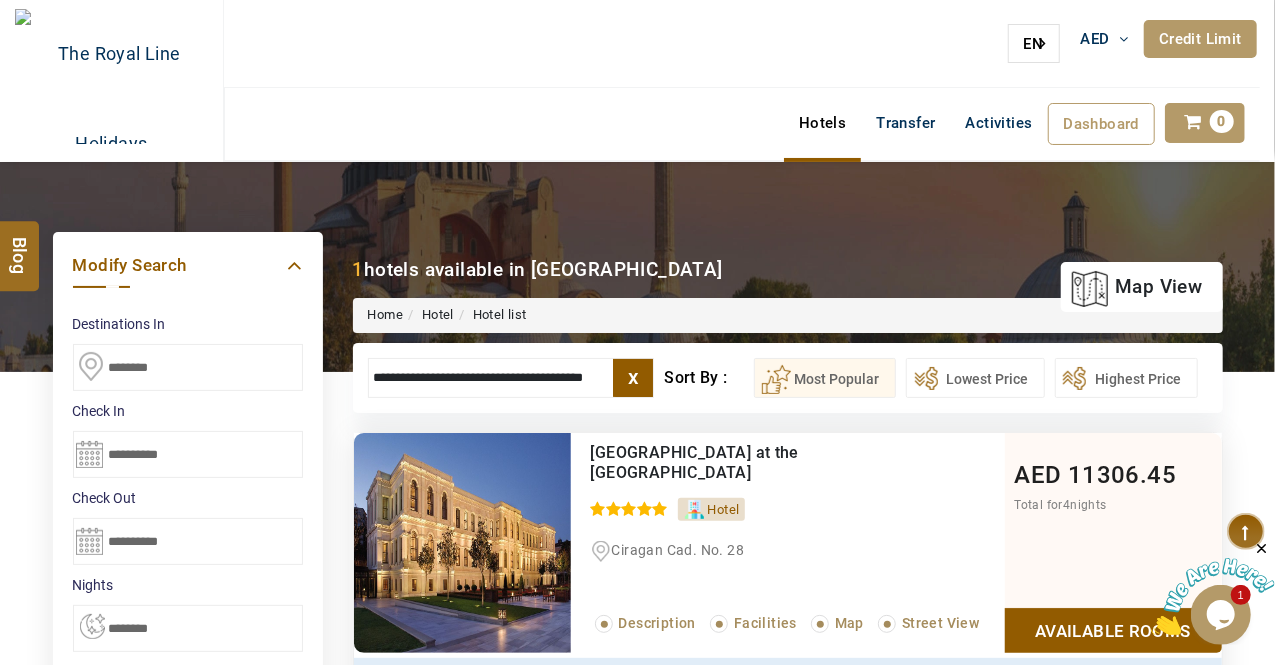 click on "x" at bounding box center [633, 378] 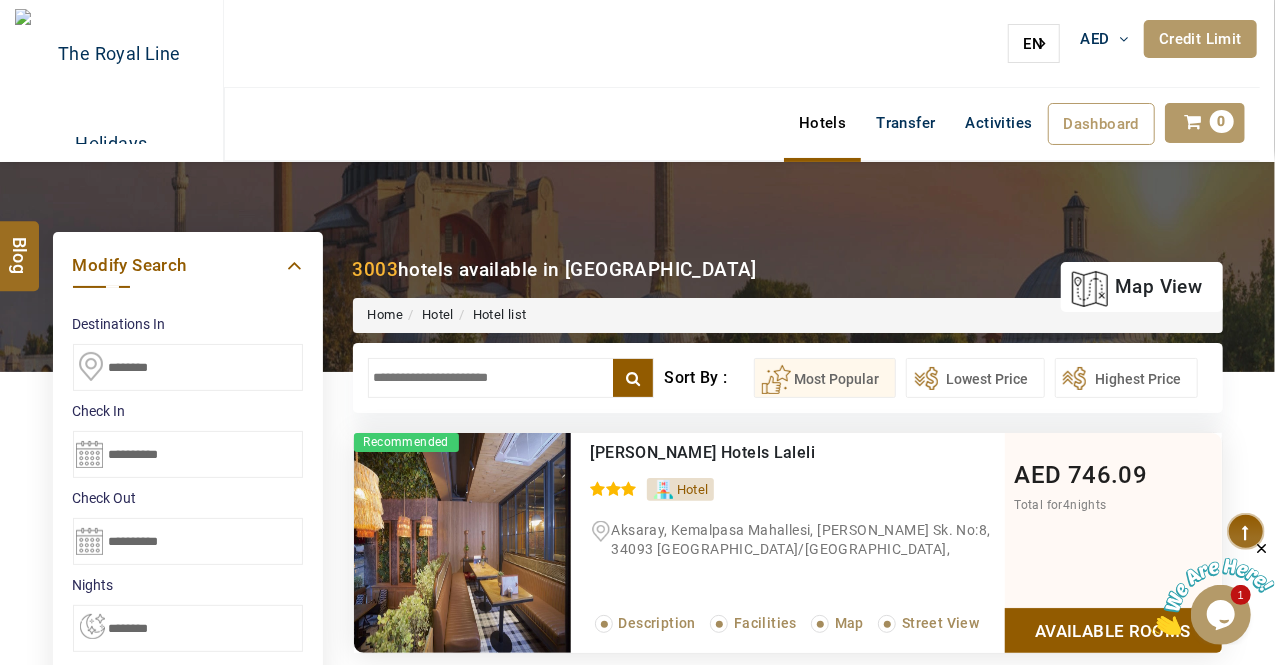 click at bounding box center [511, 378] 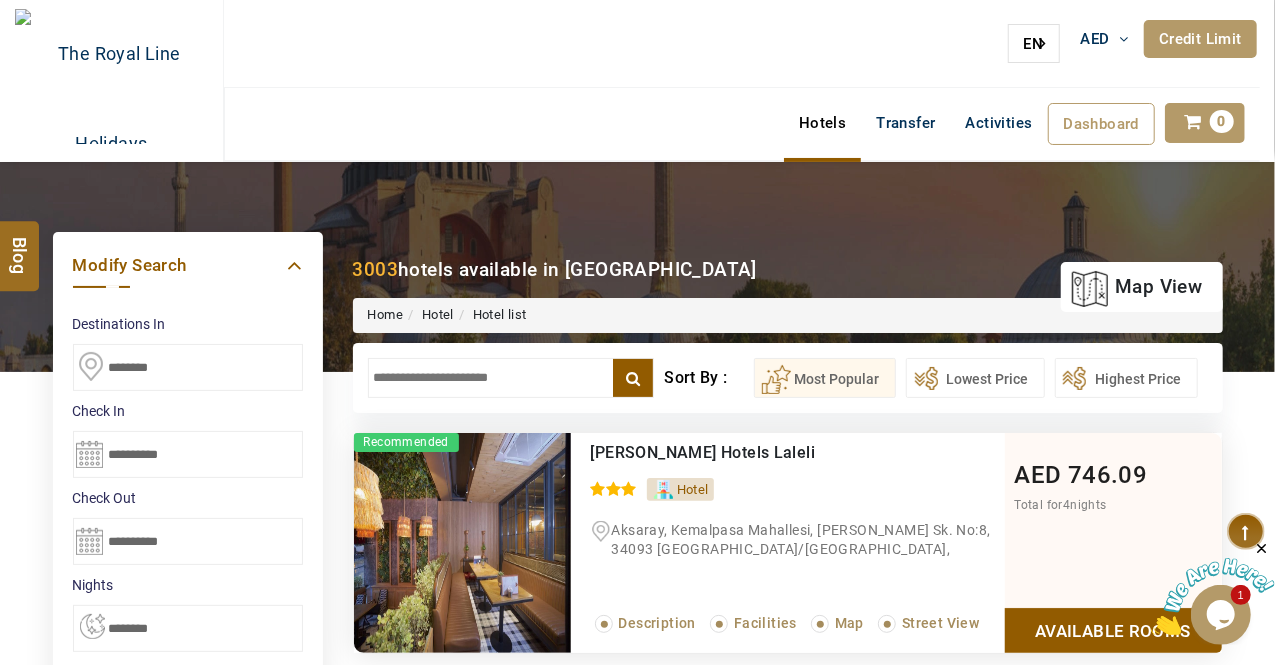 paste on "**********" 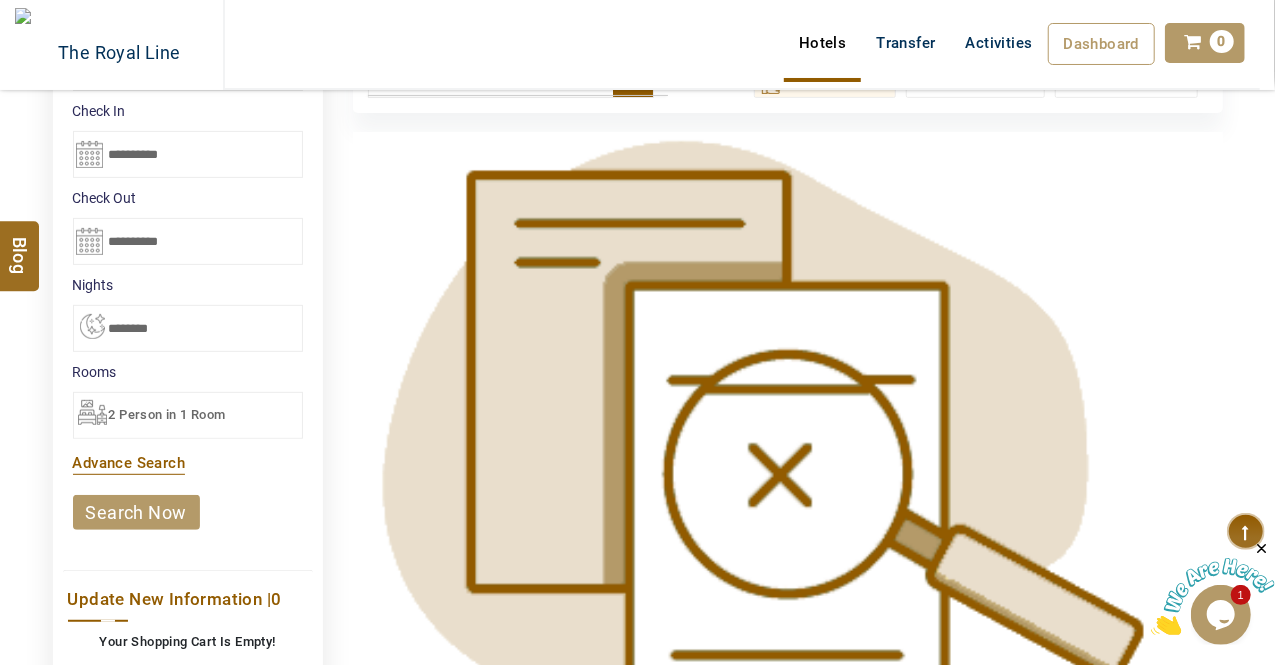scroll, scrollTop: 100, scrollLeft: 0, axis: vertical 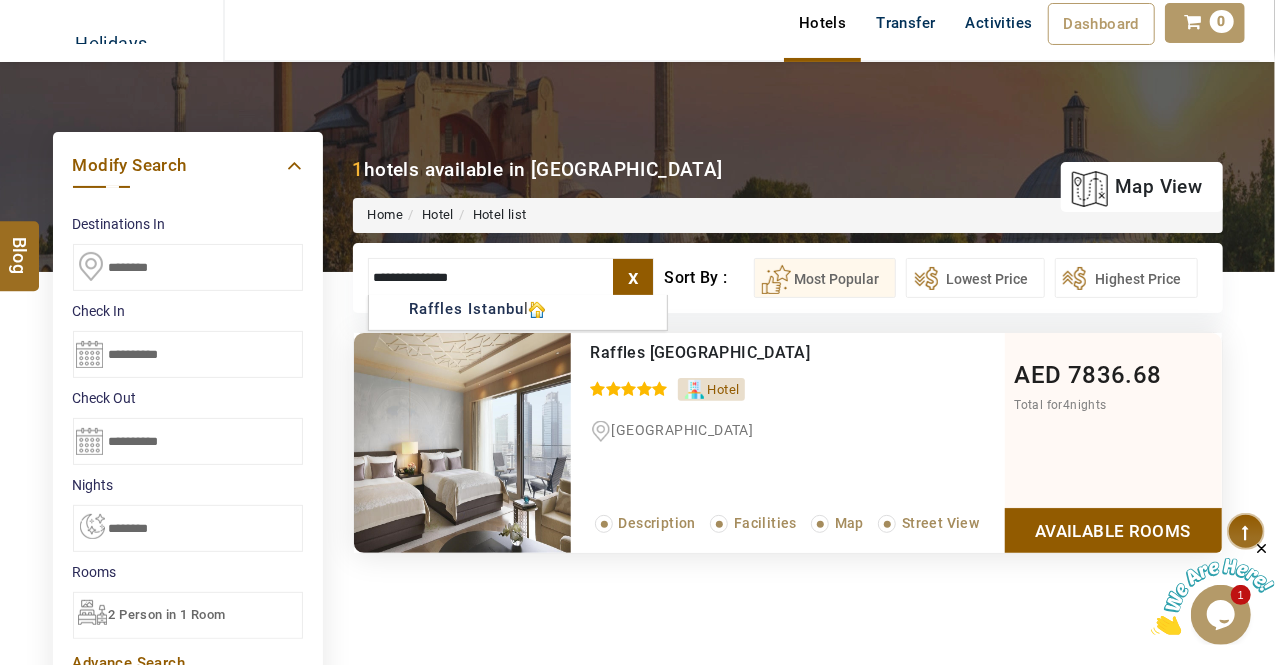 type on "**********" 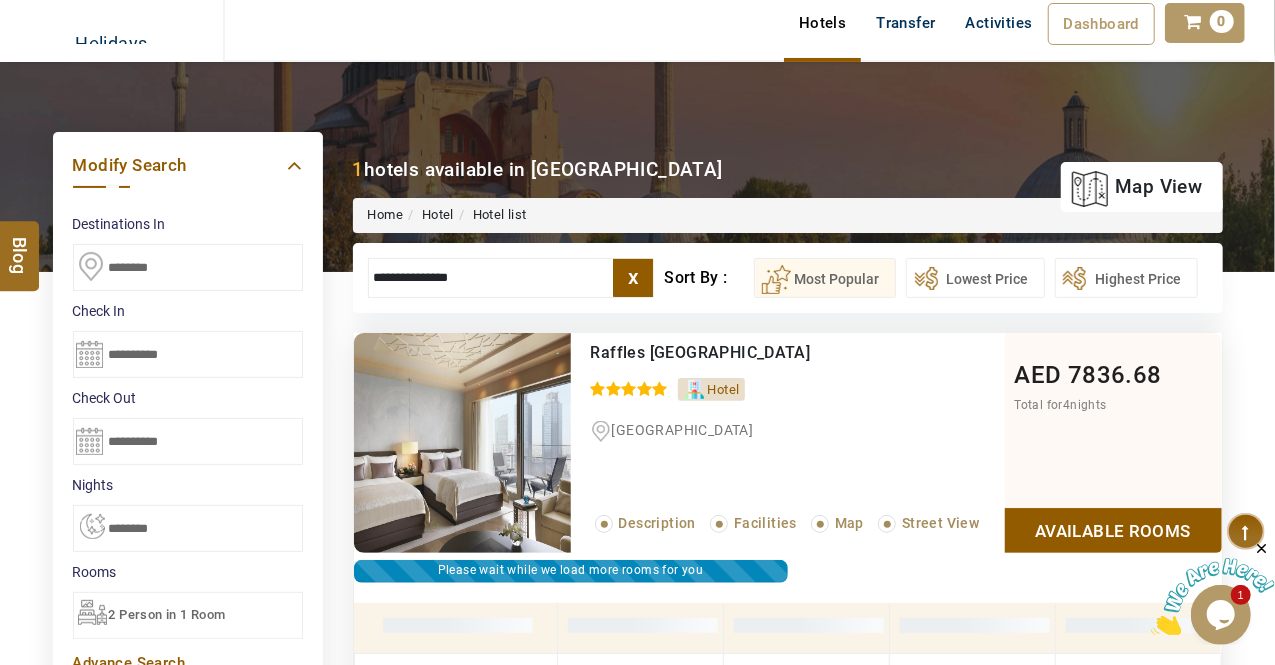 scroll, scrollTop: 380, scrollLeft: 0, axis: vertical 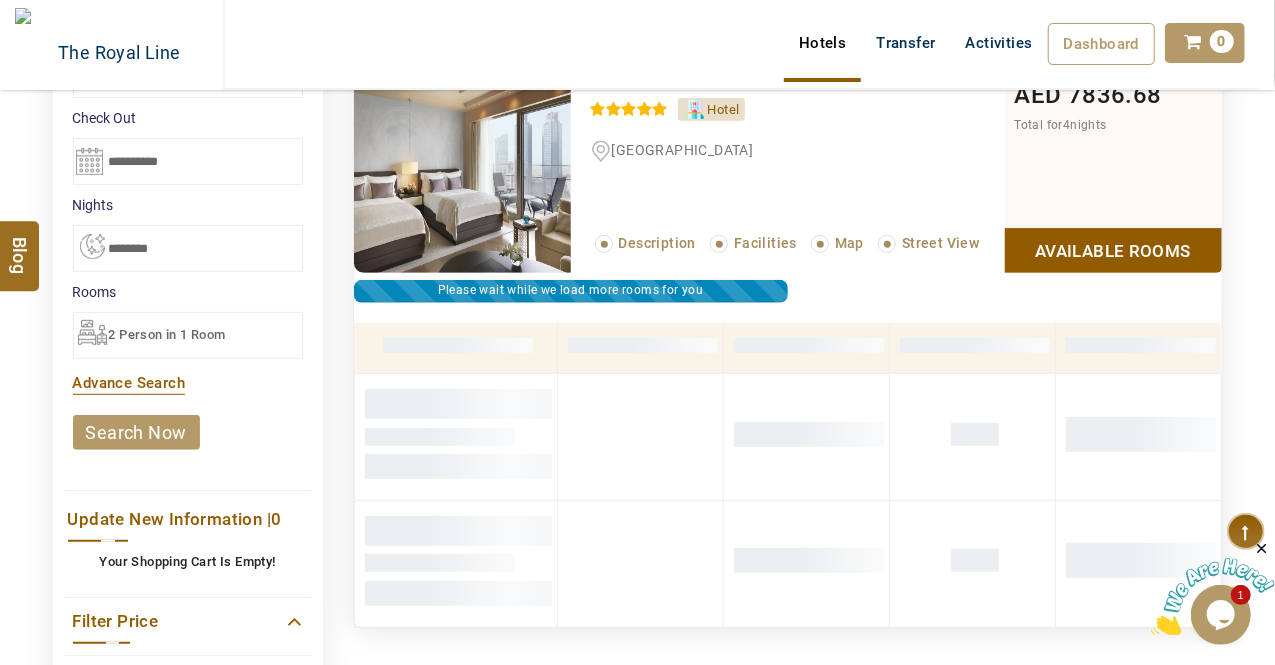 click on "Available Rooms" at bounding box center [1113, 250] 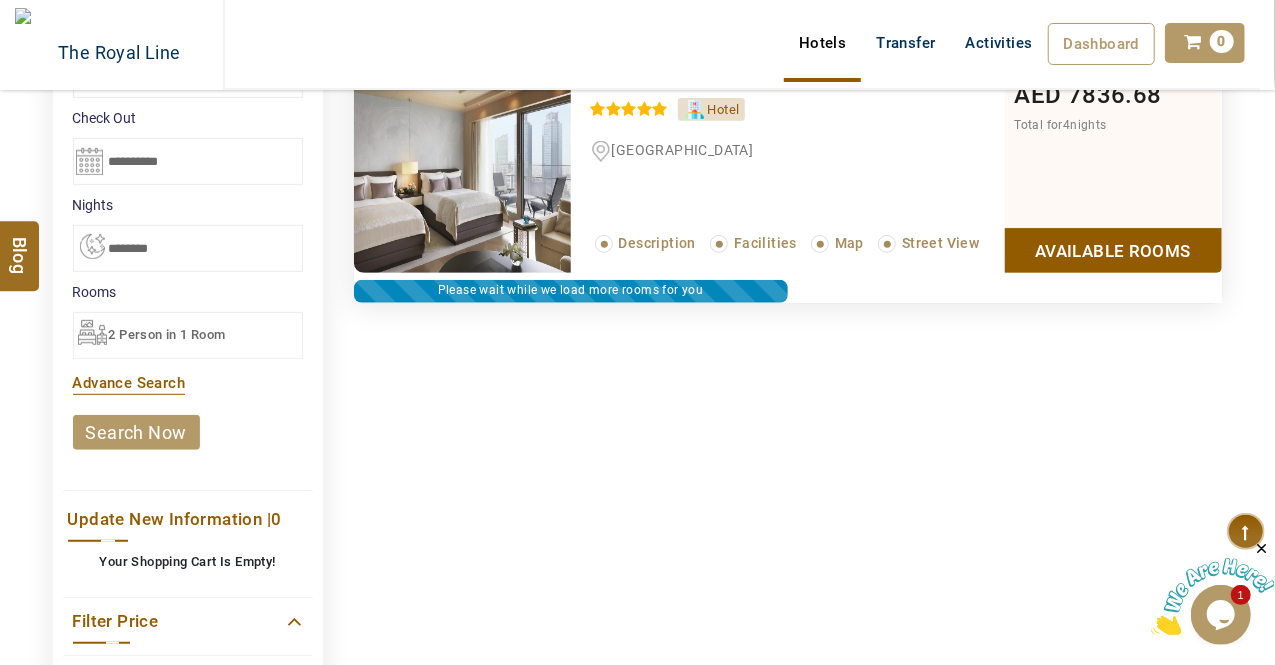 click on "Available Rooms" at bounding box center [1113, 250] 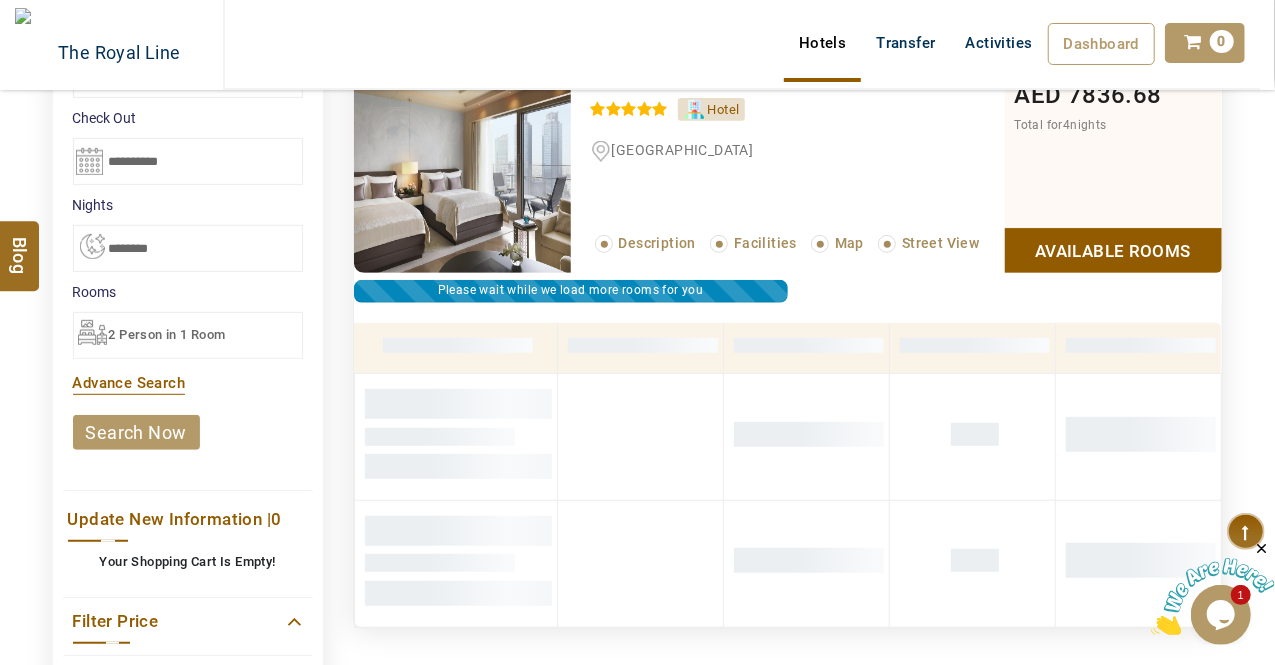 click on "Available Rooms" at bounding box center [1113, 250] 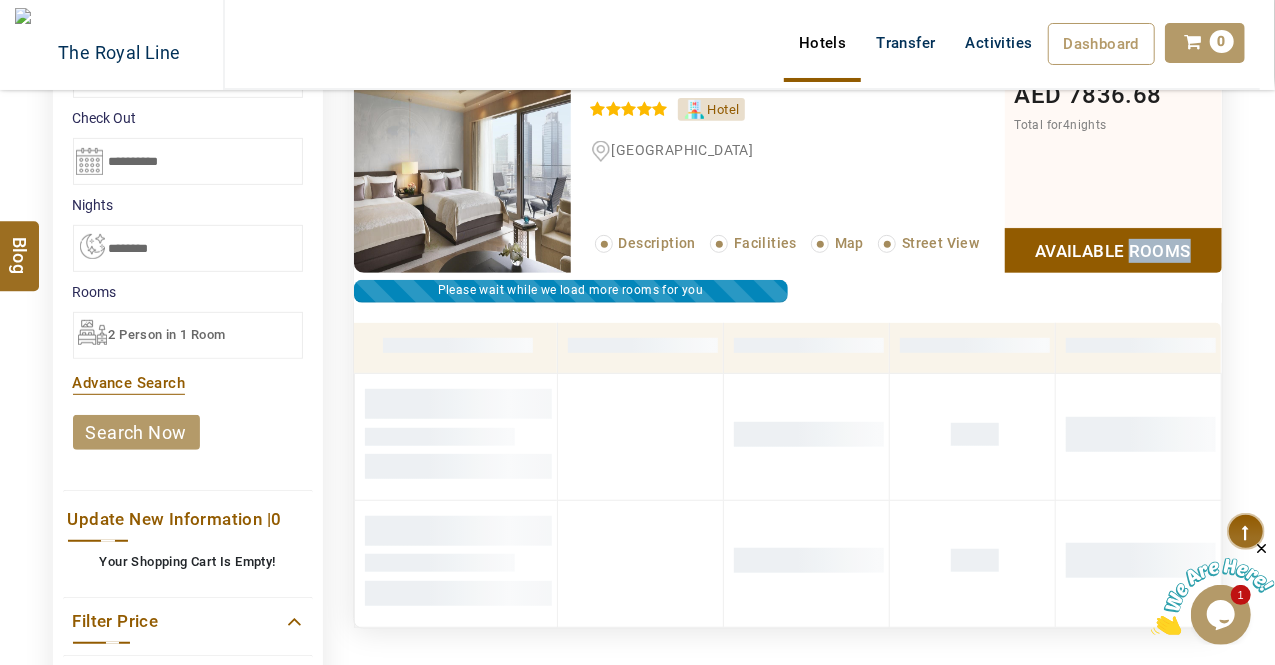 click on "Available Rooms" at bounding box center [1113, 250] 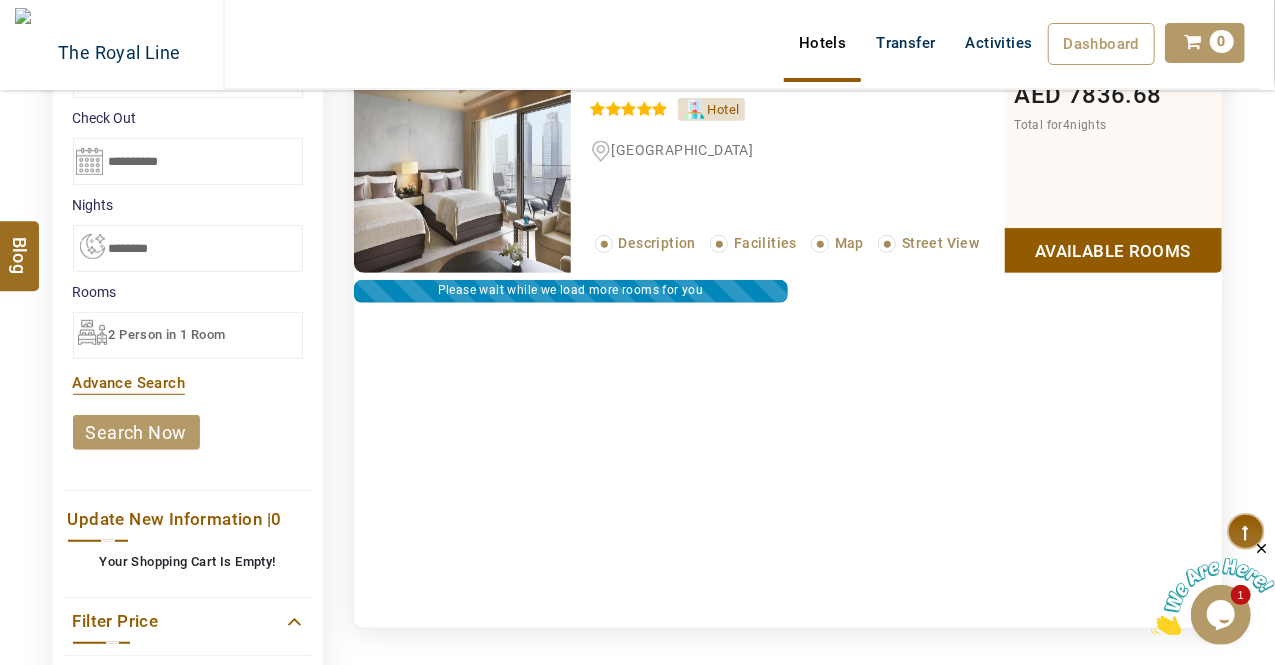 click on "Available Rooms" at bounding box center (1113, 250) 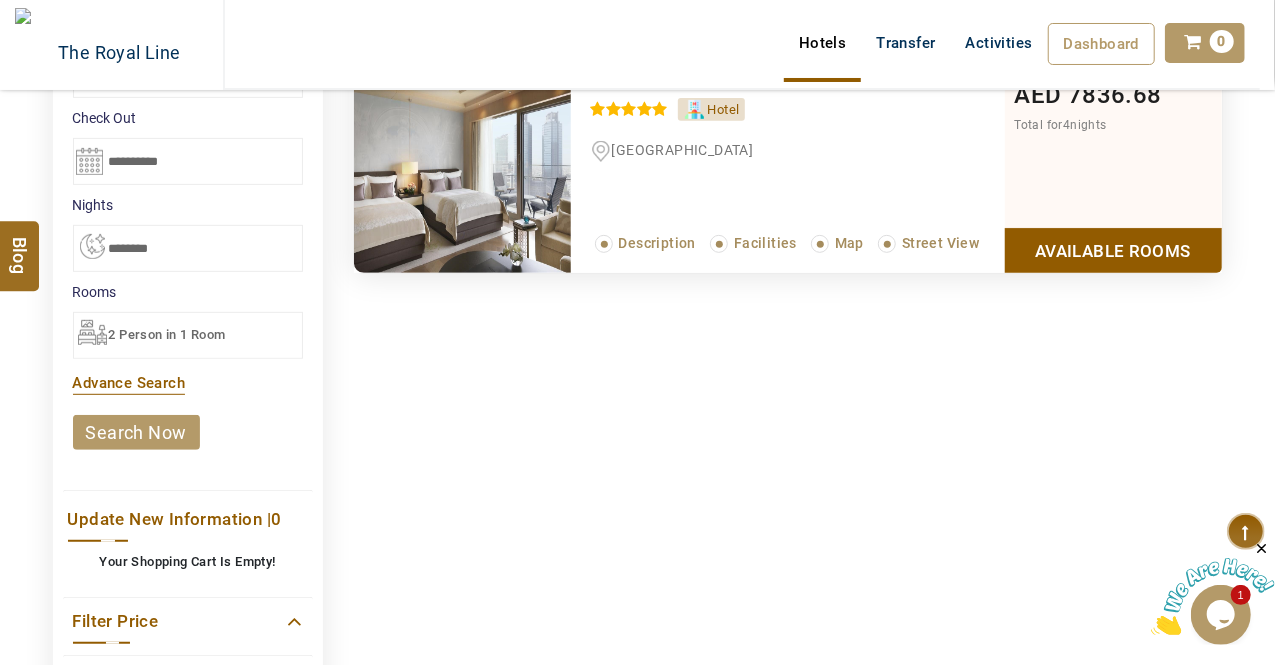 drag, startPoint x: 1076, startPoint y: 263, endPoint x: 1066, endPoint y: 275, distance: 15.6205 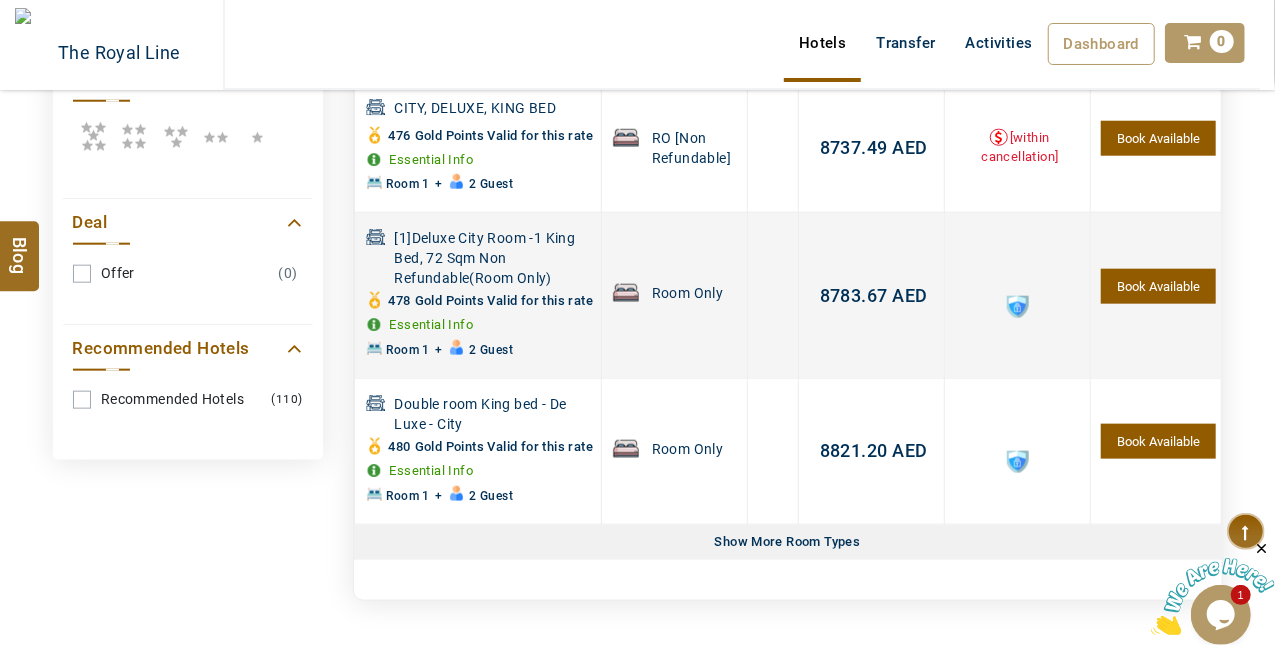 scroll, scrollTop: 1380, scrollLeft: 0, axis: vertical 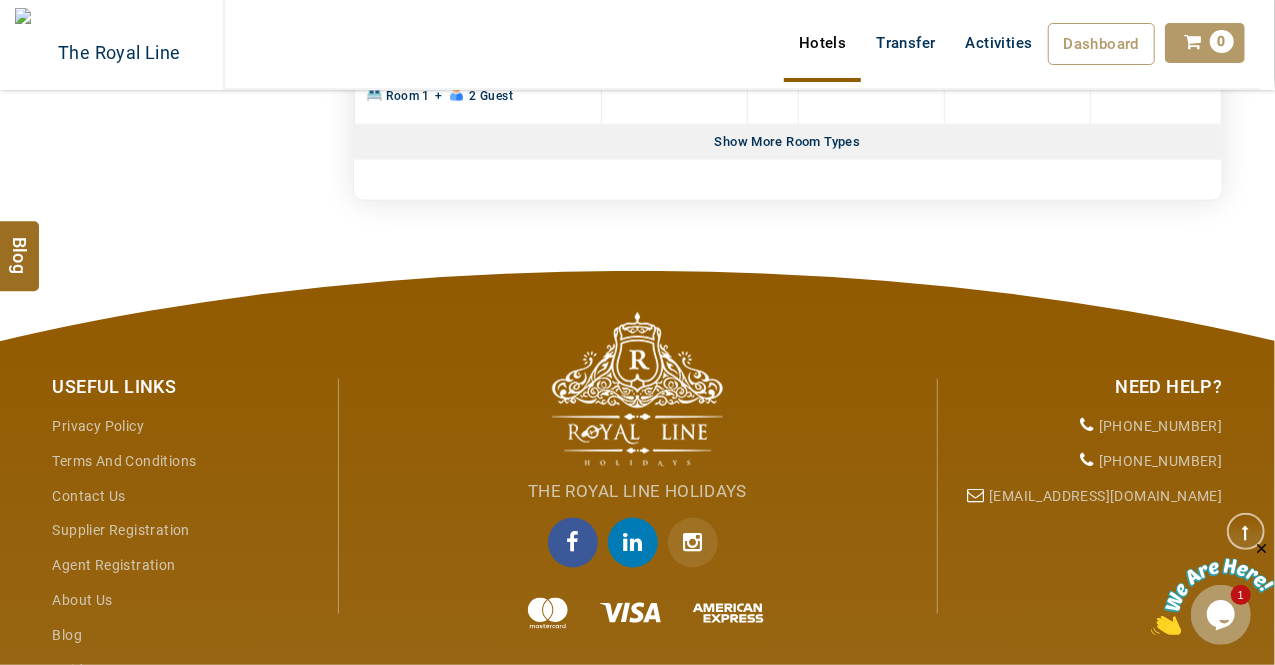 click on "Show More Room Types" at bounding box center [788, 142] 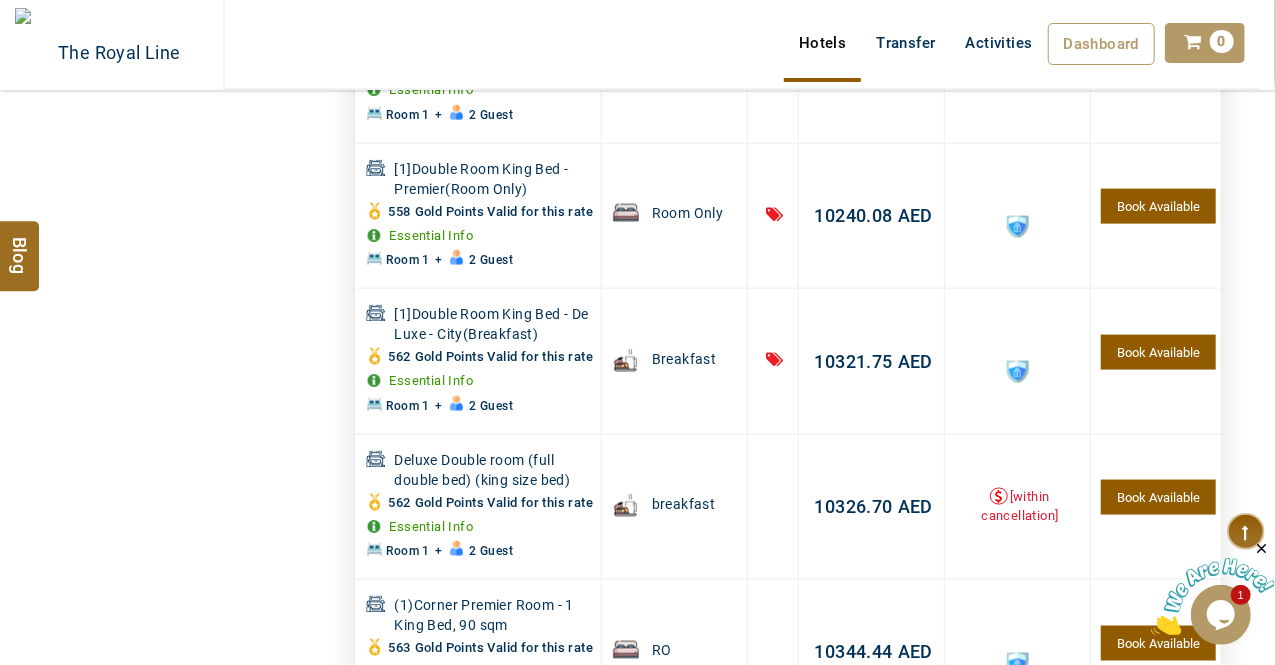 scroll, scrollTop: 4880, scrollLeft: 0, axis: vertical 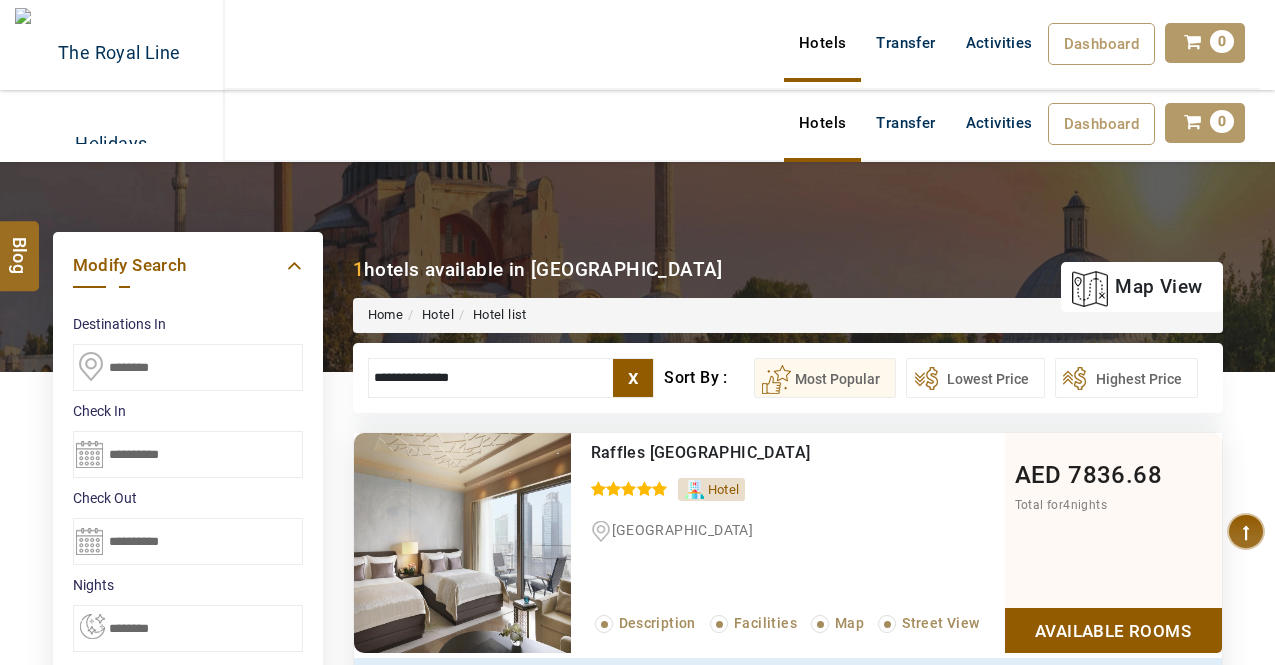 select on "*" 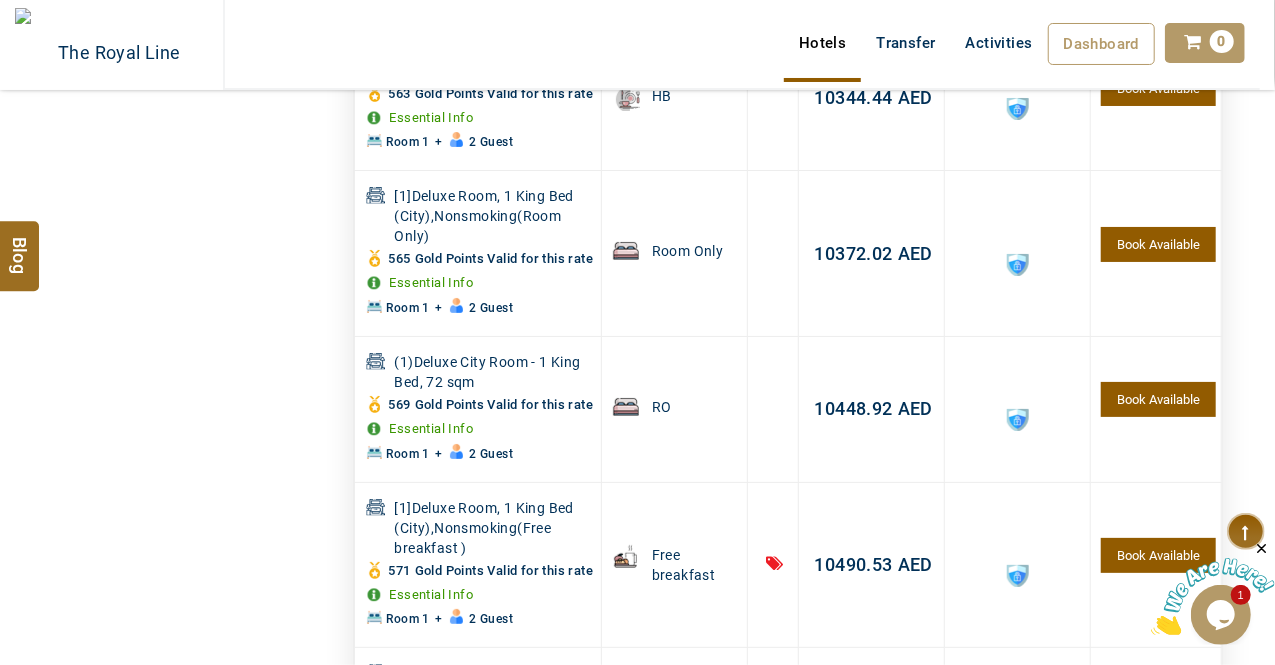 scroll, scrollTop: 0, scrollLeft: 0, axis: both 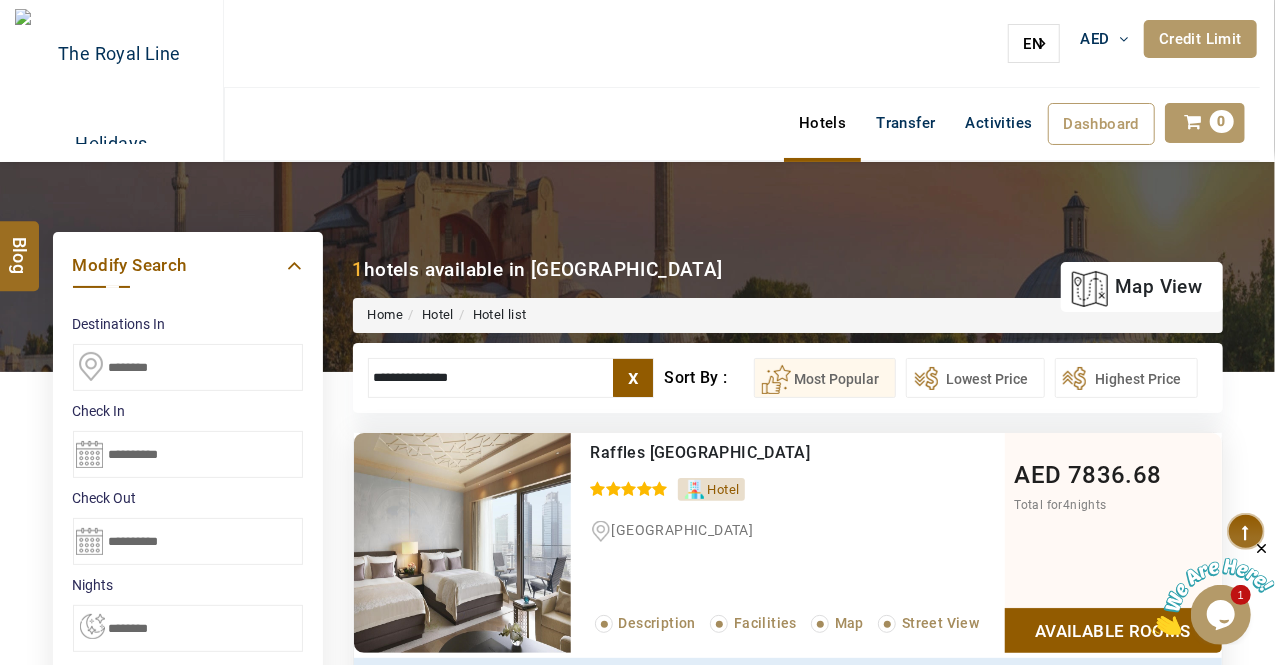 click on "x" at bounding box center (633, 378) 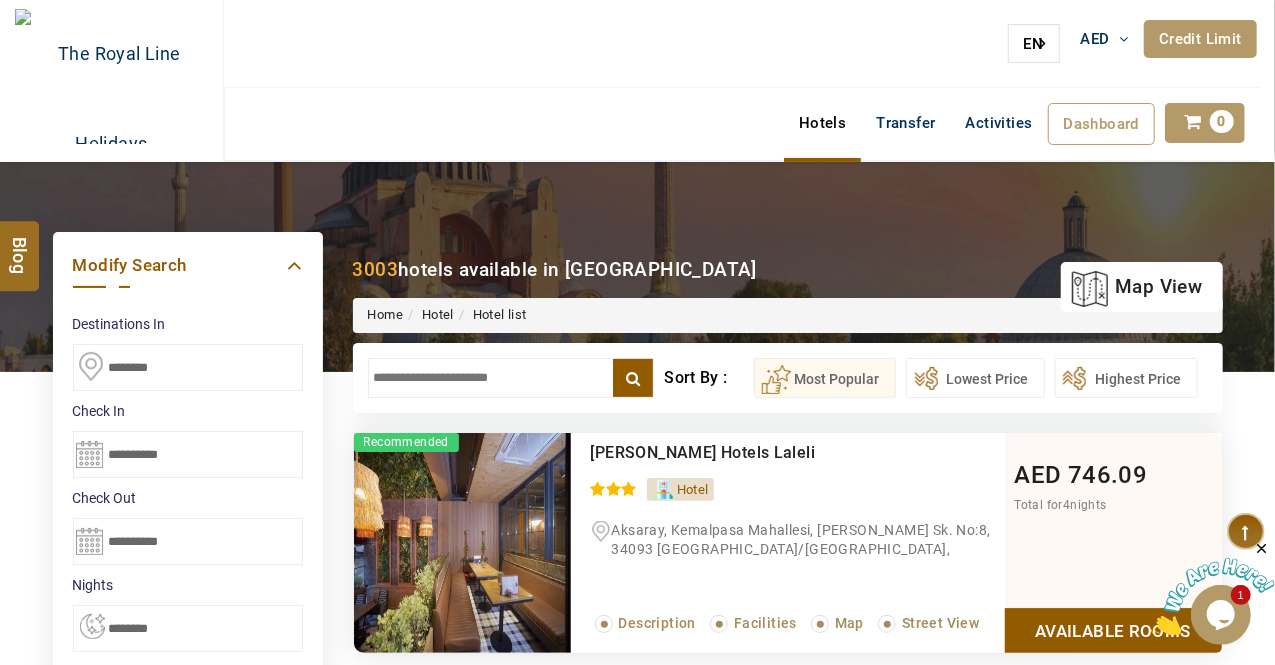 click at bounding box center (633, 378) 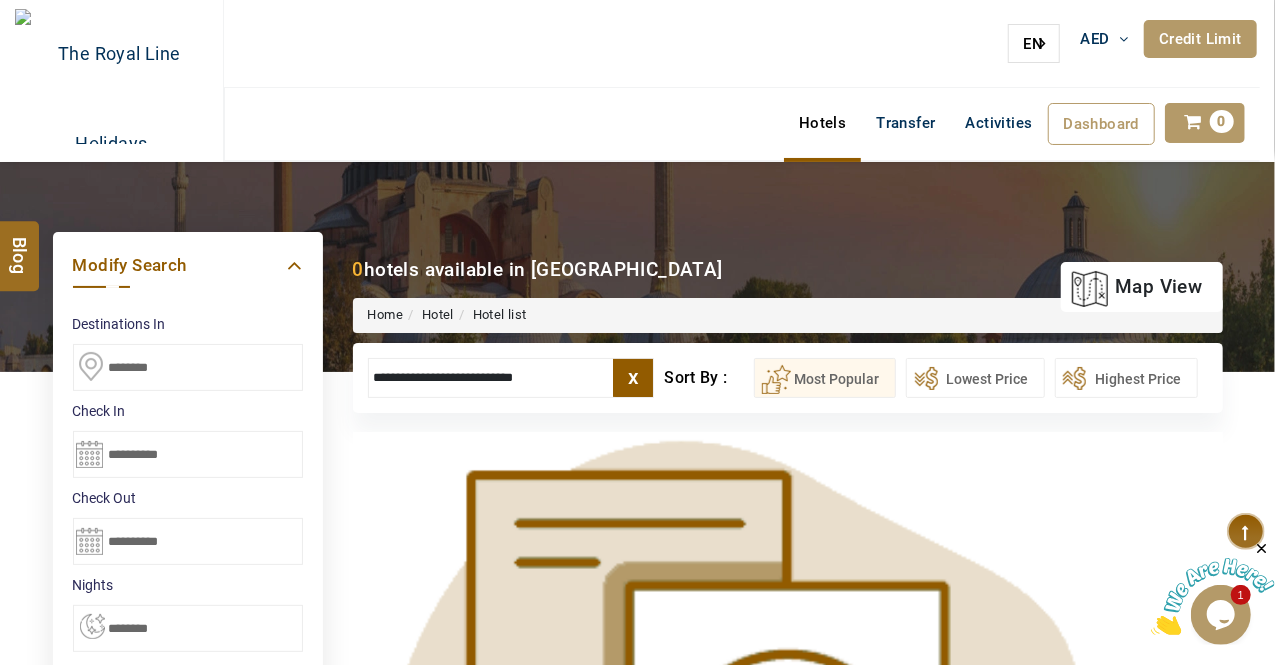 type on "**********" 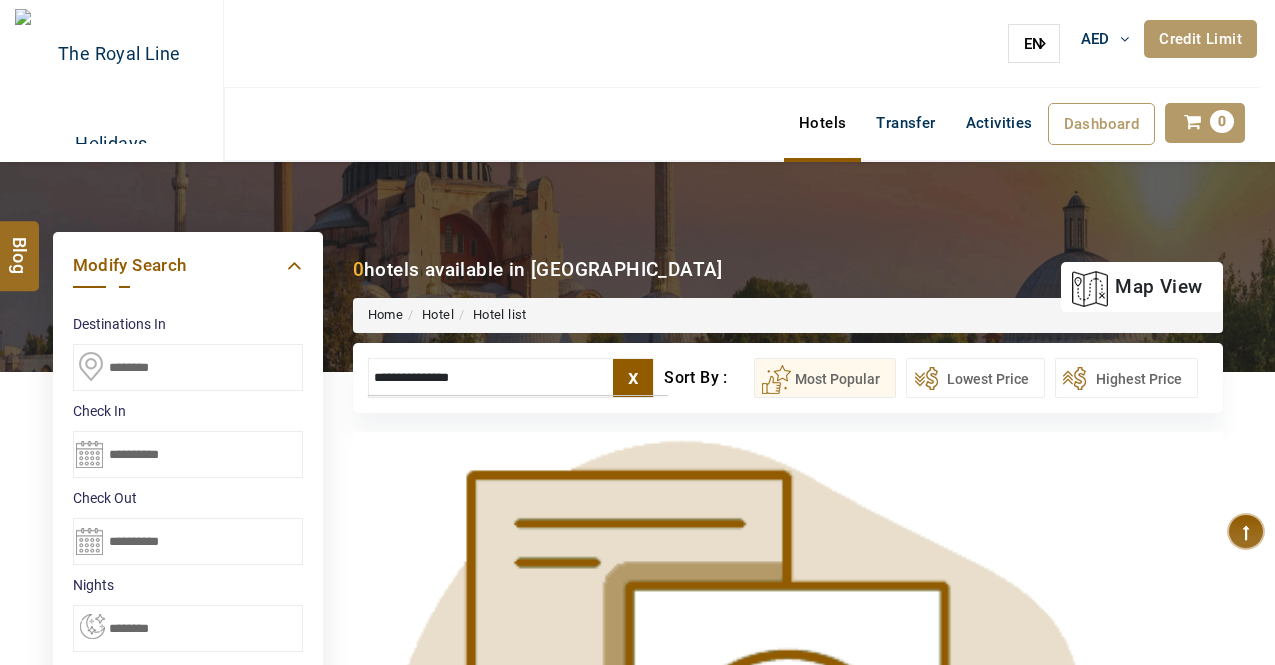 select on "*" 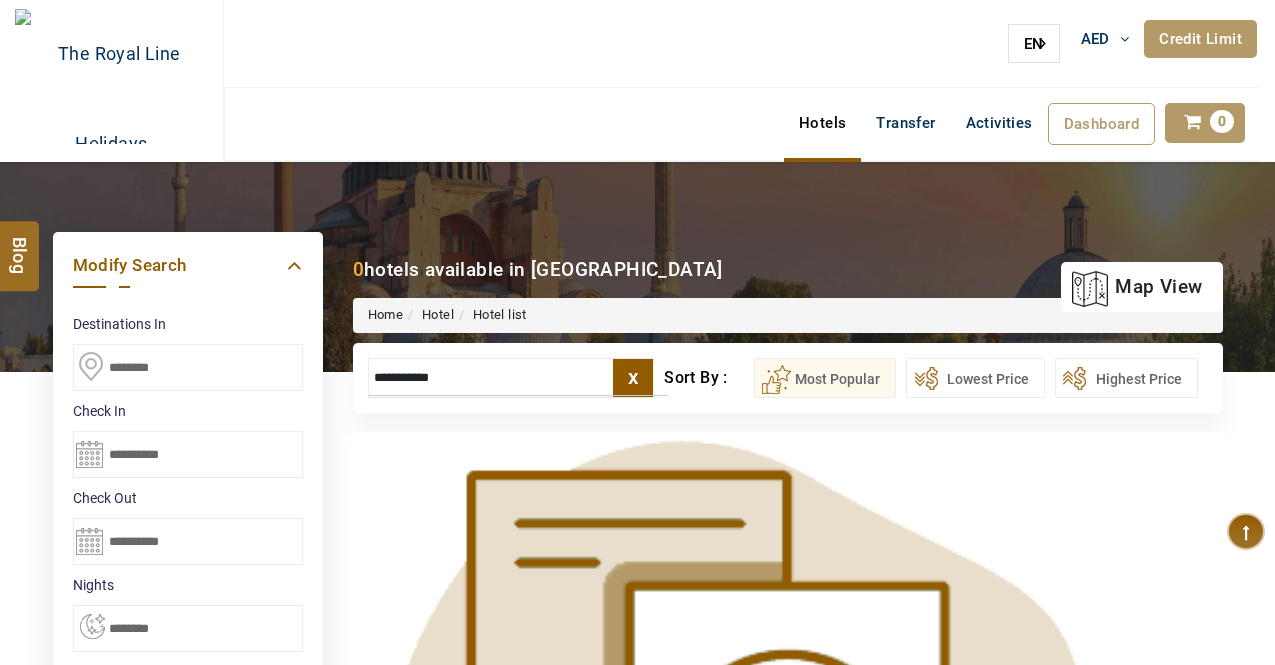 scroll, scrollTop: 0, scrollLeft: 0, axis: both 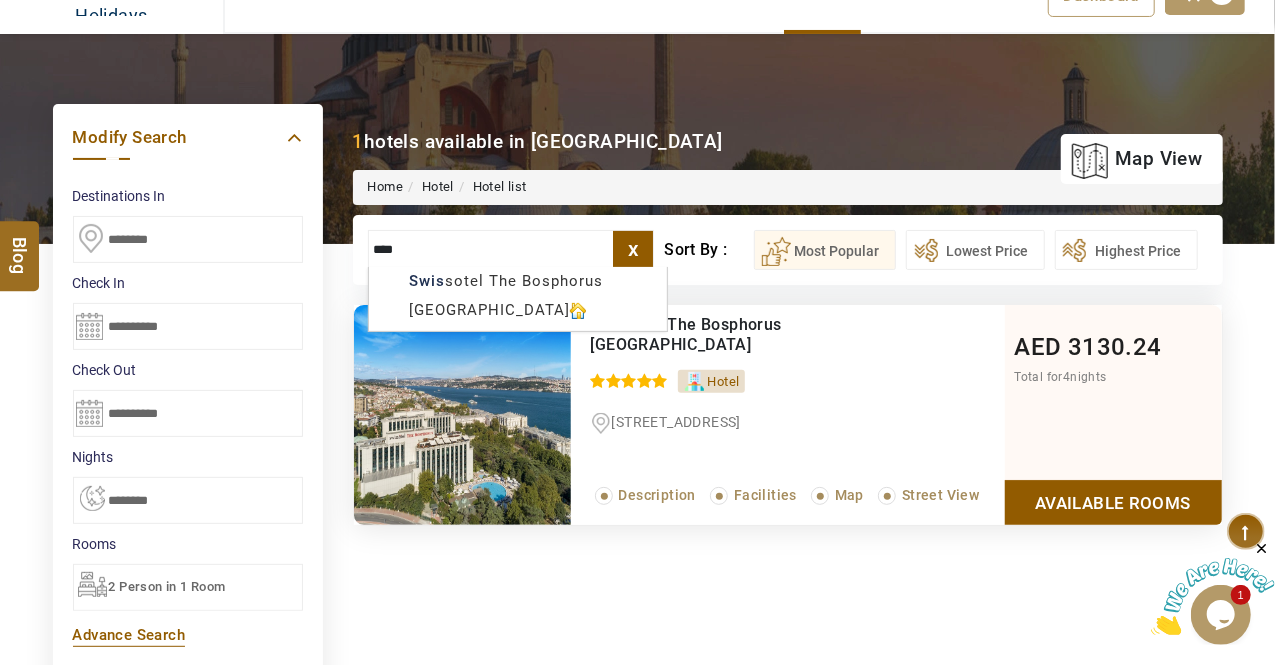 type on "****" 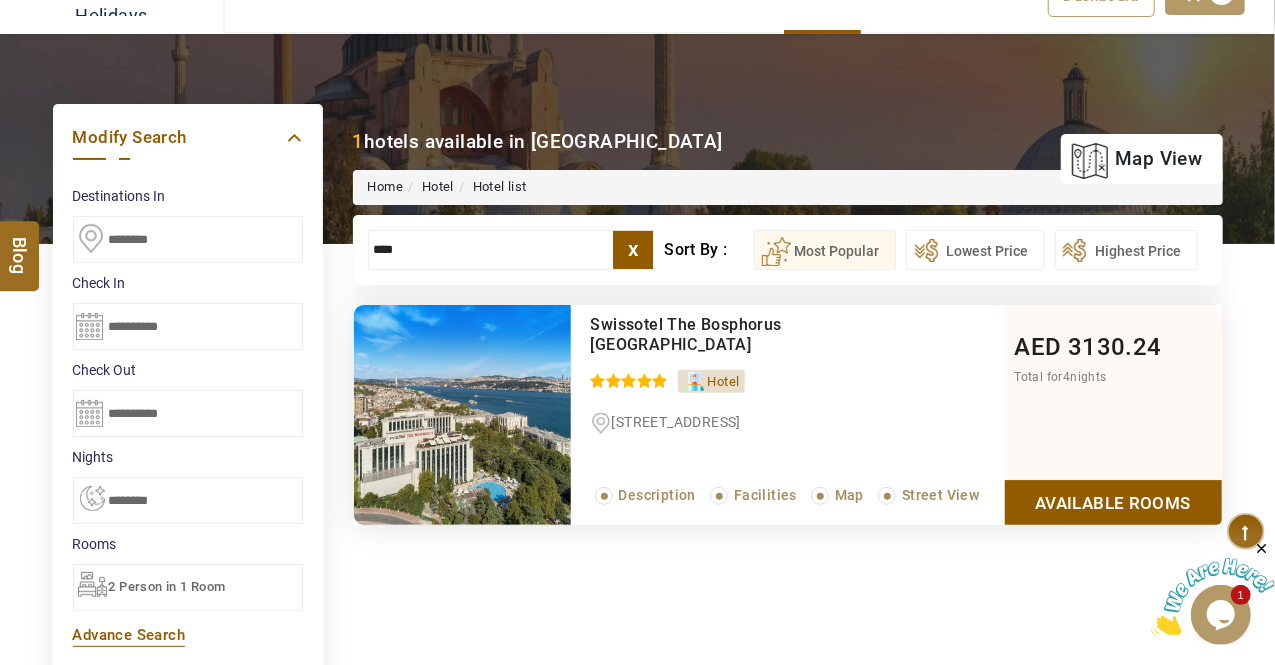 click on "Available Rooms" at bounding box center (1113, 502) 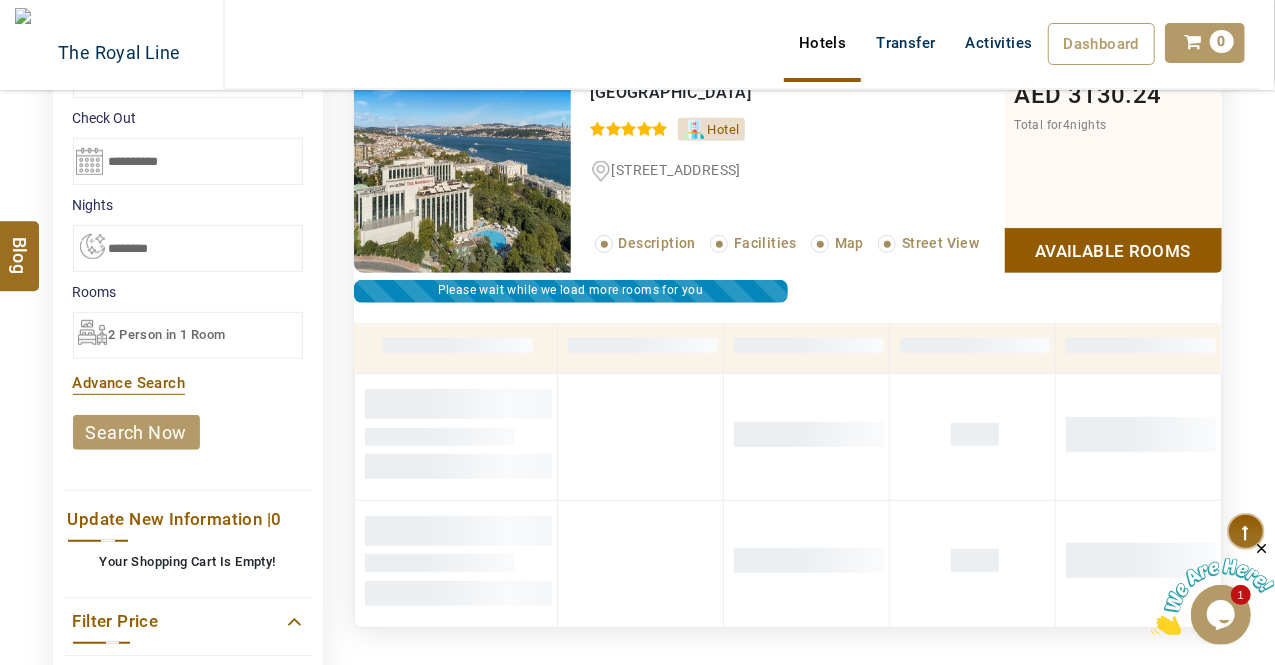 scroll, scrollTop: 280, scrollLeft: 0, axis: vertical 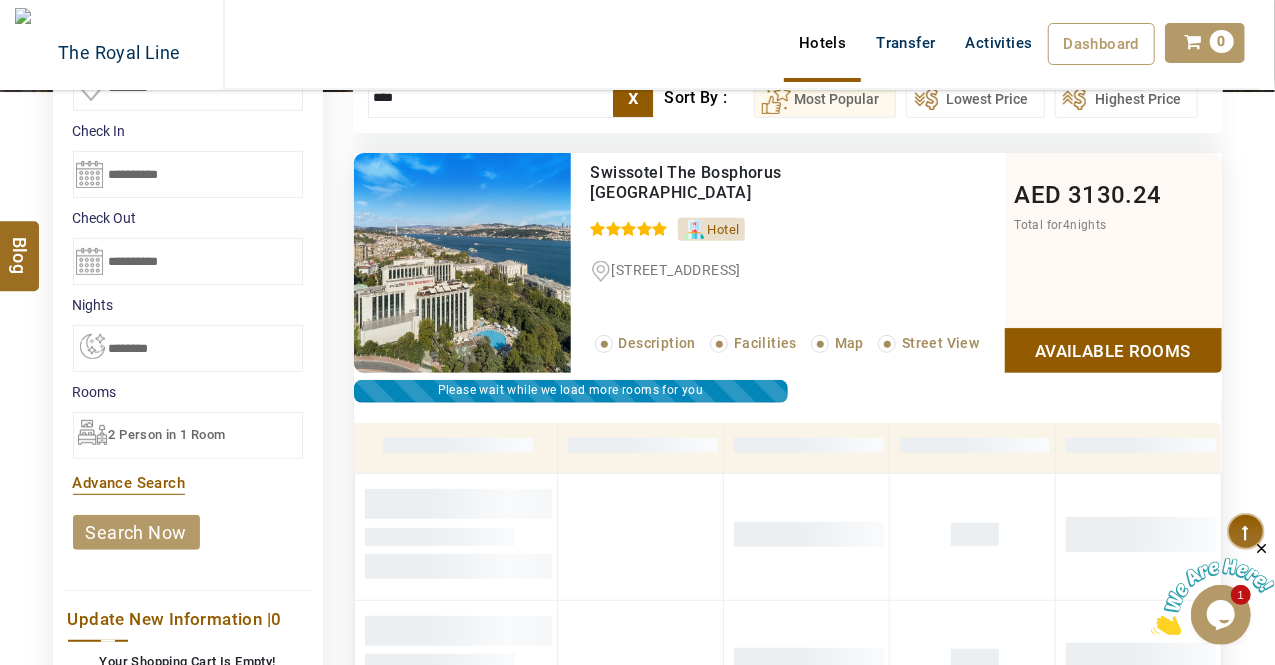 click on "Available Rooms" at bounding box center [1113, 350] 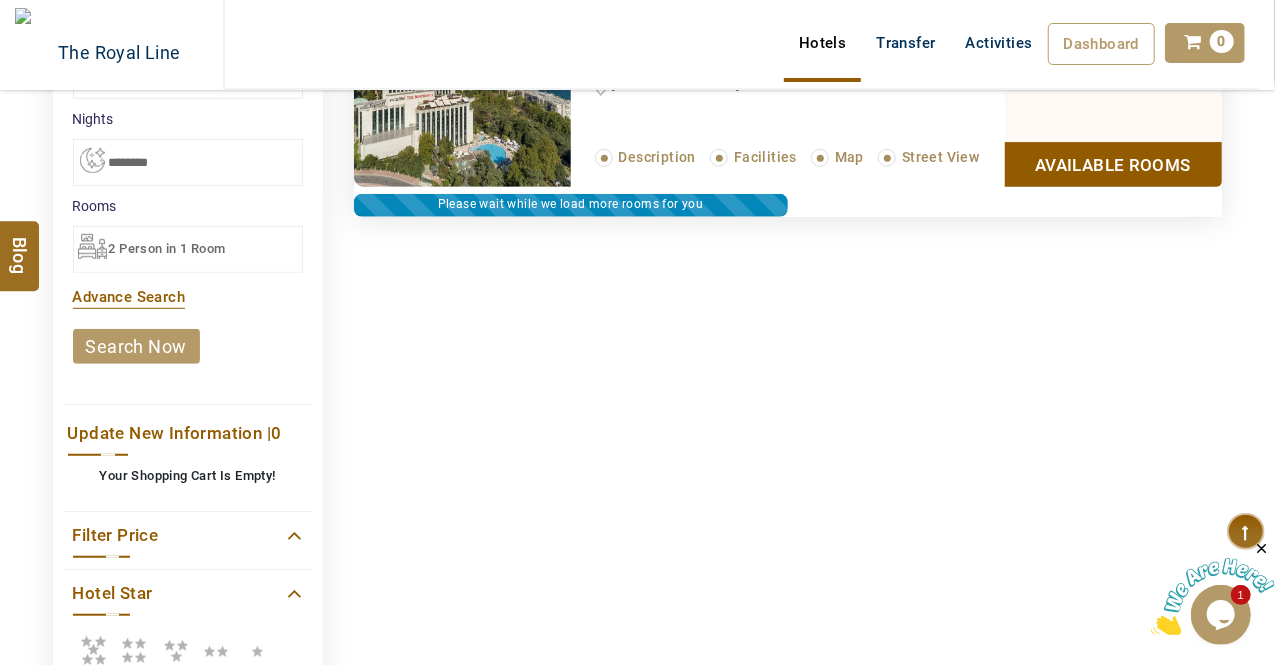 scroll, scrollTop: 480, scrollLeft: 0, axis: vertical 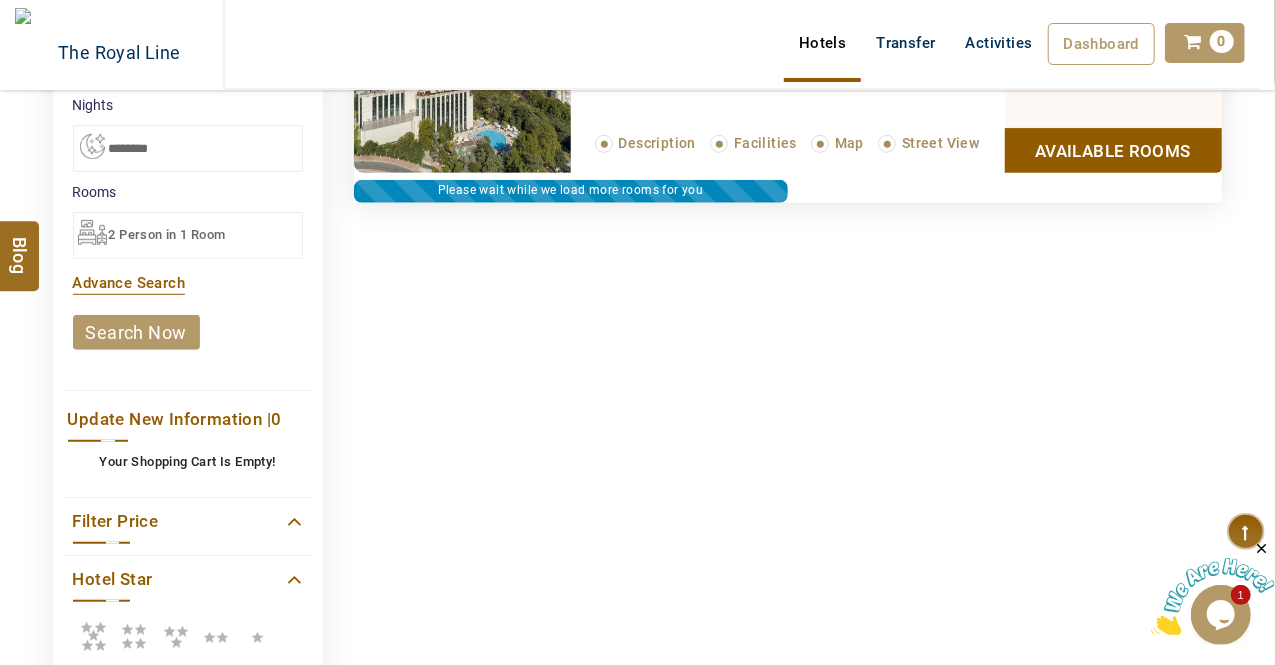 click on "Available Rooms" at bounding box center (1113, 150) 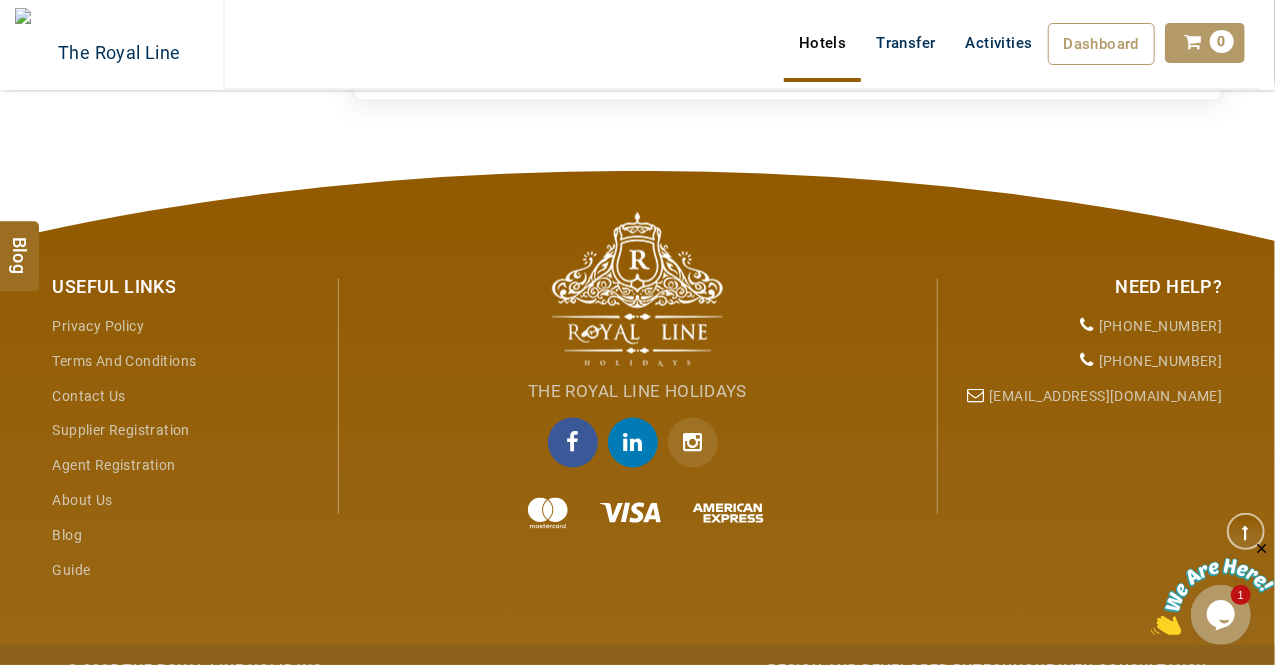 scroll, scrollTop: 1380, scrollLeft: 0, axis: vertical 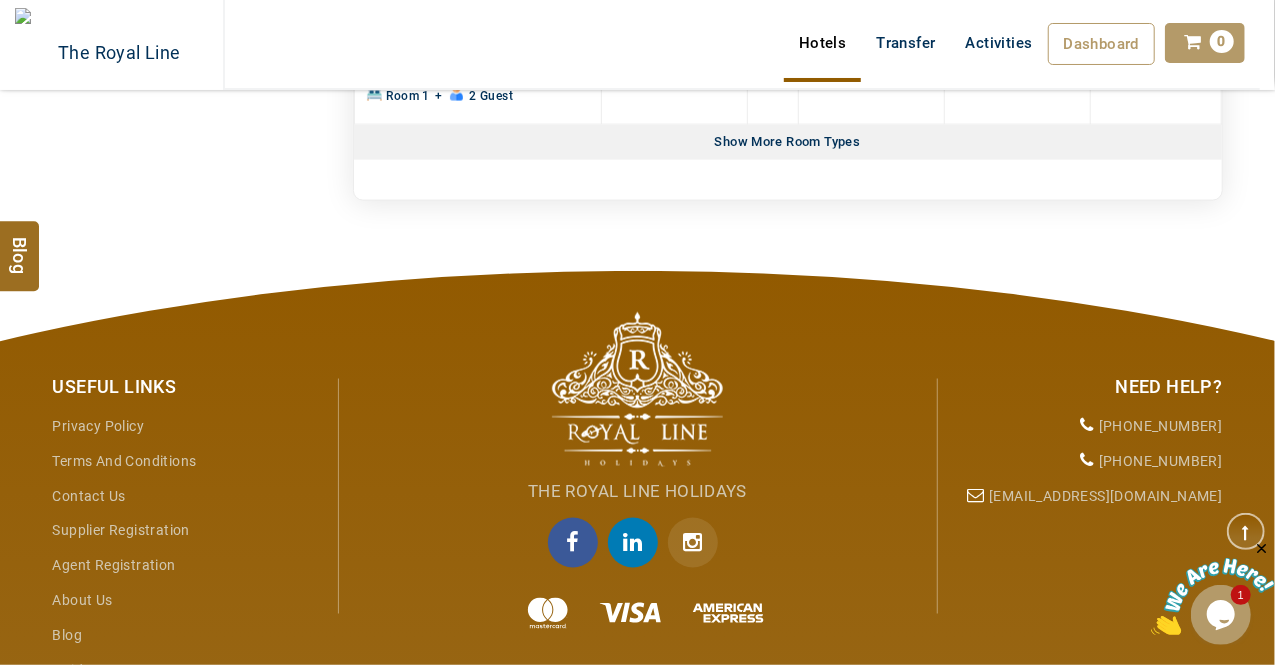 click on "Show More Room Types" at bounding box center (788, 142) 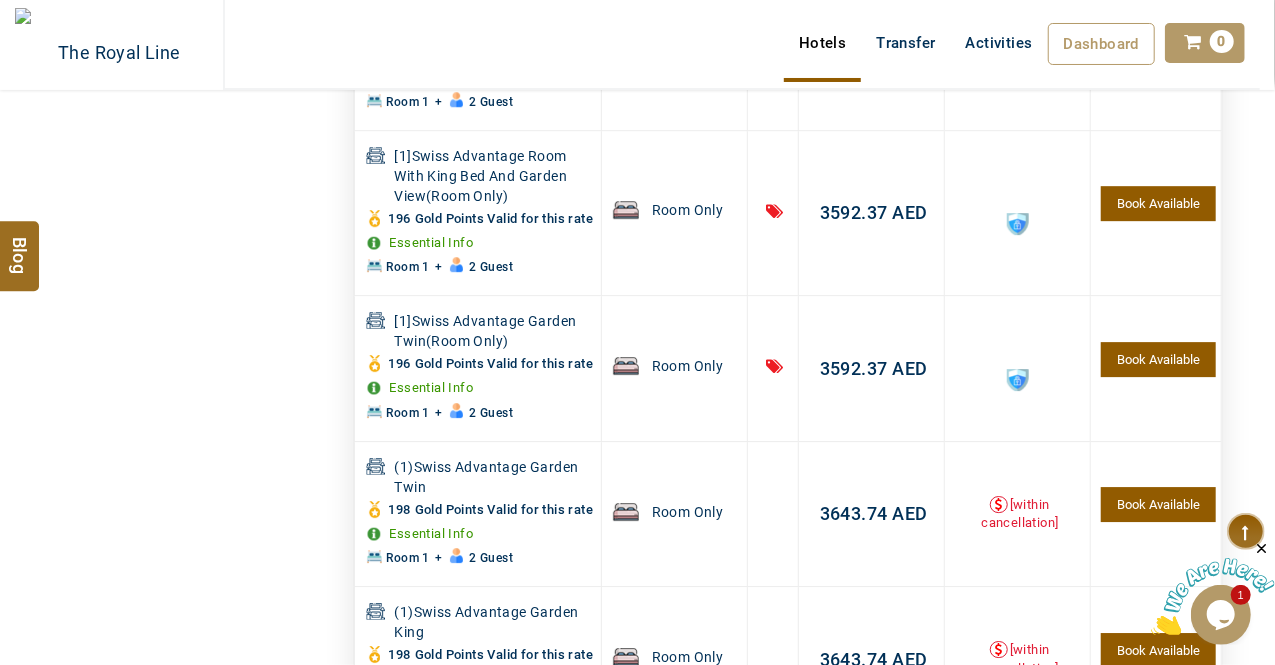 scroll, scrollTop: 0, scrollLeft: 0, axis: both 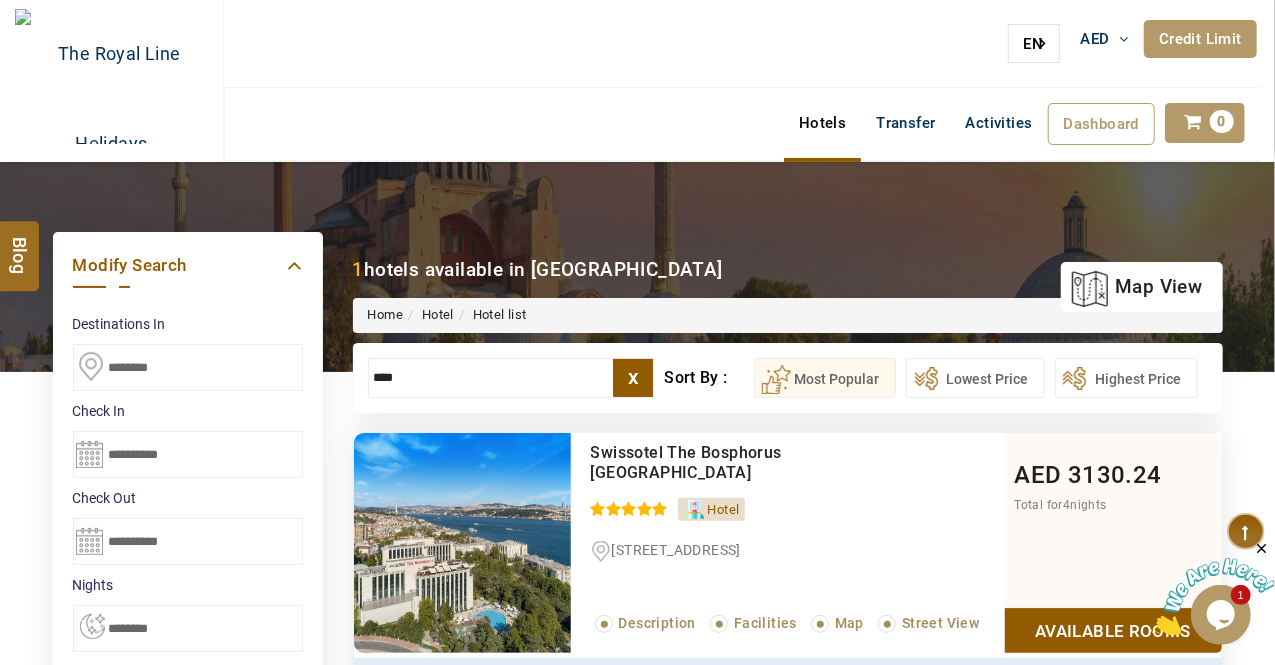 click on "x" at bounding box center (633, 378) 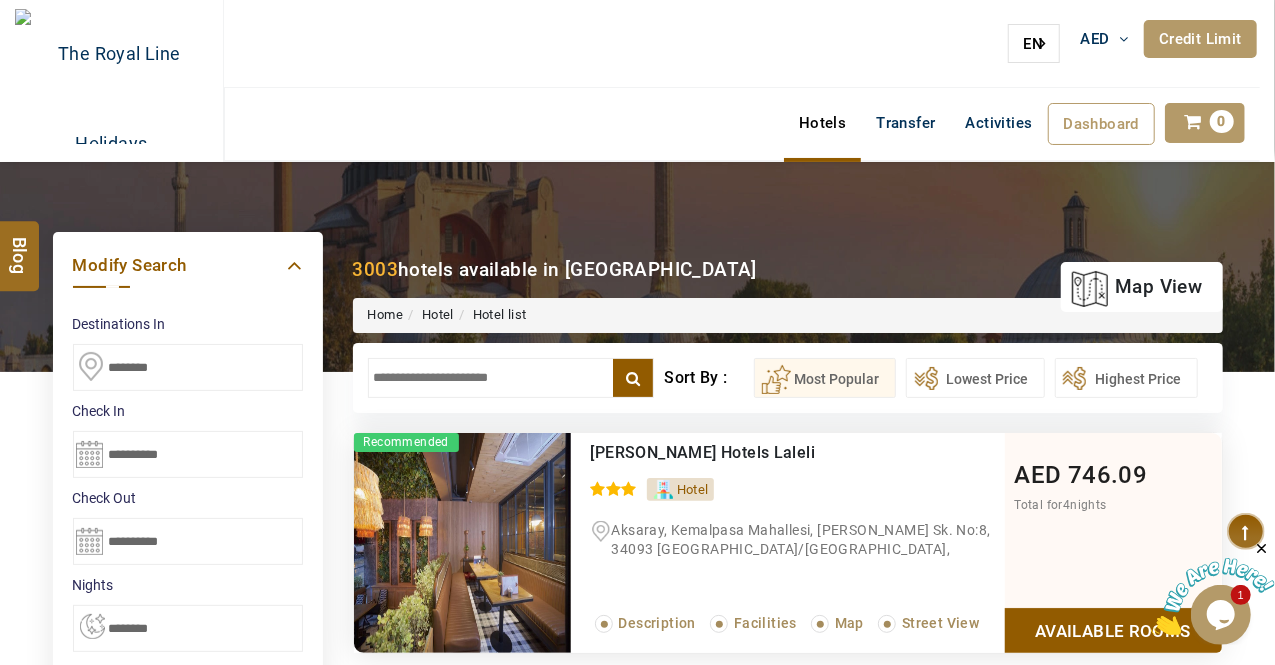 click on "**********" at bounding box center [788, 378] 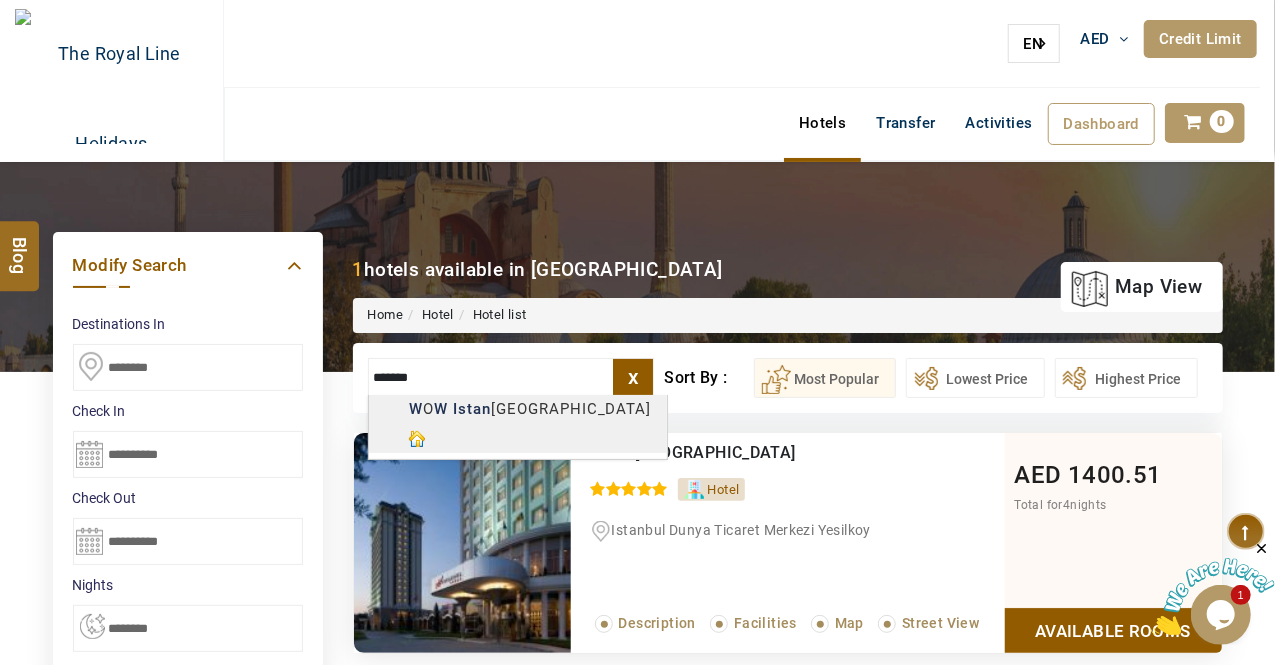 click on "FUN AND SUN TOURISM [GEOGRAPHIC_DATA] AED AED  AED EUR  € USD  $ INR  ₹ THB  ฿ IDR  Rp BHD  BHD TRY  ₺ Credit Limit EN HE AR ES PT ZH Helpline
[PHONE_NUMBER] Register Now [PHONE_NUMBER] [EMAIL_ADDRESS][DOMAIN_NAME] About Us What we Offer Blog Why Us Contact Hotels  Transfer Activities Dashboard My Profile My Booking My Reports My Quotation Sign Out 0 Points Redeem Now To Redeem 330  Points Future Points  0   Points Credit Limit Credit Limit USD 4820.00 70% Complete Used USD 487.59 Available USD 4332.41 Setting  Looks like you haven't added anything to your cart yet Countinue Shopping ****** Please Wait.. Blog demo
Remember me Forgot
password? LOG IN Don't have an account?   Register Now My Booking View/ Print/Cancel Your Booking without Signing in Submit Applying Filters...... Hotels For You Will Be Loading Soon demo
In A Few Moment, You Will Be Celebrating Best Hotel options galore ! Check In   CheckOut Rooms Rooms Please Wait Please Wait ... X Description Facilities Map +" at bounding box center [637, 999] 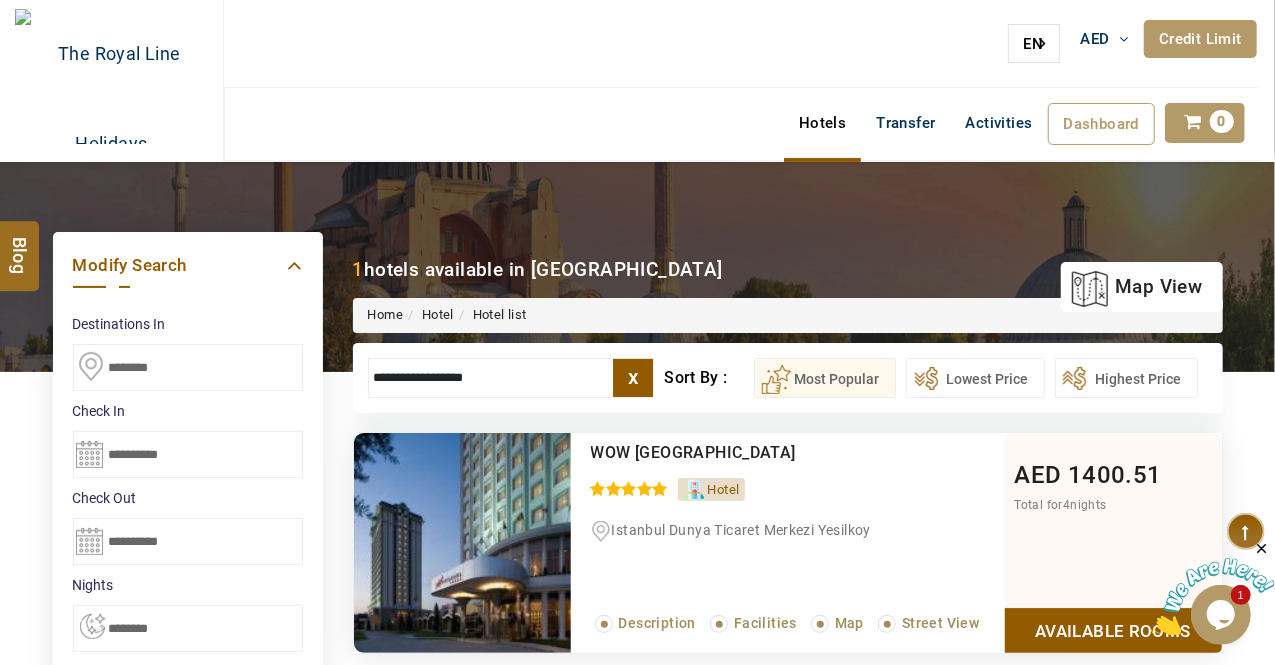 type on "**********" 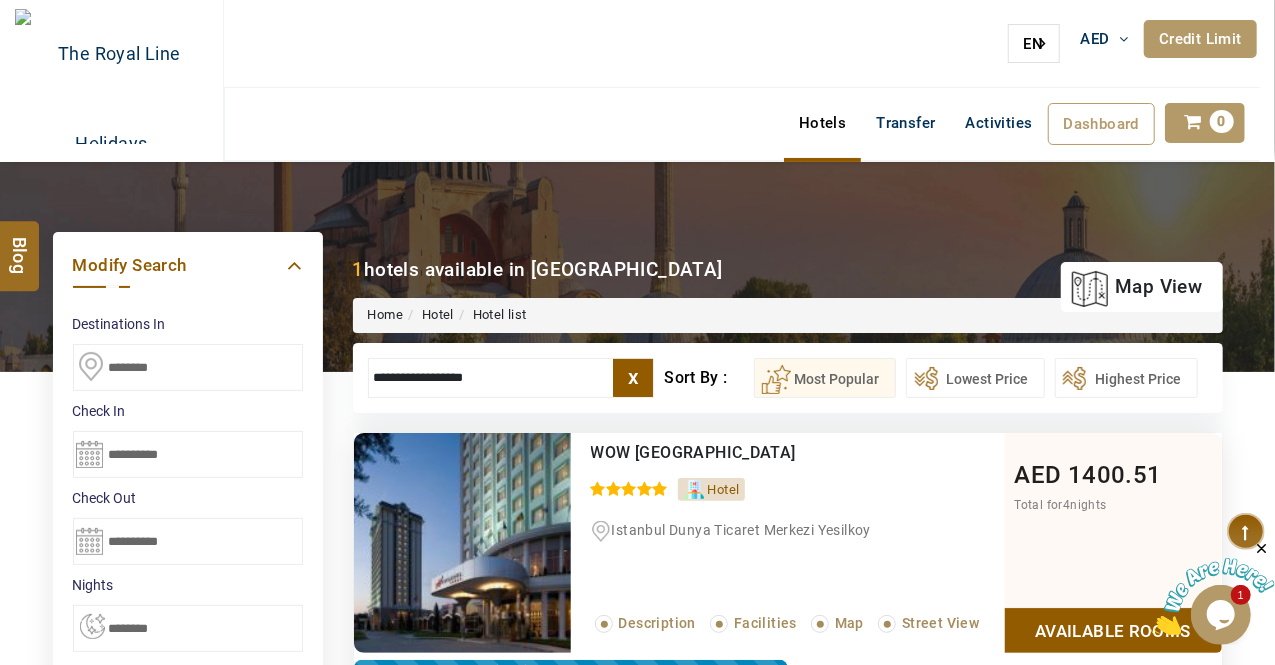 scroll, scrollTop: 380, scrollLeft: 0, axis: vertical 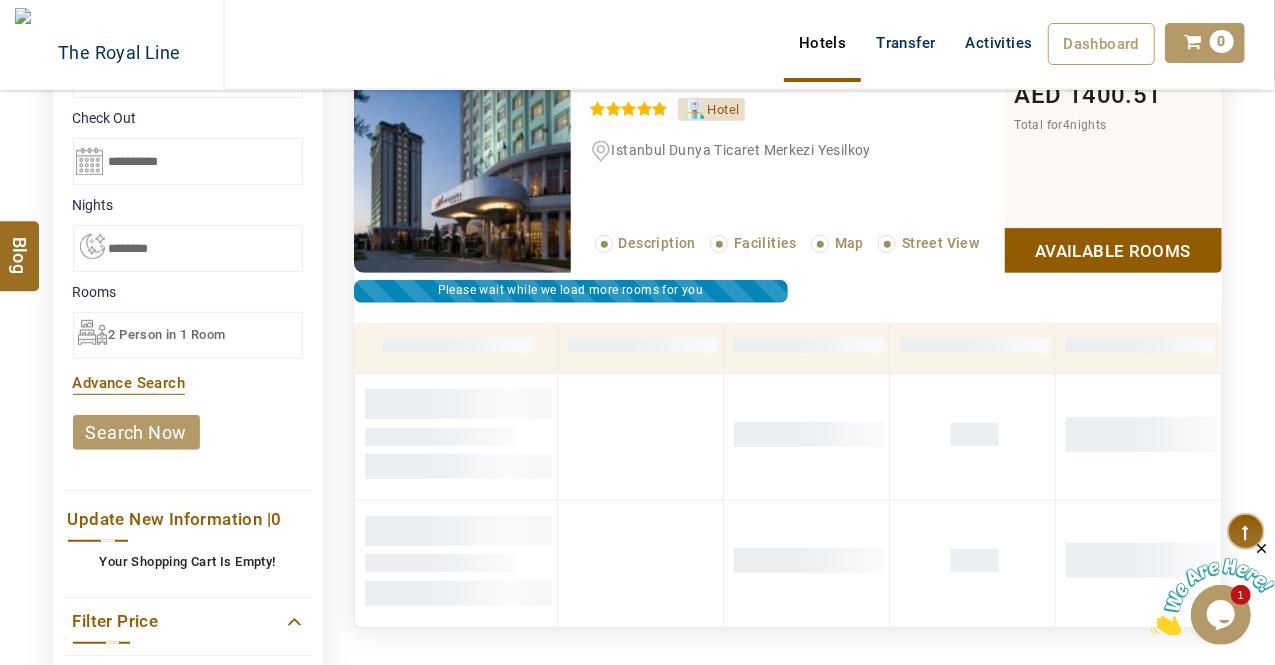 click on "Available Rooms" at bounding box center [1113, 250] 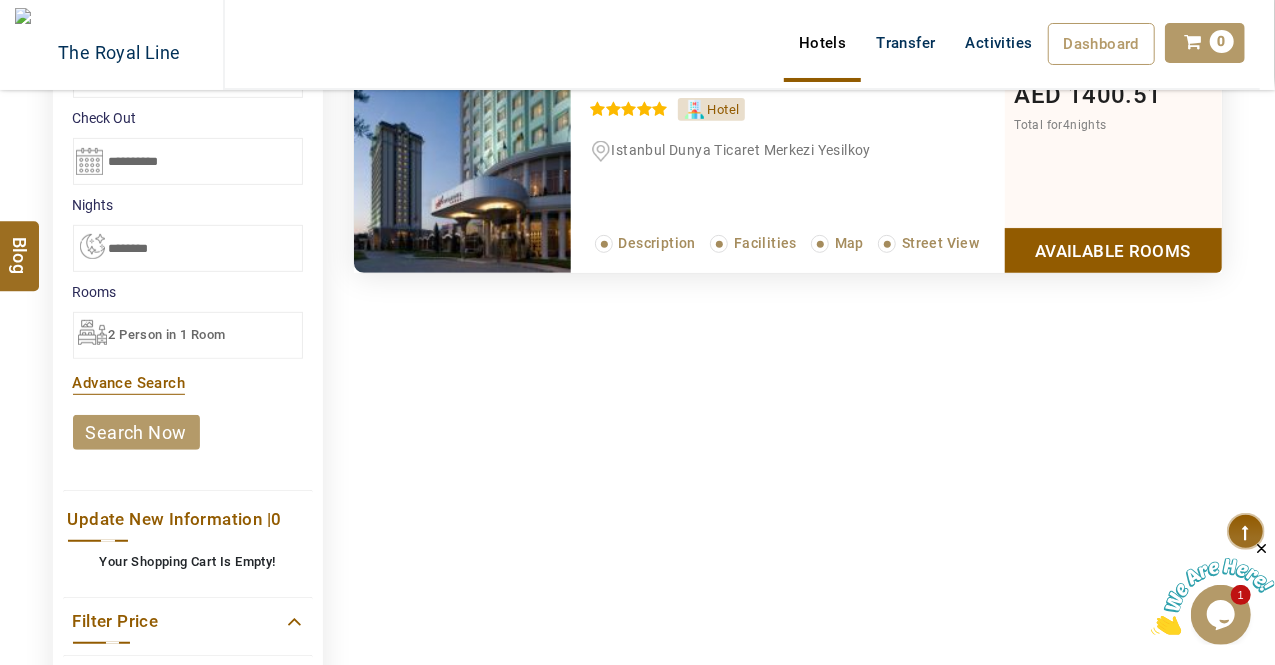 click on "Available Rooms" at bounding box center [1113, 250] 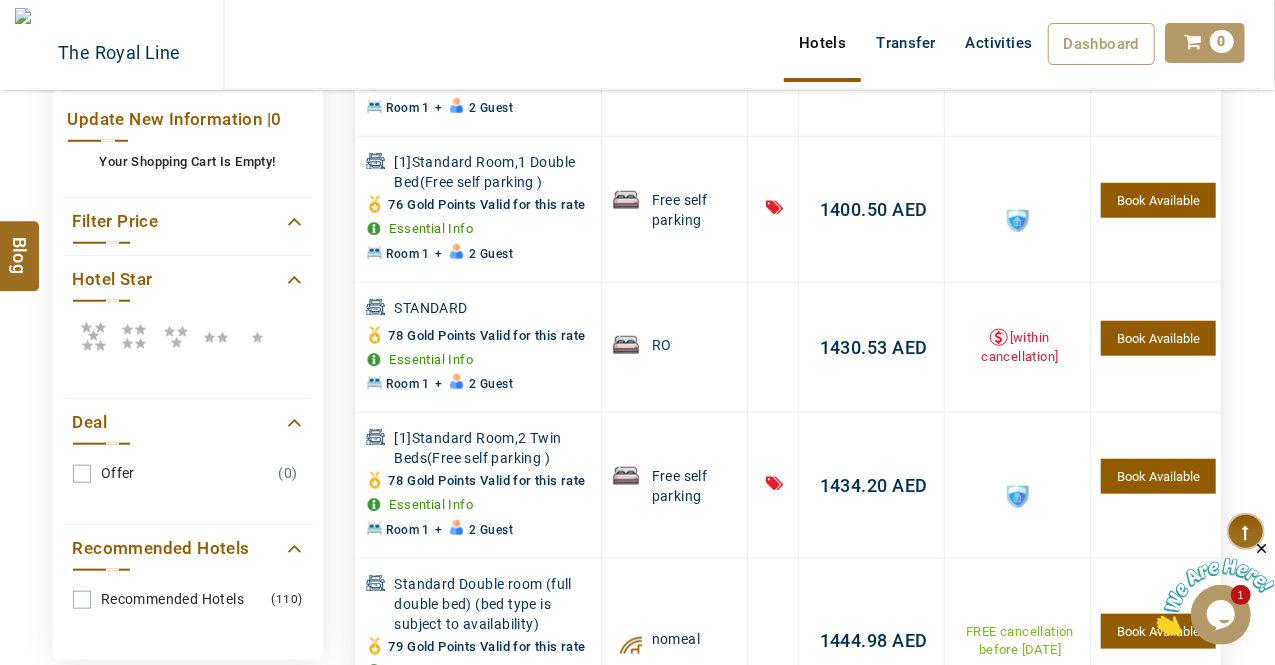 scroll, scrollTop: 1280, scrollLeft: 0, axis: vertical 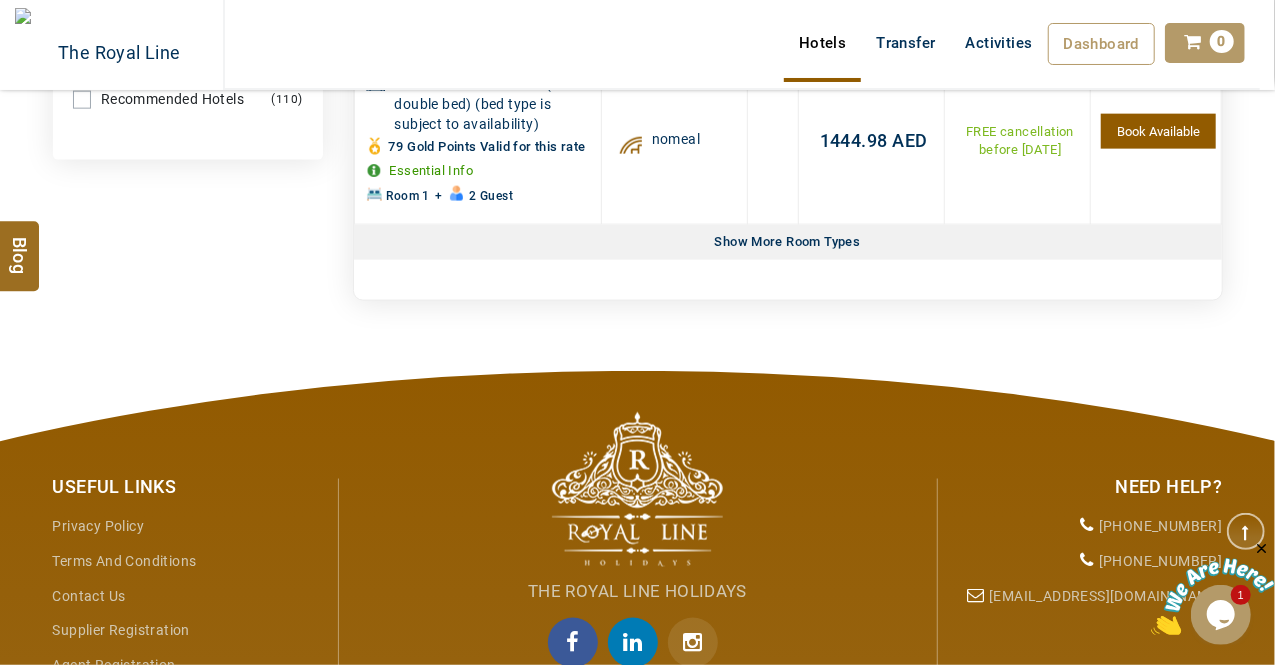 click on "Show More Room Types Show Less Rooms" at bounding box center (788, 242) 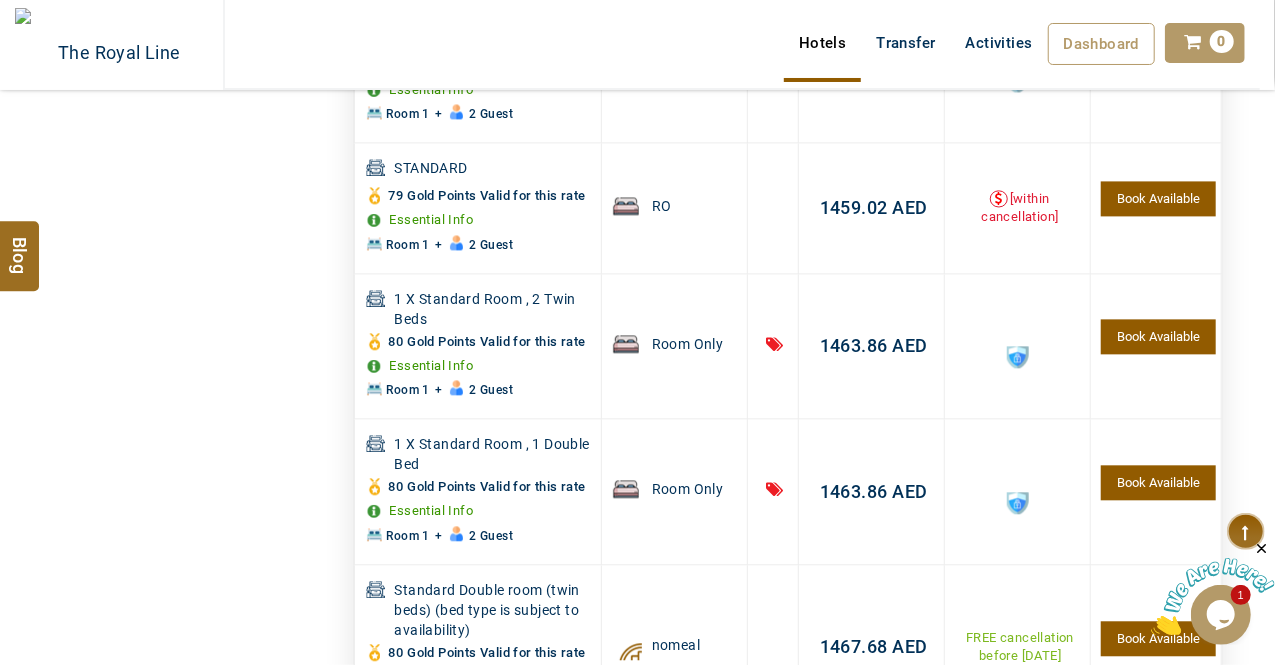scroll, scrollTop: 0, scrollLeft: 0, axis: both 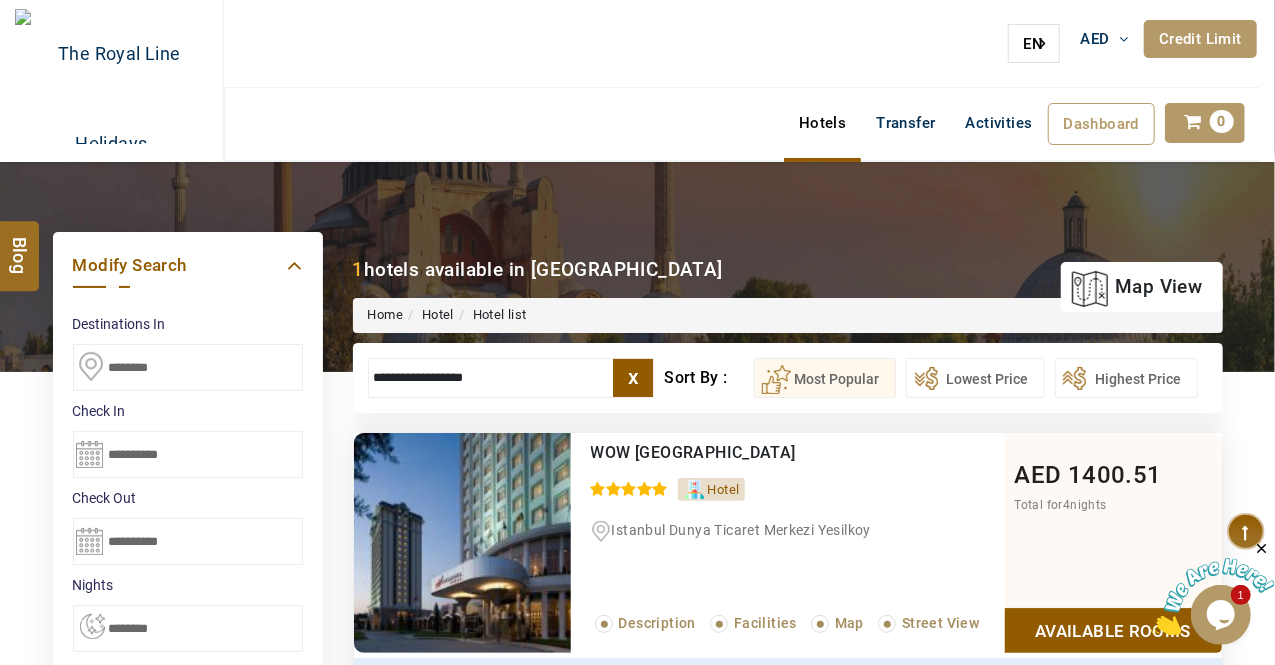 click on "x" at bounding box center (633, 378) 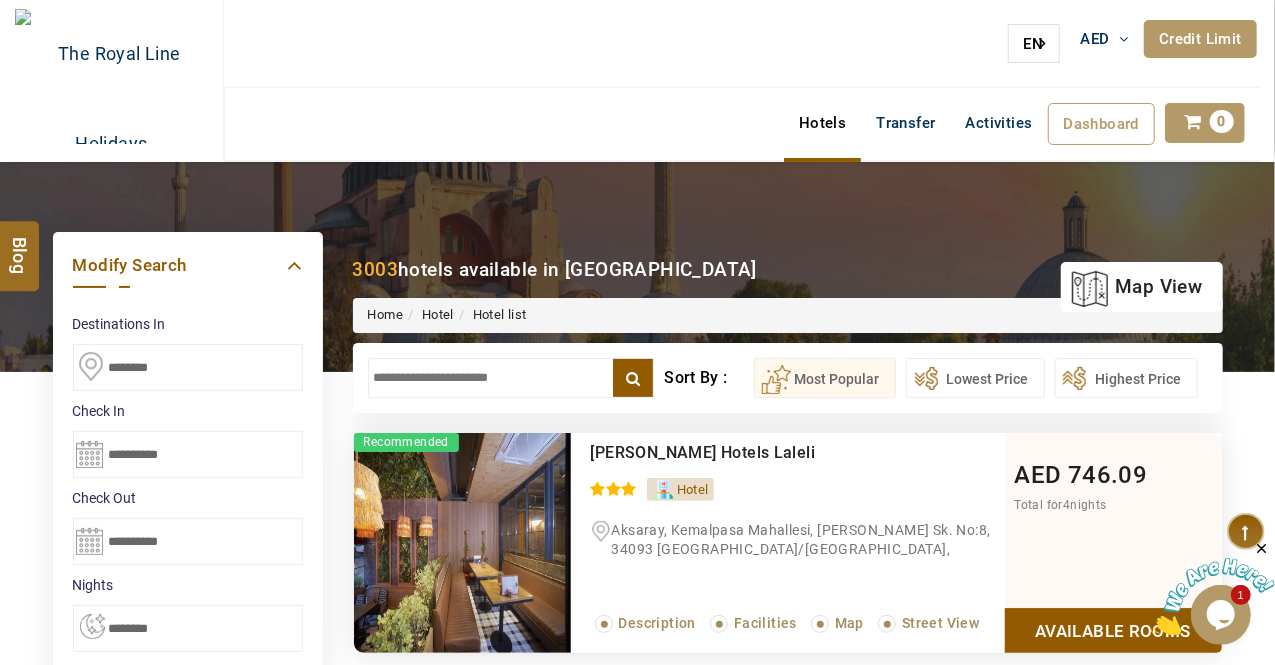 click at bounding box center [511, 378] 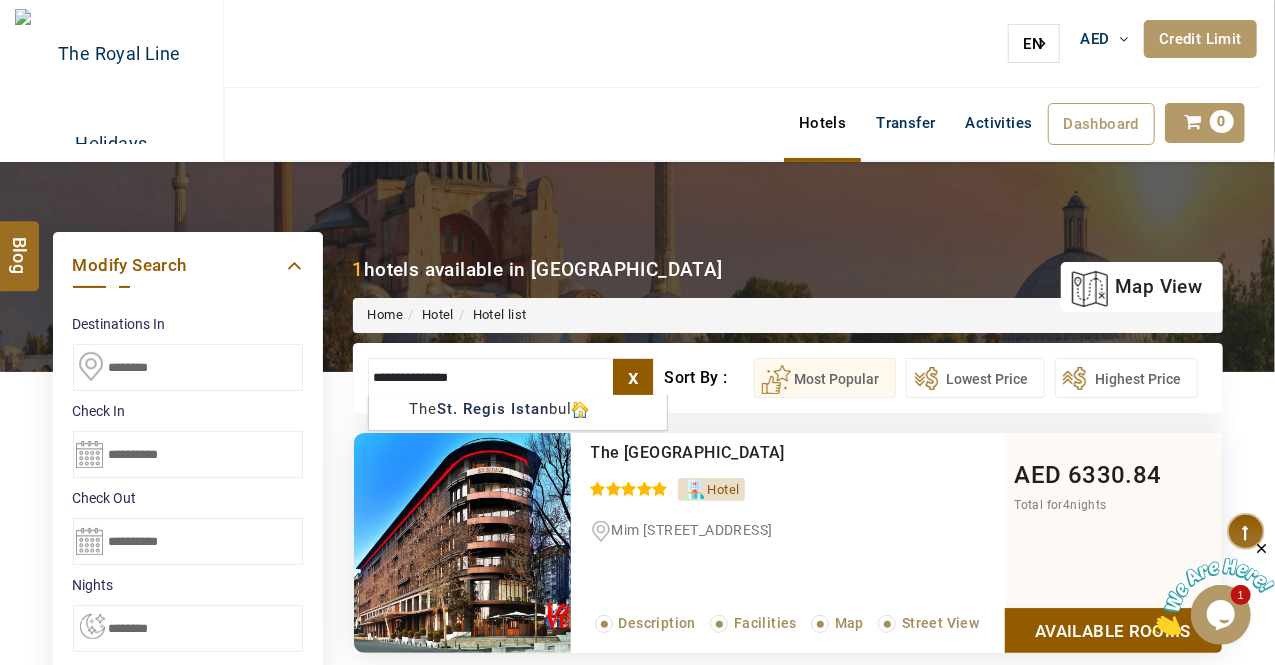 type on "**********" 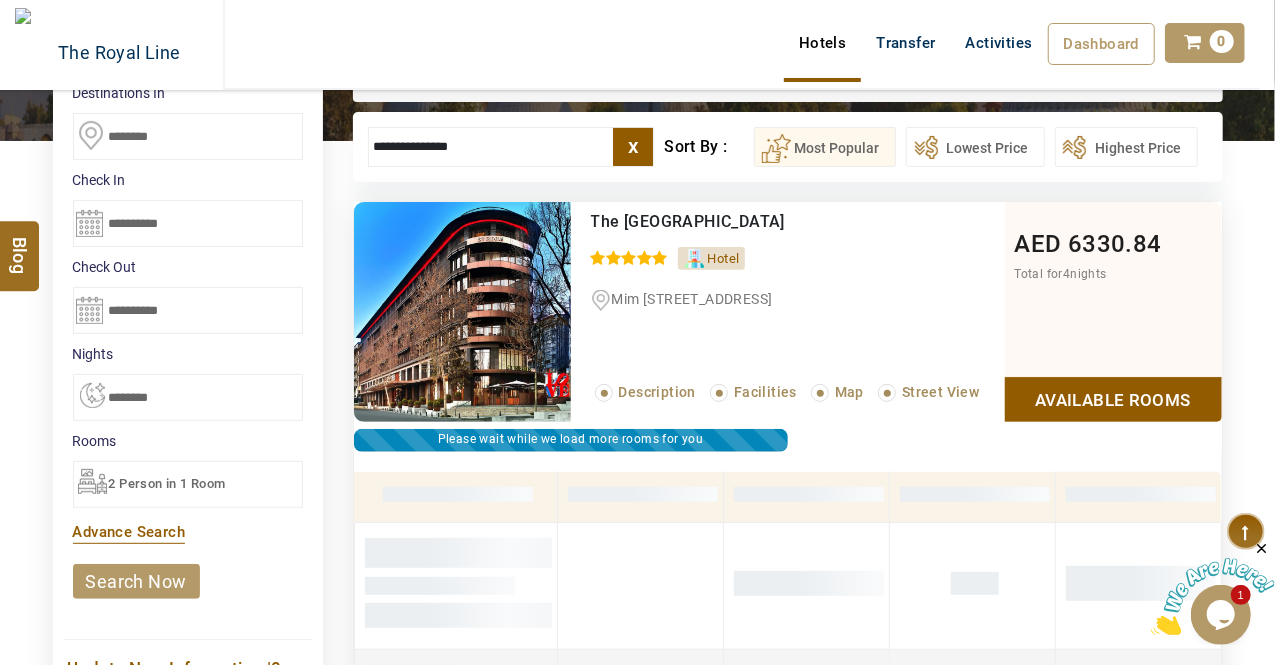 scroll, scrollTop: 380, scrollLeft: 0, axis: vertical 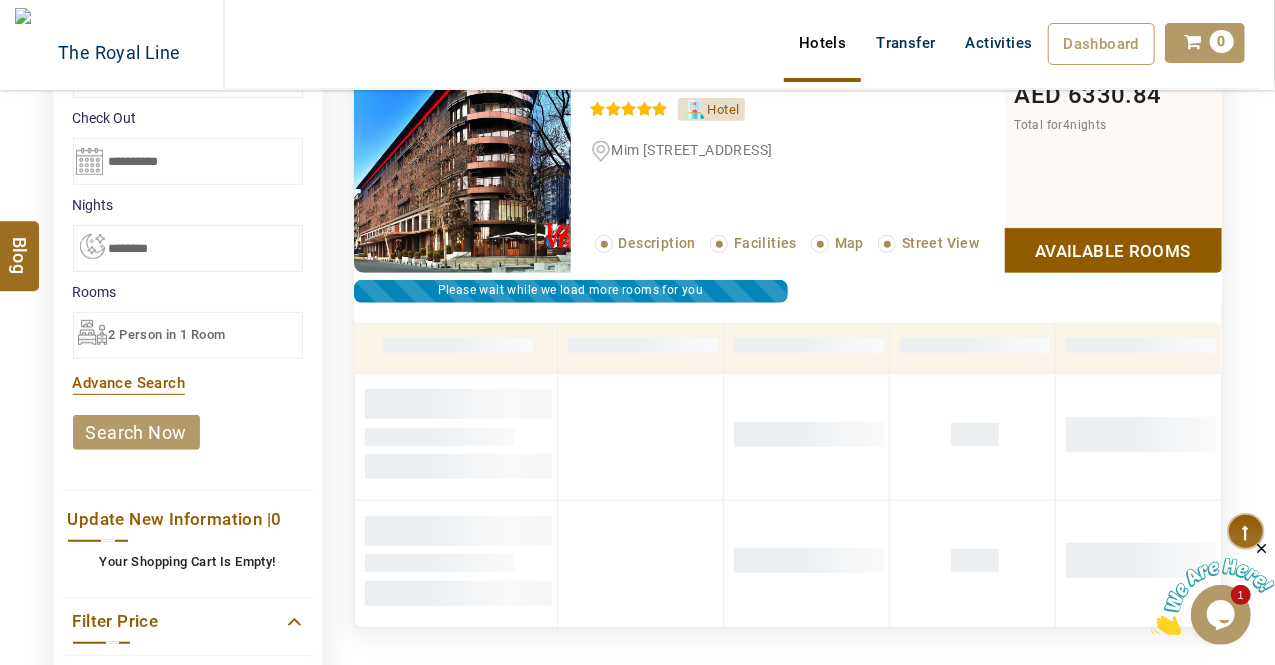 click on "Available Rooms" at bounding box center [1113, 250] 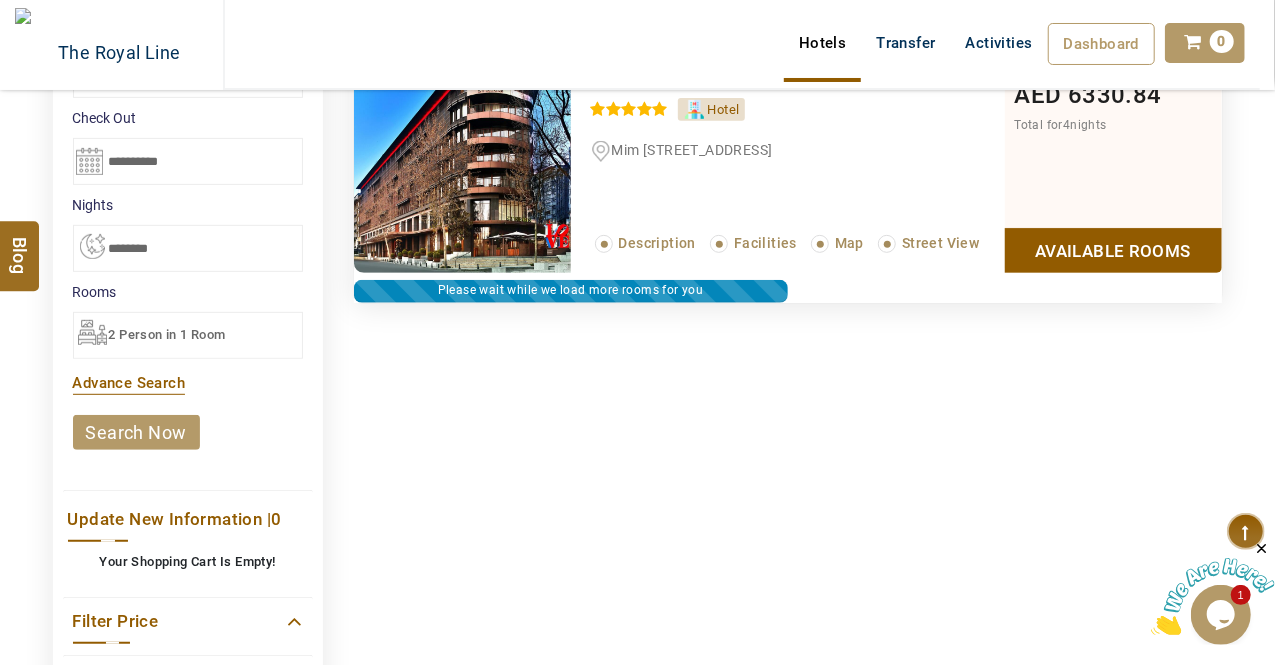 click on "Available Rooms" at bounding box center (1113, 250) 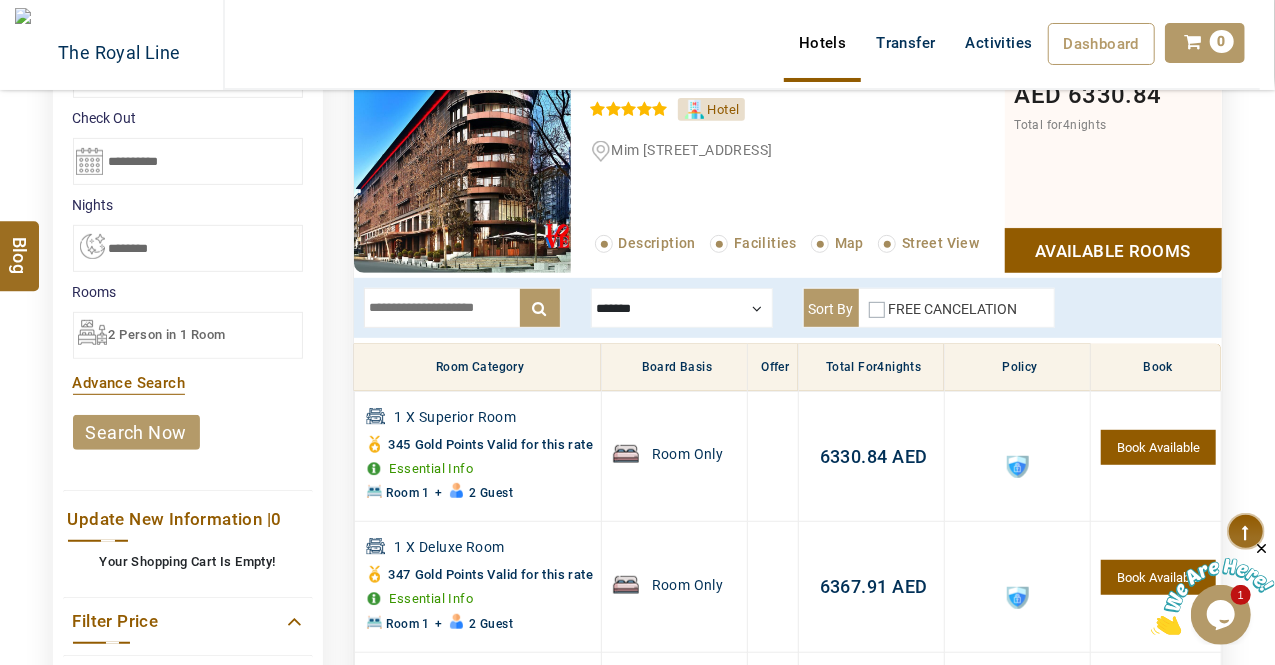 scroll, scrollTop: 408, scrollLeft: 0, axis: vertical 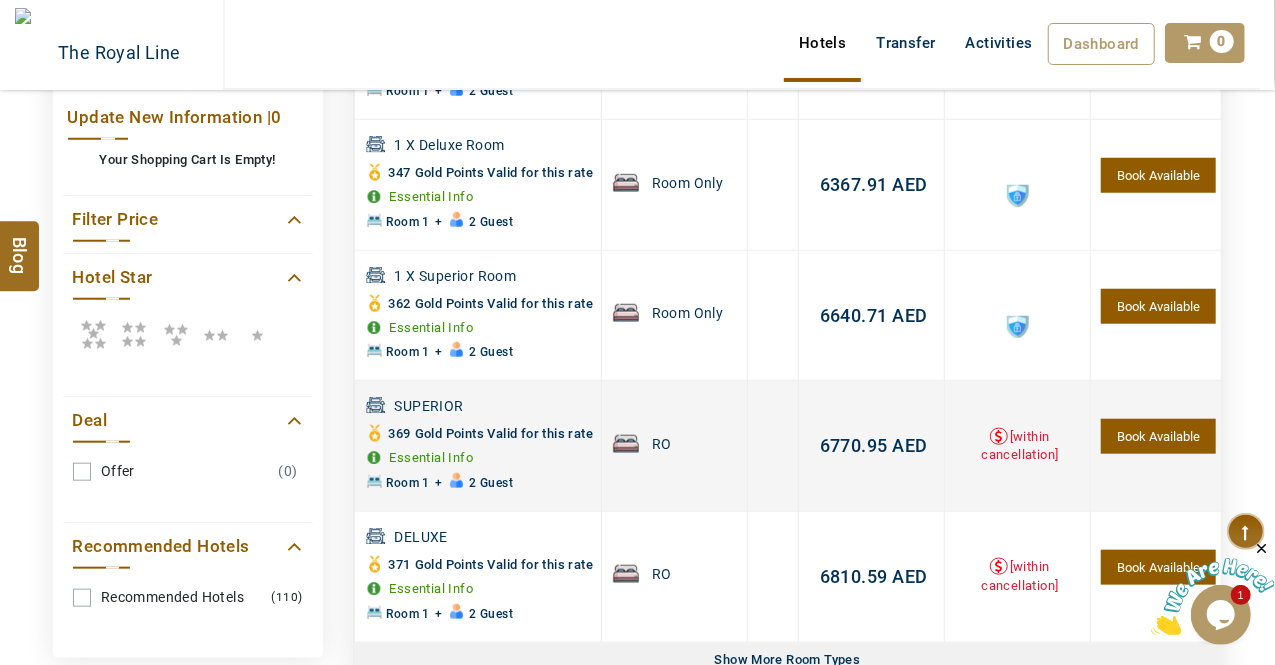 drag, startPoint x: 612, startPoint y: 523, endPoint x: 470, endPoint y: 539, distance: 142.89856 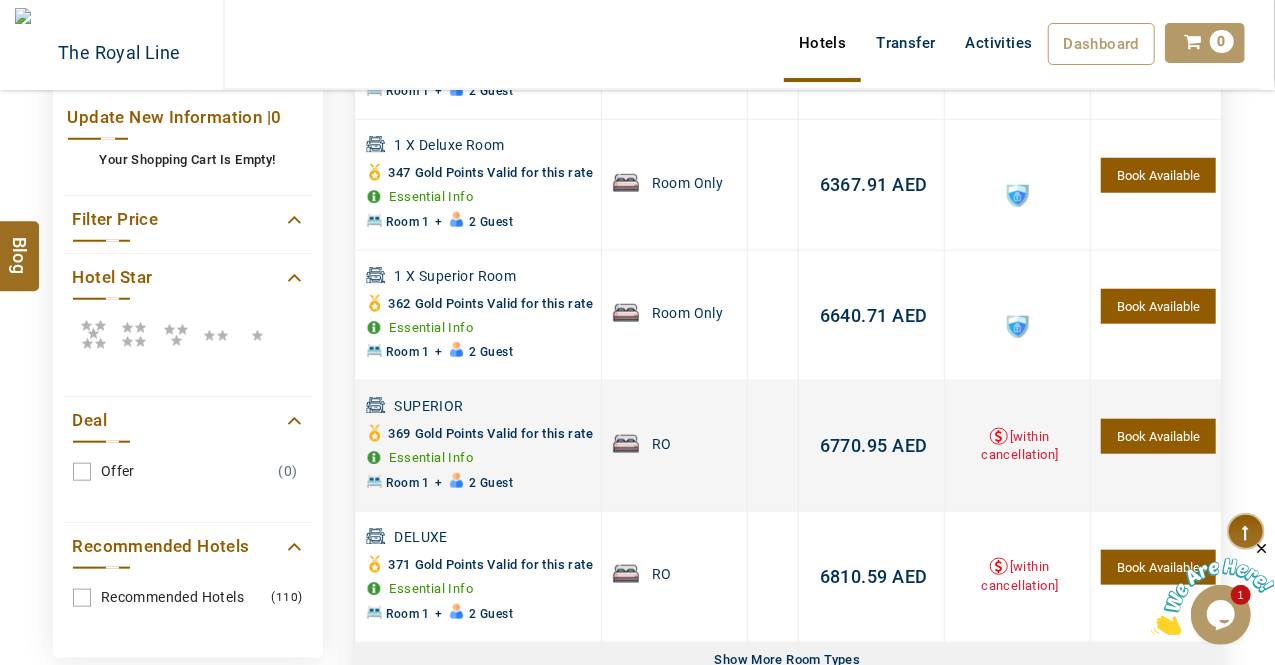 scroll, scrollTop: 1066, scrollLeft: 0, axis: vertical 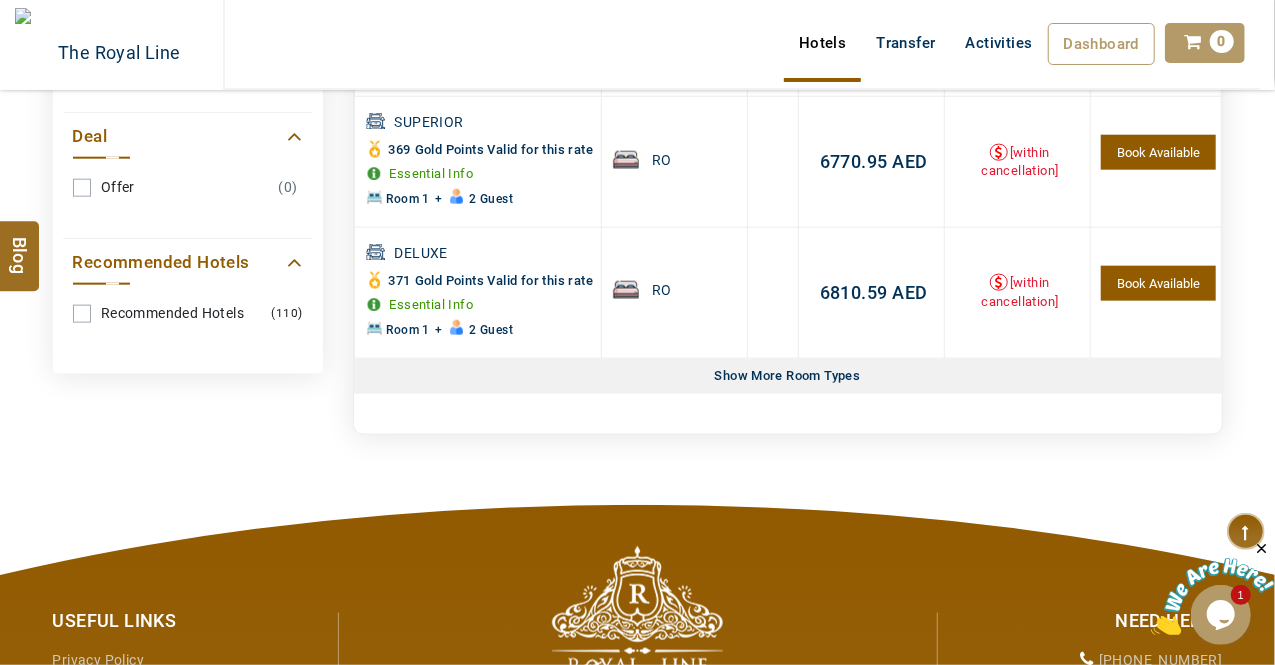 click on "Show More Room Types" at bounding box center (788, 376) 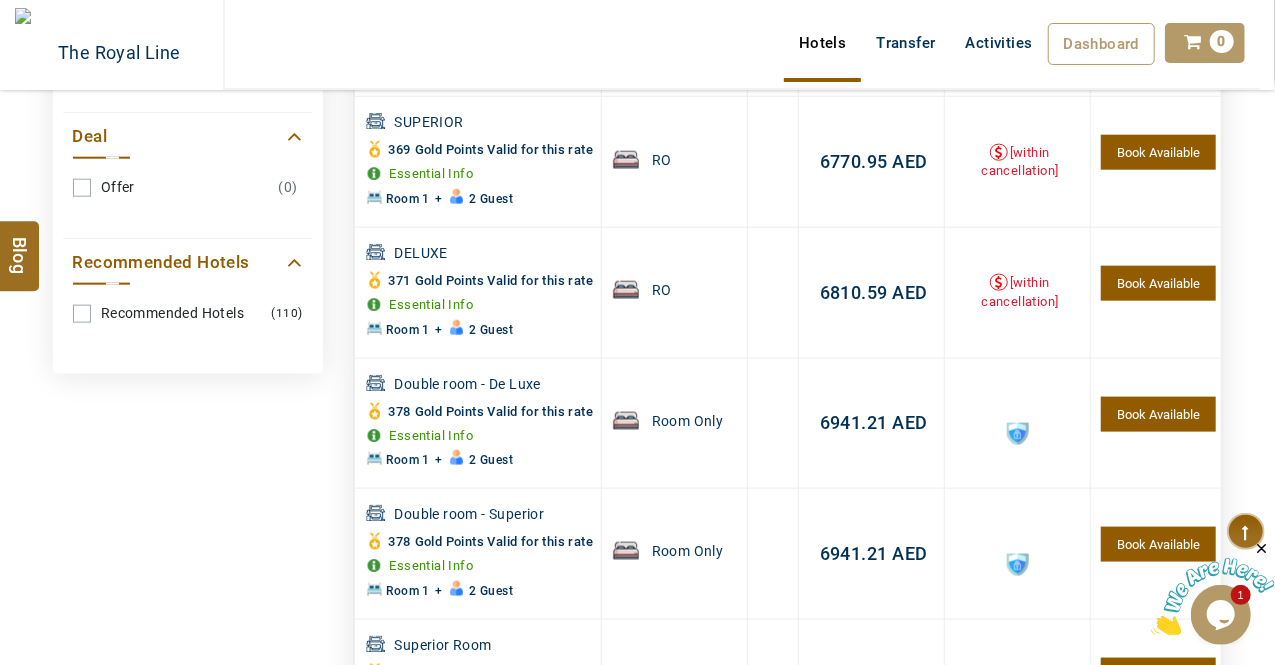 click at bounding box center [773, 423] 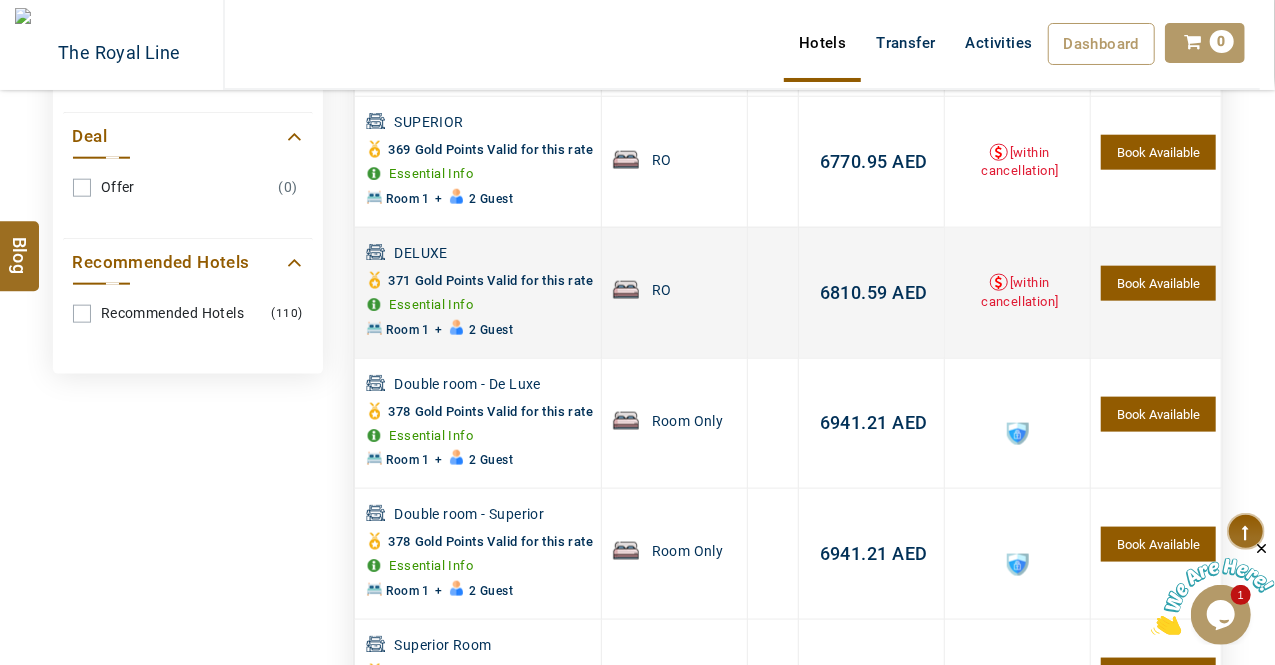click on "RO" at bounding box center (674, 292) 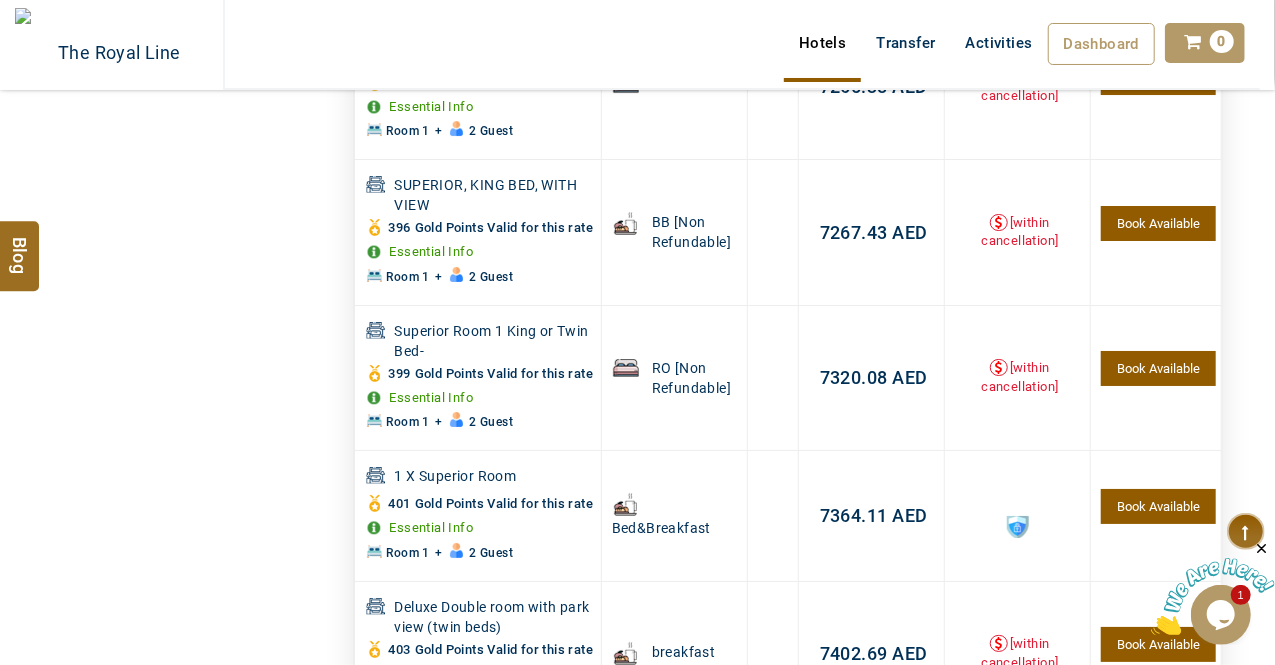 scroll, scrollTop: 4148, scrollLeft: 0, axis: vertical 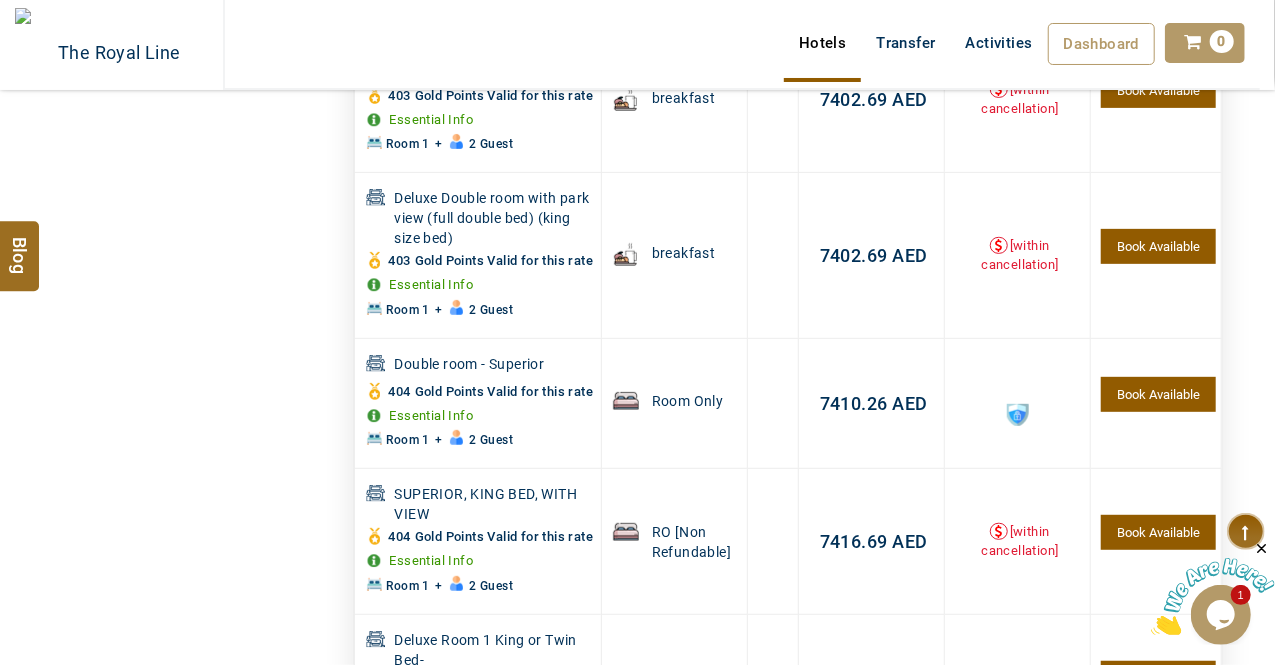 drag, startPoint x: 429, startPoint y: 443, endPoint x: 374, endPoint y: -22, distance: 468.2414 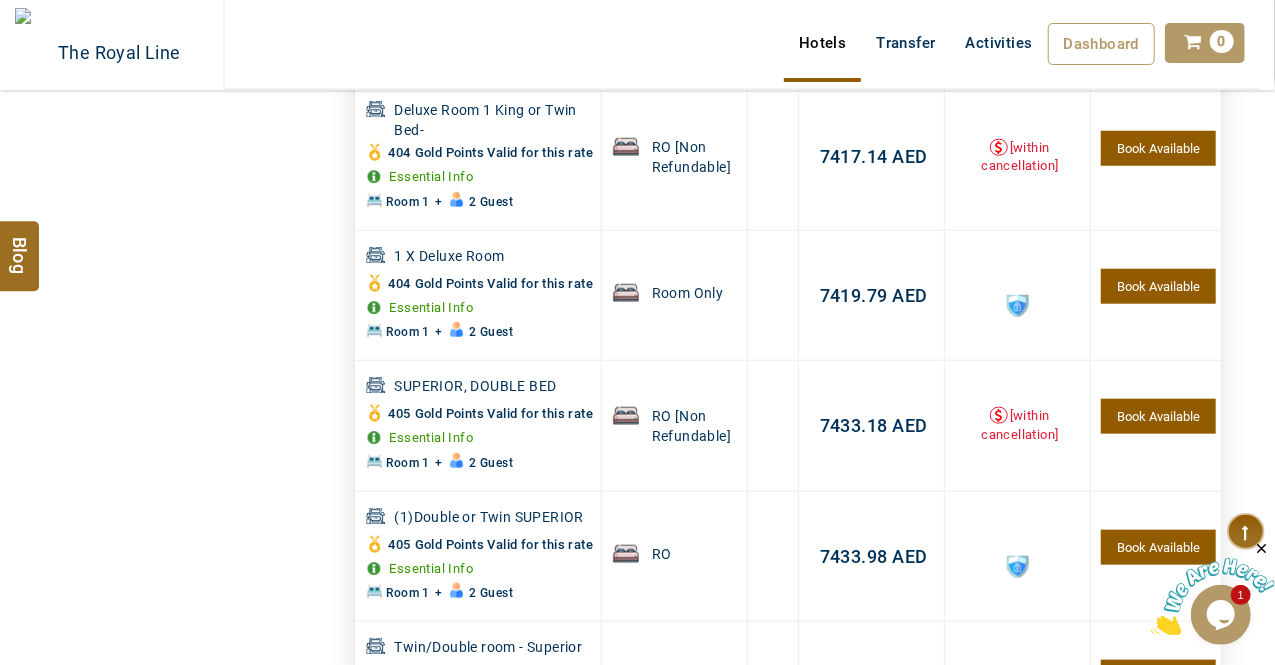 scroll, scrollTop: 4800, scrollLeft: 0, axis: vertical 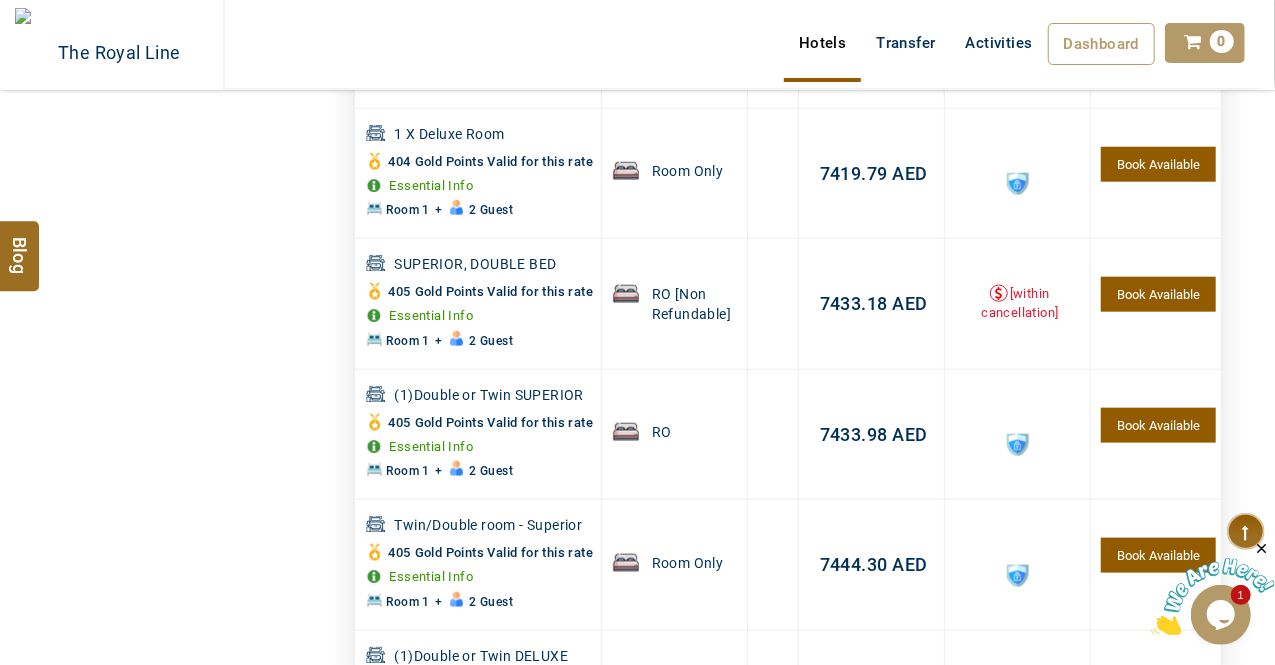 drag, startPoint x: 281, startPoint y: 459, endPoint x: 300, endPoint y: 303, distance: 157.15279 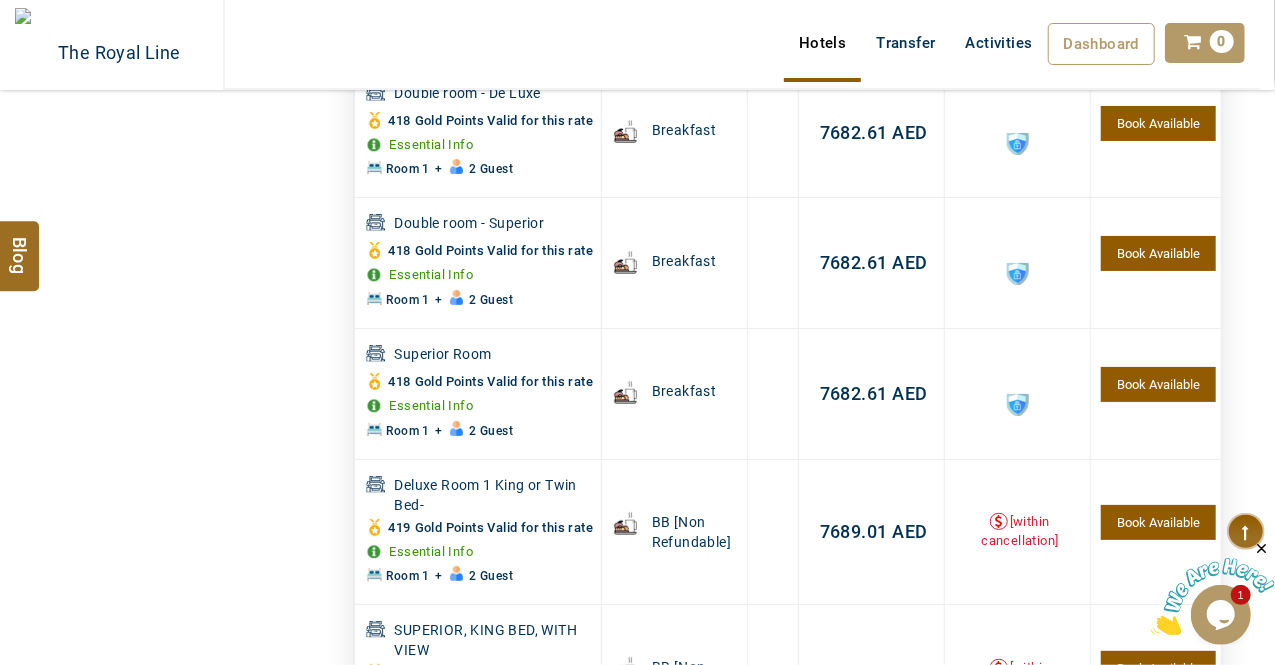 scroll, scrollTop: 6828, scrollLeft: 0, axis: vertical 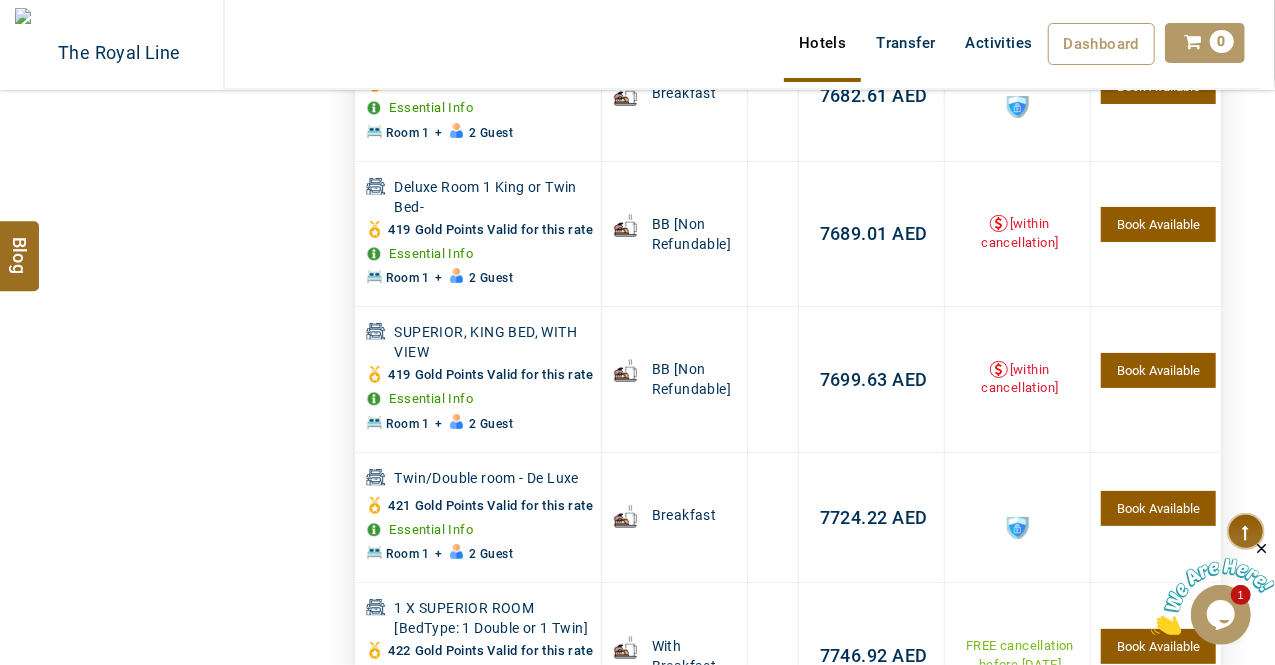 drag, startPoint x: 468, startPoint y: 377, endPoint x: 395, endPoint y: 396, distance: 75.43209 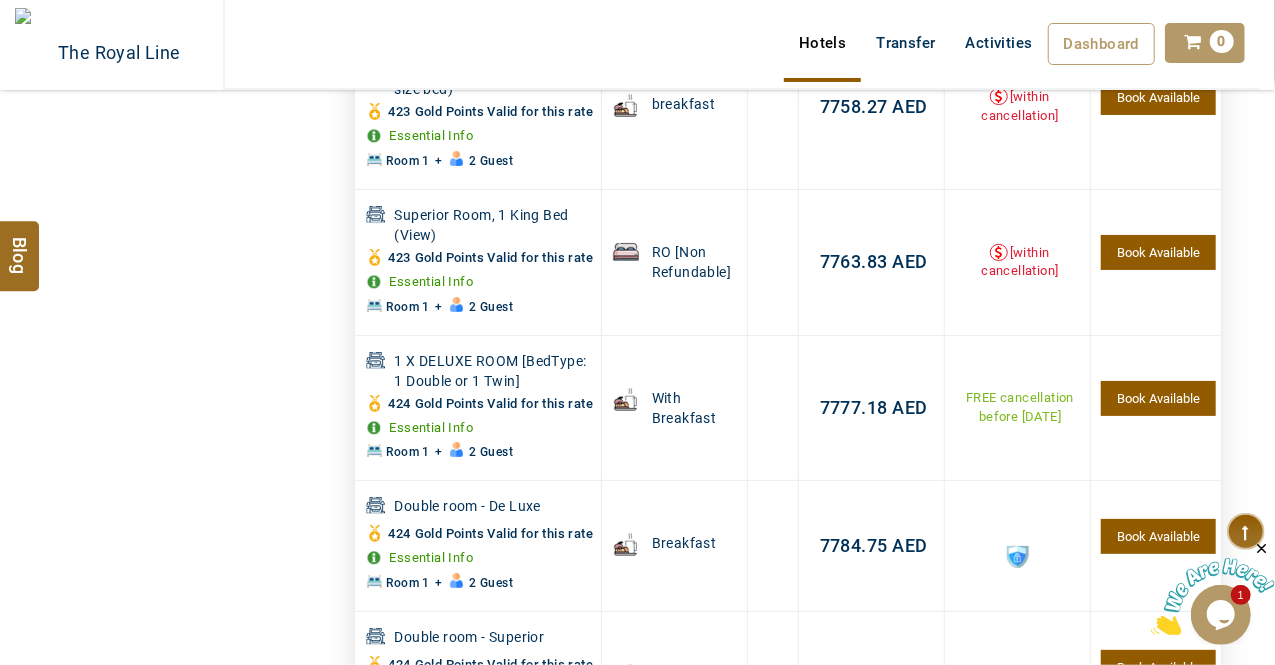 scroll, scrollTop: 7728, scrollLeft: 0, axis: vertical 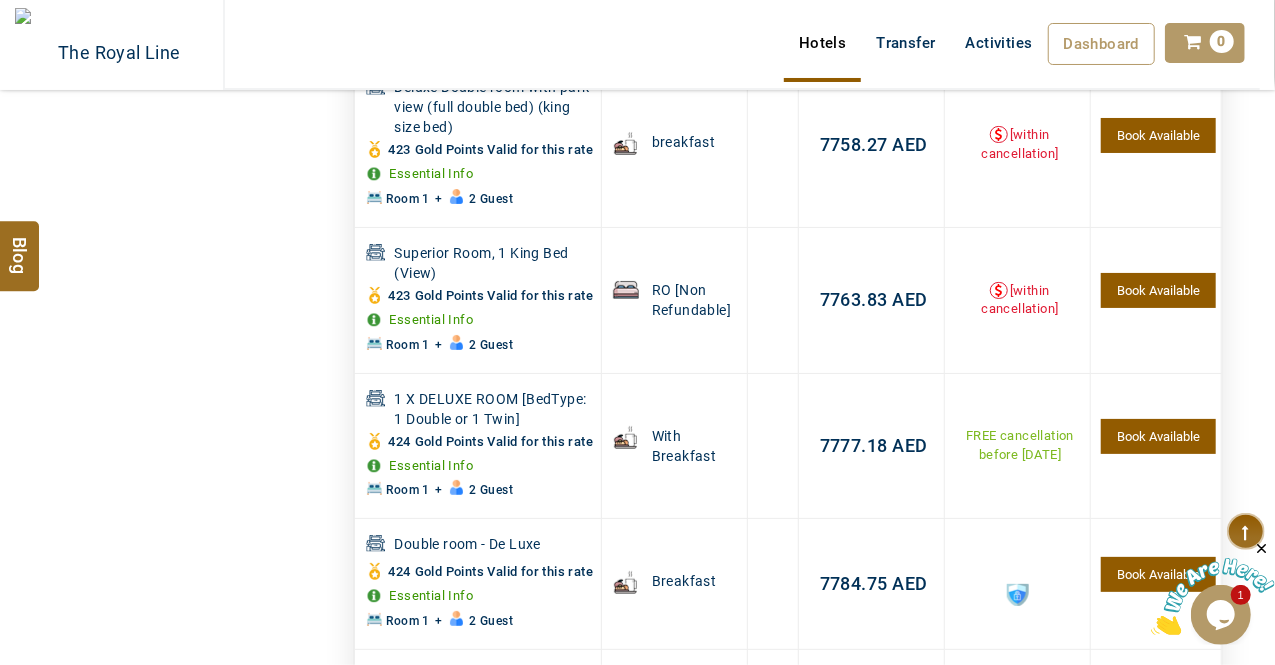 drag, startPoint x: 554, startPoint y: 461, endPoint x: 118, endPoint y: -87, distance: 700.28564 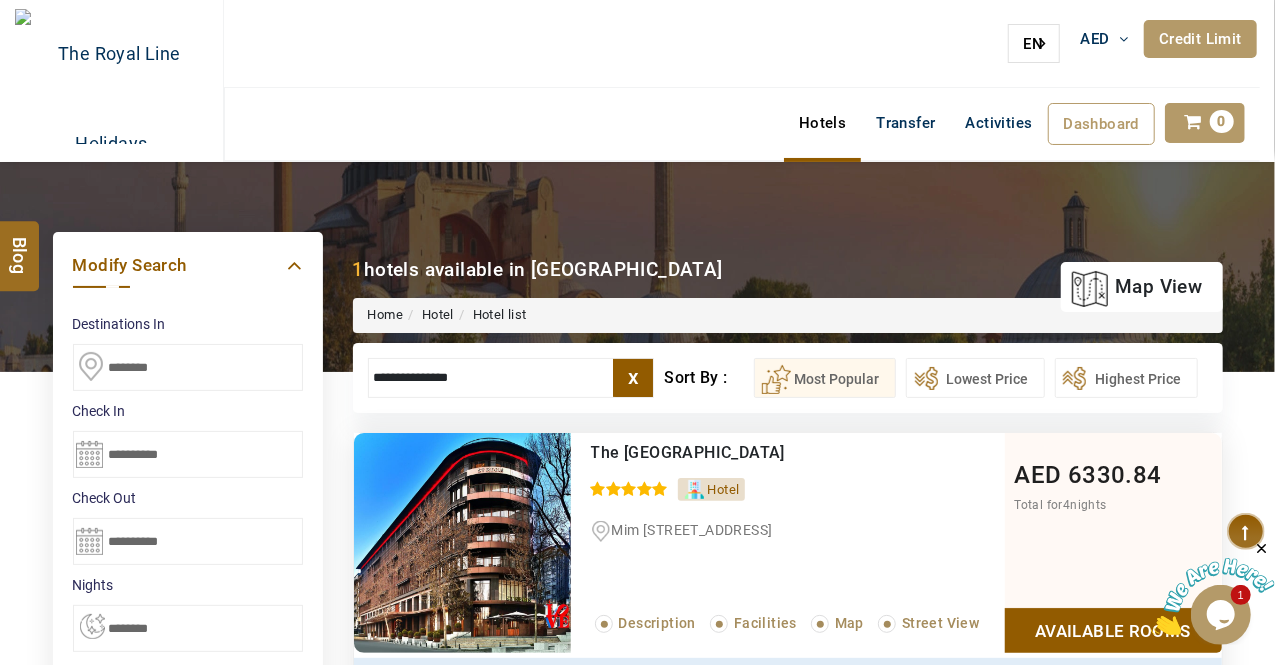 click on "x" at bounding box center (633, 378) 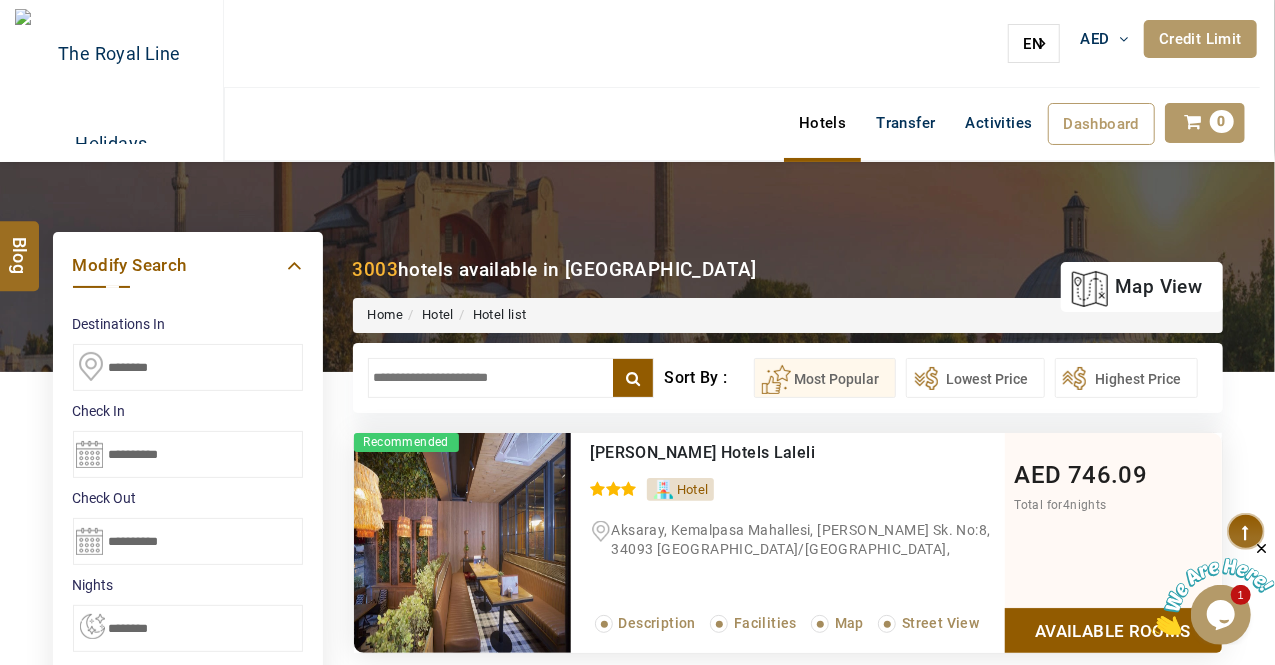 click at bounding box center (633, 378) 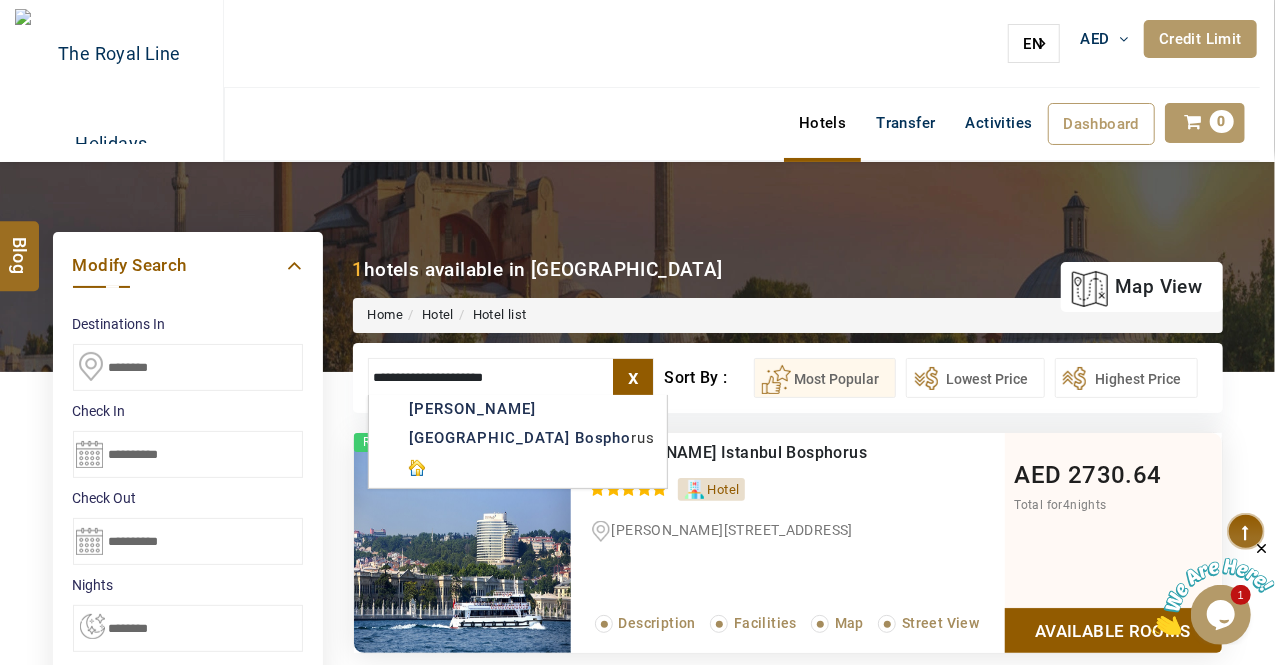 type on "**********" 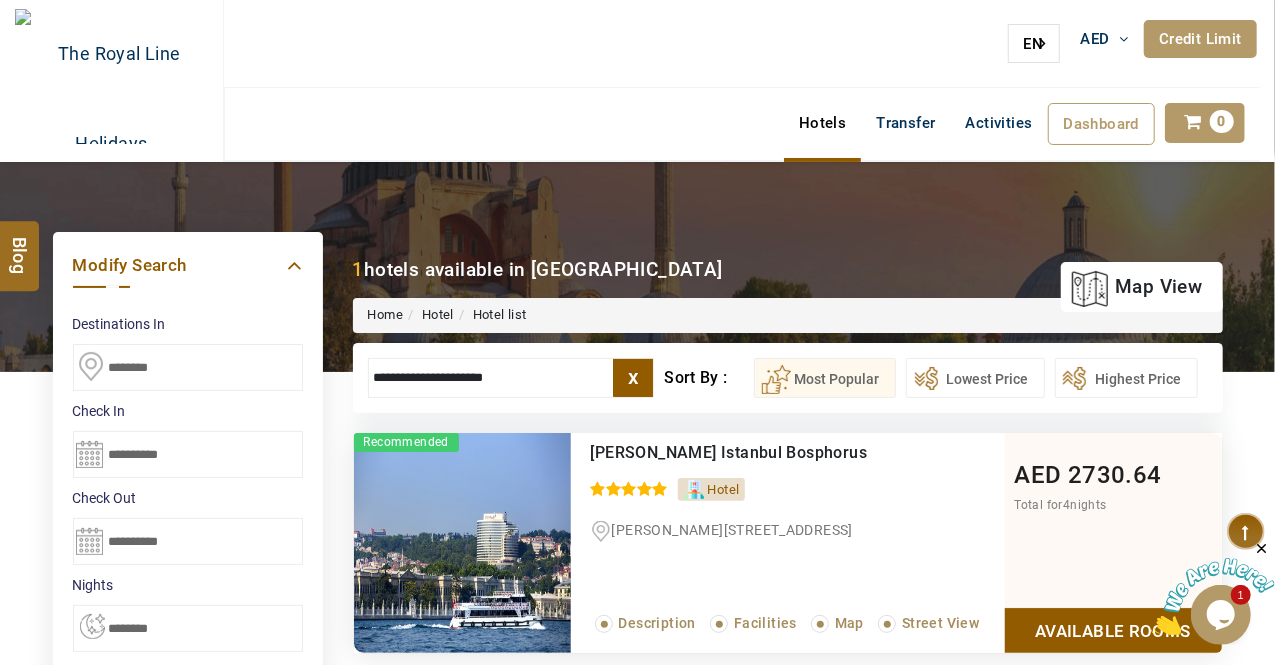 click on "Available Rooms" at bounding box center [1113, 630] 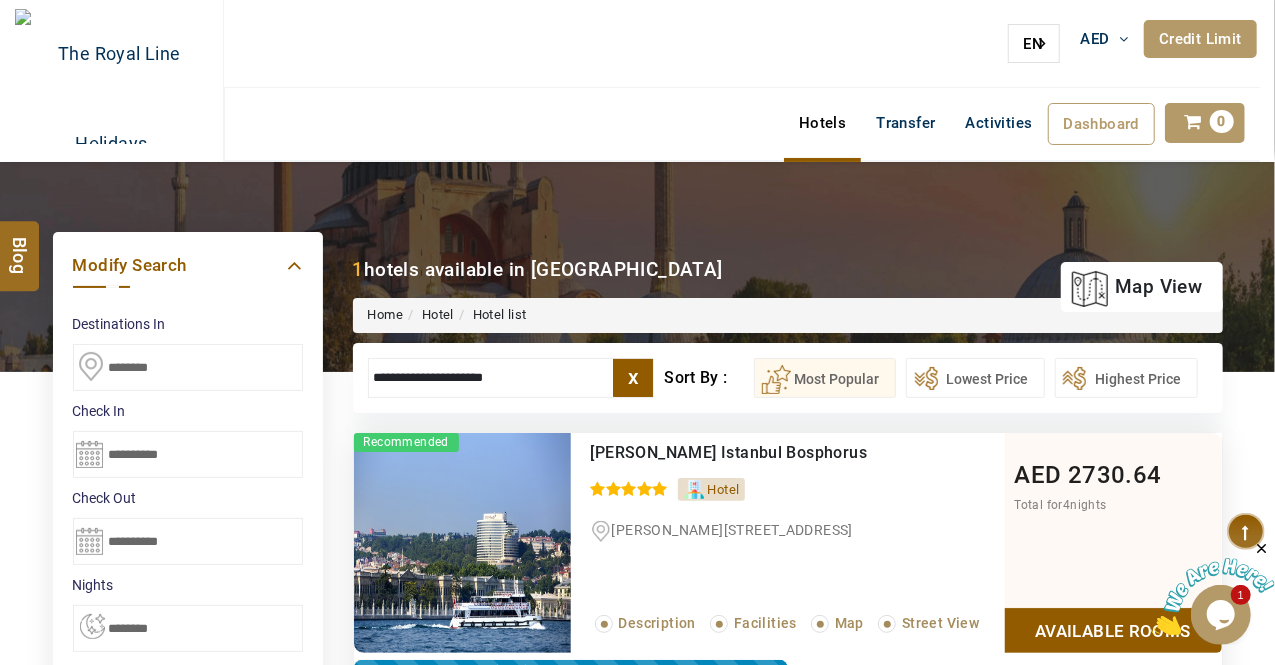 scroll, scrollTop: 380, scrollLeft: 0, axis: vertical 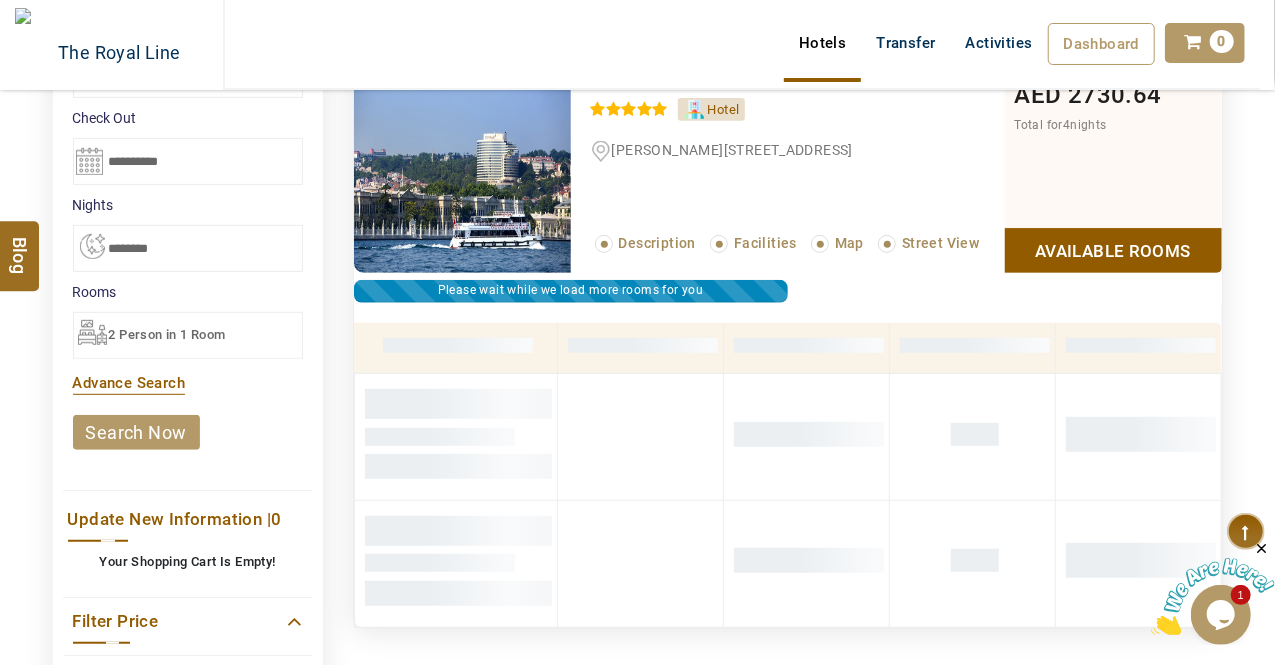 click on "Available Rooms" at bounding box center [1113, 250] 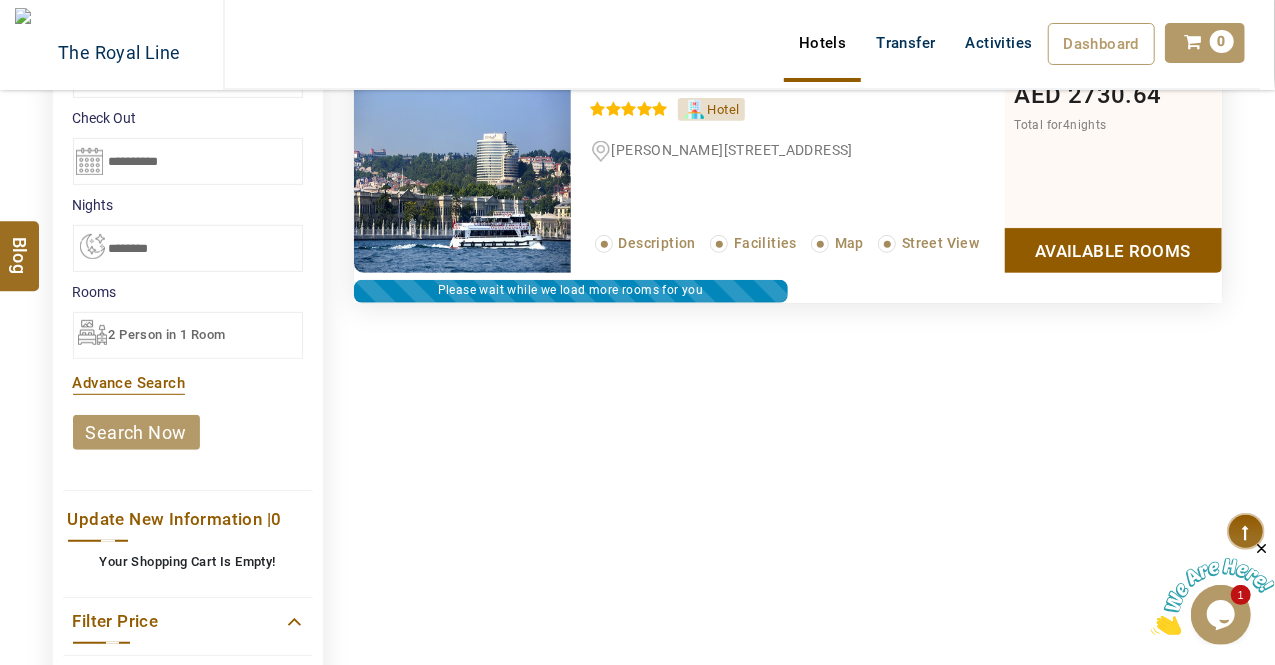 click on "Available Rooms" at bounding box center [1113, 250] 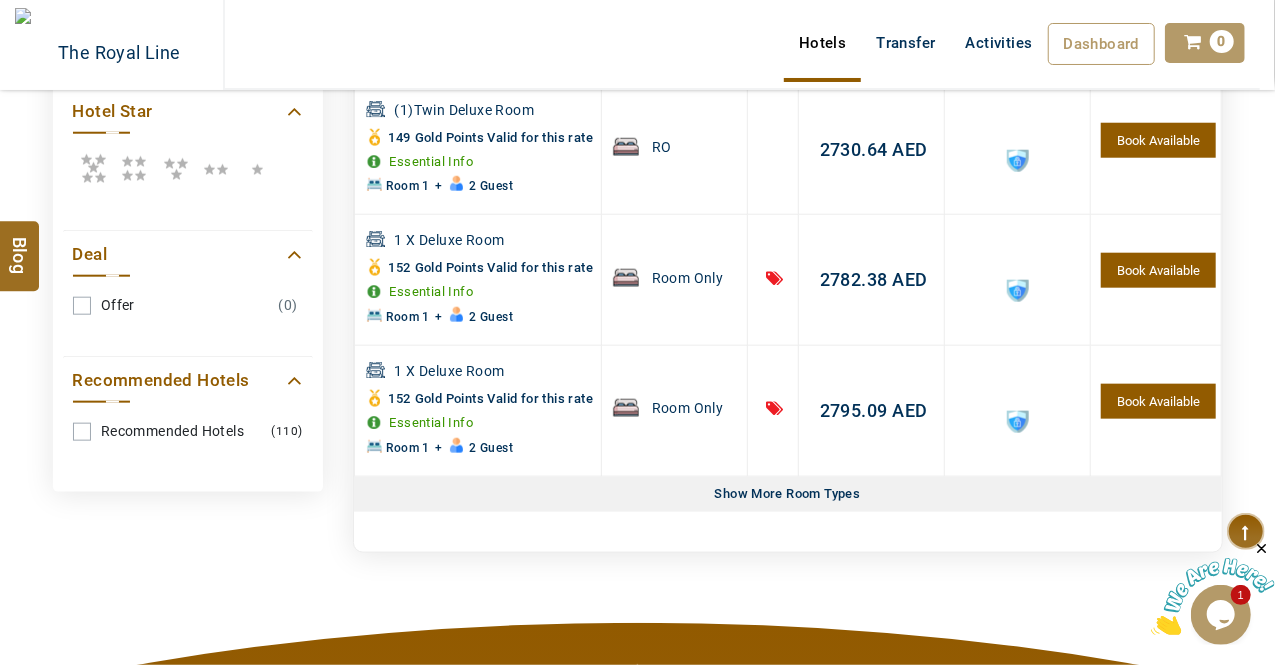 scroll, scrollTop: 1048, scrollLeft: 0, axis: vertical 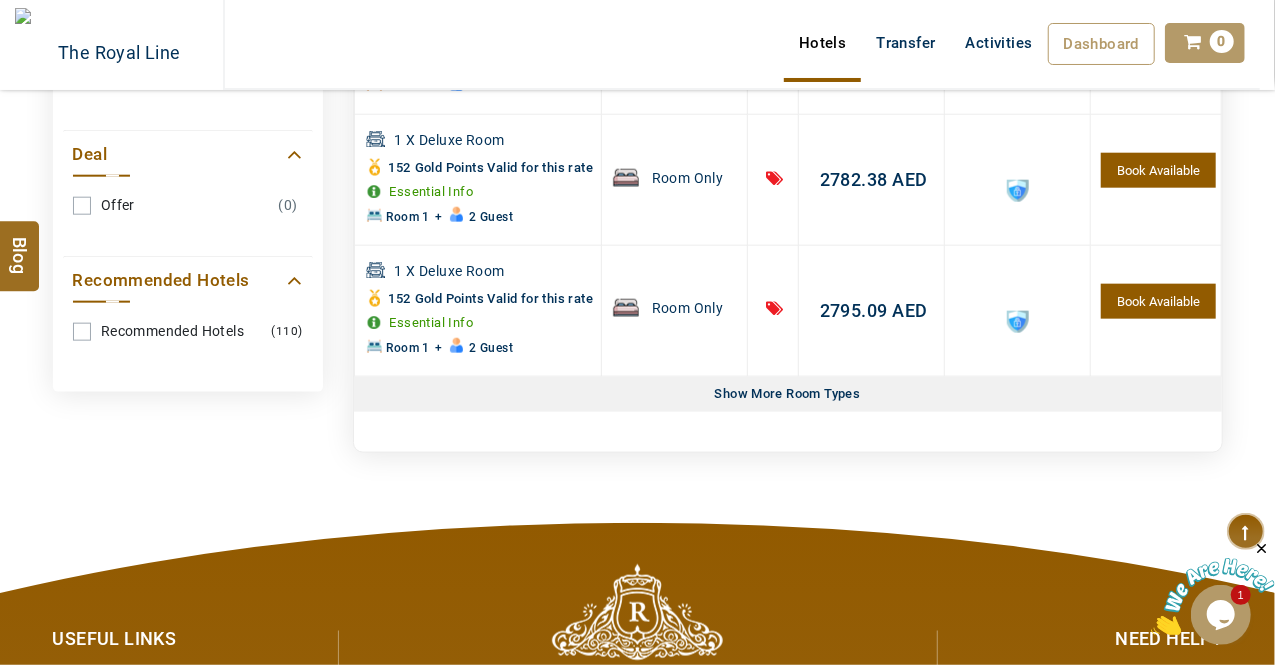 click on "Show More Room Types" at bounding box center [788, 394] 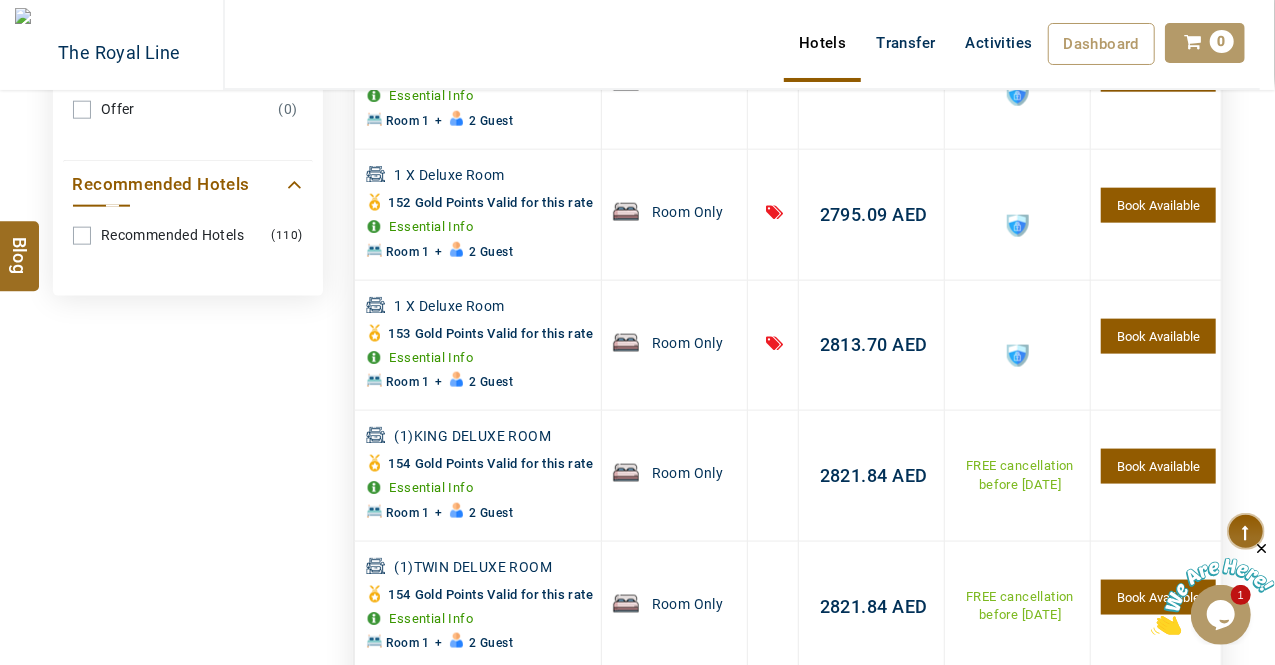 scroll, scrollTop: 0, scrollLeft: 0, axis: both 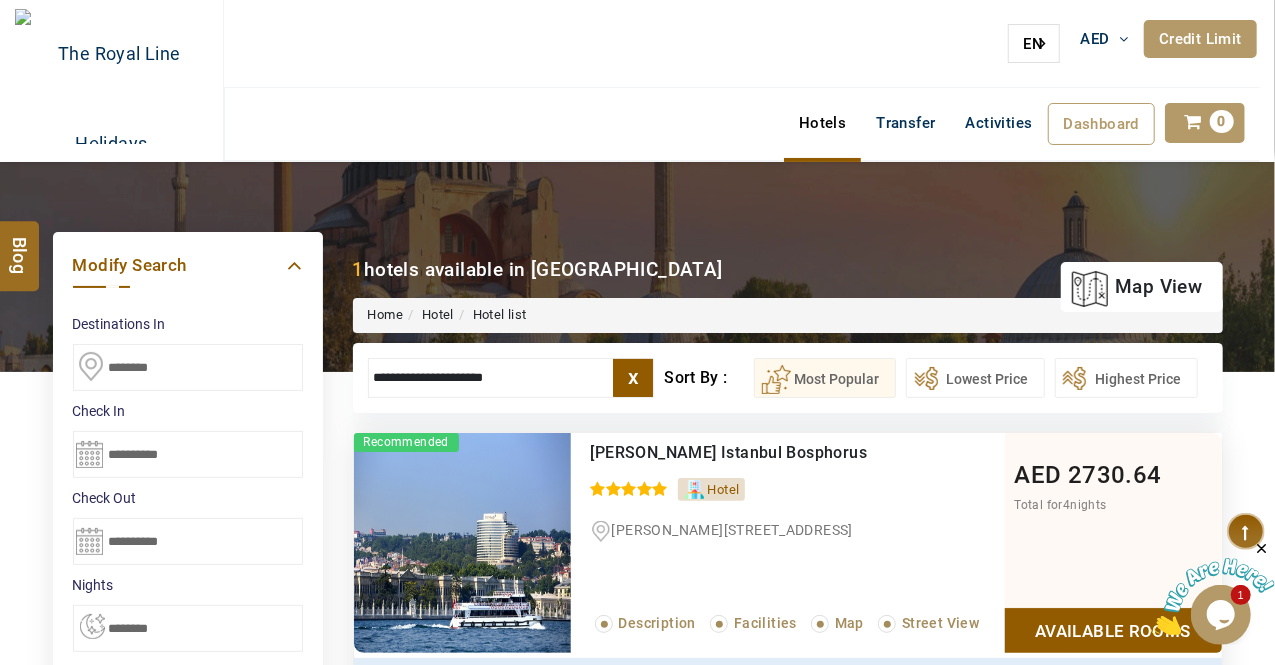 click on "x" at bounding box center [633, 378] 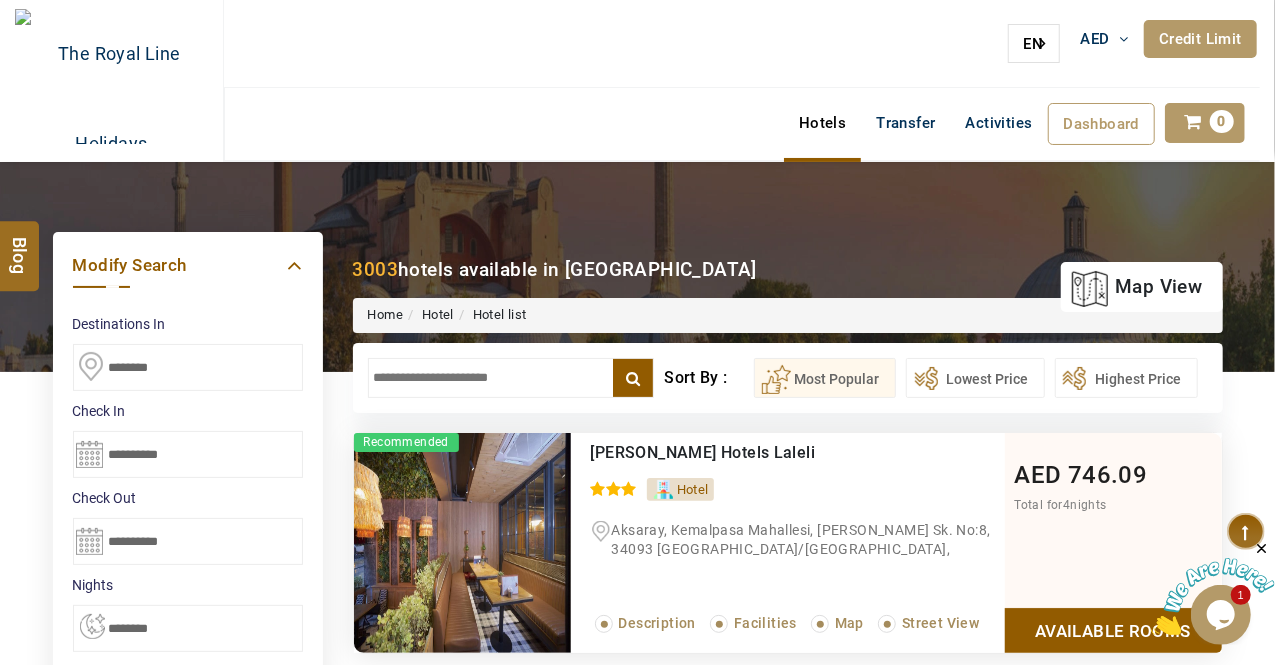 click at bounding box center [511, 378] 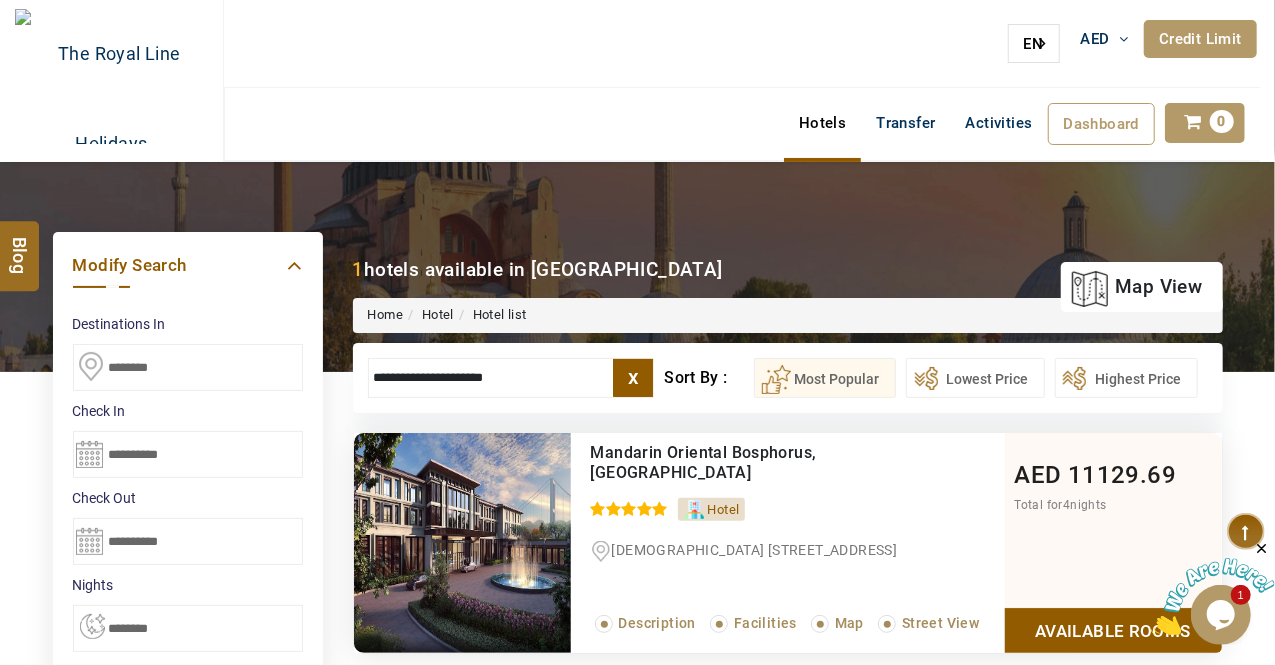 click on "Available Rooms" at bounding box center [1113, 630] 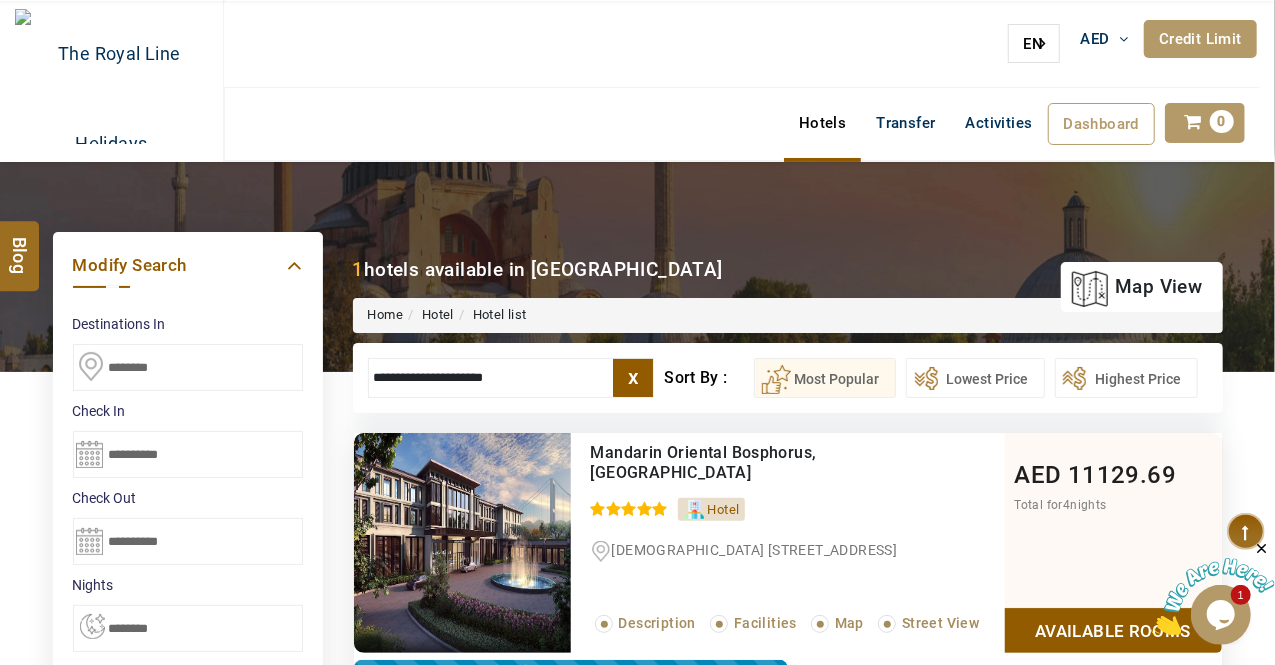 scroll, scrollTop: 380, scrollLeft: 0, axis: vertical 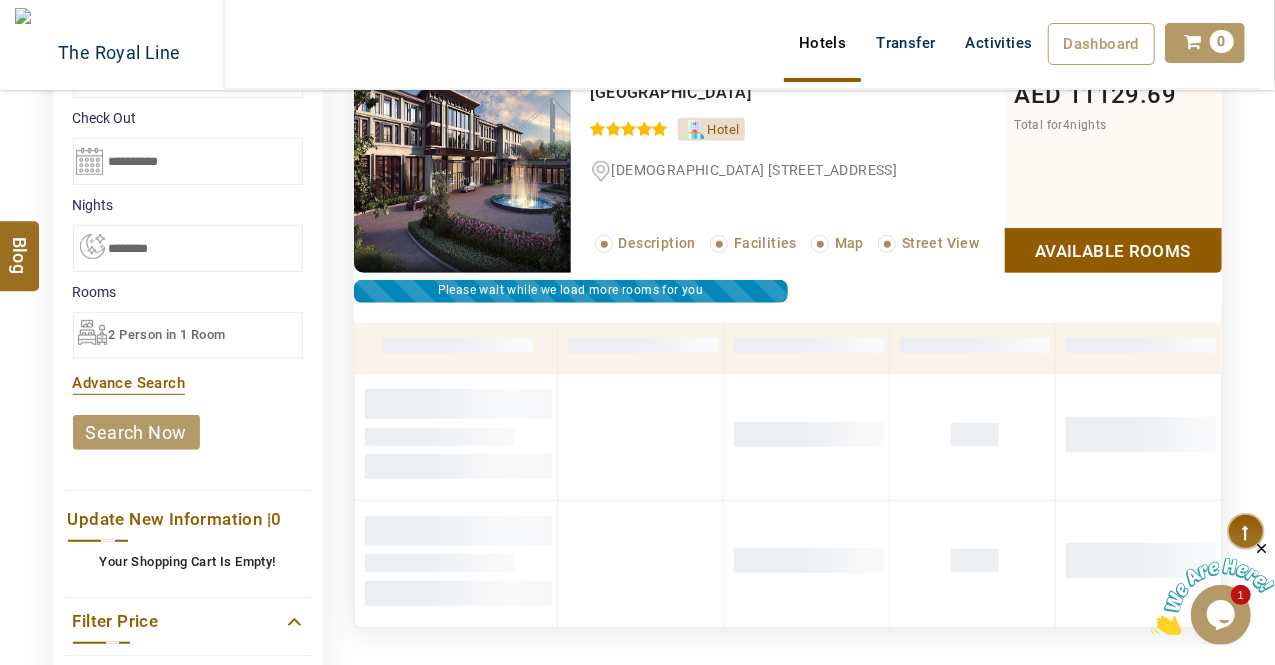 click on "Available Rooms" at bounding box center [1113, 250] 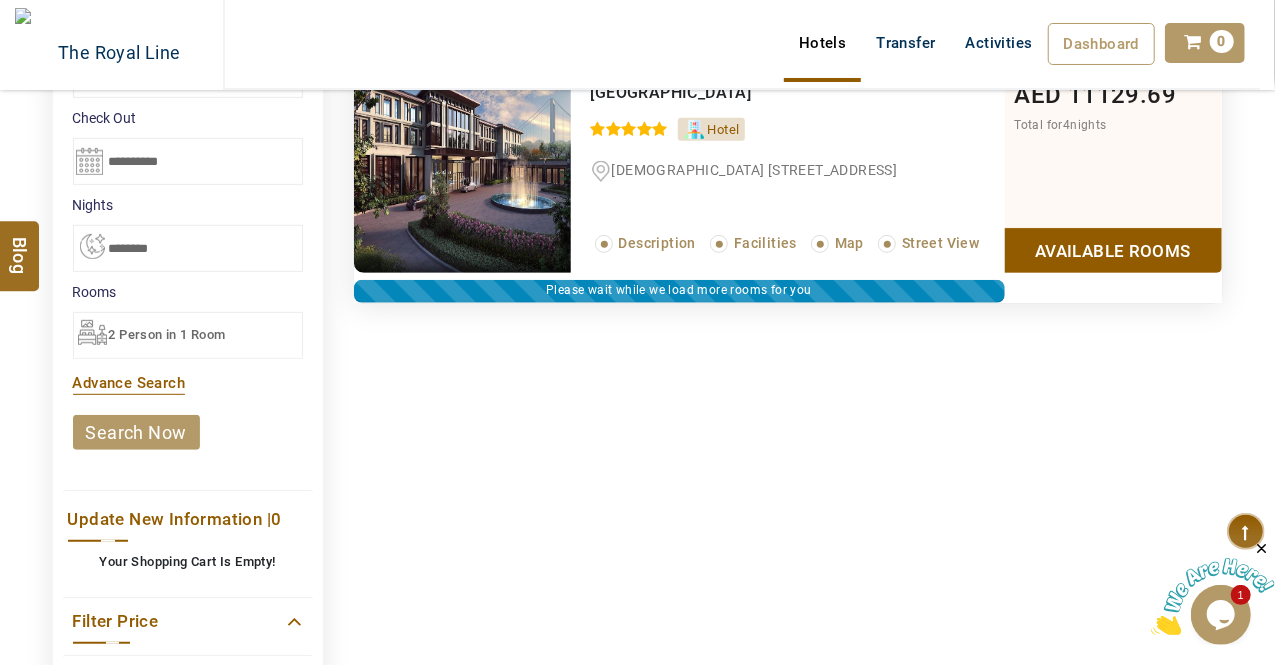 click on "Available Rooms" at bounding box center (1113, 250) 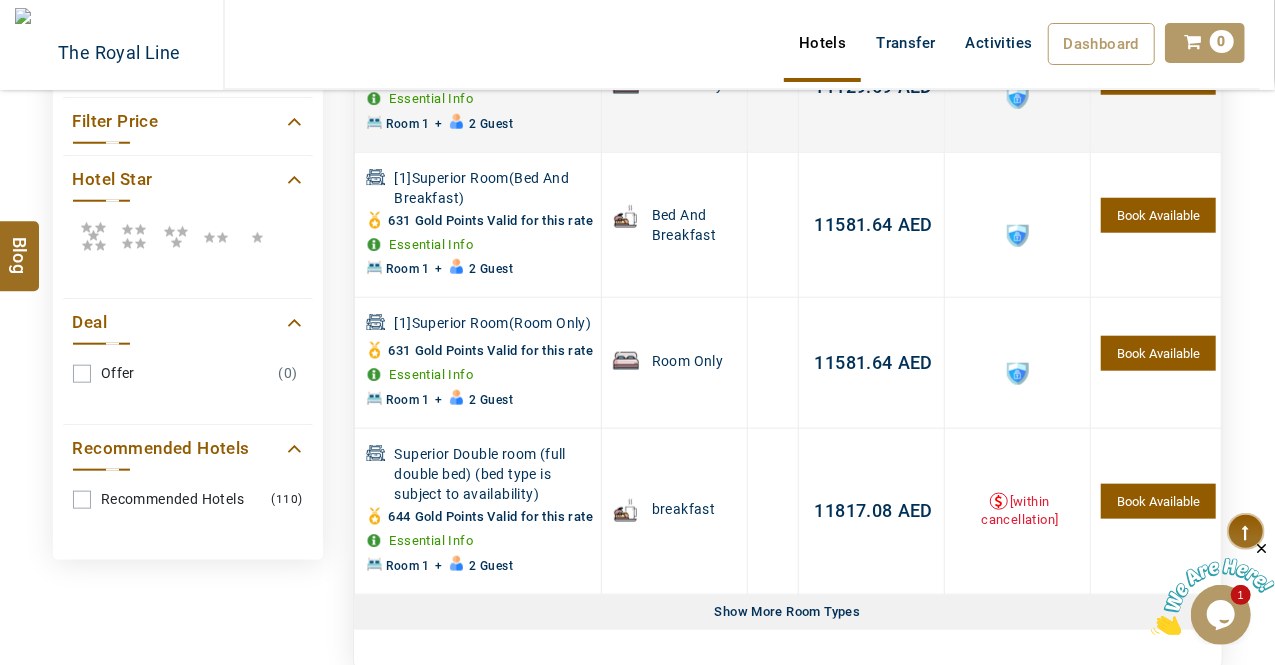 scroll, scrollTop: 980, scrollLeft: 0, axis: vertical 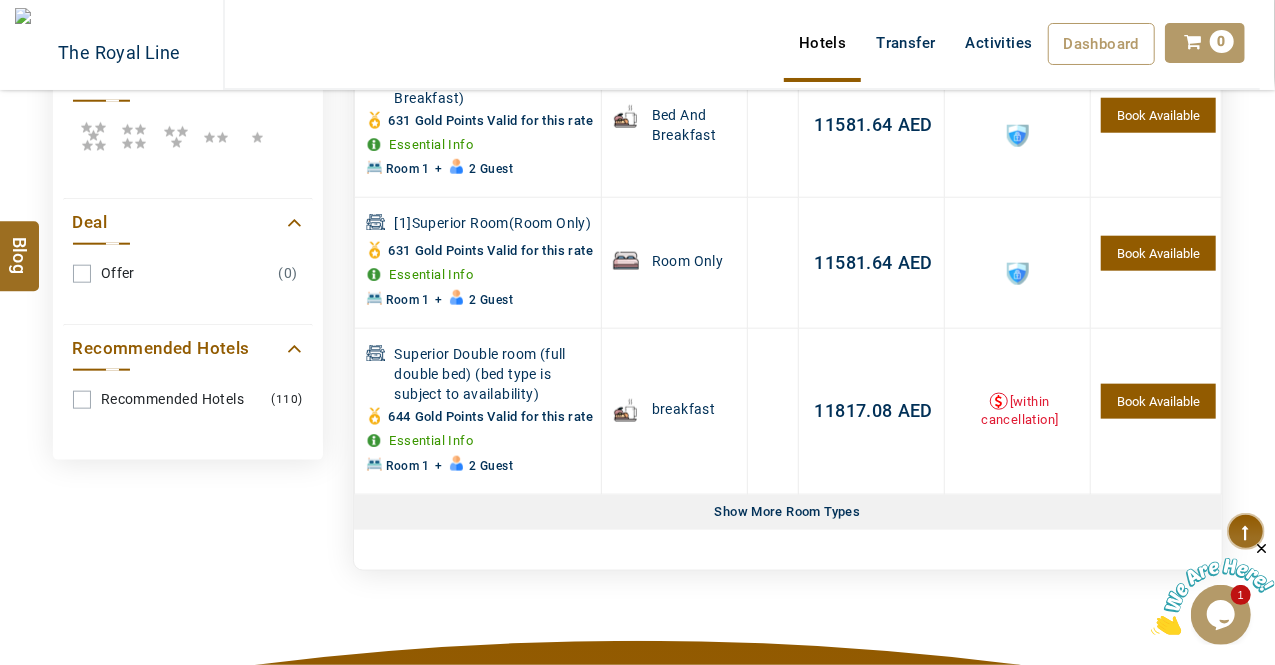 click on "Show More Room Types Show Less Rooms" at bounding box center [788, 512] 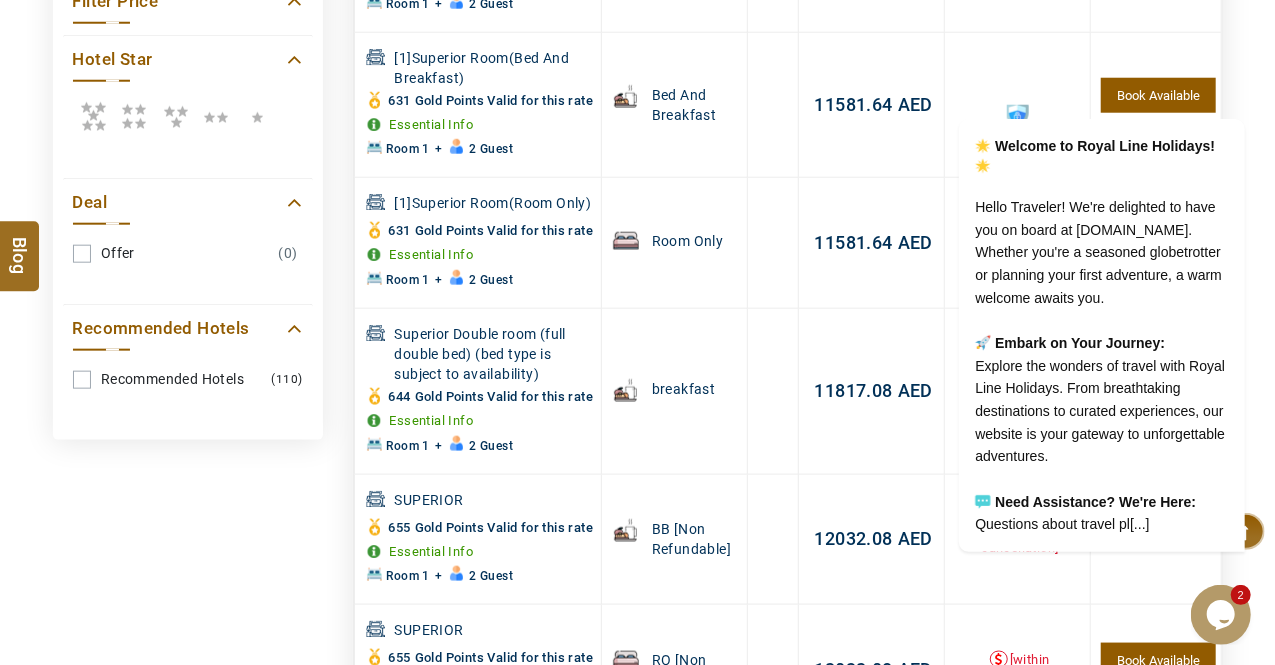 scroll, scrollTop: 0, scrollLeft: 0, axis: both 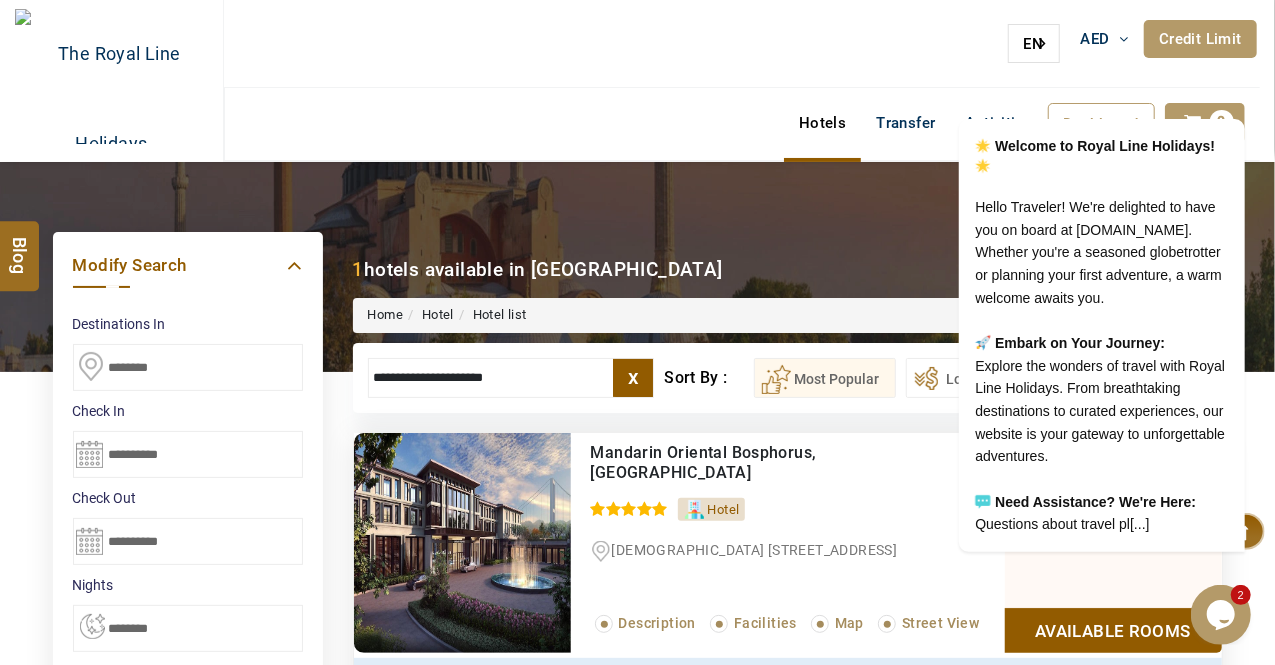 drag, startPoint x: 557, startPoint y: 379, endPoint x: 14, endPoint y: 358, distance: 543.40594 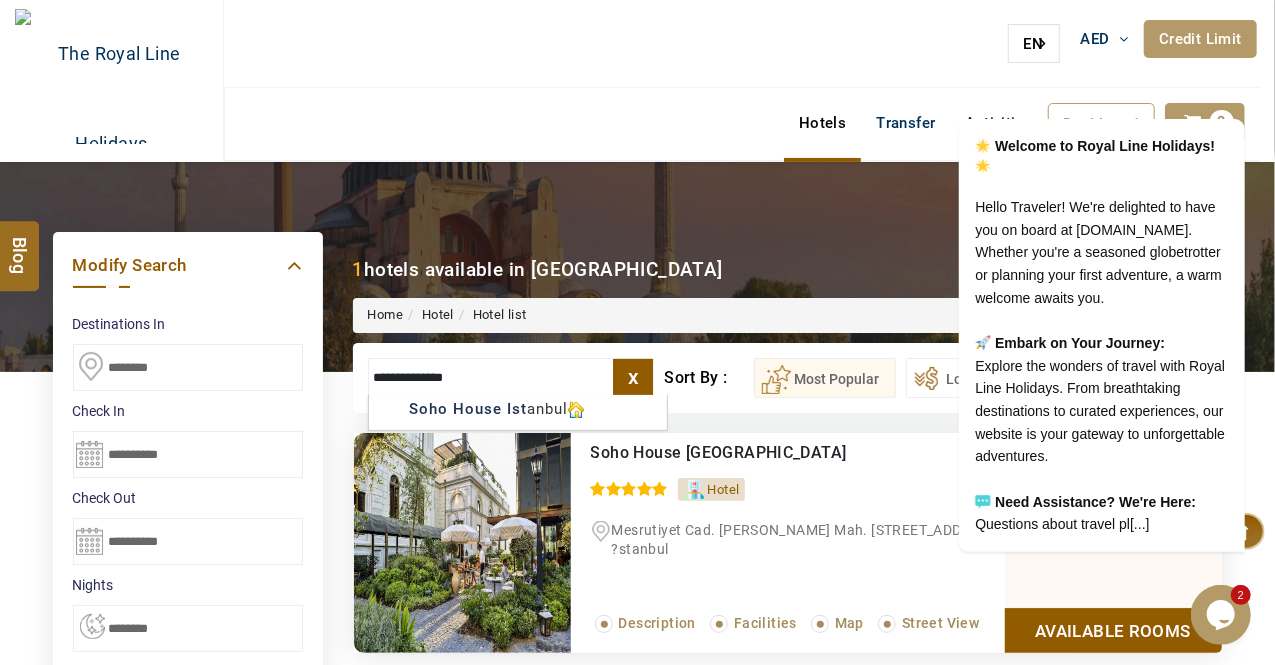 type on "**********" 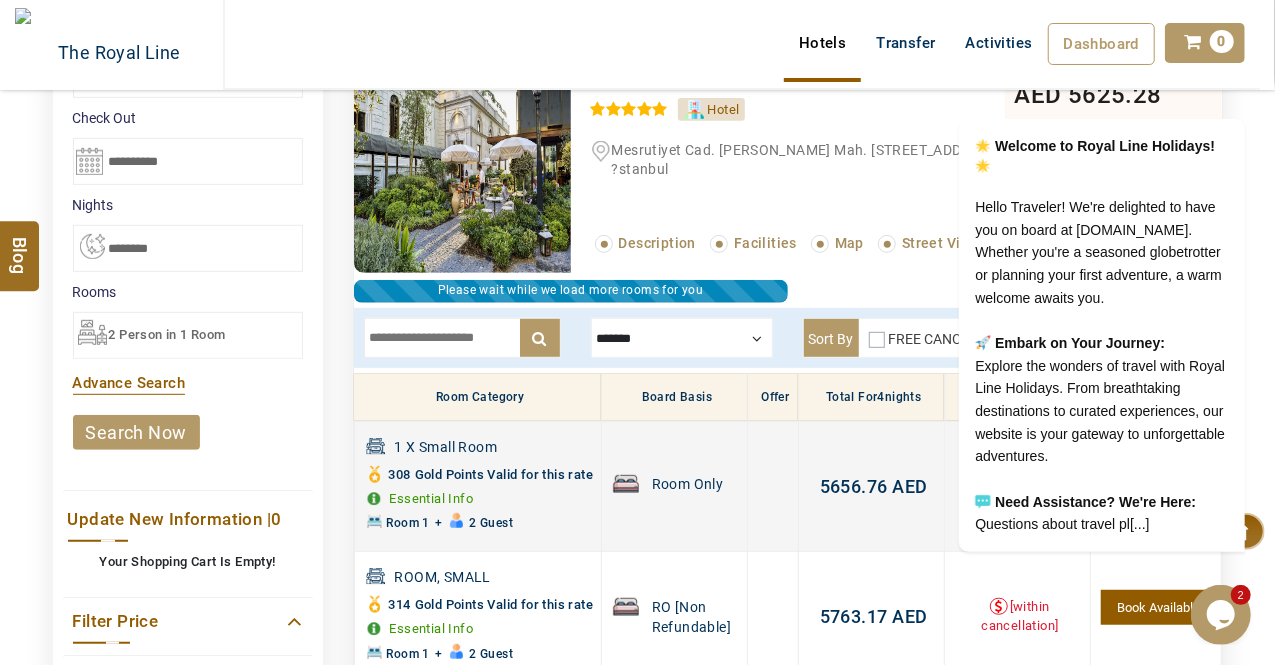 scroll, scrollTop: 480, scrollLeft: 0, axis: vertical 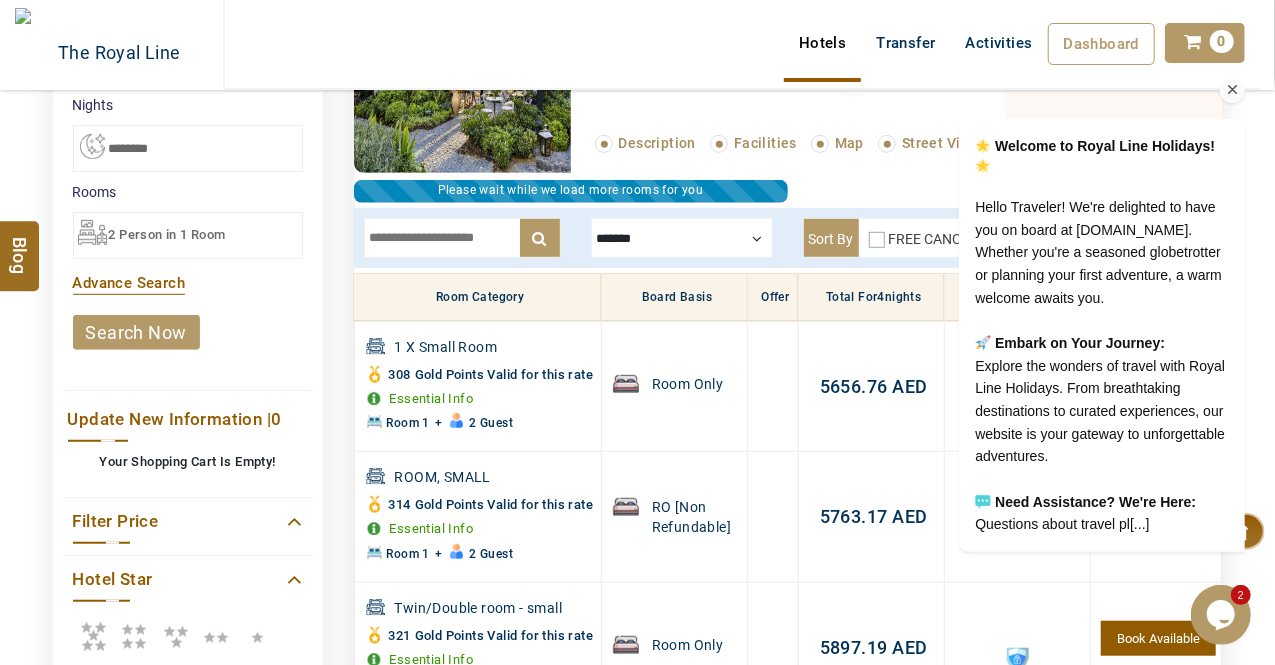 click at bounding box center (1231, 91) 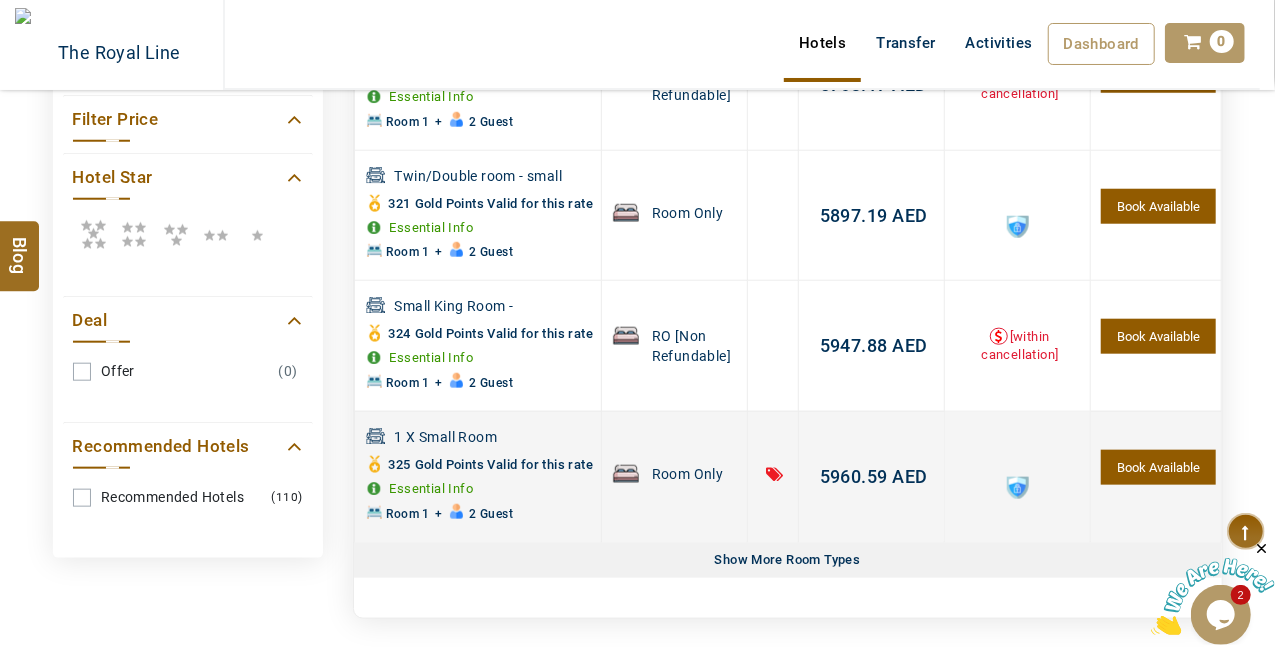 scroll, scrollTop: 1180, scrollLeft: 0, axis: vertical 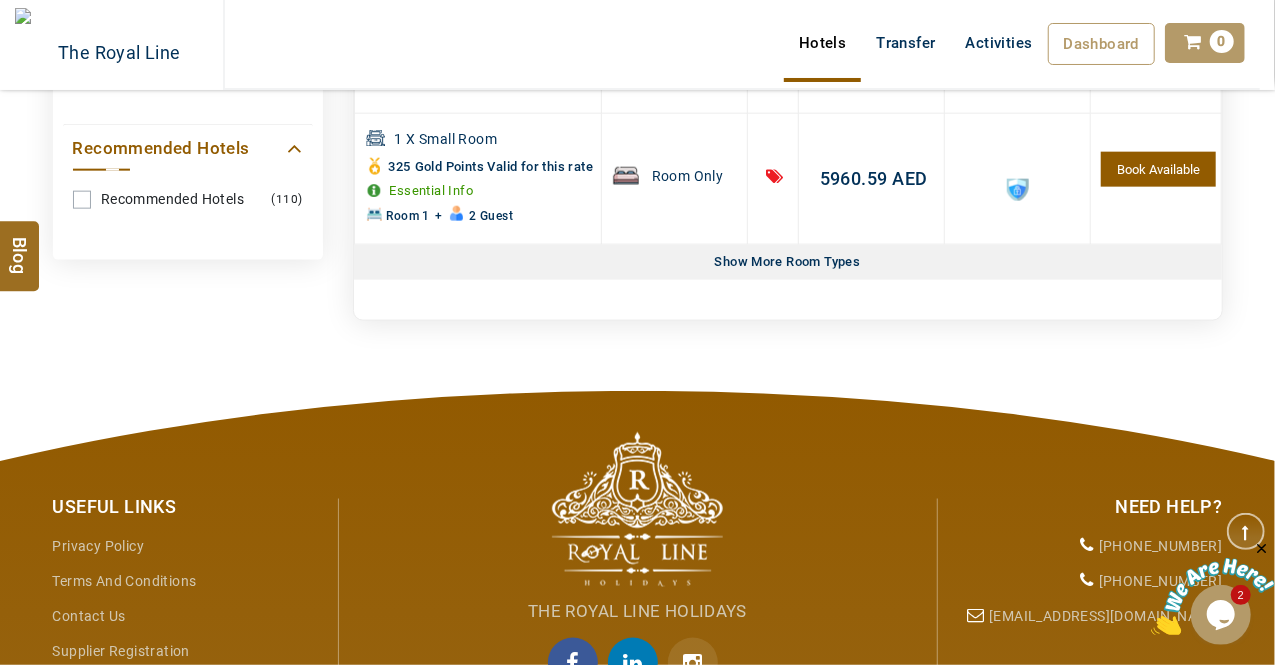click on "Show More Room Types" at bounding box center [788, 262] 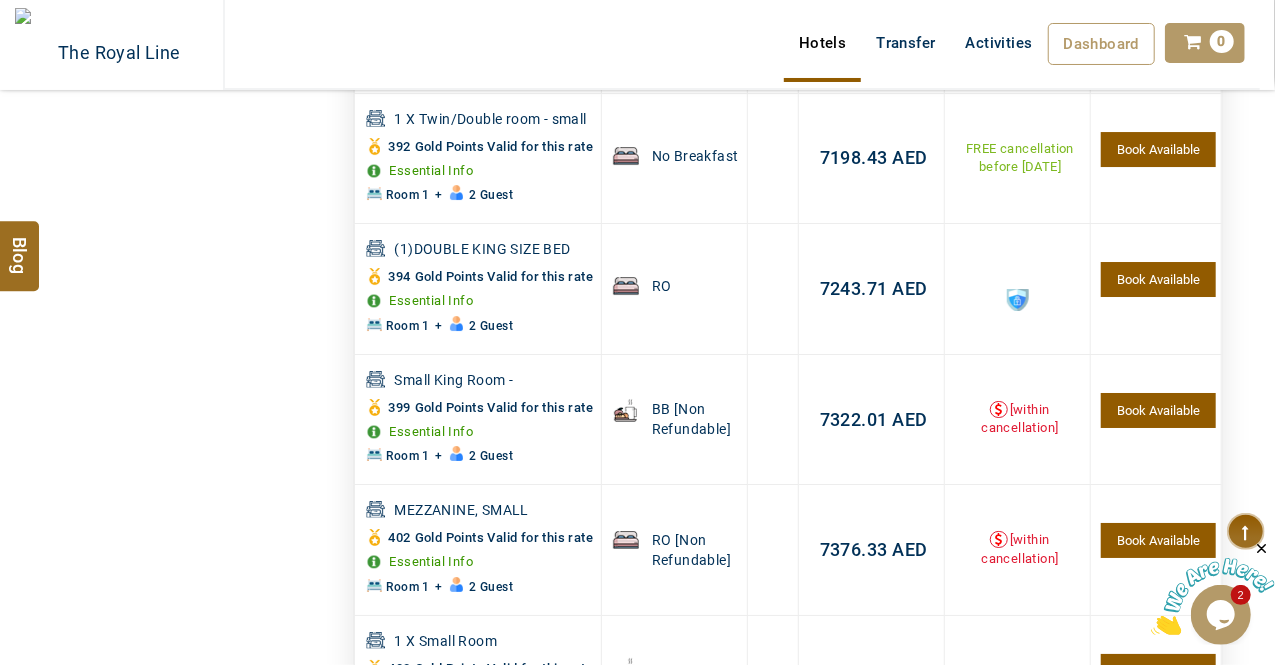 scroll, scrollTop: 3280, scrollLeft: 0, axis: vertical 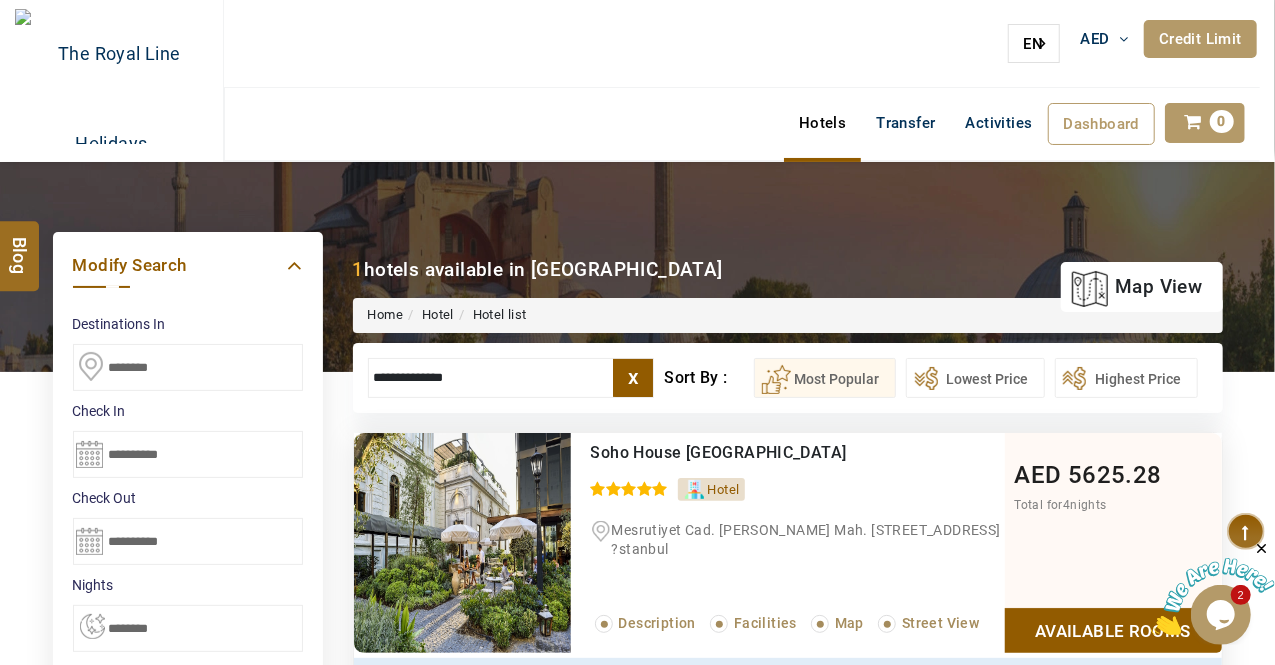 click on "x" at bounding box center [633, 378] 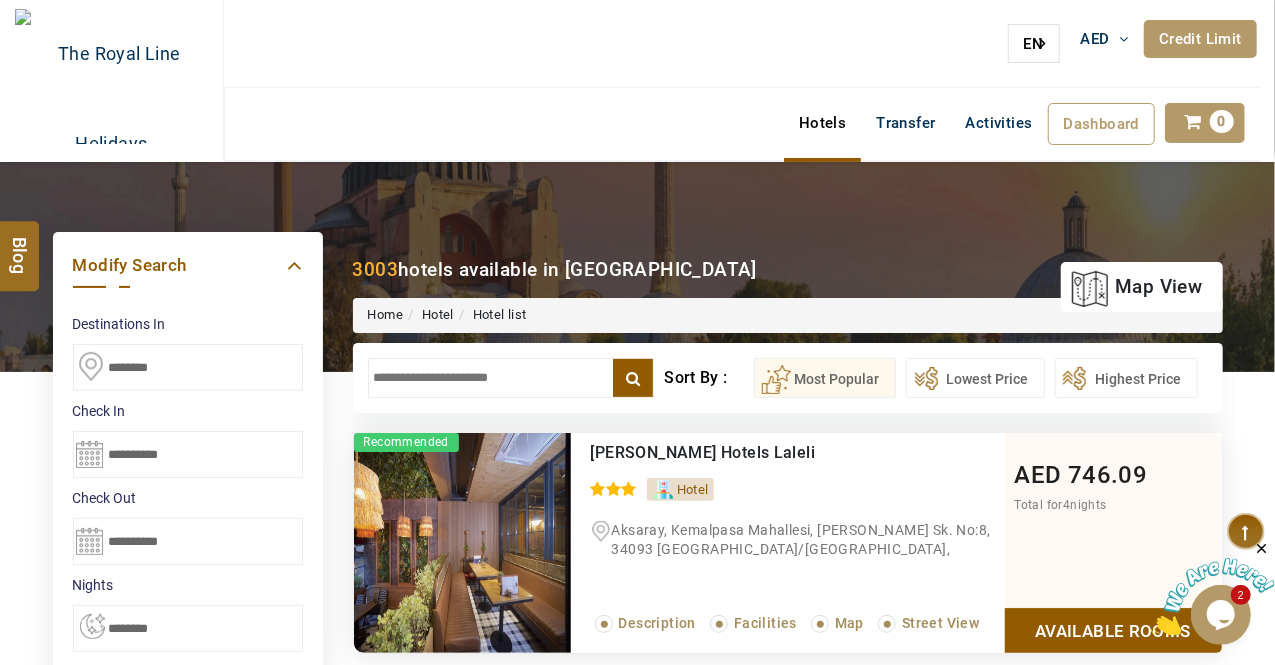 click at bounding box center (511, 378) 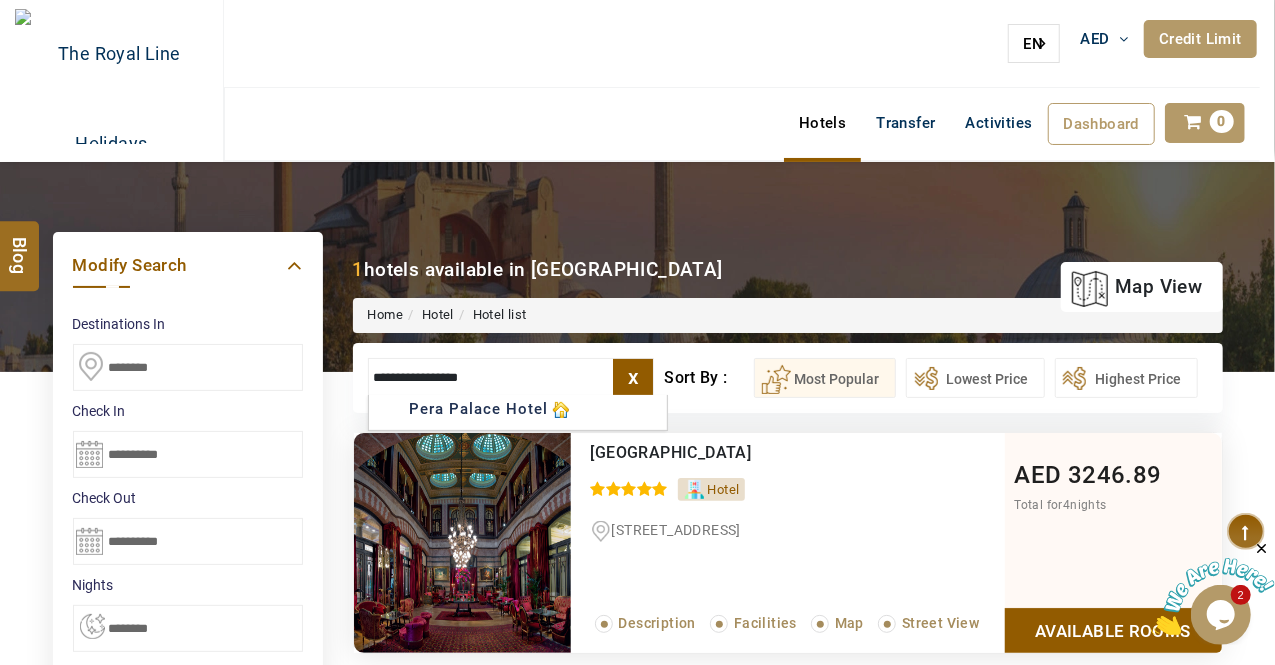 click on "Available Rooms" at bounding box center (1113, 630) 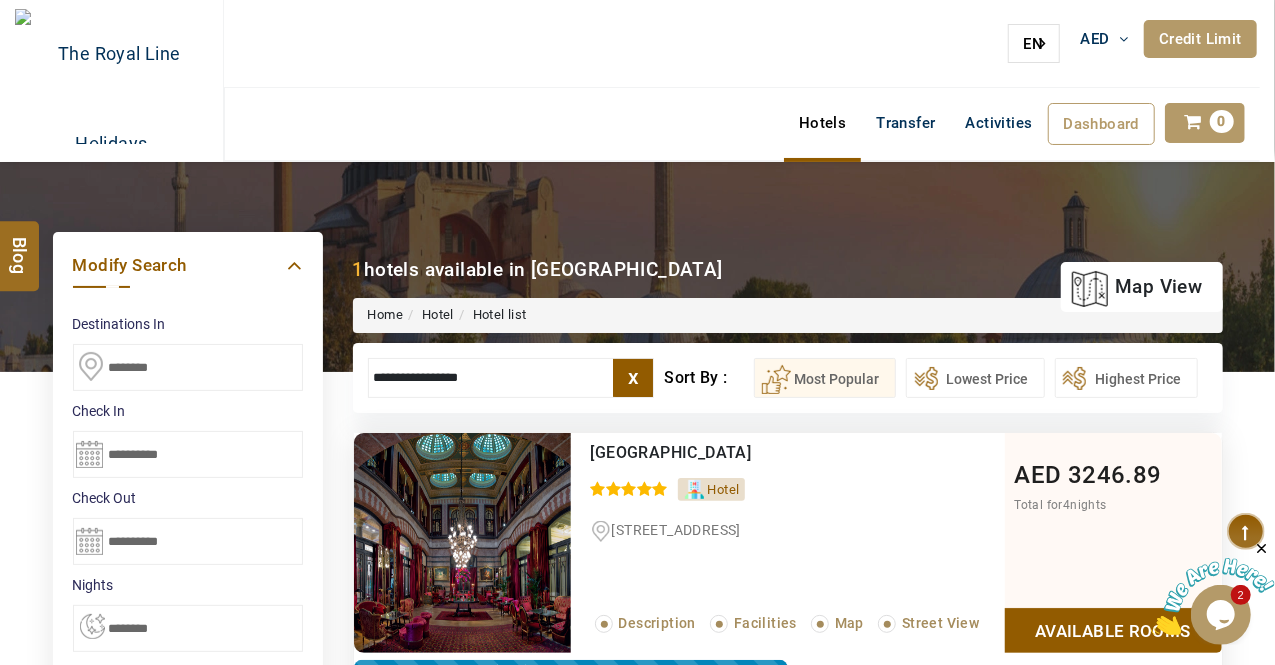 scroll, scrollTop: 380, scrollLeft: 0, axis: vertical 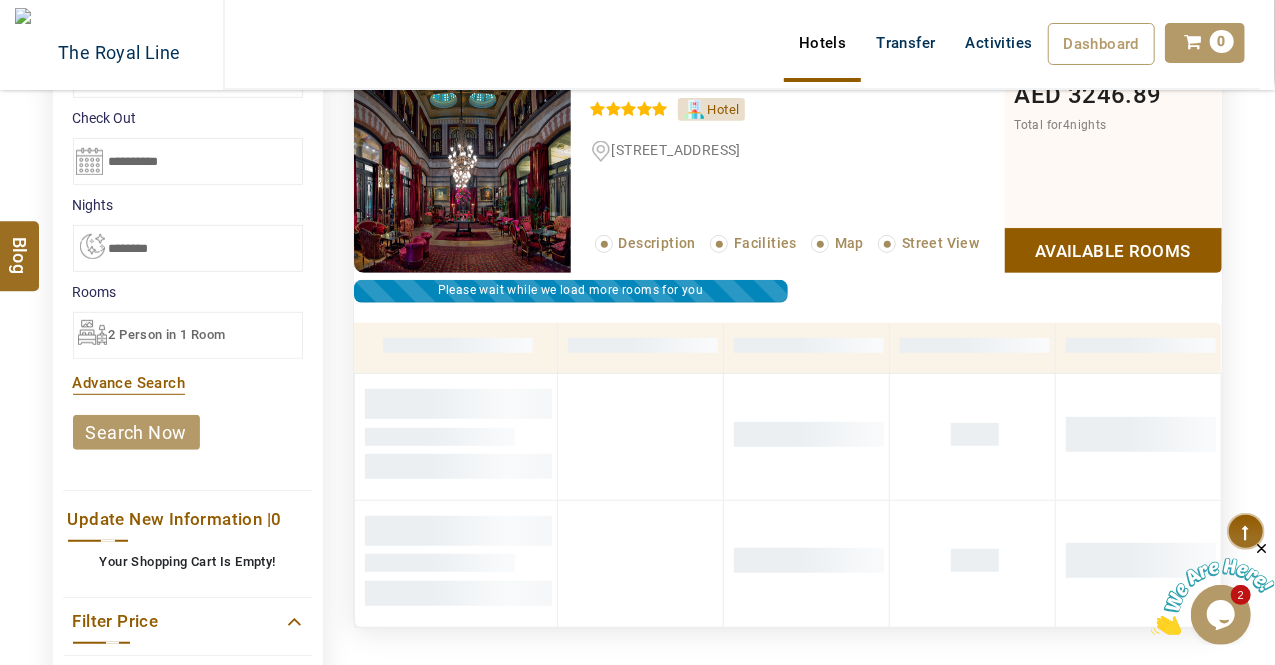 click on "Available Rooms" at bounding box center (1113, 250) 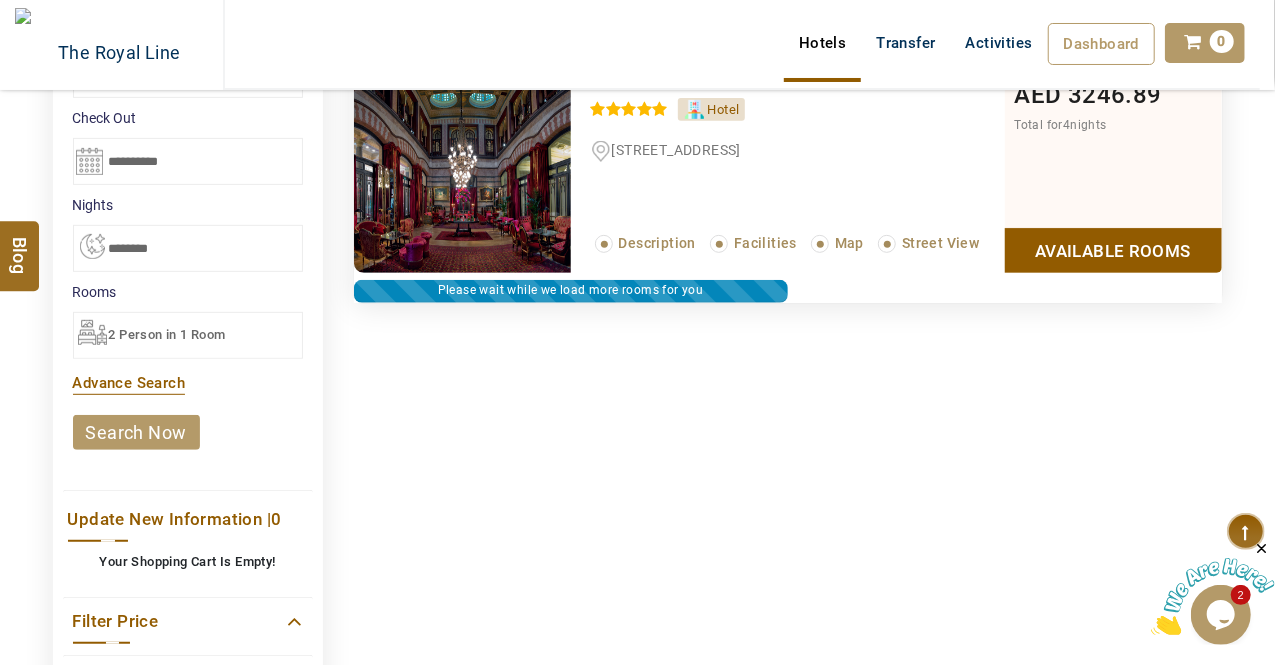 click on "Available Rooms" at bounding box center [1113, 250] 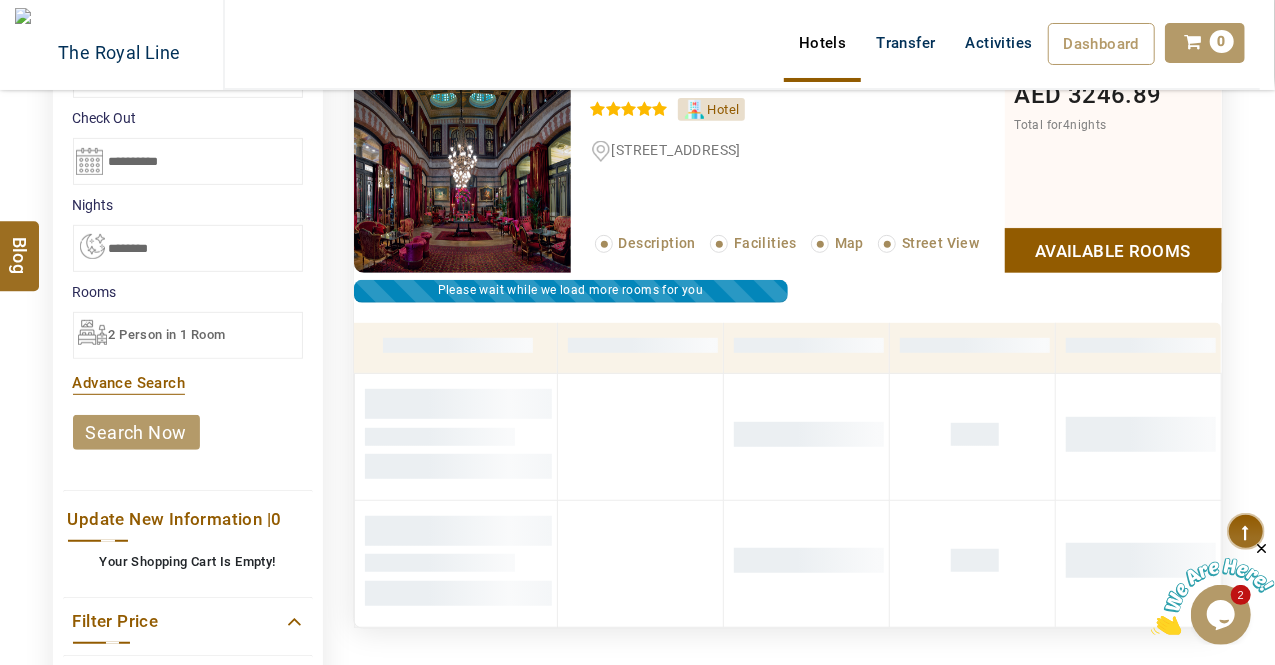 click on "Available Rooms" at bounding box center (1113, 250) 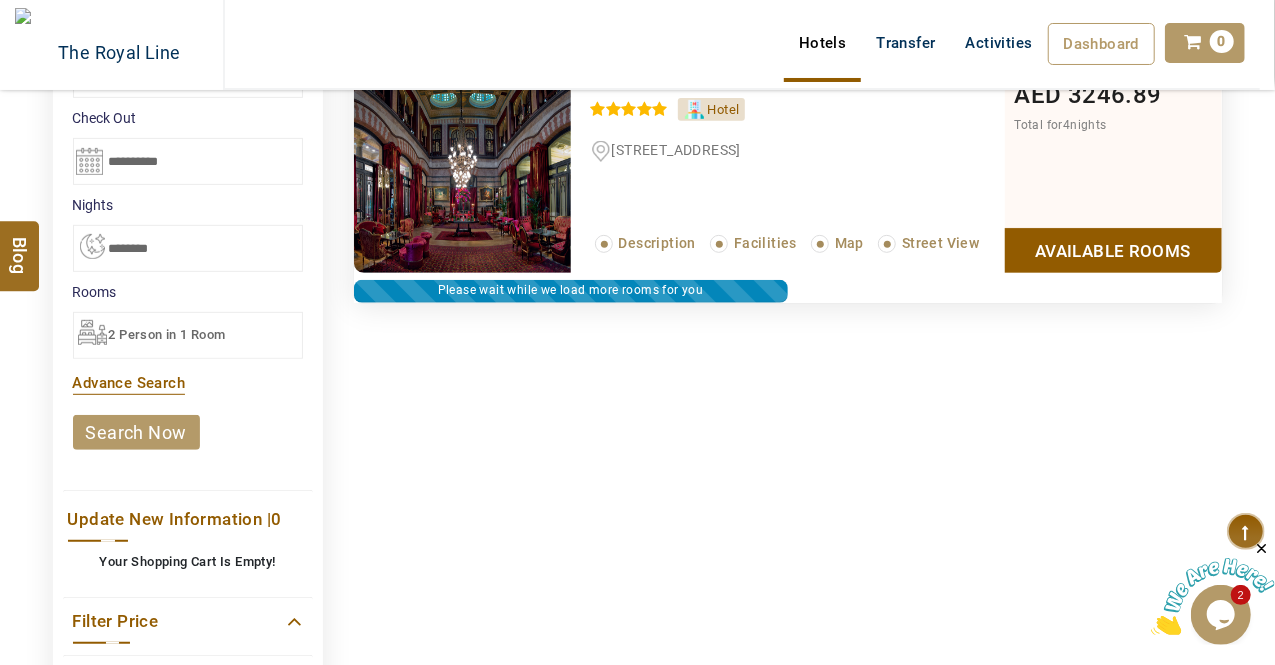 click on "Available Rooms" at bounding box center [1113, 250] 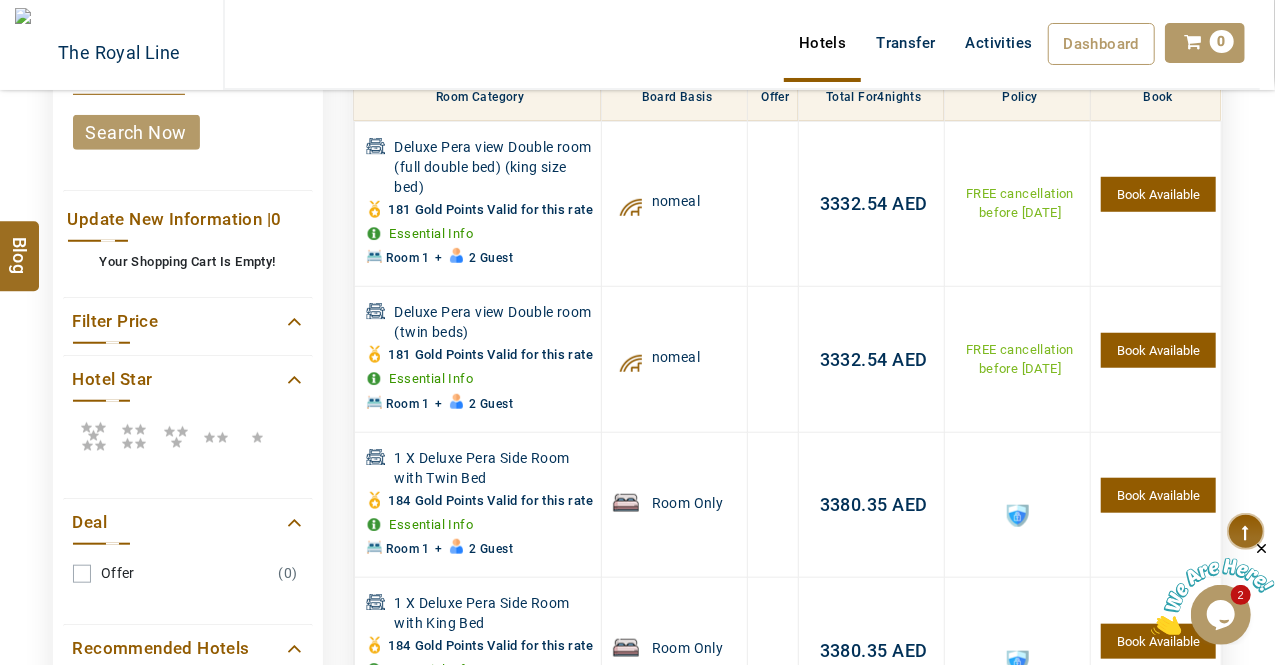 scroll, scrollTop: 1280, scrollLeft: 0, axis: vertical 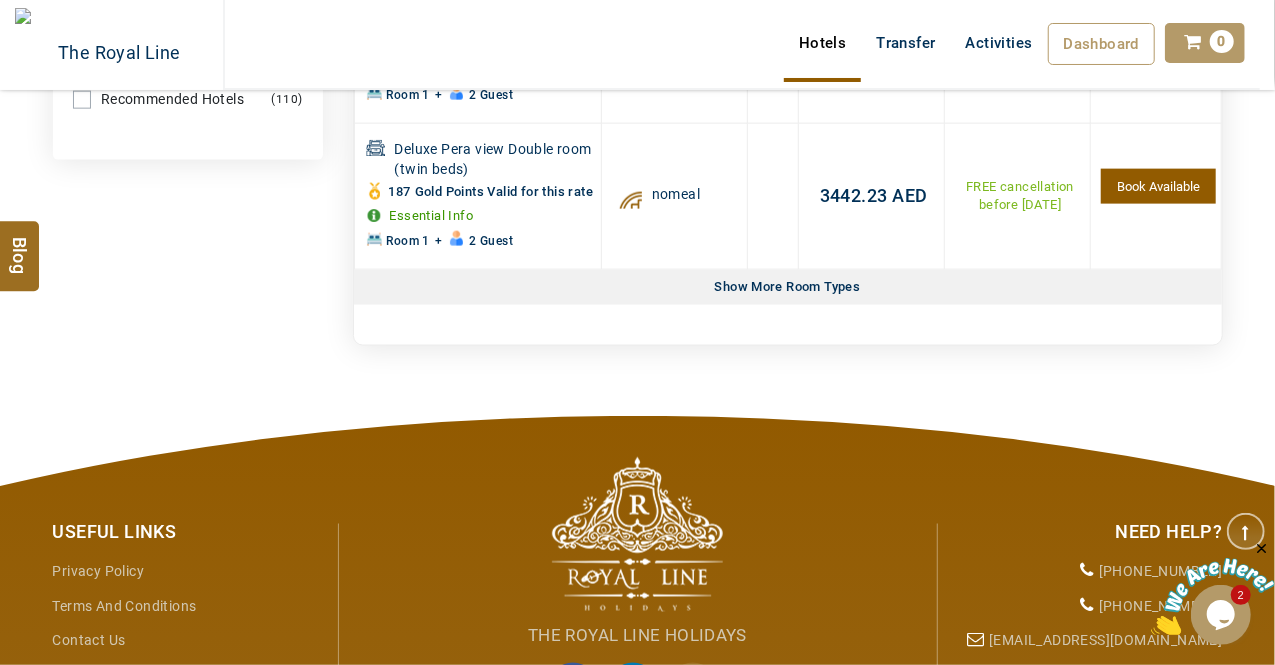 click on "Show More Room Types" at bounding box center (788, 287) 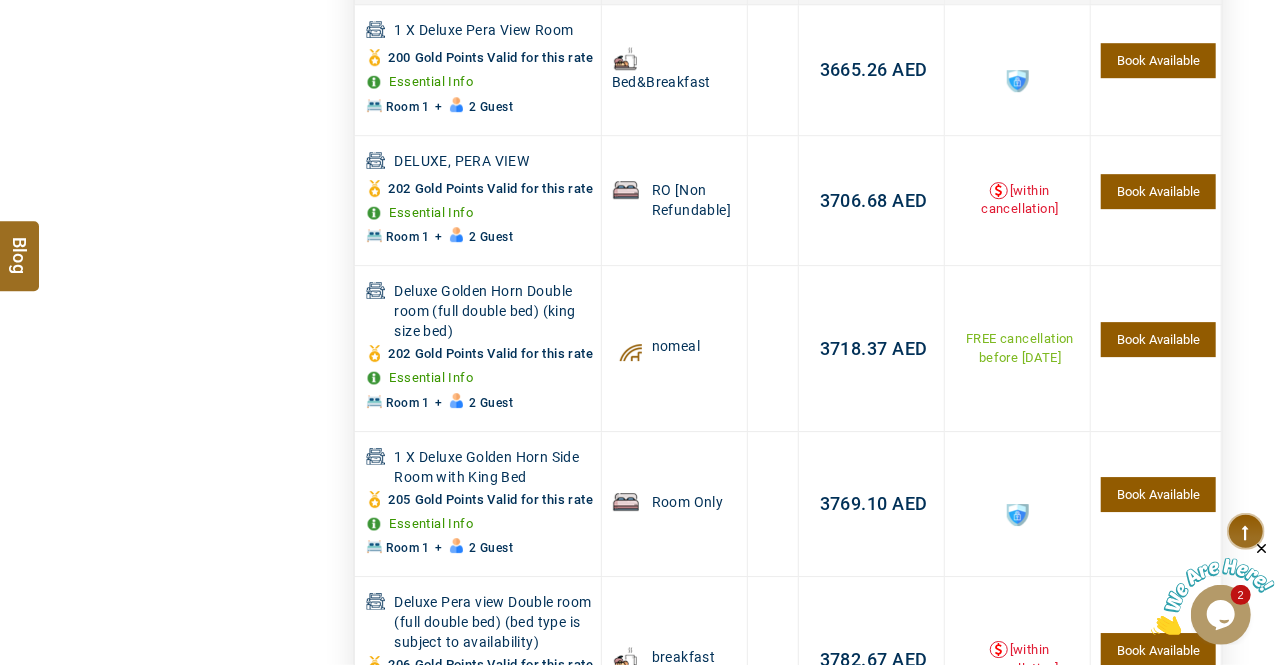 scroll, scrollTop: 0, scrollLeft: 0, axis: both 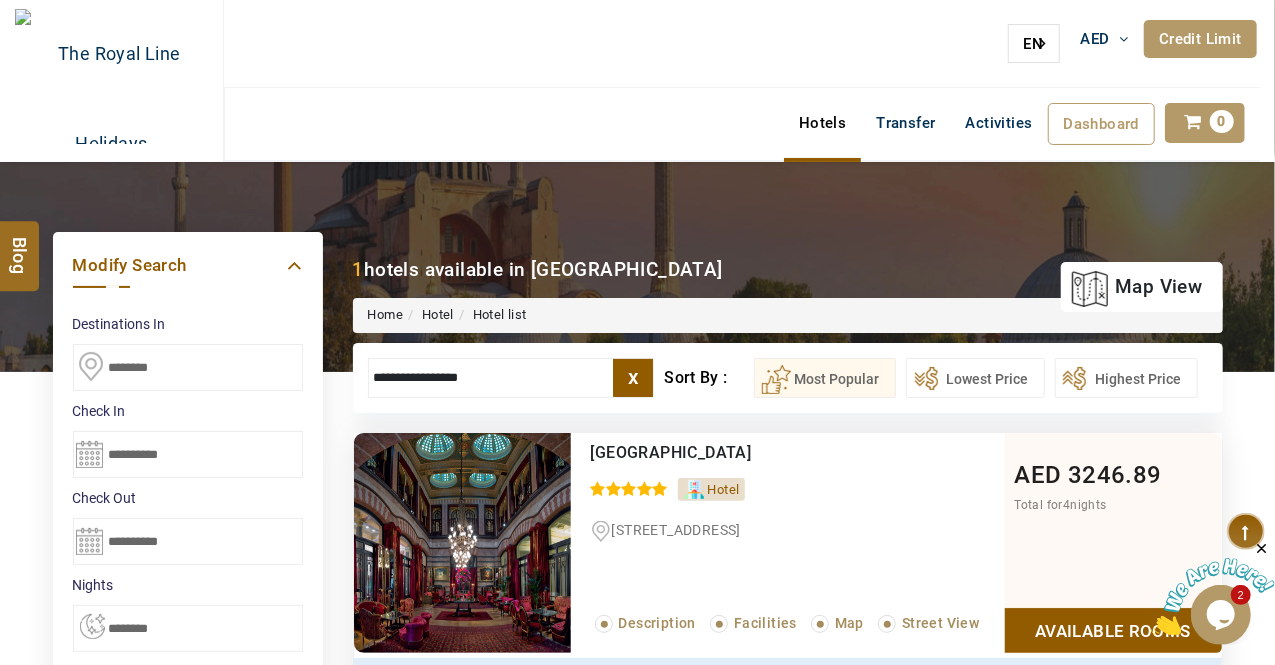 drag, startPoint x: 509, startPoint y: 368, endPoint x: 0, endPoint y: 614, distance: 565.3291 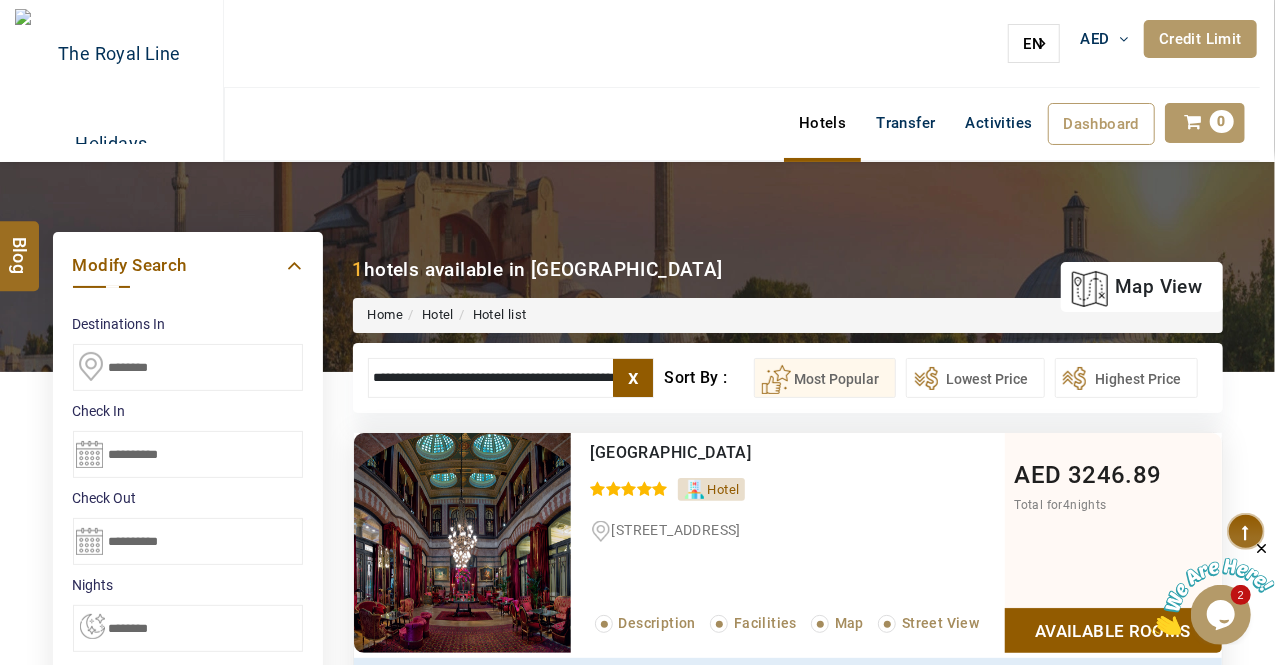 paste on "**********" 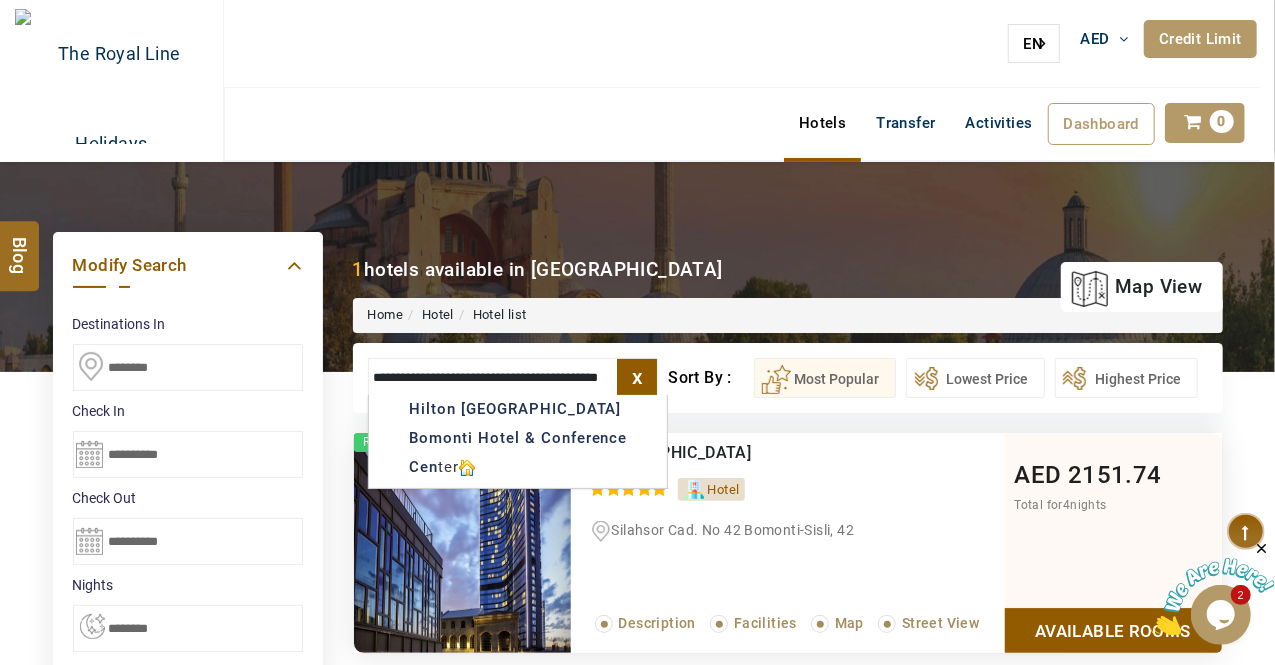 scroll, scrollTop: 0, scrollLeft: 0, axis: both 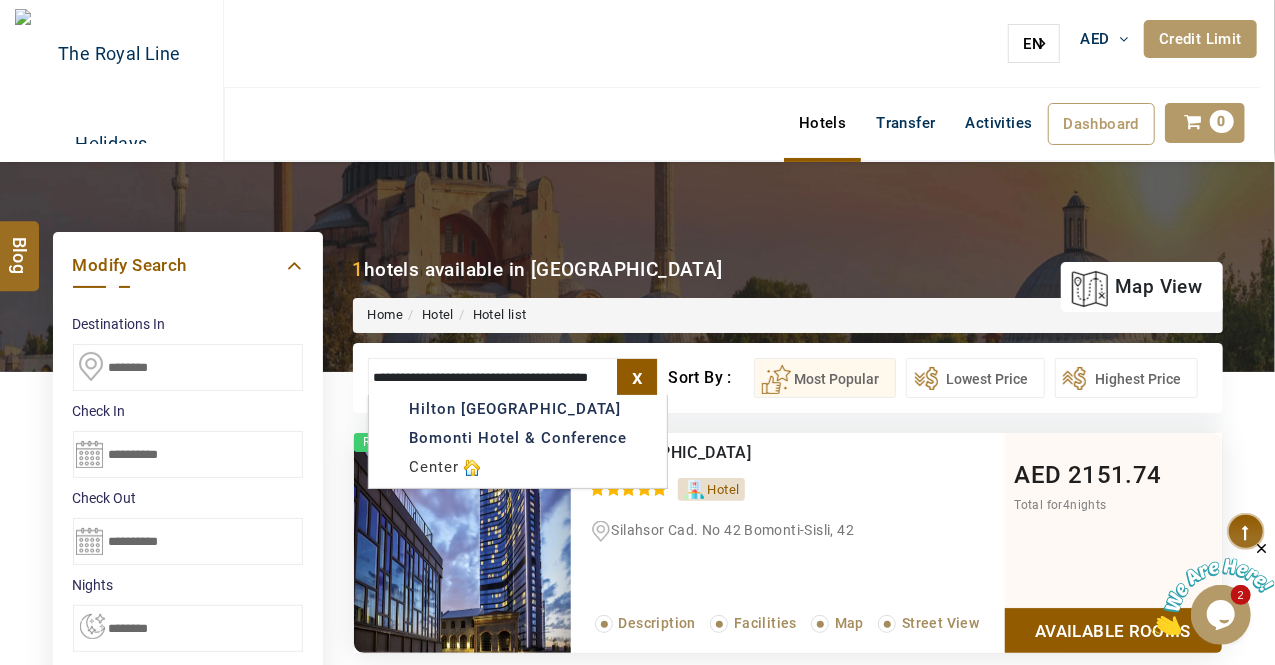 type on "**********" 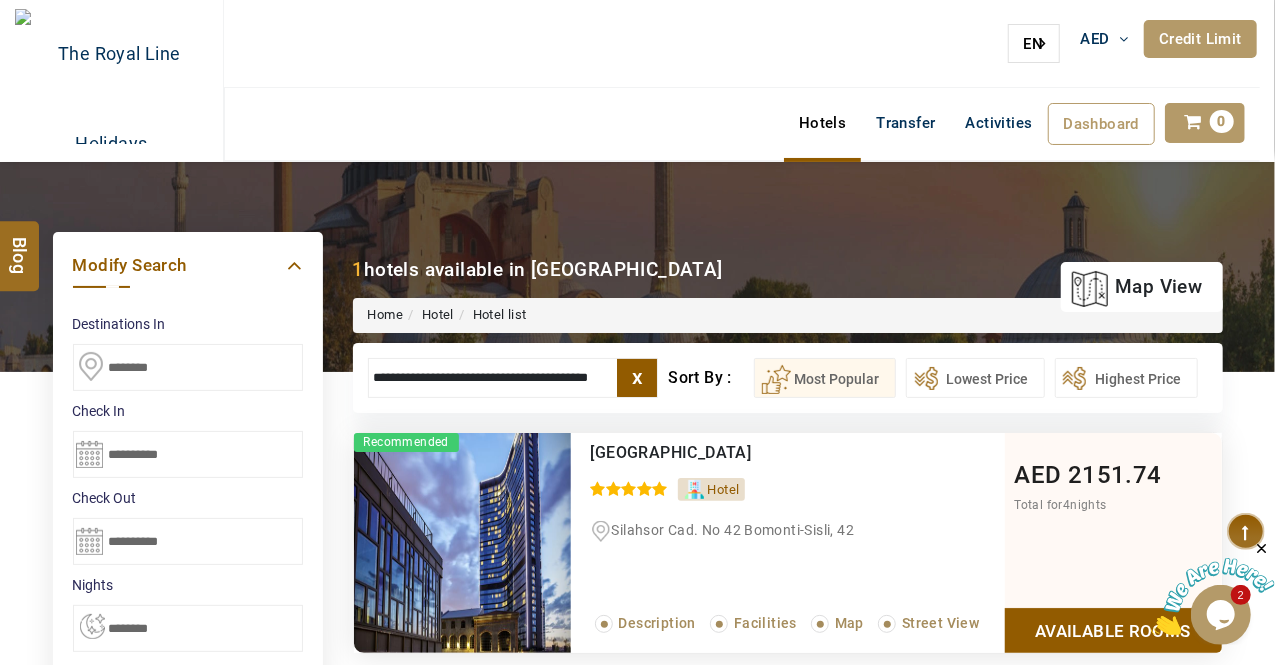 click on "Available Rooms" at bounding box center [1113, 630] 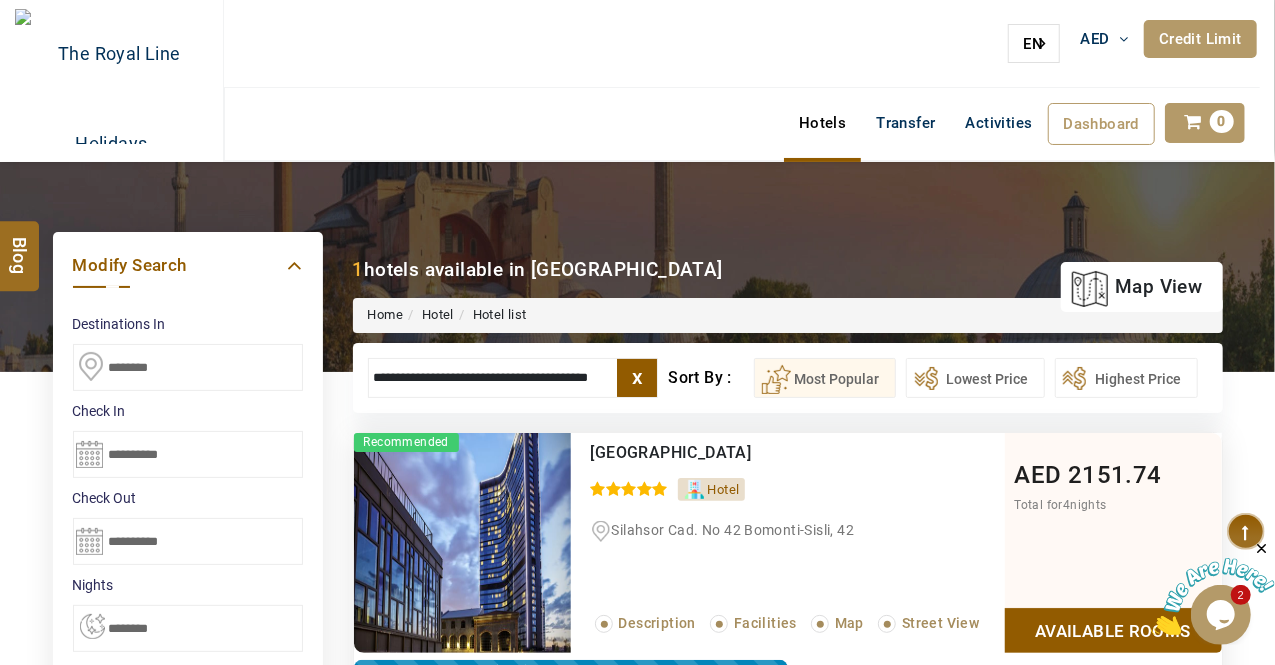 scroll, scrollTop: 380, scrollLeft: 0, axis: vertical 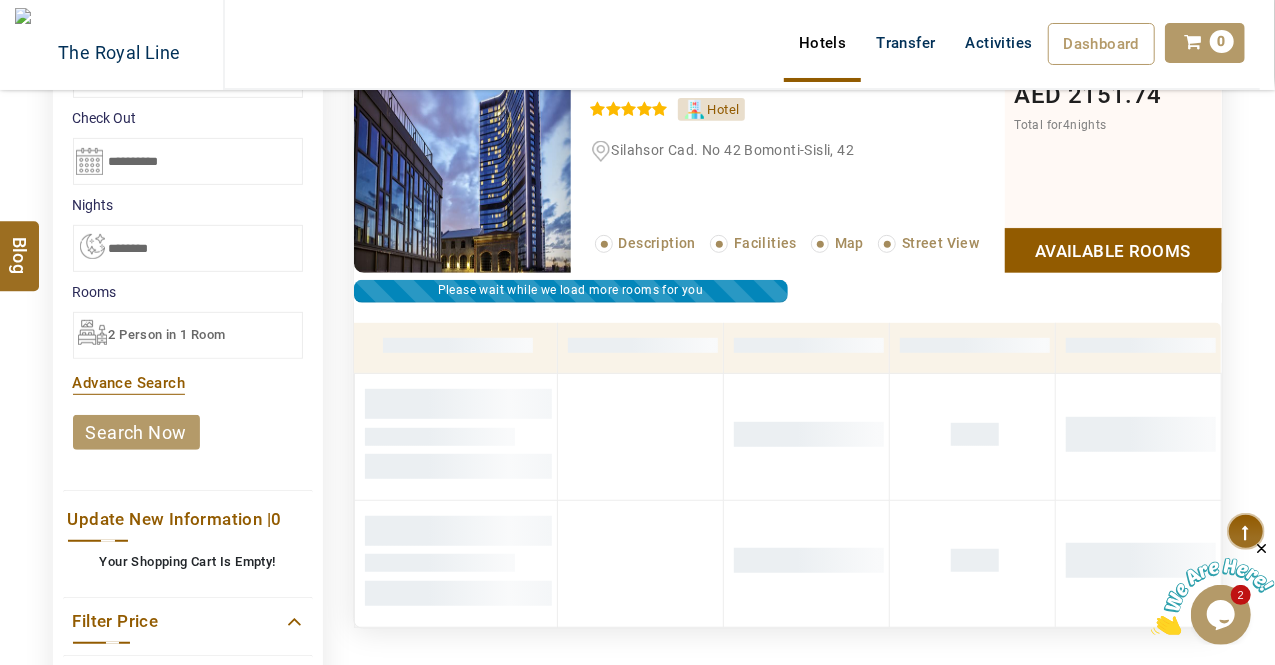 click on "Available Rooms" at bounding box center [1113, 250] 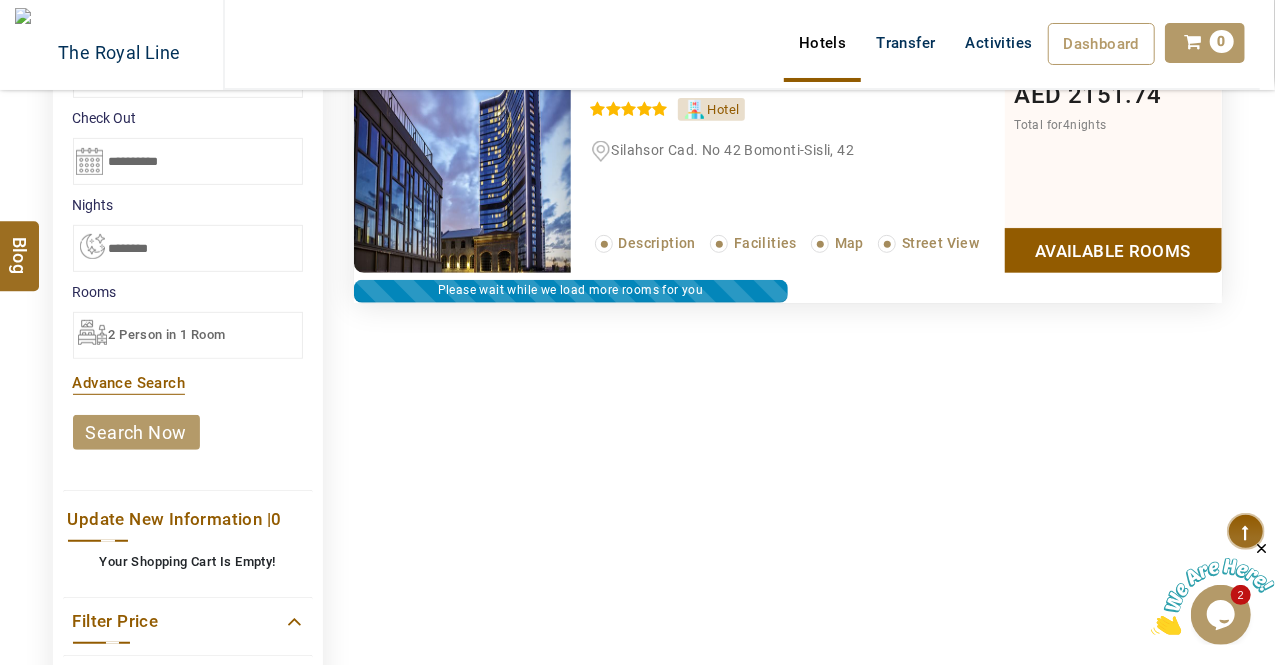 click on "**********" at bounding box center [638, 556] 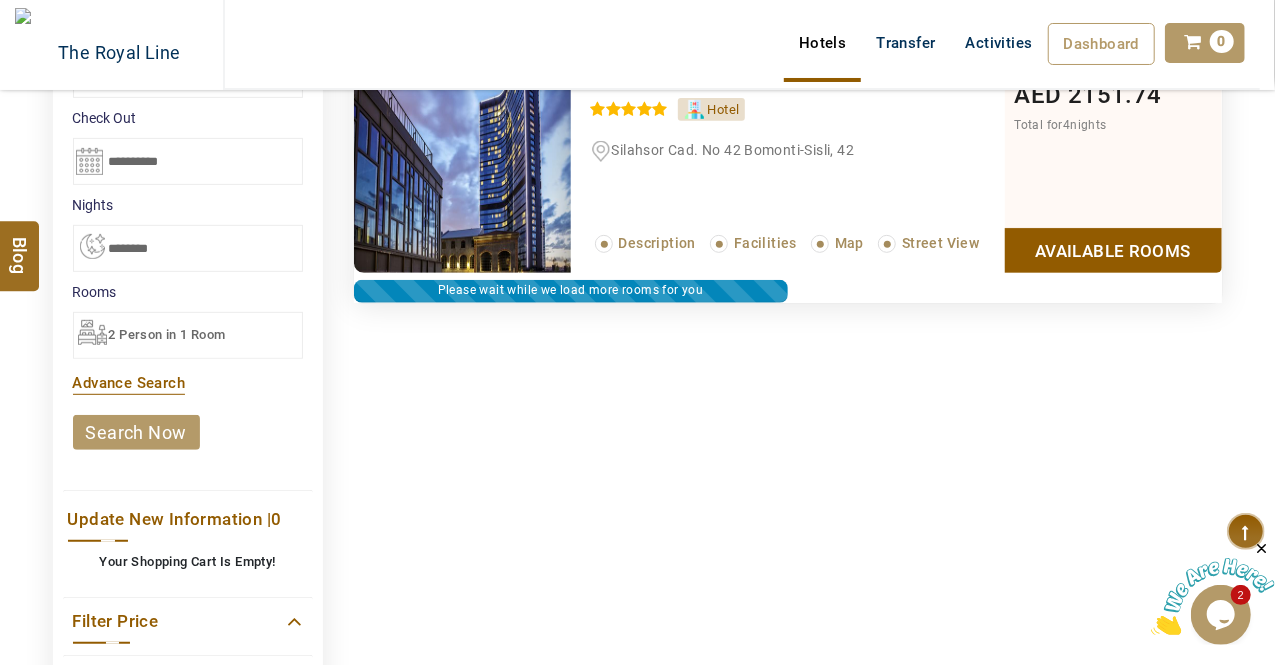 scroll, scrollTop: 376, scrollLeft: 0, axis: vertical 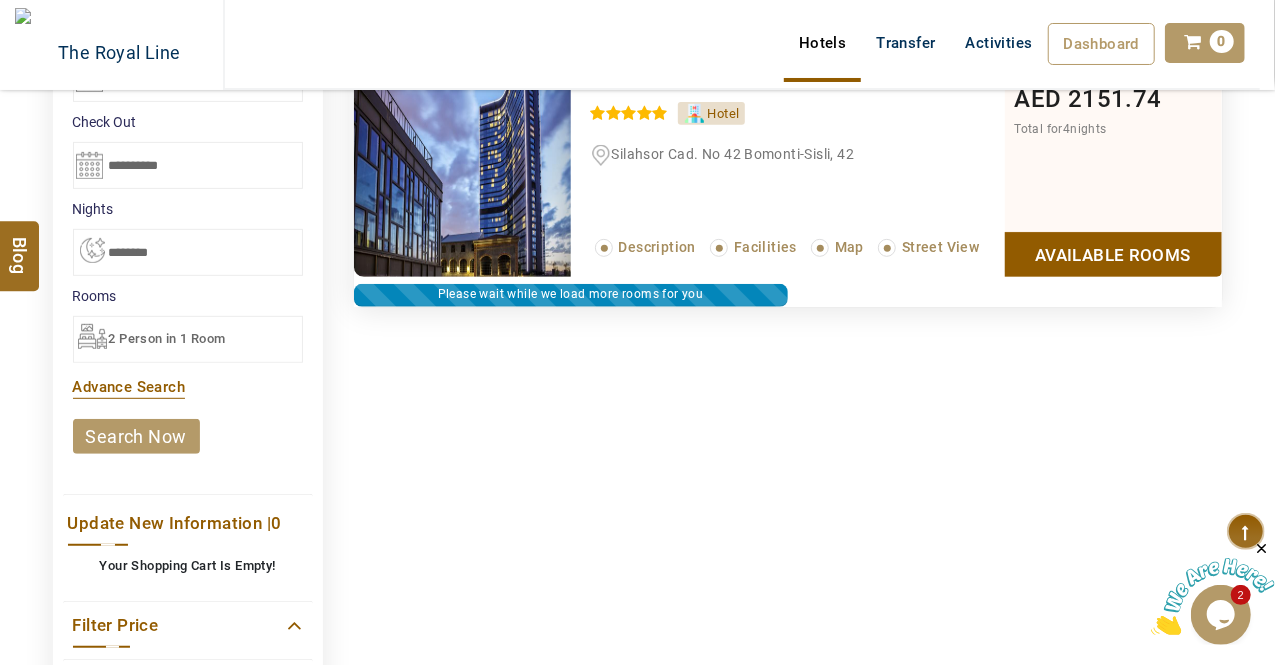 click on "Available Rooms" at bounding box center (1113, 254) 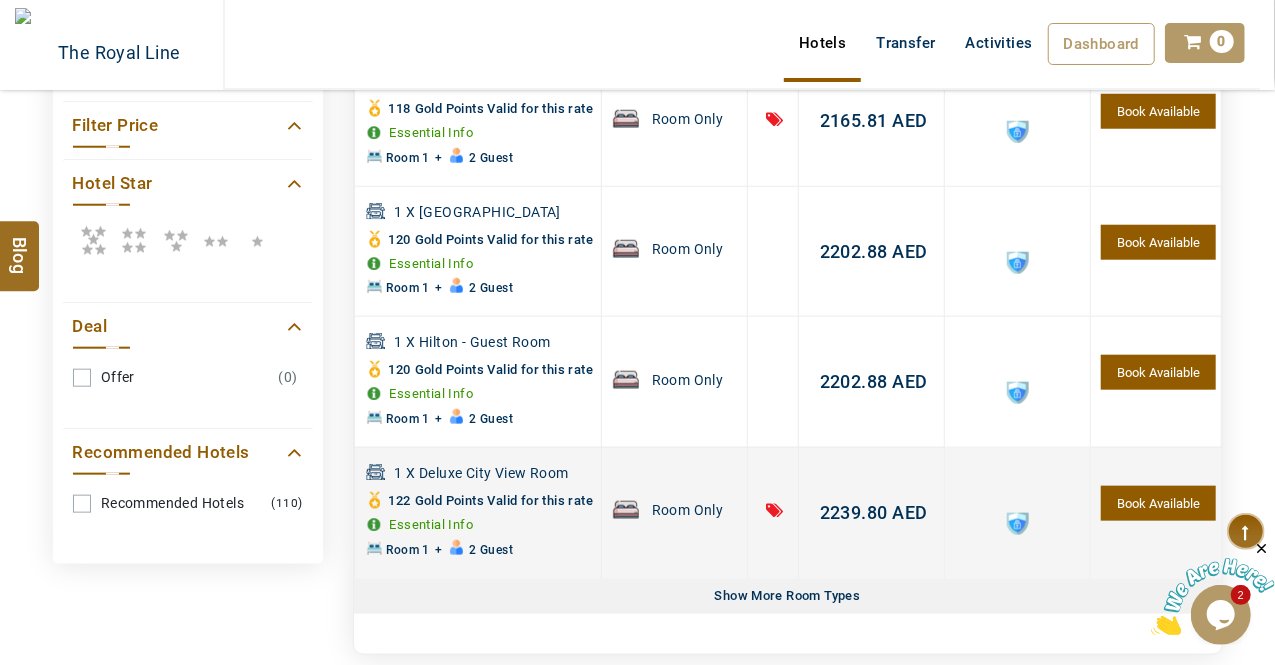 scroll, scrollTop: 1176, scrollLeft: 0, axis: vertical 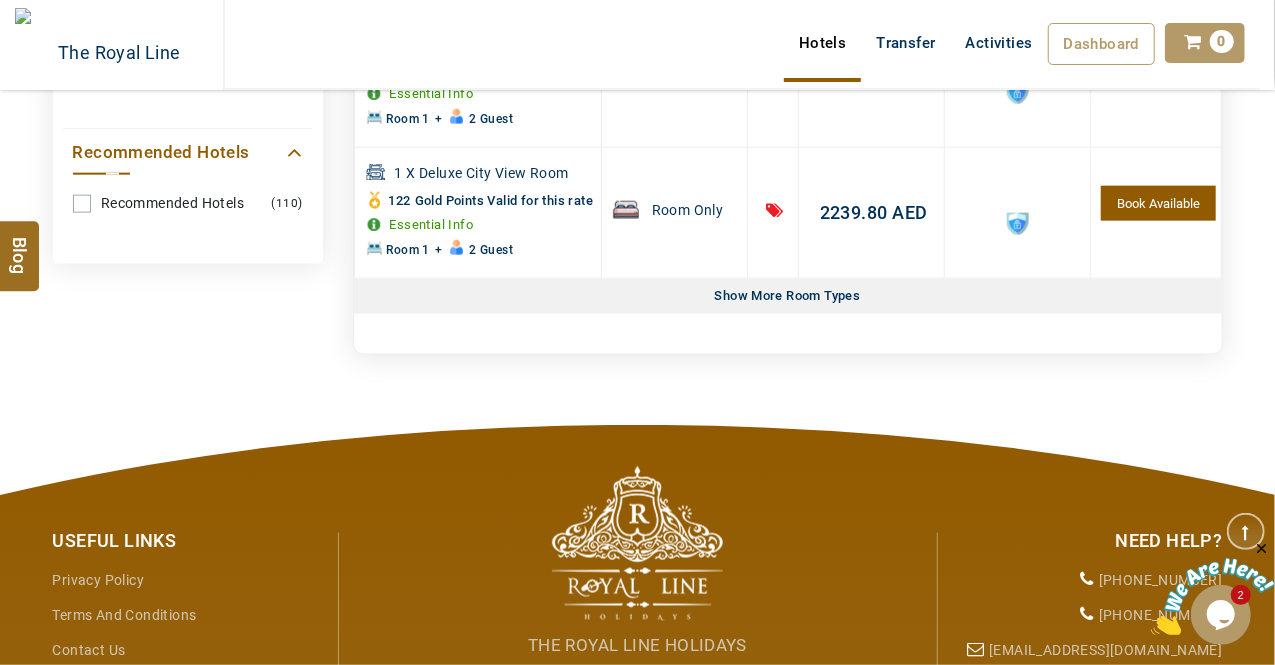 click on "Show More Room Types" at bounding box center (788, 296) 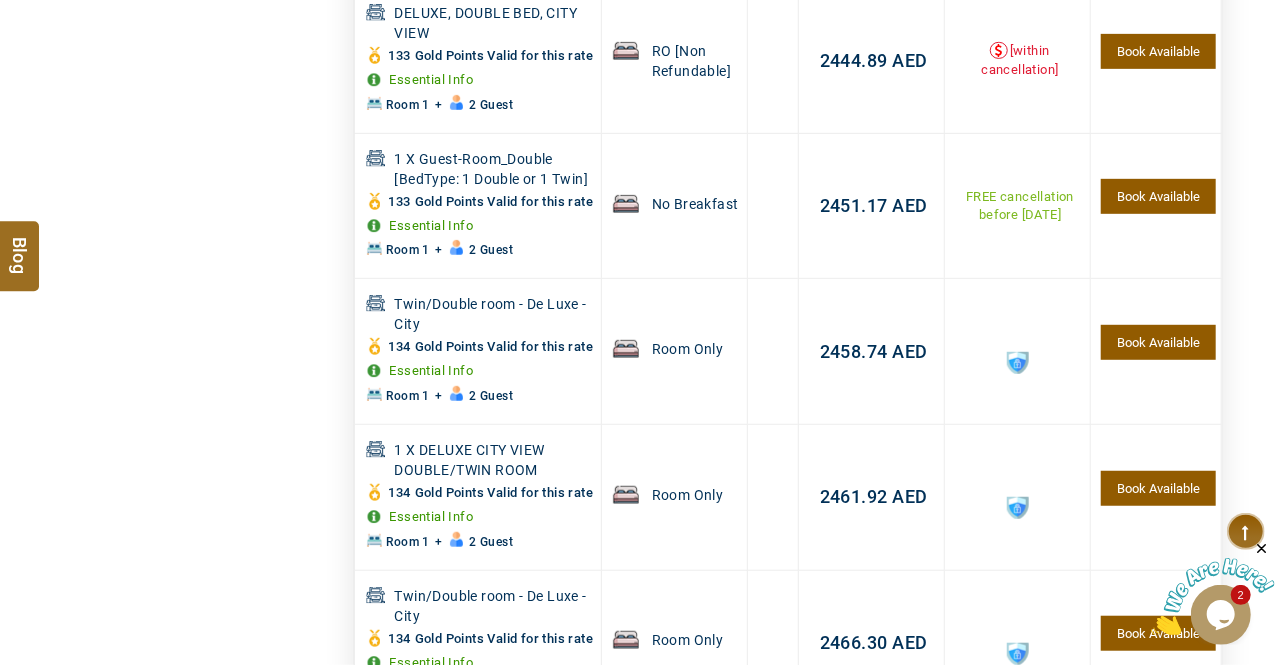 scroll, scrollTop: 0, scrollLeft: 0, axis: both 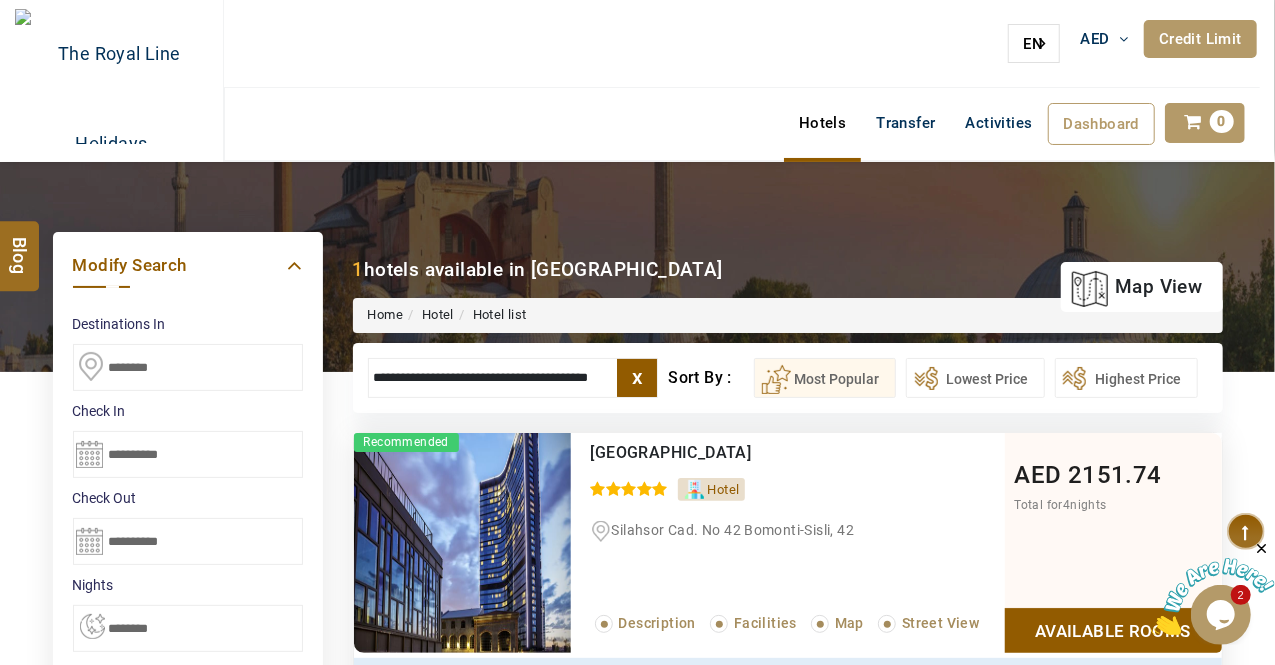 click on "x" at bounding box center (637, 378) 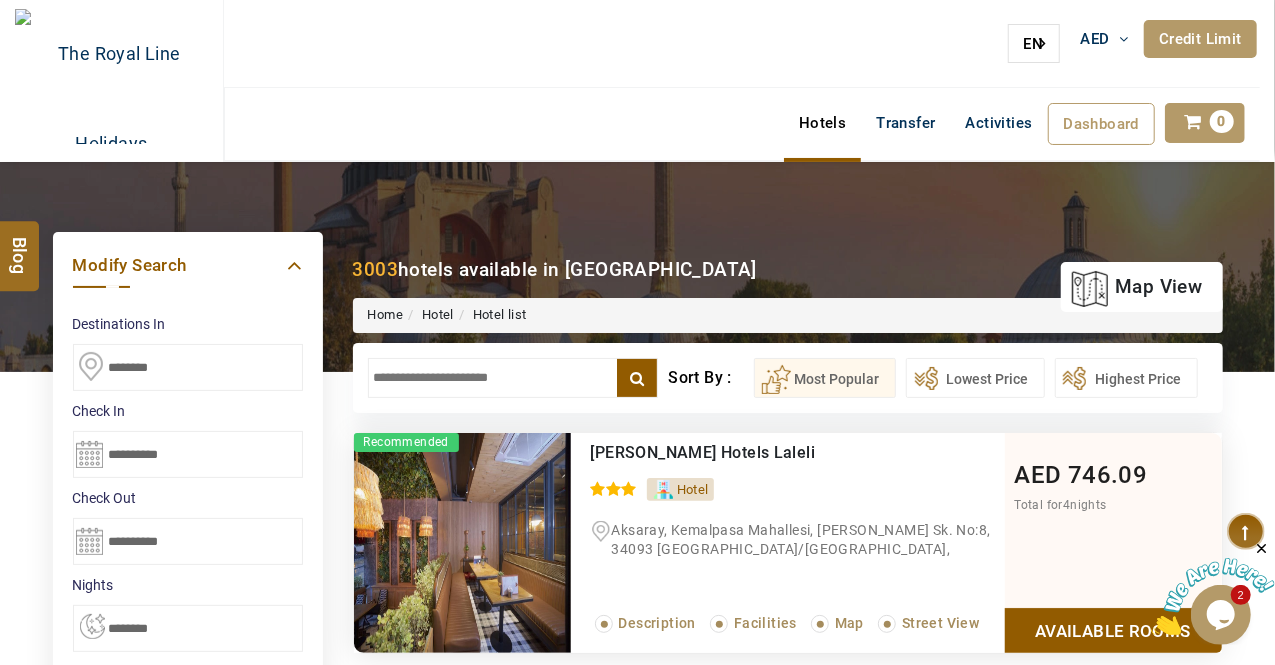click at bounding box center [513, 378] 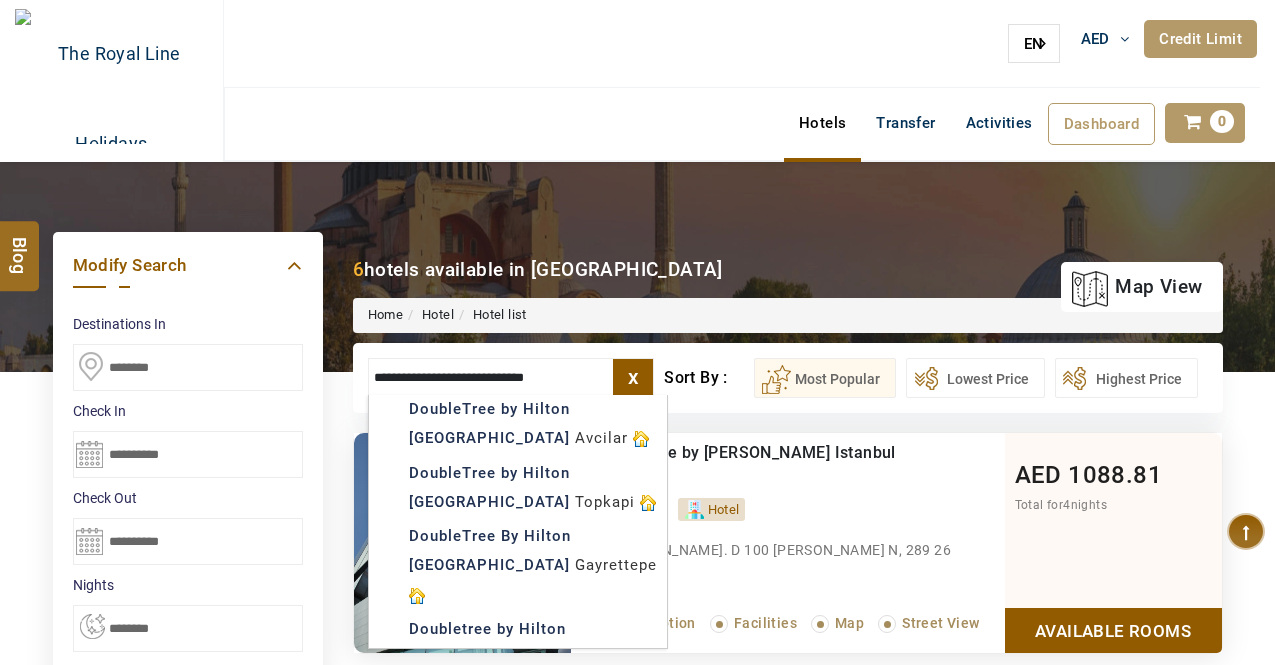 select on "*" 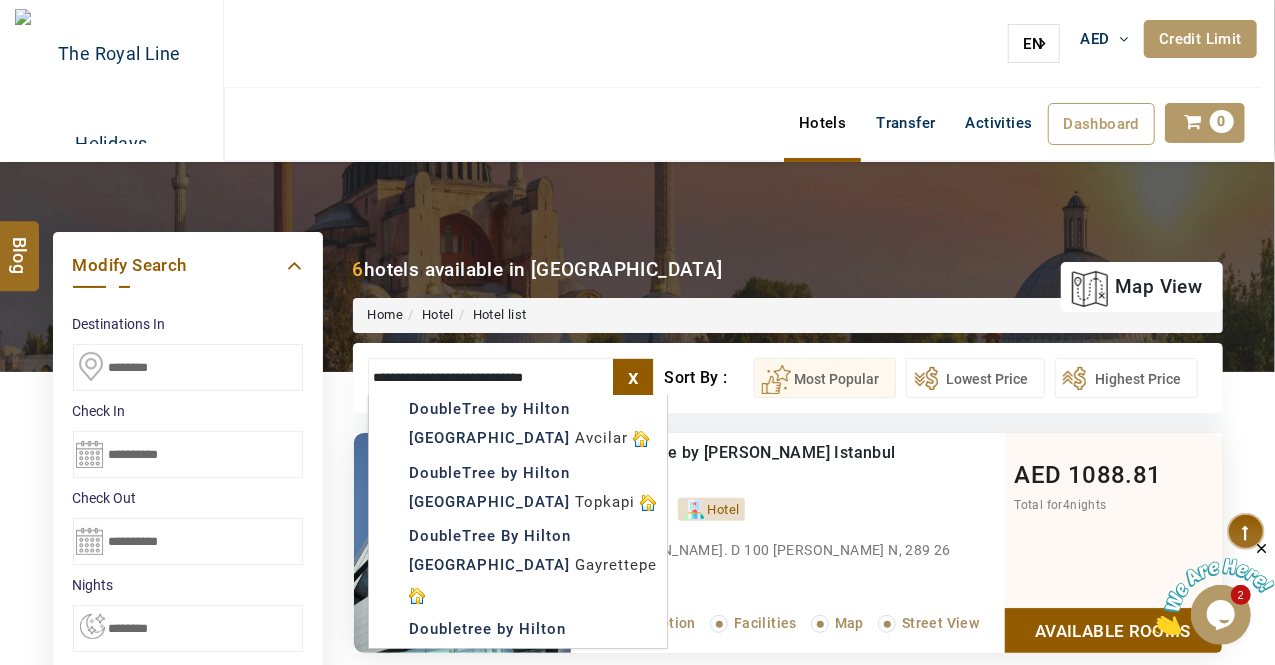 scroll, scrollTop: 0, scrollLeft: 0, axis: both 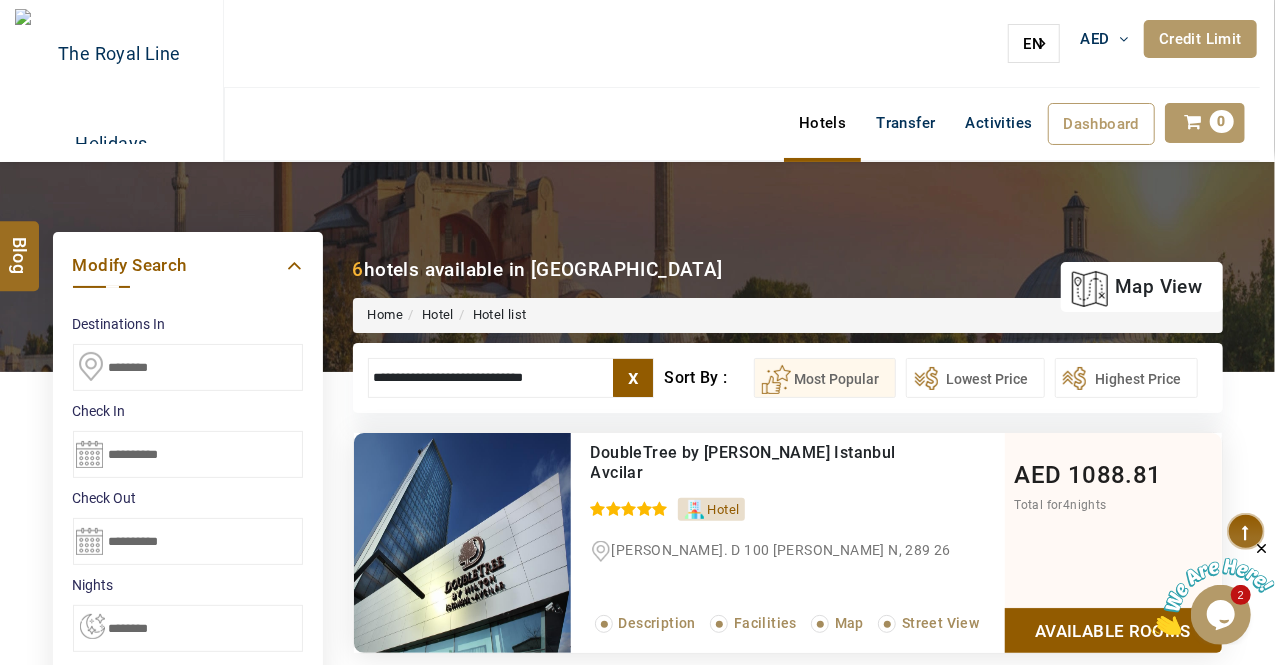 click on "**********" at bounding box center [511, 378] 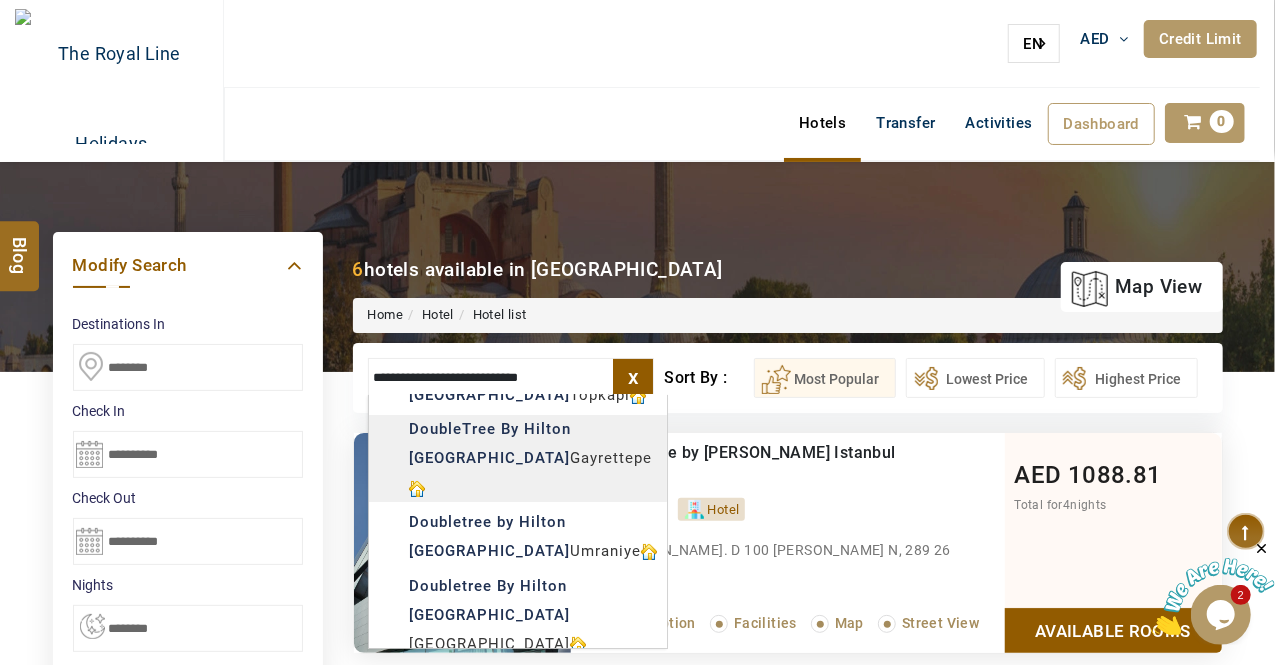 scroll, scrollTop: 126, scrollLeft: 0, axis: vertical 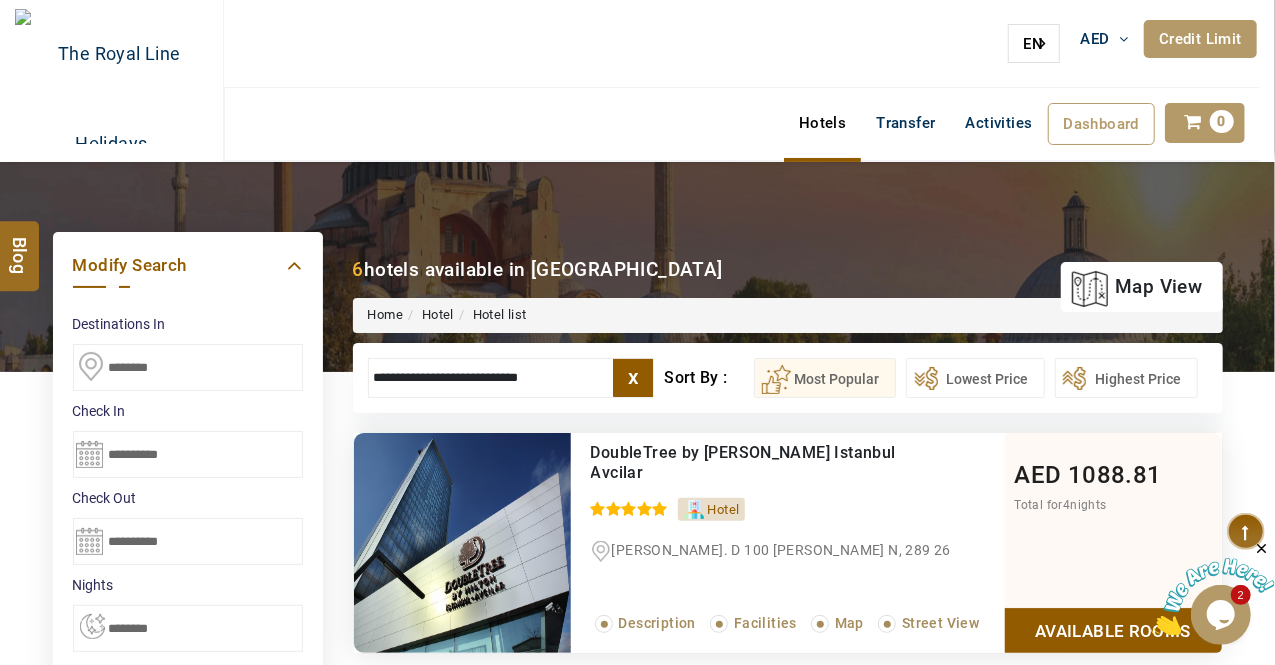 drag, startPoint x: 581, startPoint y: 380, endPoint x: 0, endPoint y: 712, distance: 669.1674 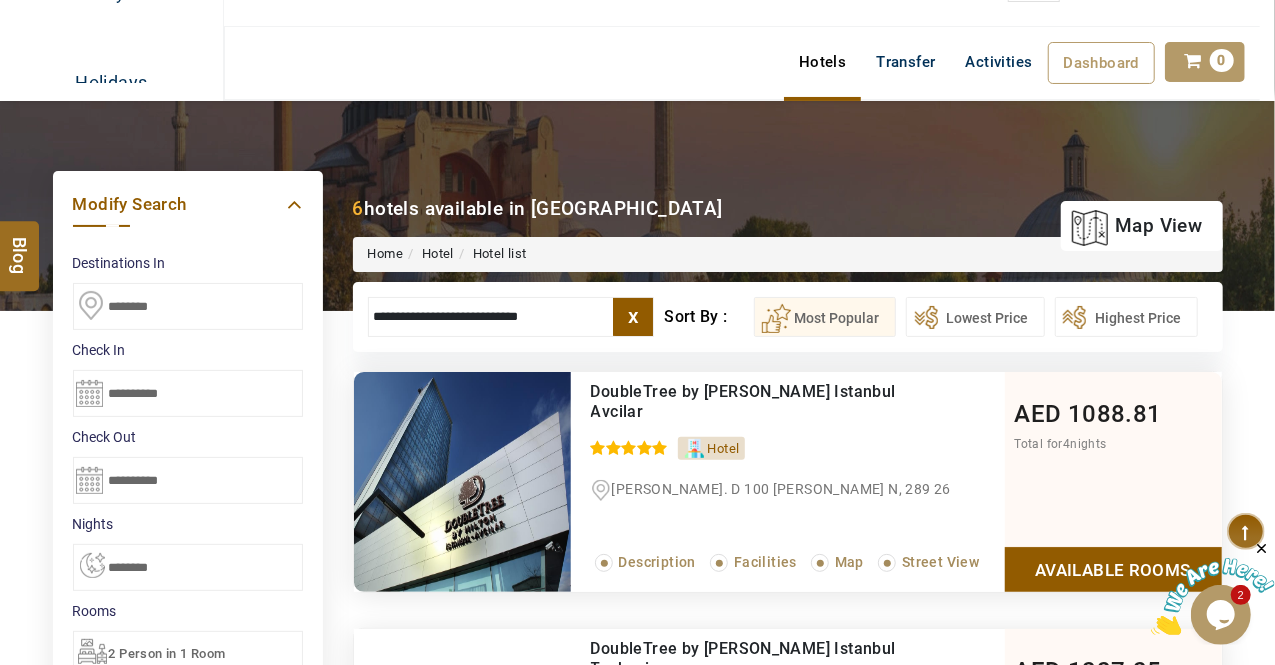 paste 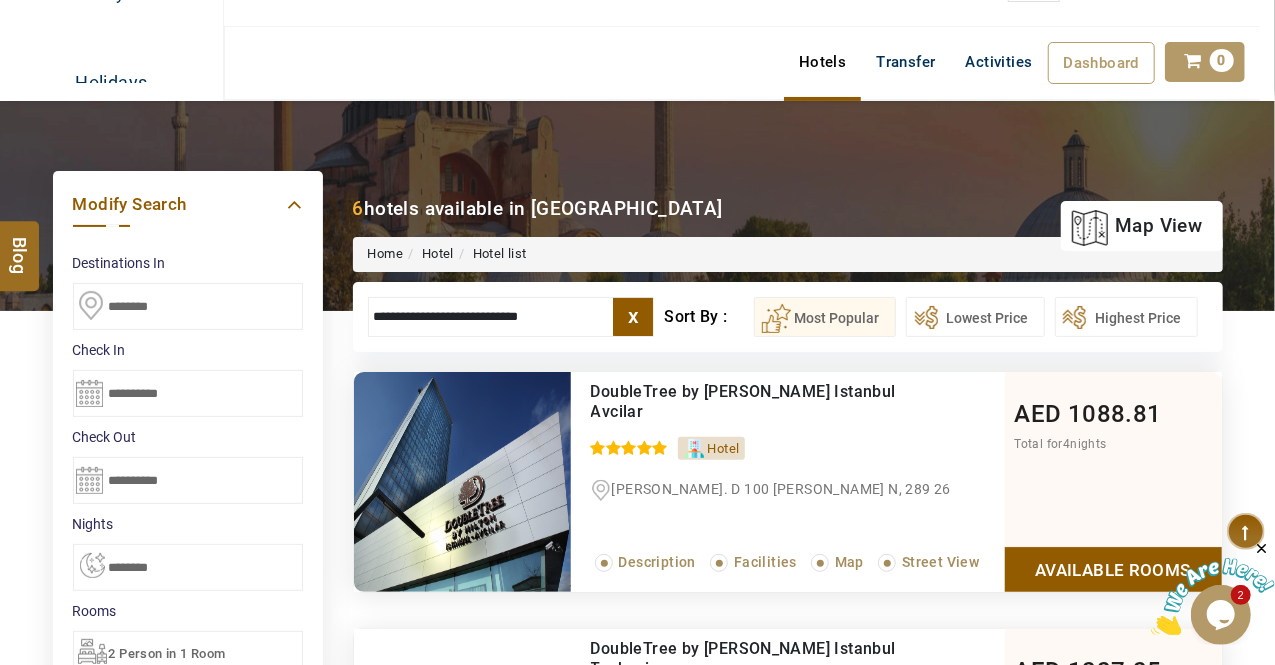 scroll, scrollTop: 0, scrollLeft: 0, axis: both 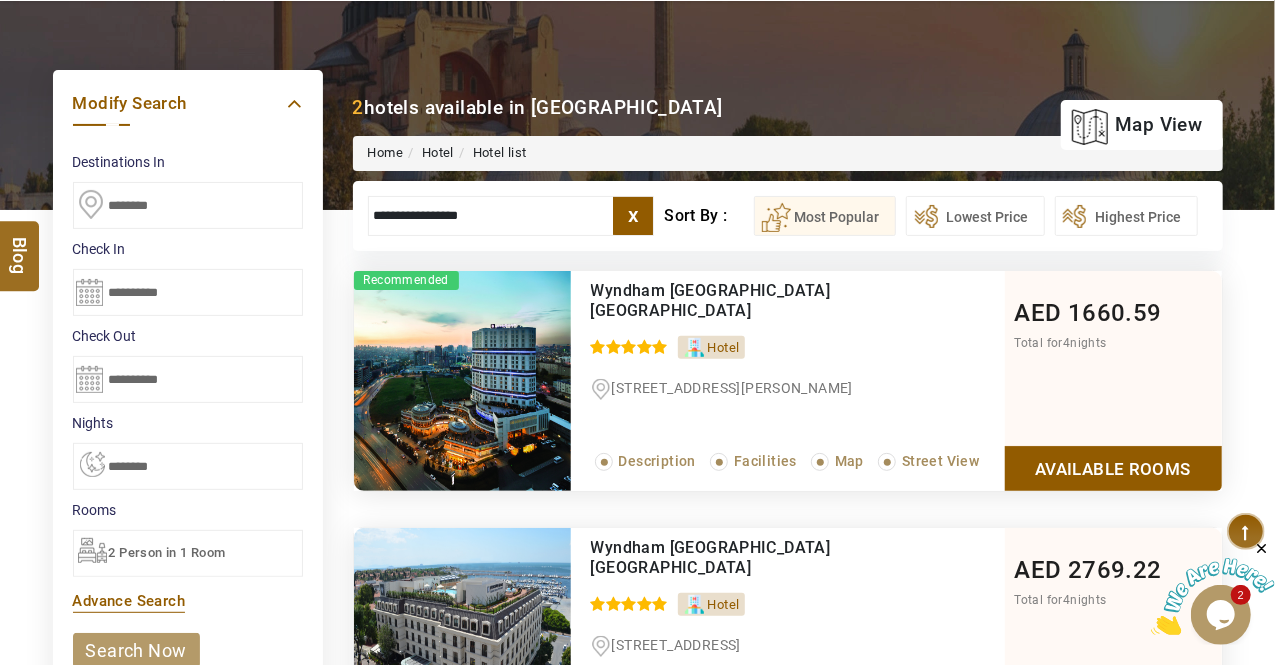 click on "**********" at bounding box center [511, 216] 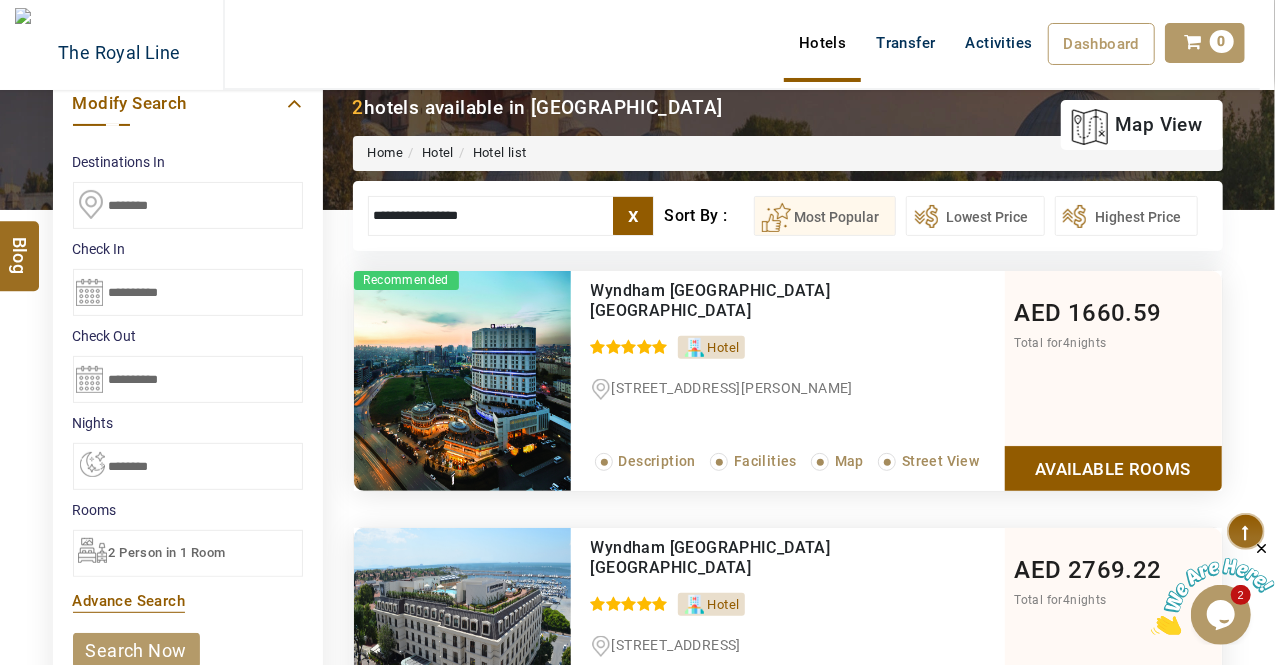 scroll, scrollTop: 0, scrollLeft: 0, axis: both 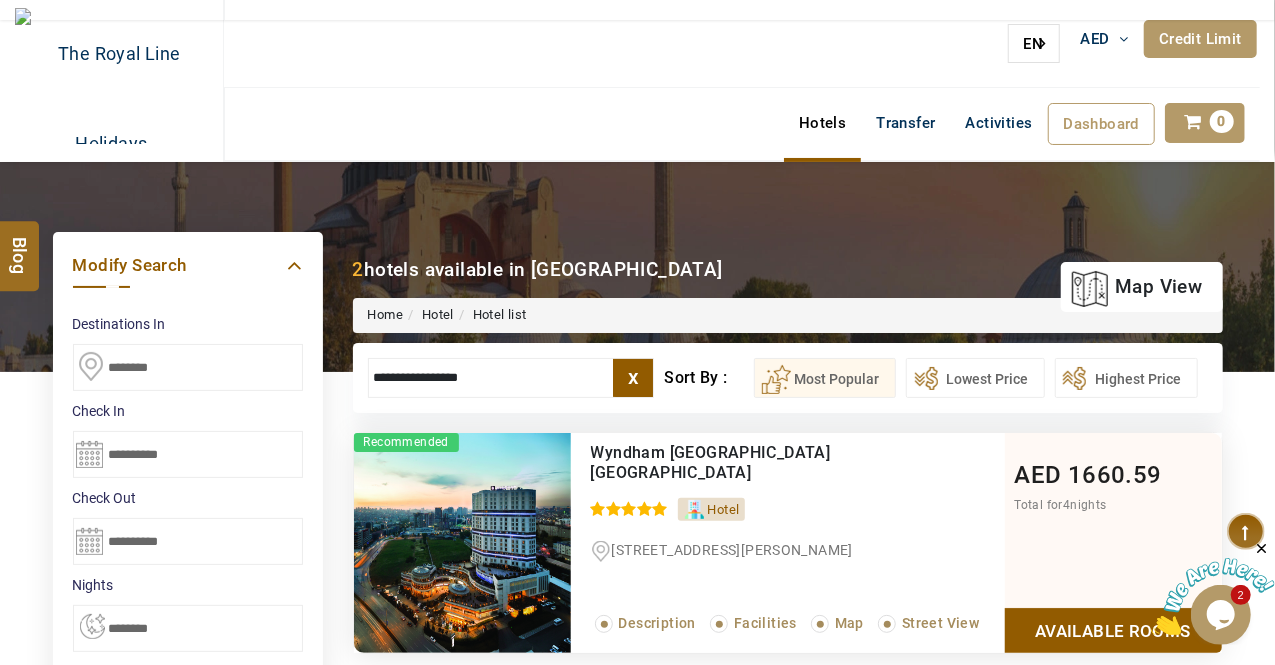 click on "**********" at bounding box center (511, 378) 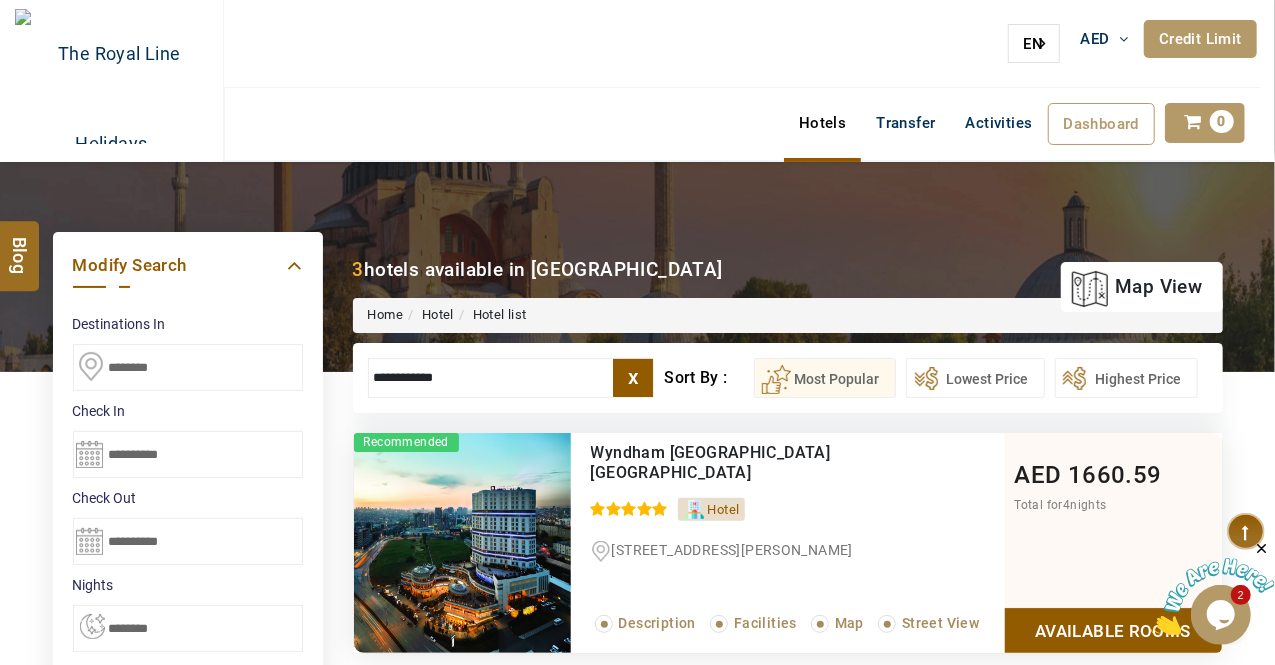 click on "**********" at bounding box center (511, 378) 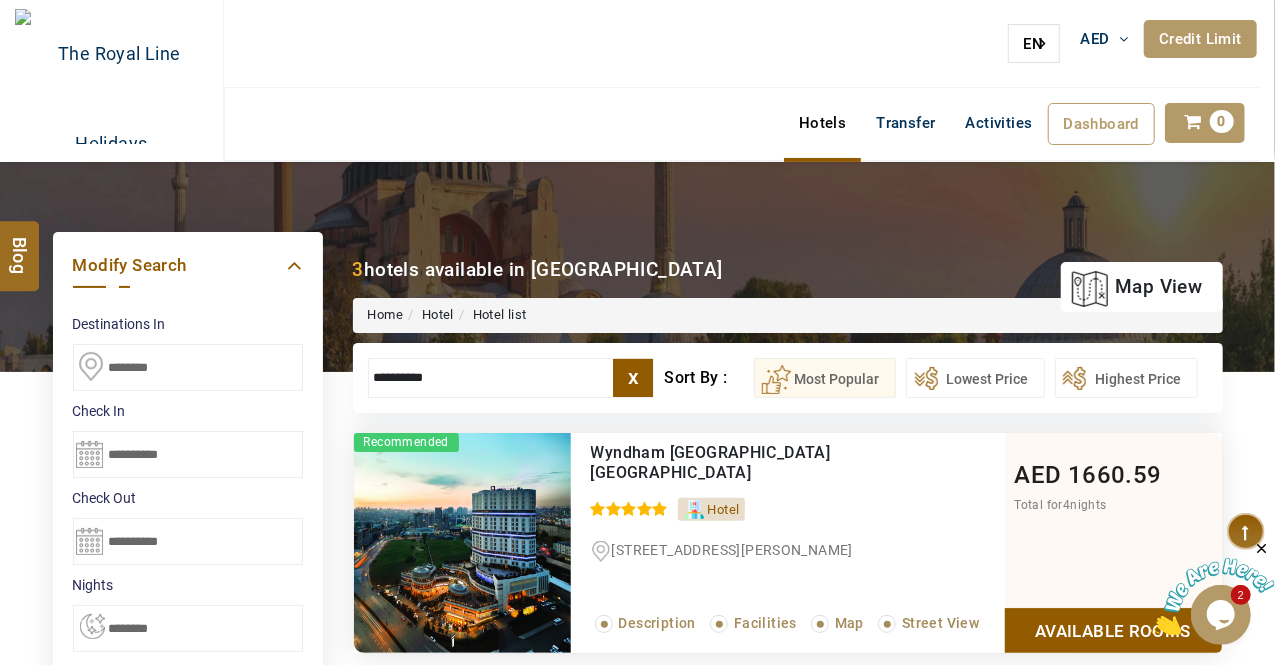click on "**********" at bounding box center (511, 378) 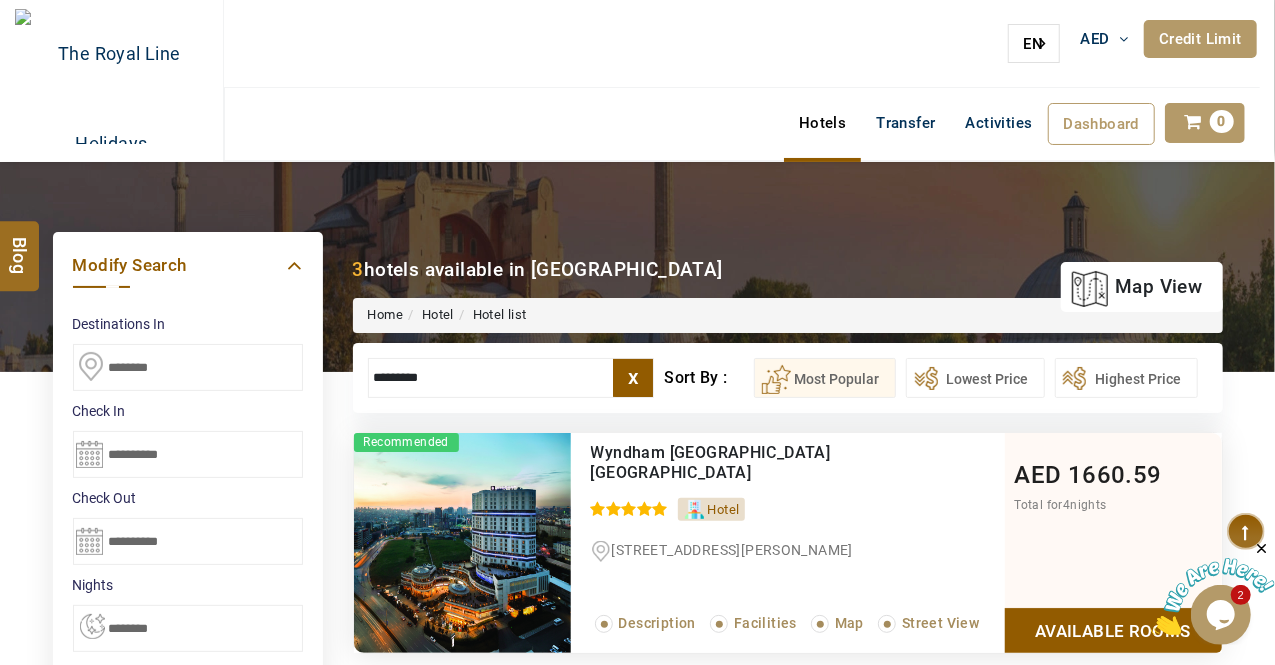 click on "*********" at bounding box center [511, 378] 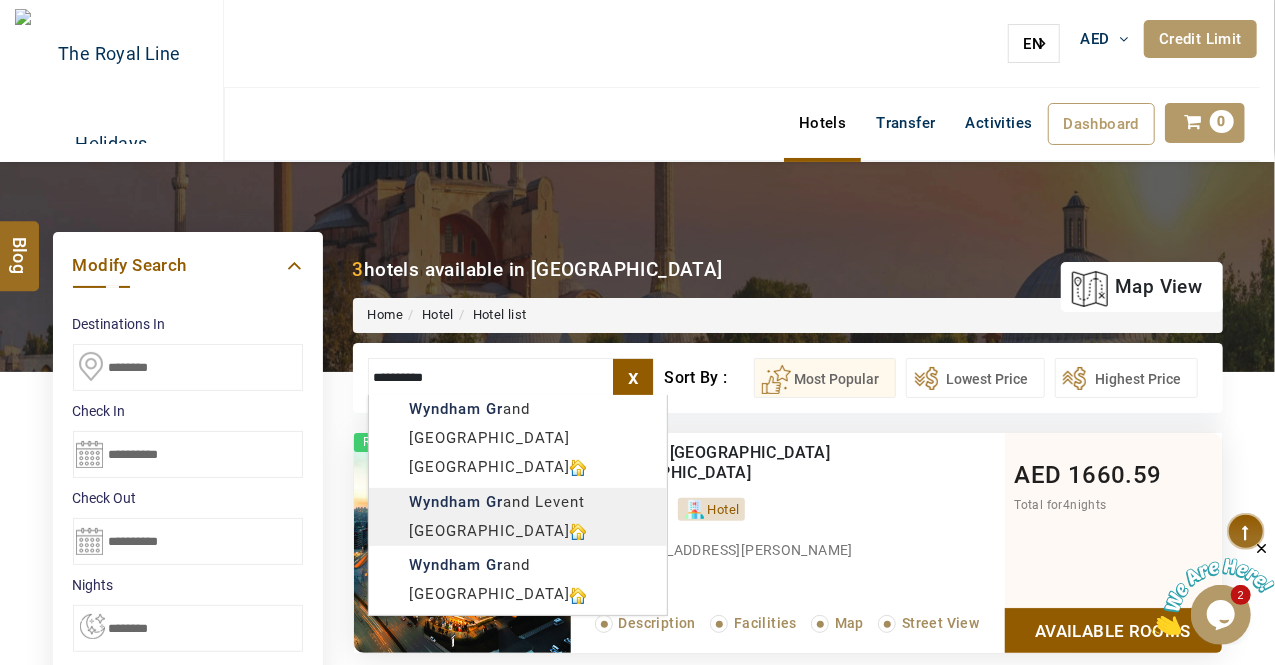 click on "FUN AND SUN TOURISM [GEOGRAPHIC_DATA] AED AED  AED EUR  € USD  $ INR  ₹ THB  ฿ IDR  Rp BHD  BHD TRY  ₺ Credit Limit EN HE AR ES PT ZH Helpline
[PHONE_NUMBER] Register Now [PHONE_NUMBER] [EMAIL_ADDRESS][DOMAIN_NAME] About Us What we Offer Blog Why Us Contact Hotels  Transfer Activities Dashboard My Profile My Booking My Reports My Quotation Sign Out 0 Points Redeem Now To Redeem 330  Points Future Points  0   Points Credit Limit Credit Limit USD 4820.00 70% Complete Used USD 487.59 Available USD 4332.41 Setting  Looks like you haven't added anything to your cart yet Countinue Shopping ****** Please Wait.. Blog demo
Remember me Forgot
password? LOG IN Don't have an account?   Register Now My Booking View/ Print/Cancel Your Booking without Signing in Submit Applying Filters...... Hotels For You Will Be Loading Soon demo
In A Few Moment, You Will Be Celebrating Best Hotel options galore ! Check In   CheckOut Rooms Rooms Please Wait Please Wait ... X Description Facilities Map +" at bounding box center [637, 999] 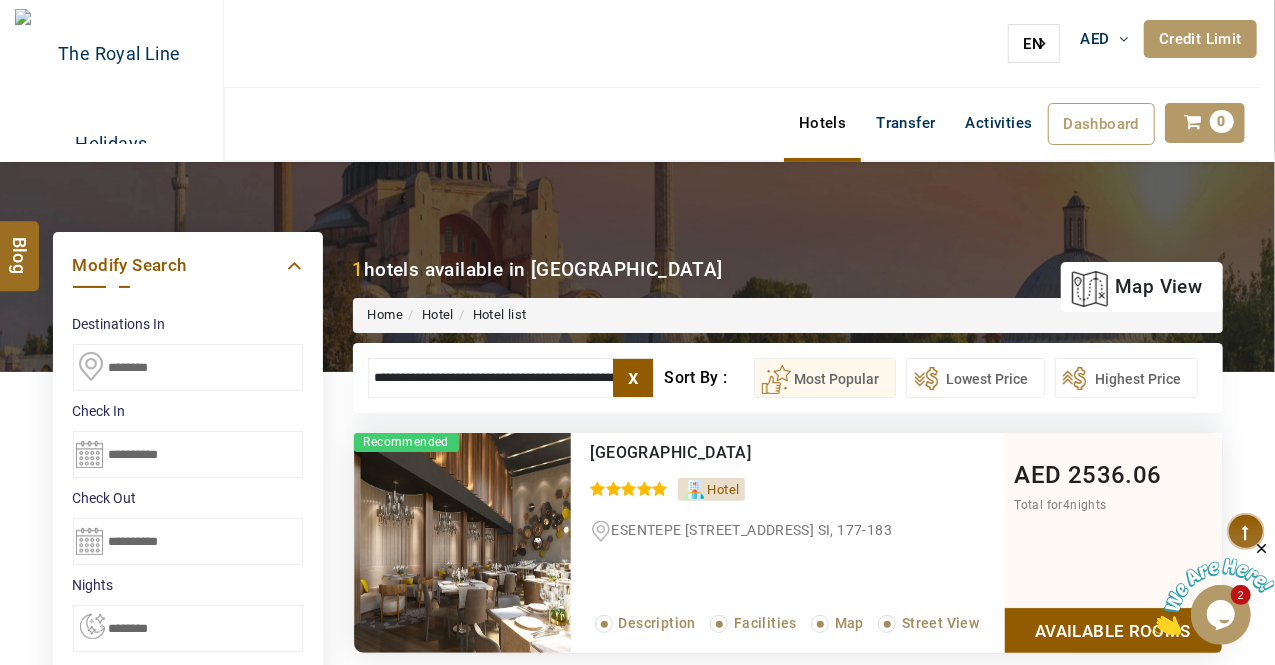 type on "**********" 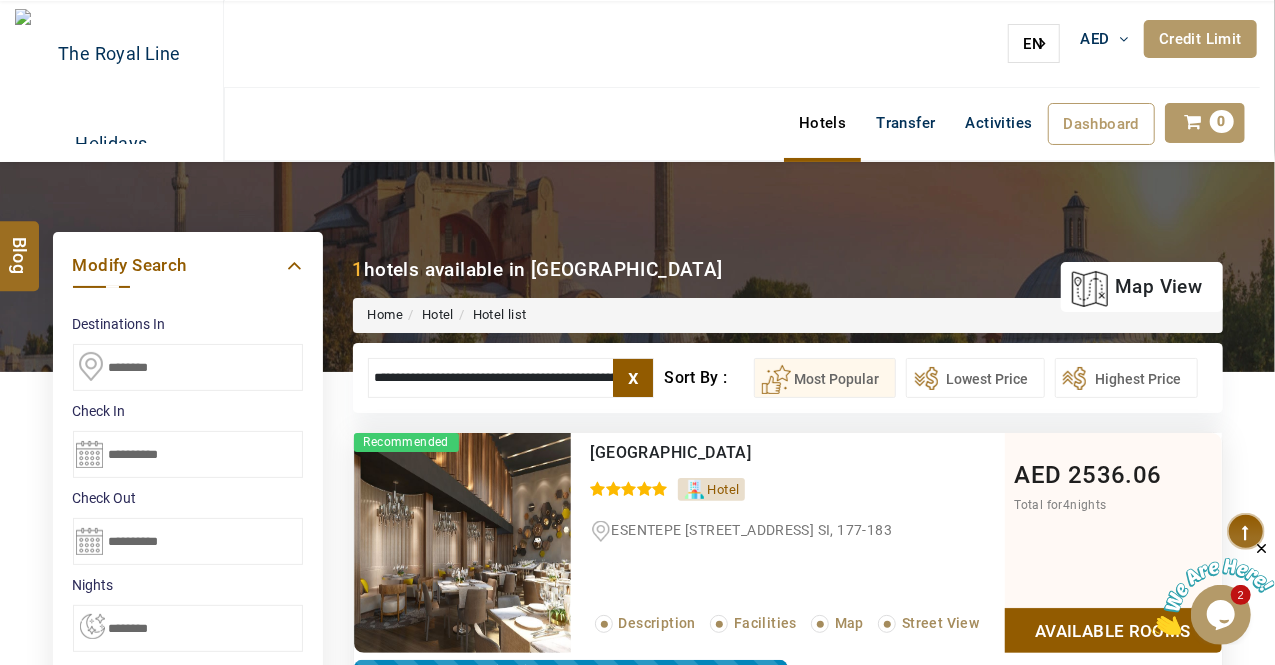scroll, scrollTop: 380, scrollLeft: 0, axis: vertical 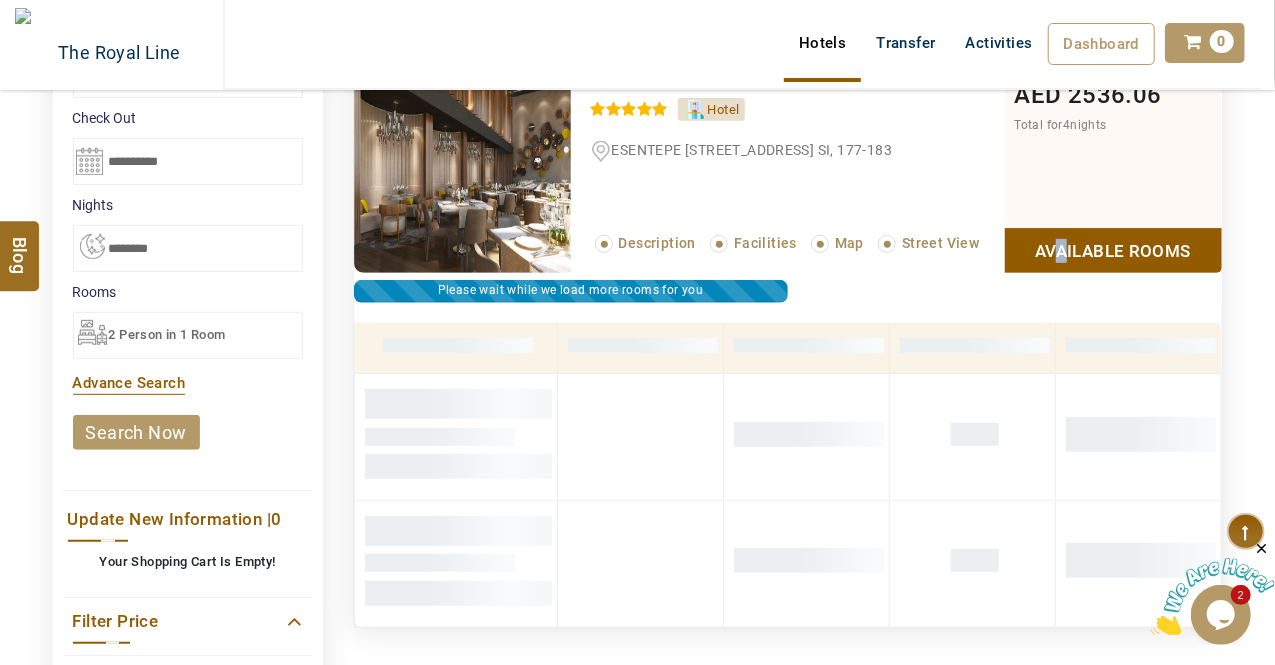 click on "Available Rooms" at bounding box center (1113, 250) 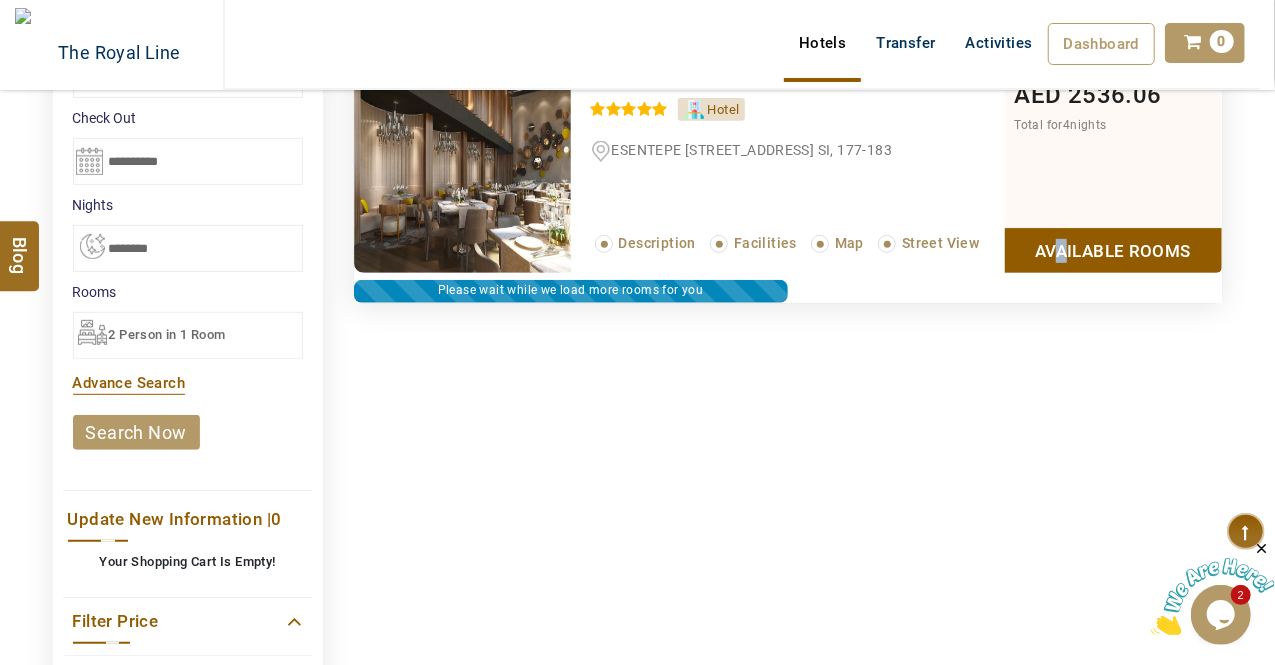 click on "Available Rooms" at bounding box center (1113, 250) 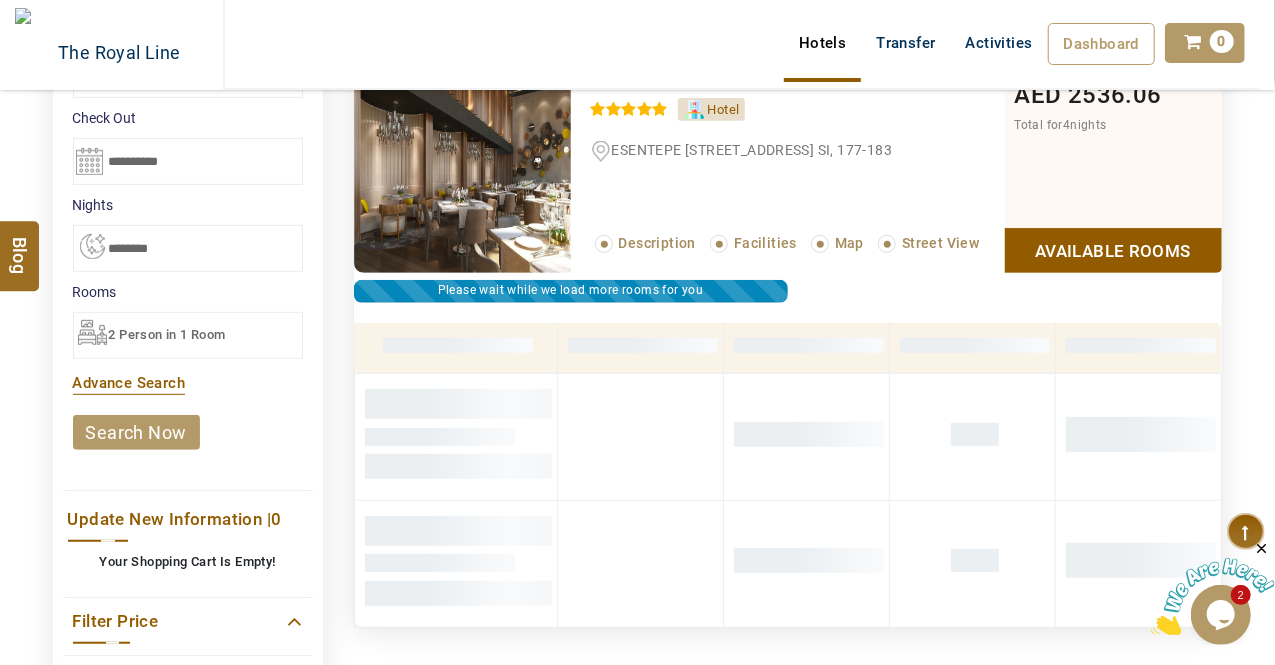 click on "Available Rooms" at bounding box center (1113, 250) 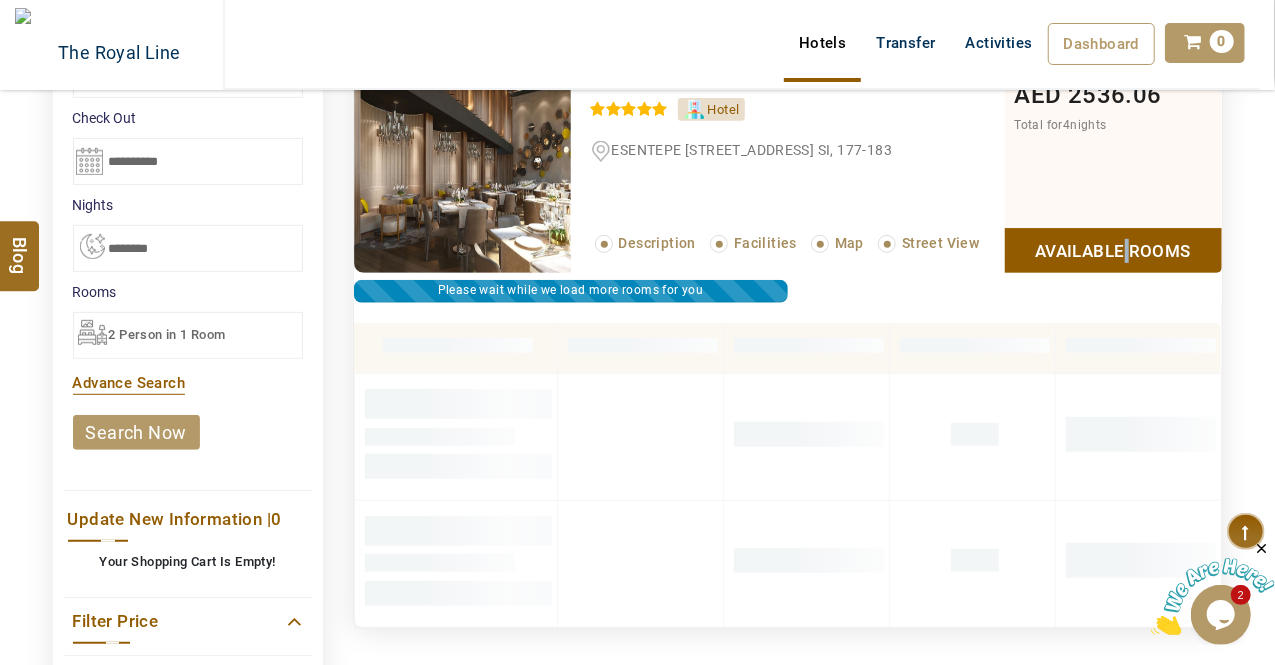 click on "Available Rooms" at bounding box center [1113, 250] 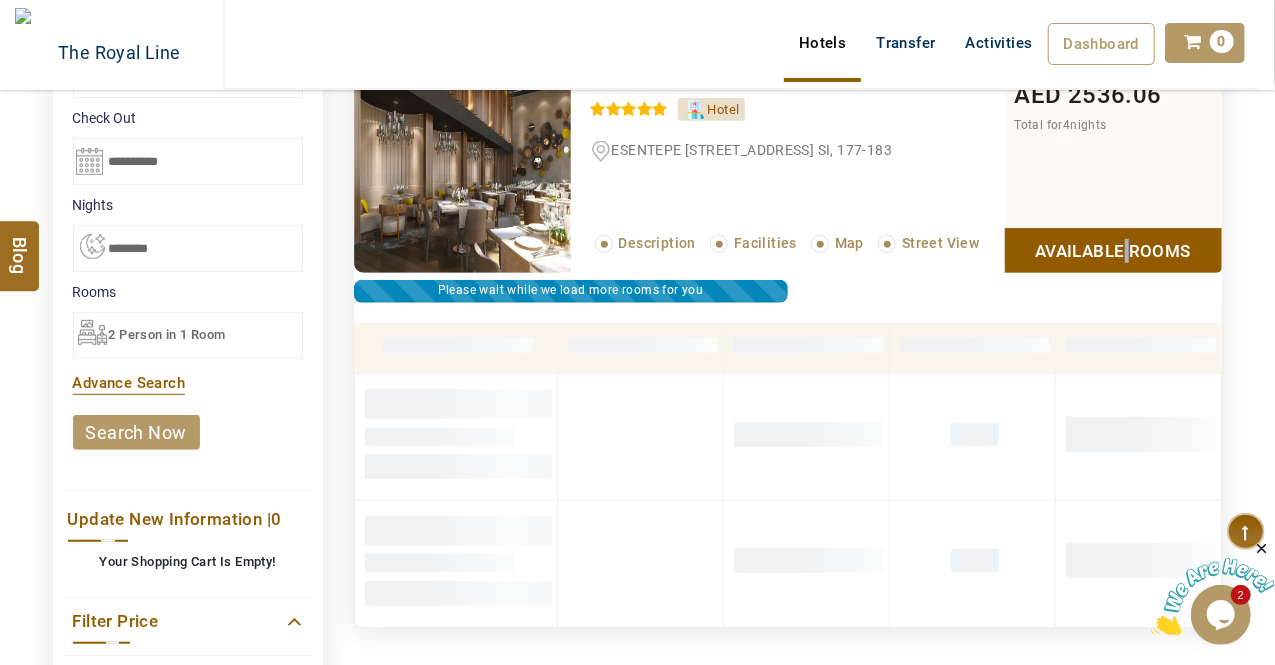 click on "Available Rooms" at bounding box center (1113, 250) 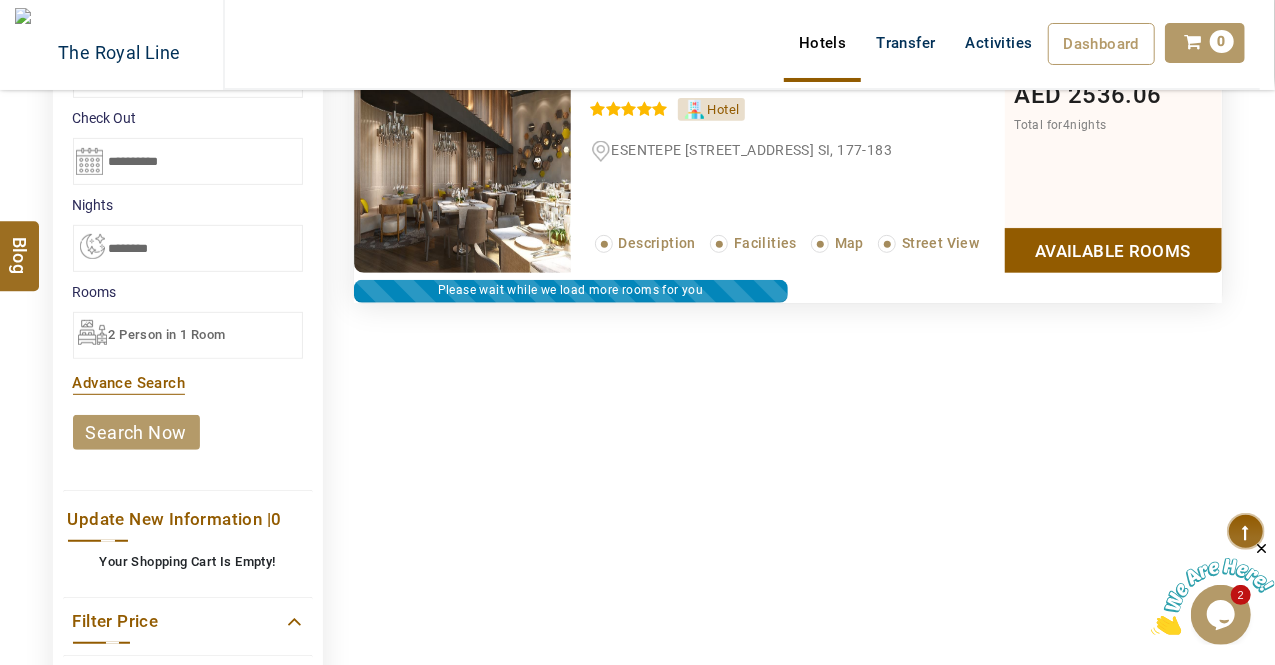 click on "Available Rooms" at bounding box center [1113, 250] 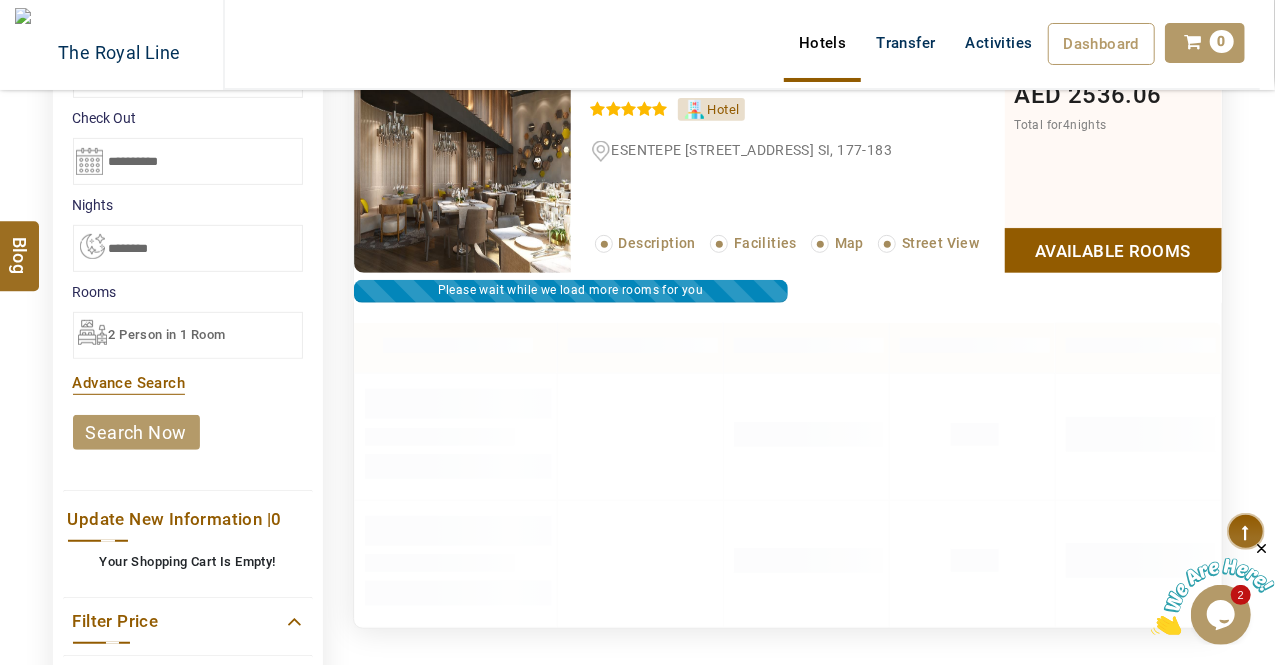 click on "Available Rooms" at bounding box center (1113, 250) 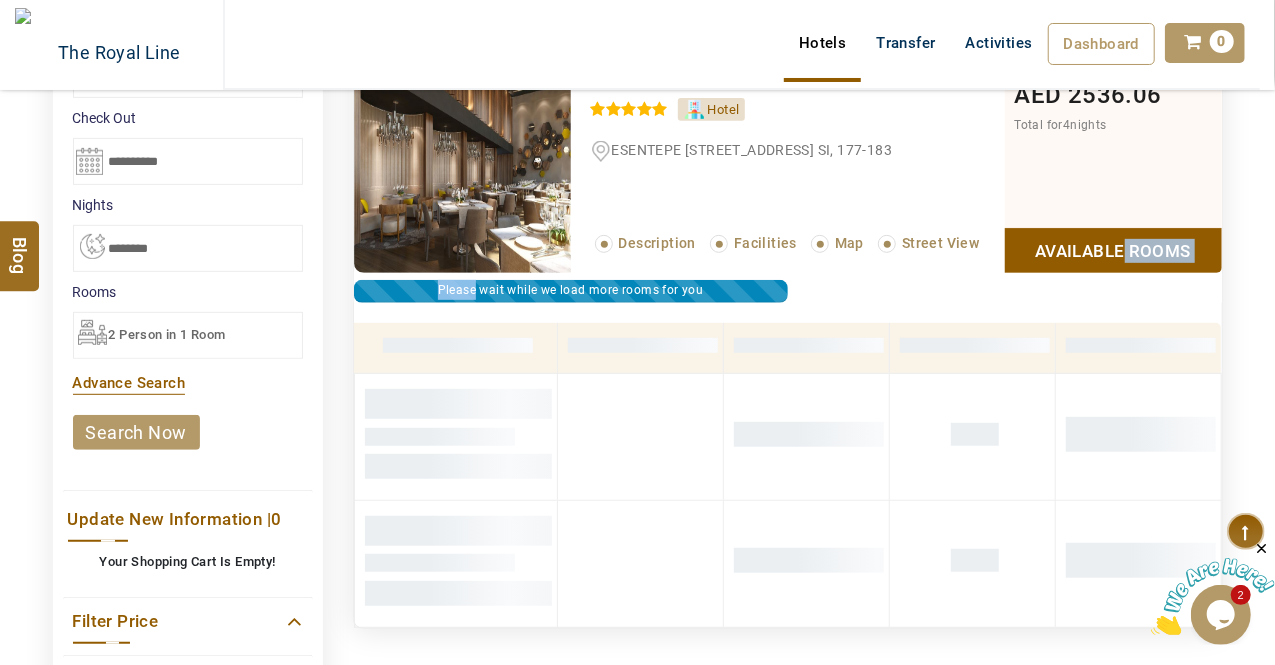 drag, startPoint x: 1126, startPoint y: 253, endPoint x: 1124, endPoint y: 285, distance: 32.06244 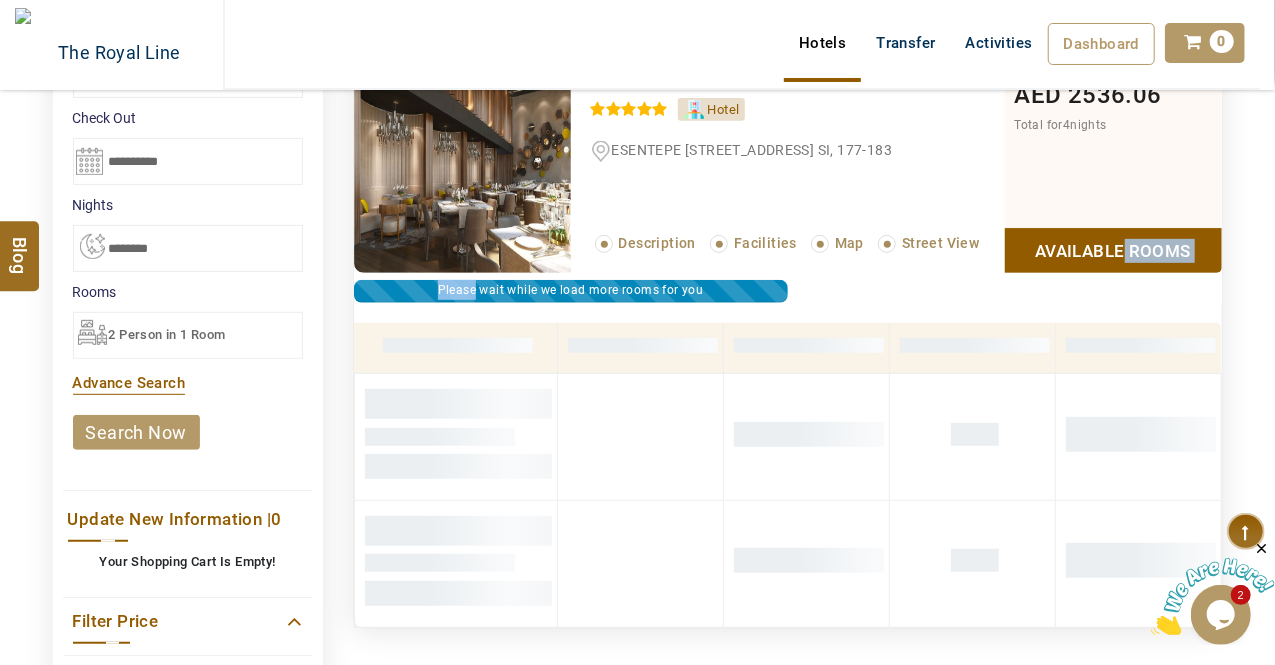 click on "Recommended Wyndham Grand Levent Istanbul Hotel & Conference Center 0 / 5 Hotel ESENTEPE MAHALLESI BUYUKDERE STREET NO 177 183 SI, 177-183 Read More... Description   Facilities Map Street View AED   2536.06 Total for  4  nights Available Rooms Please wait while we load more rooms for you" at bounding box center [788, 178] 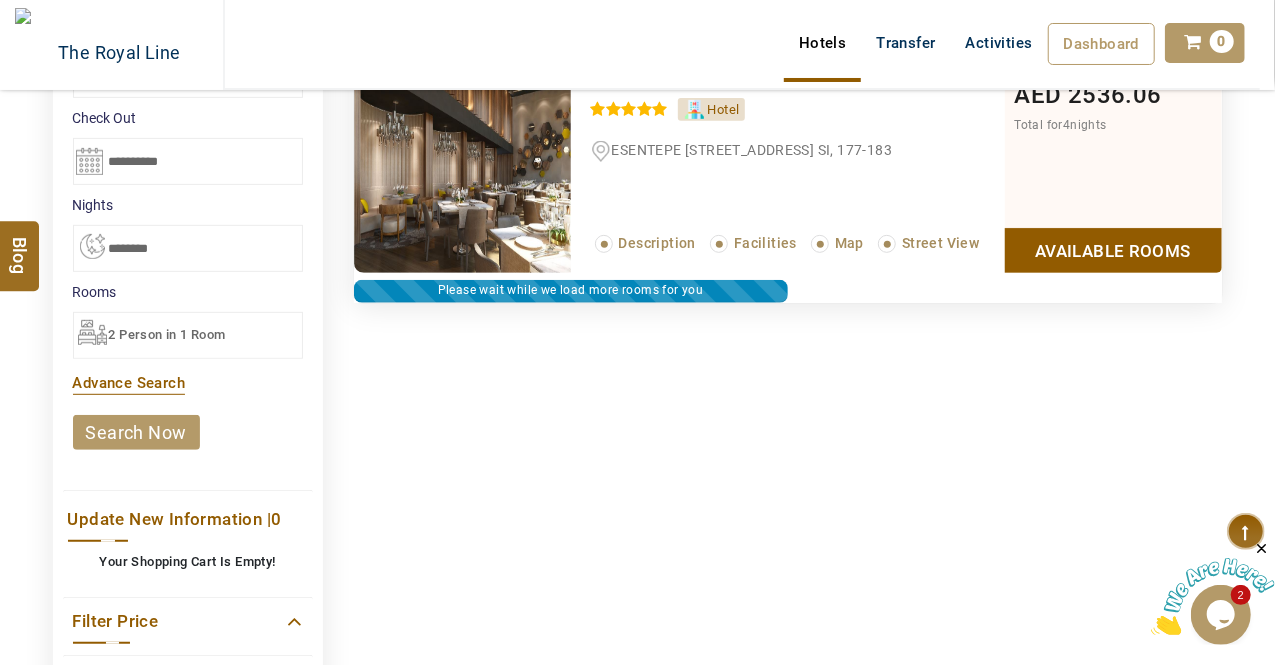 click on "Available Rooms" at bounding box center (1113, 250) 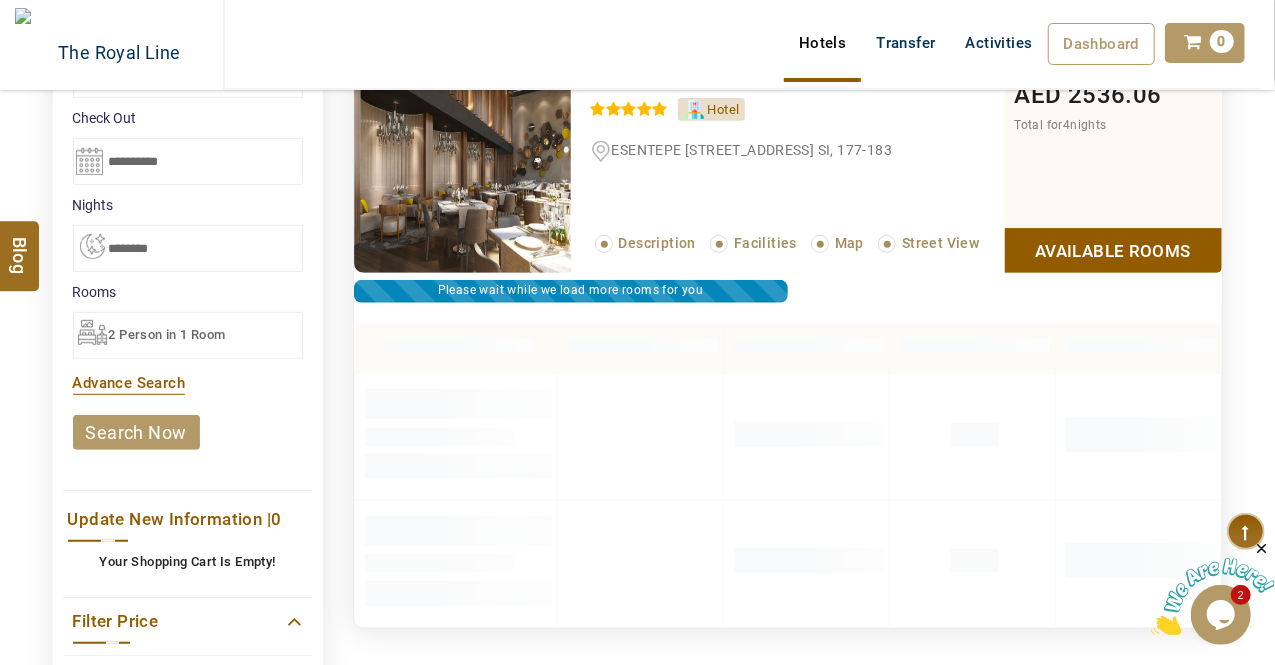 click on "Available Rooms" at bounding box center [1113, 250] 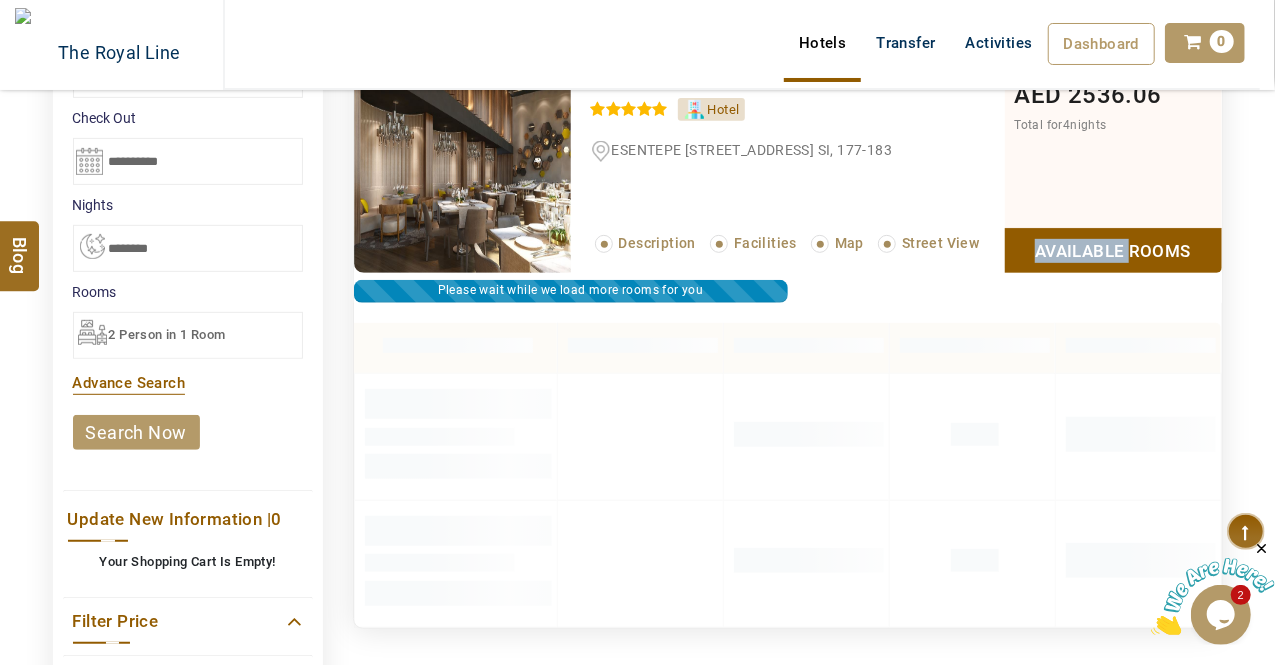 click on "Available Rooms" at bounding box center (1113, 250) 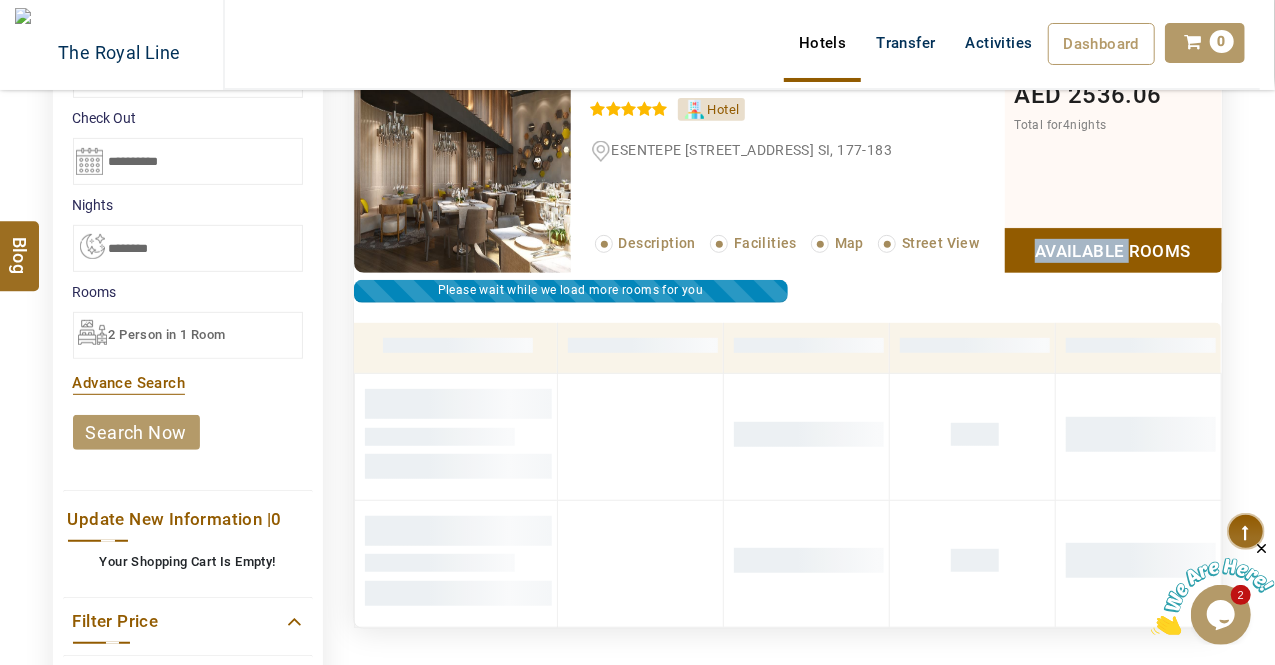 click on "Available Rooms" at bounding box center (1113, 250) 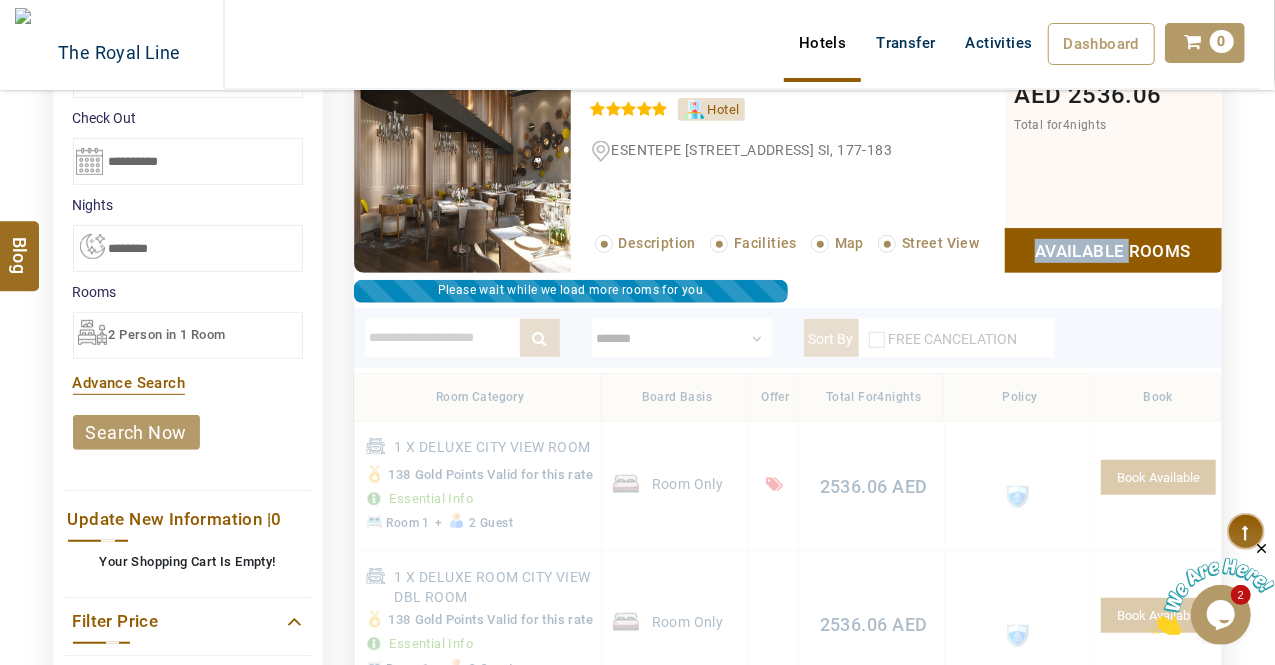 click on "Available Rooms" at bounding box center (1113, 250) 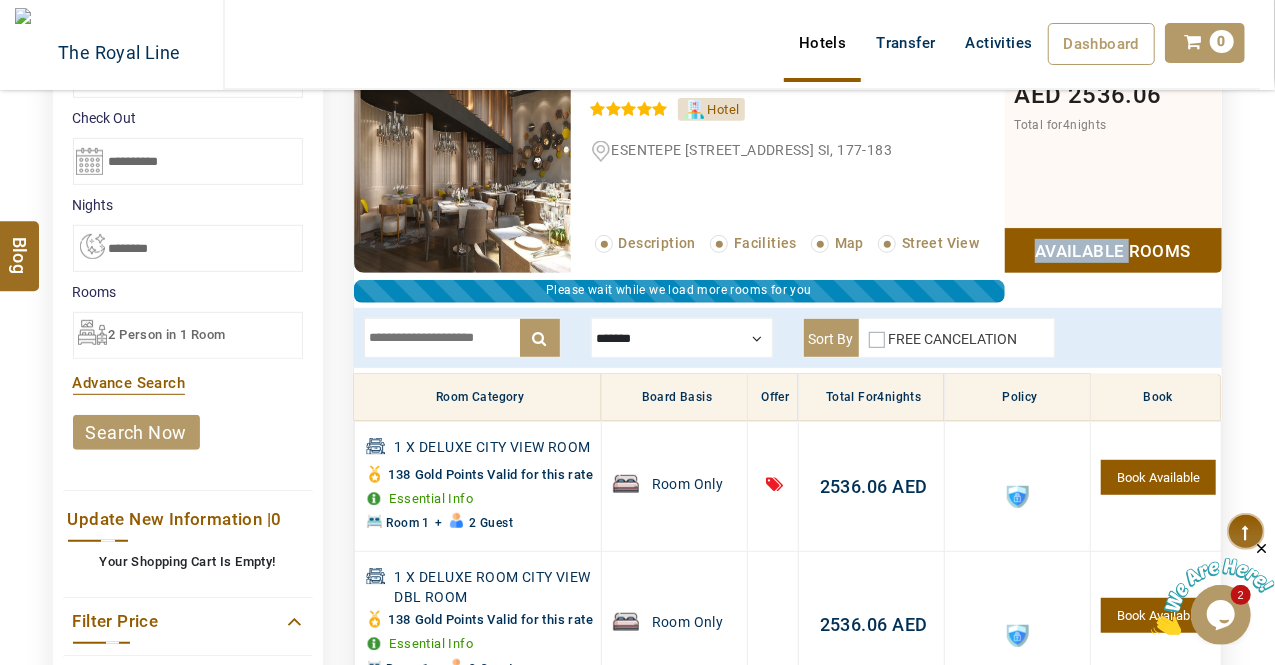 scroll, scrollTop: 580, scrollLeft: 0, axis: vertical 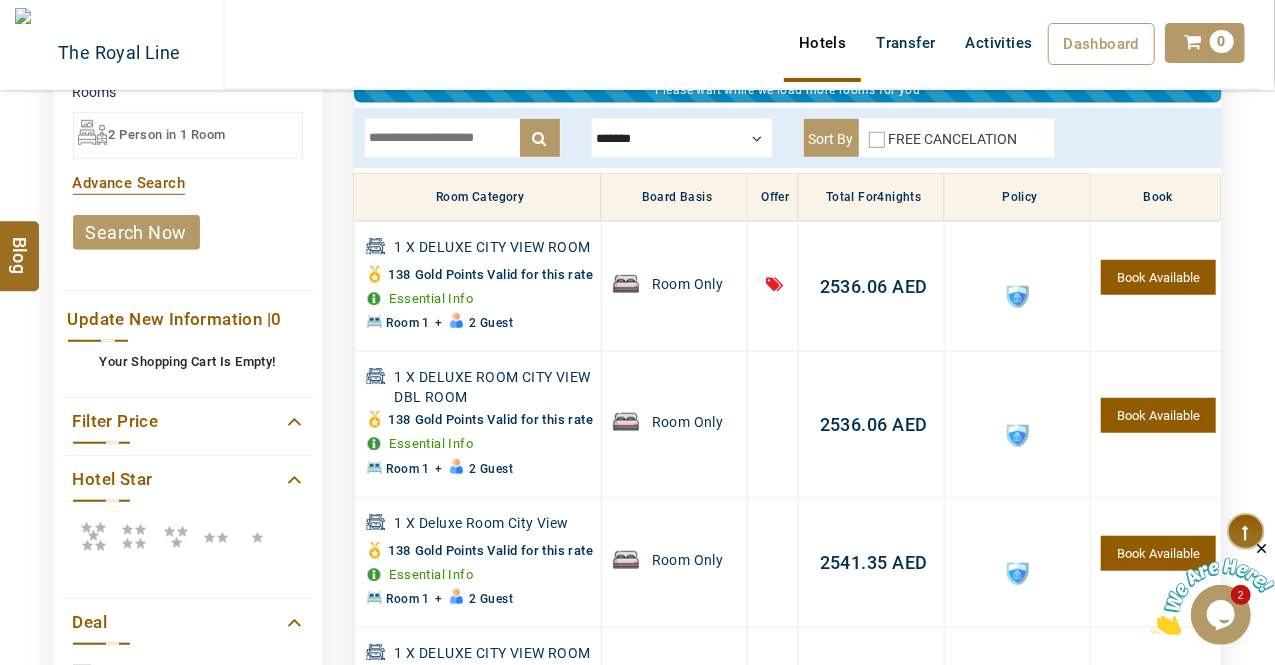 click on "Show More Room Types" at bounding box center (788, 922) 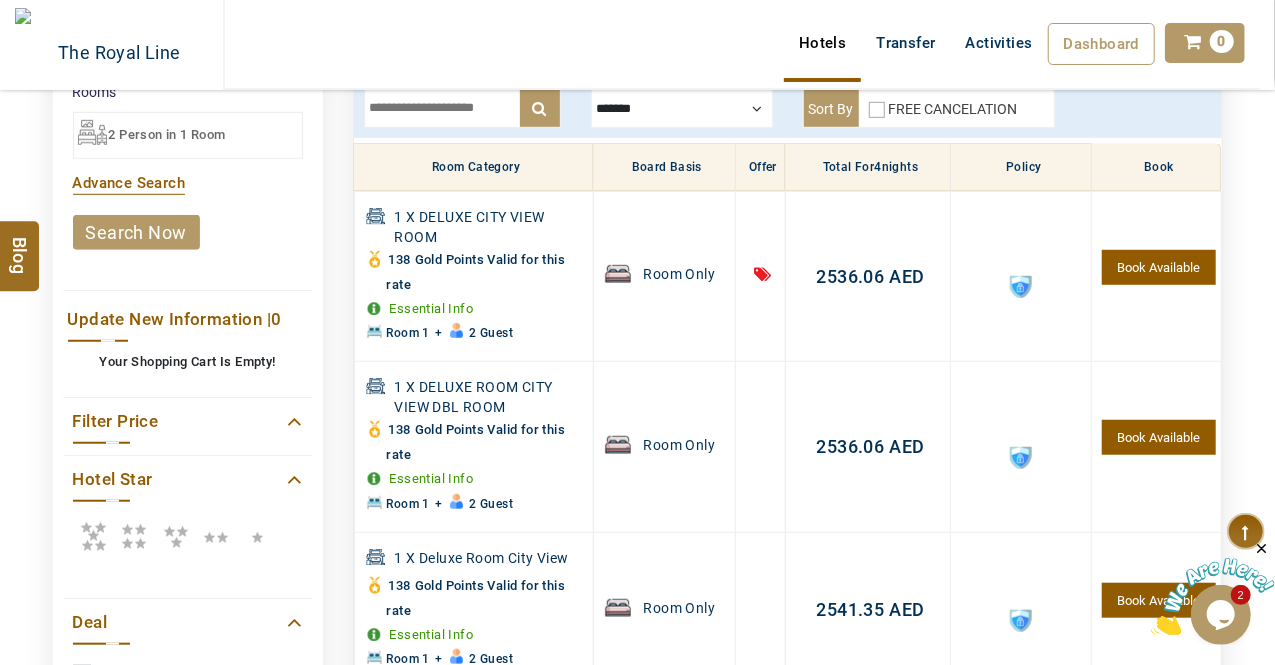click on "0.00 AED 2693.26 AED 2693.26 AED" at bounding box center (868, 1124) 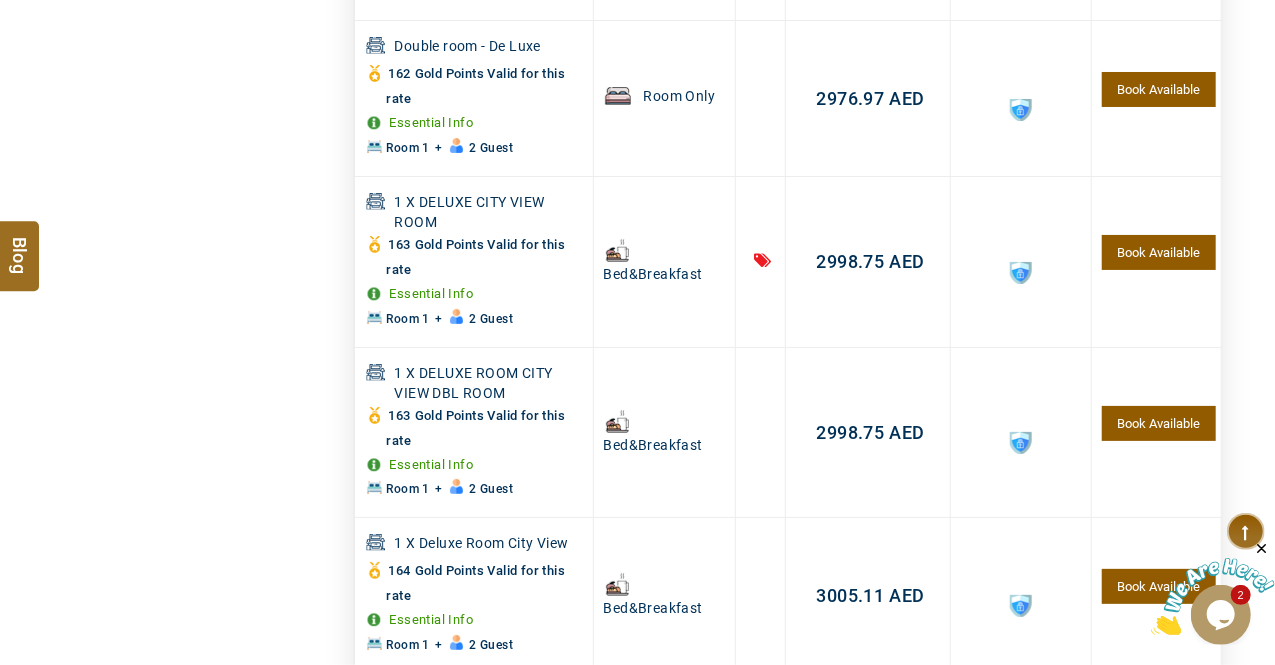 scroll, scrollTop: 0, scrollLeft: 0, axis: both 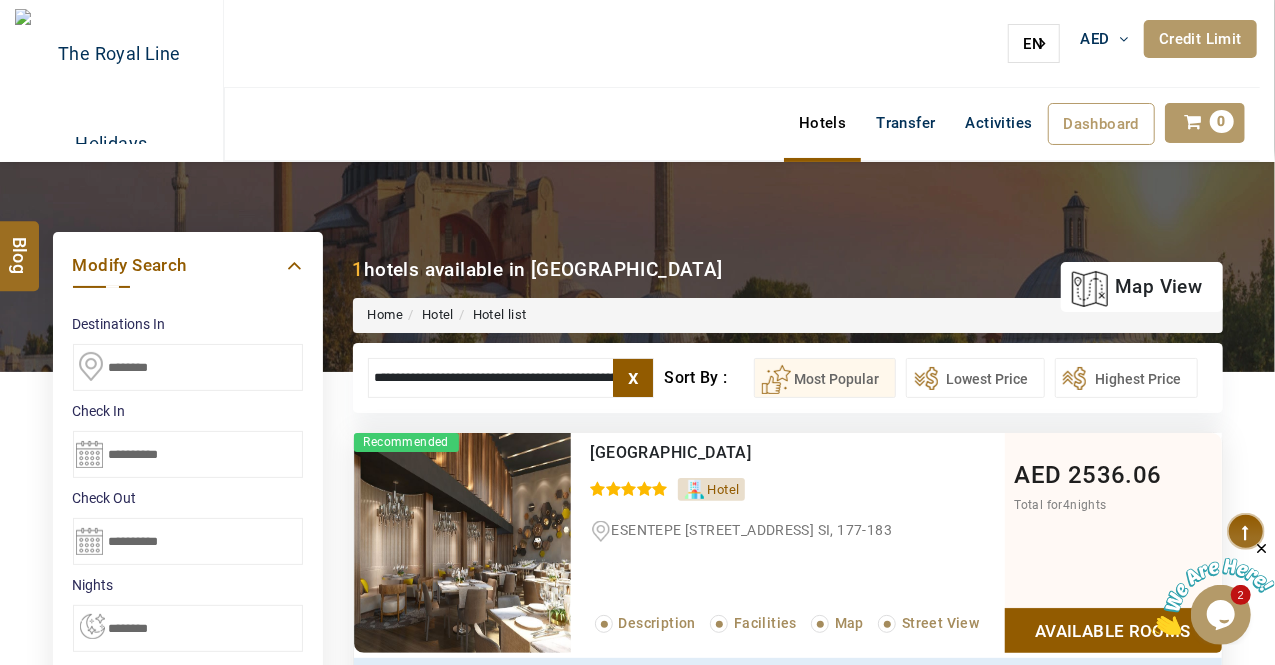 click on "x" at bounding box center (633, 378) 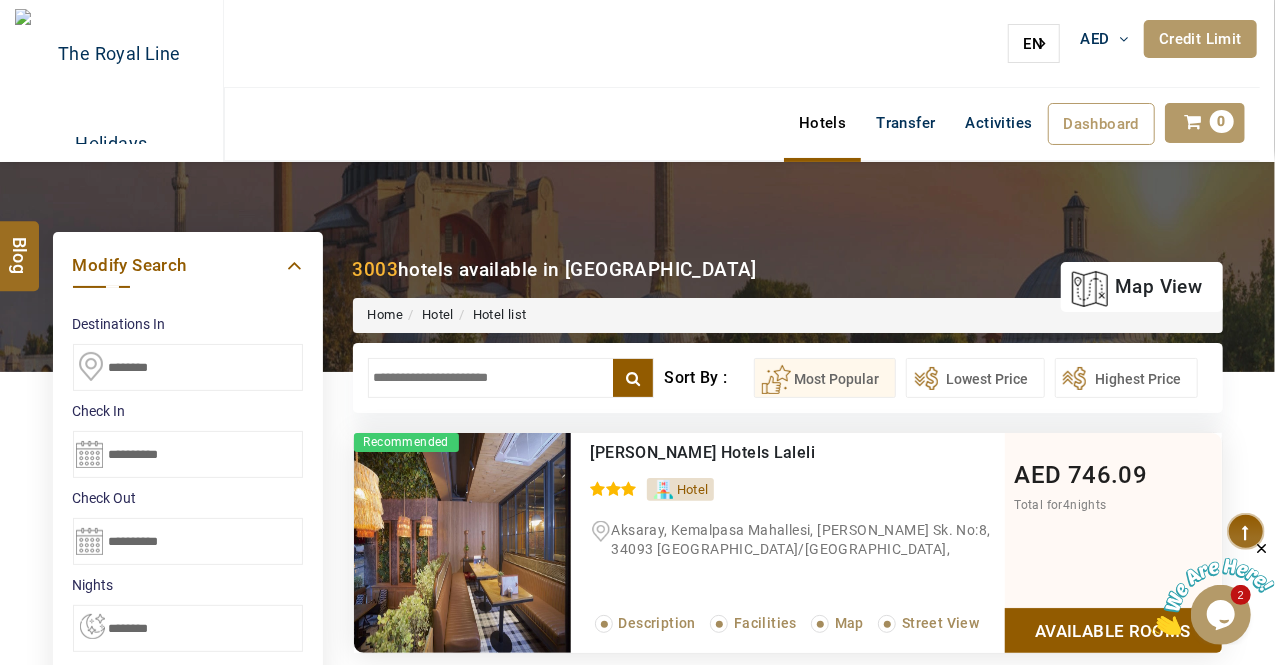 click at bounding box center (511, 378) 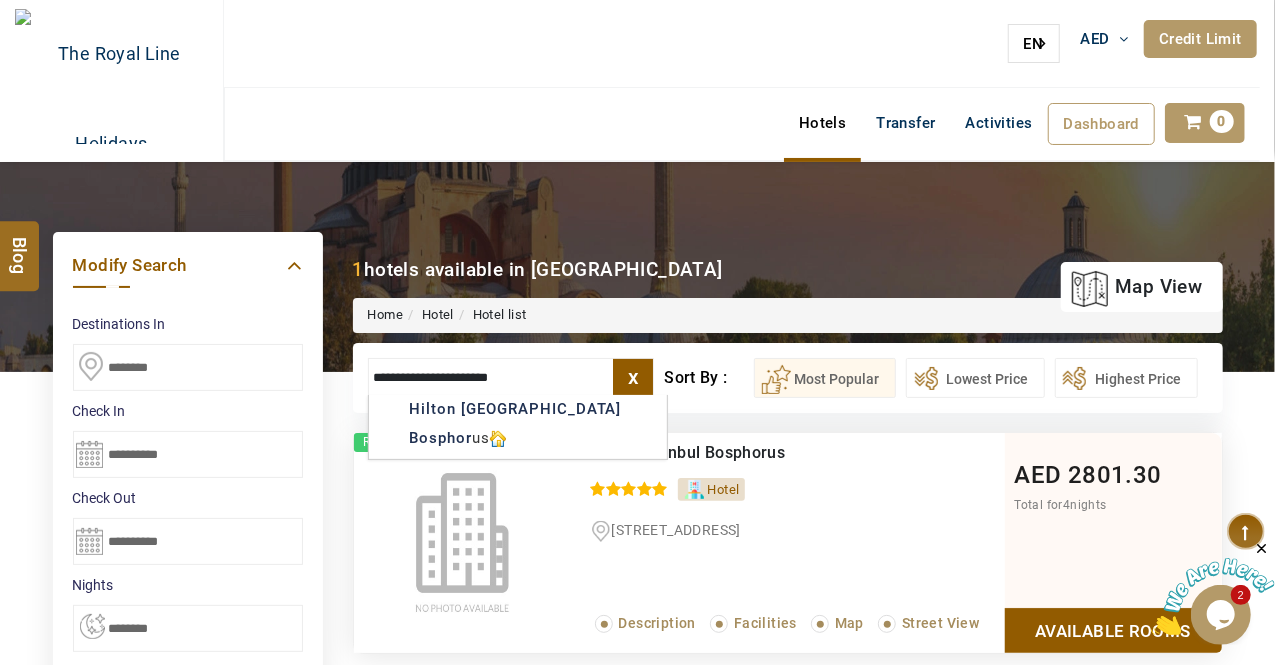 type on "**********" 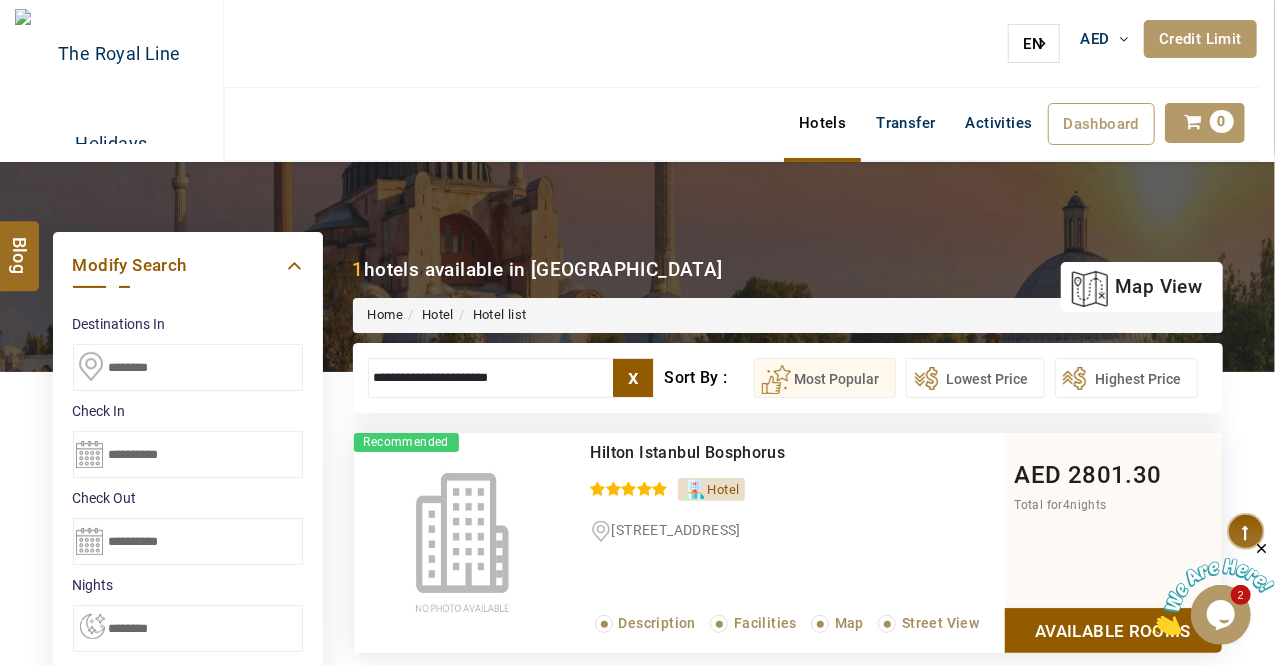 click on "Available Rooms" at bounding box center (1113, 630) 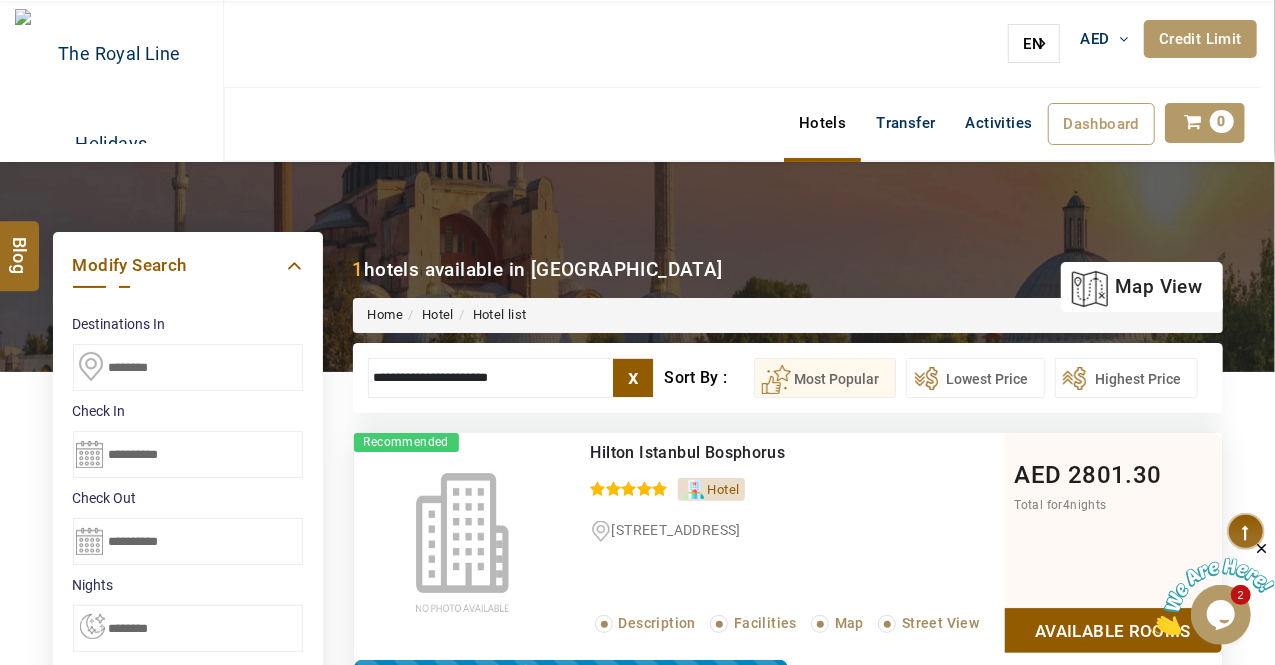 scroll, scrollTop: 380, scrollLeft: 0, axis: vertical 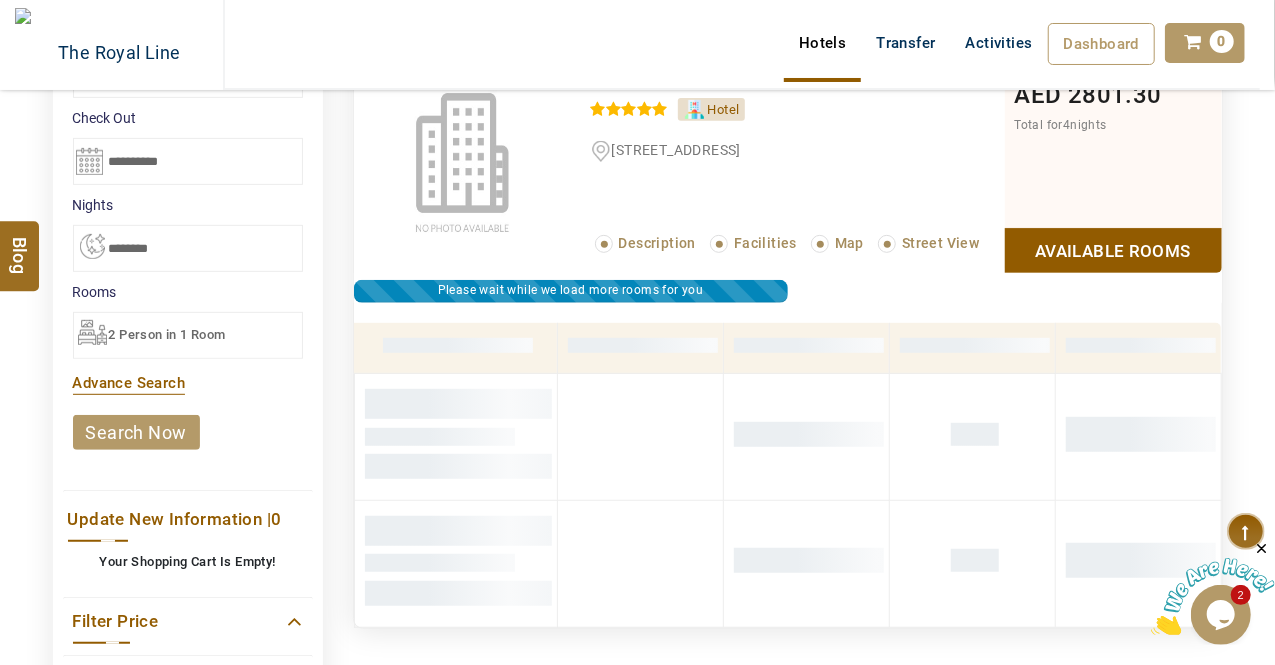 click on "Available Rooms" at bounding box center [1113, 250] 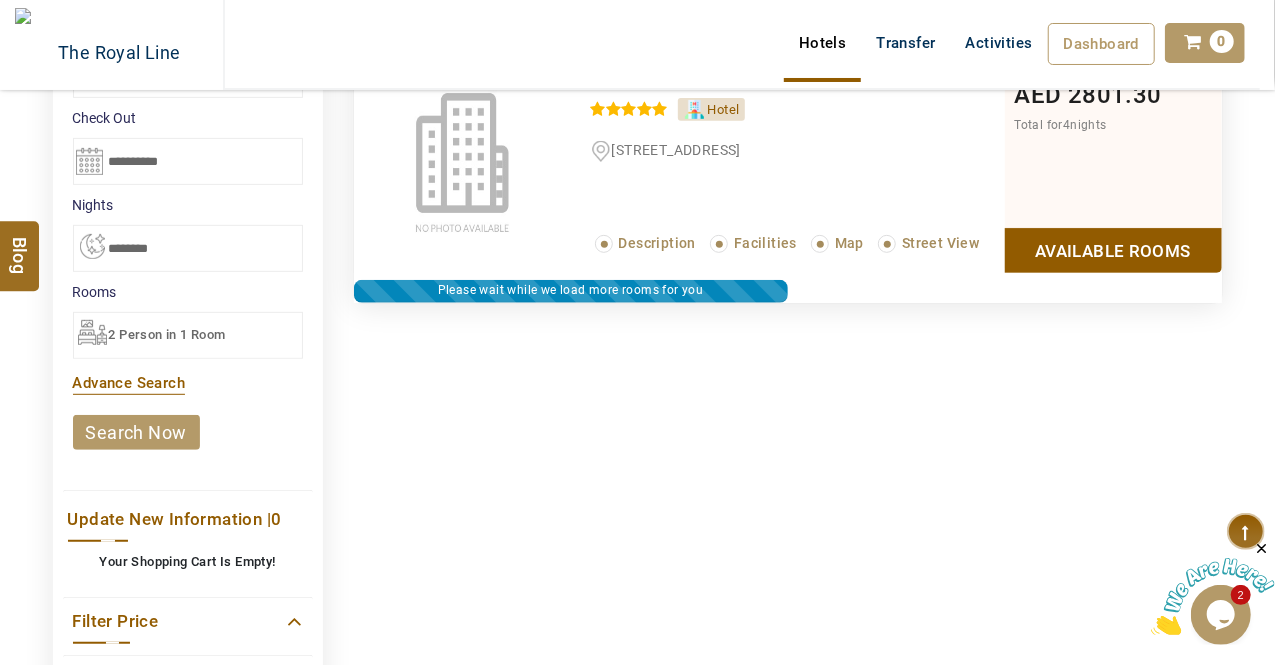 click on "Available Rooms" at bounding box center [1113, 250] 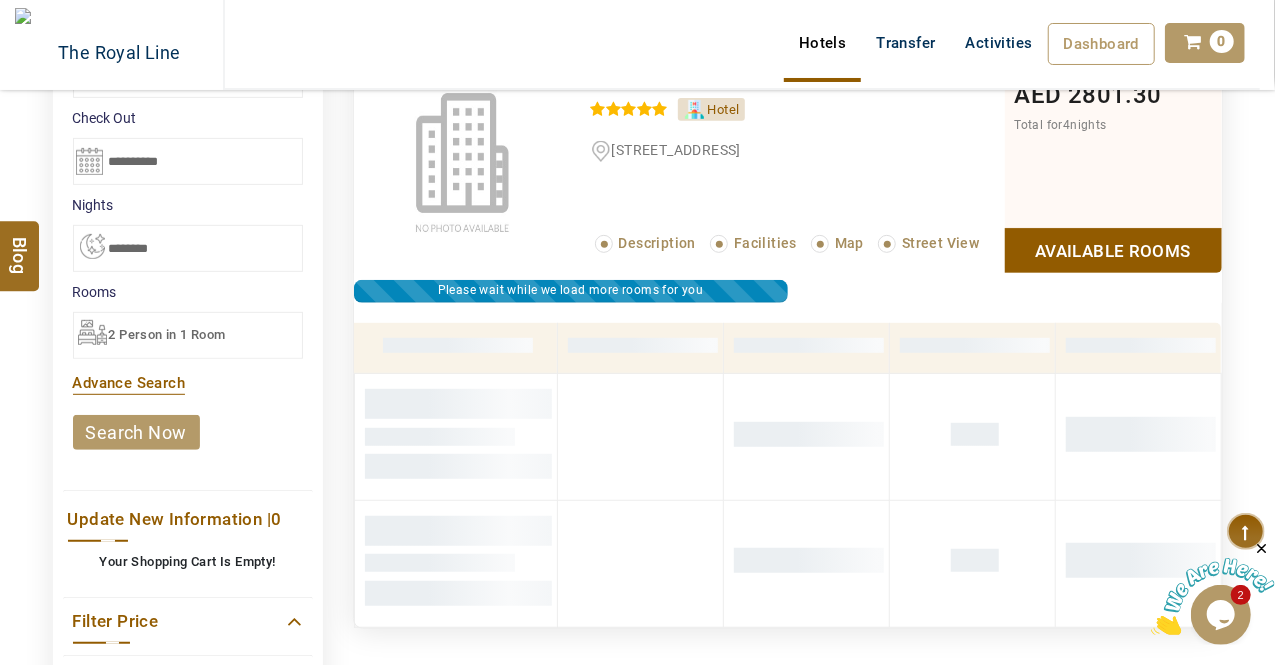 click on "Available Rooms" at bounding box center (1113, 250) 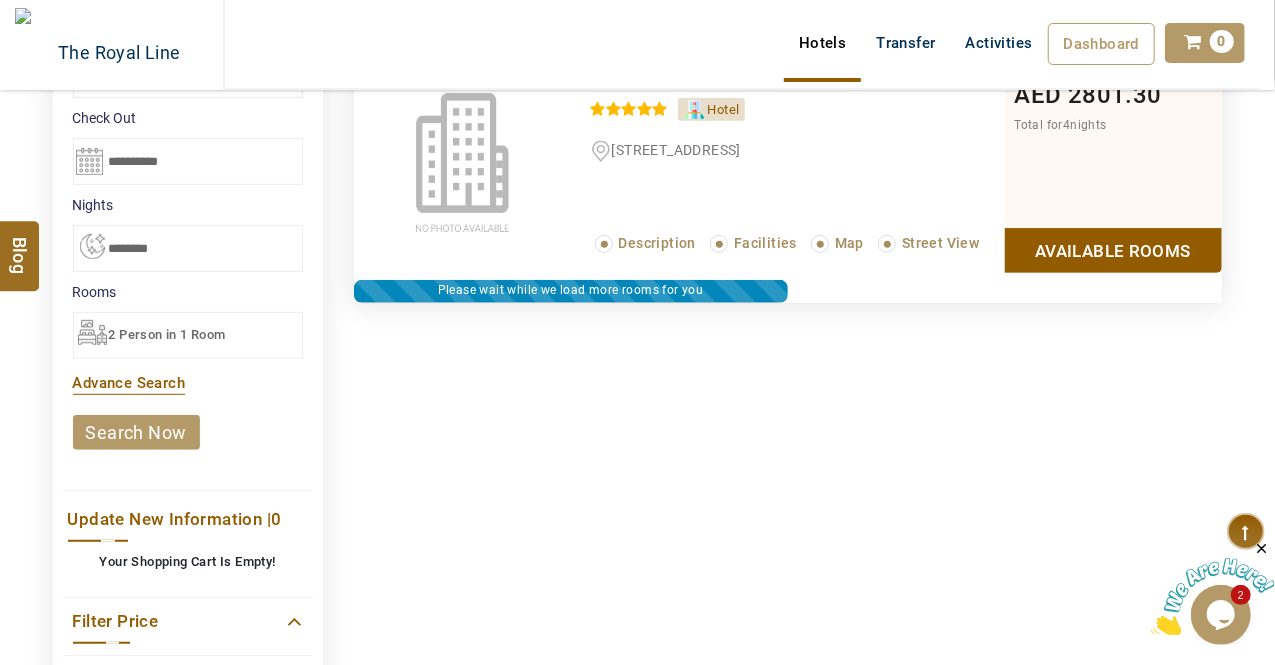 click on "Available Rooms" at bounding box center (1113, 250) 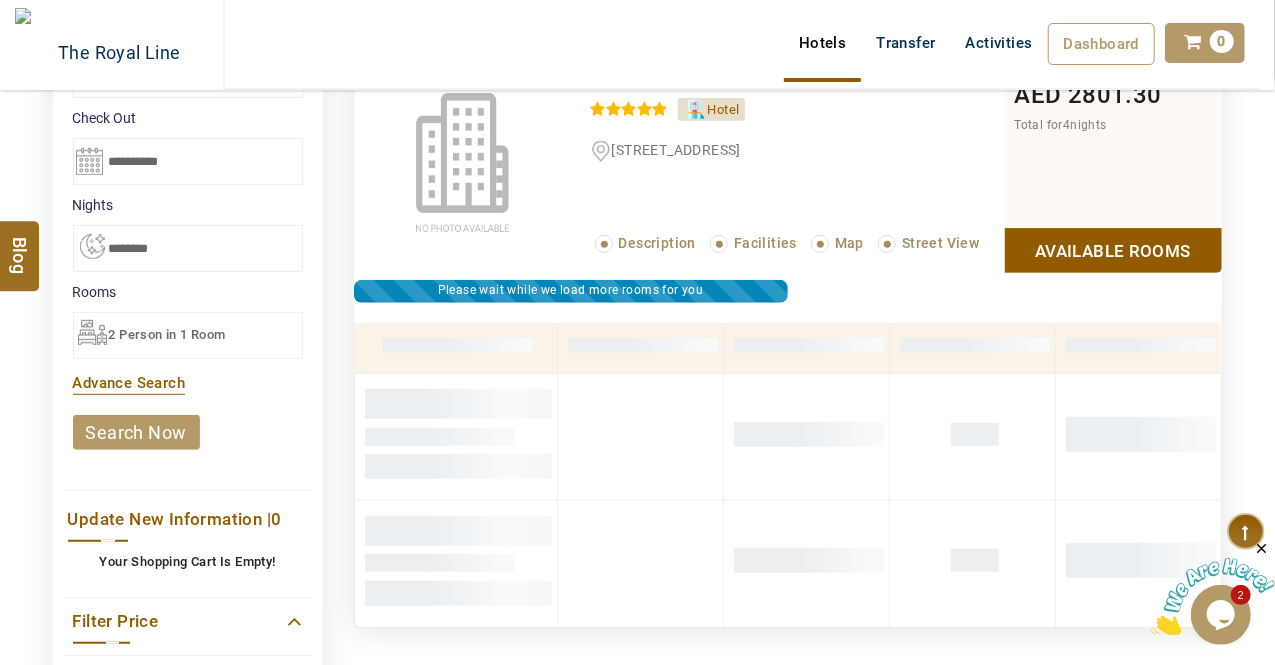 click on "Available Rooms" at bounding box center (1113, 250) 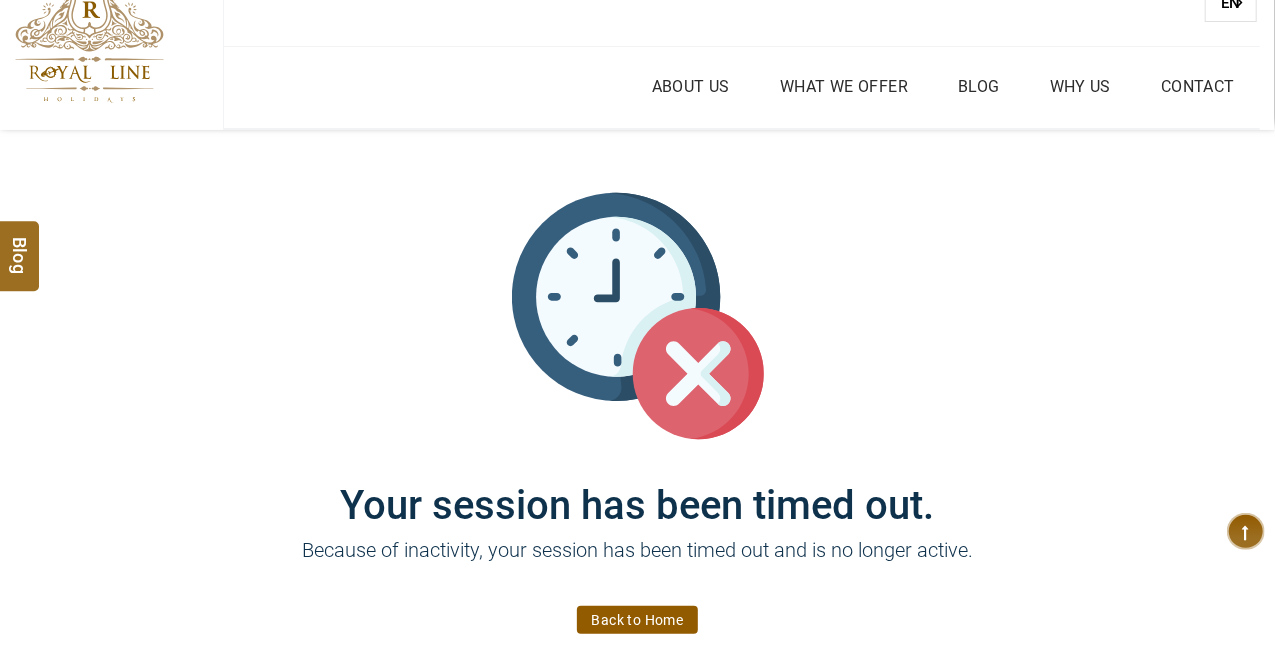 scroll, scrollTop: 0, scrollLeft: 0, axis: both 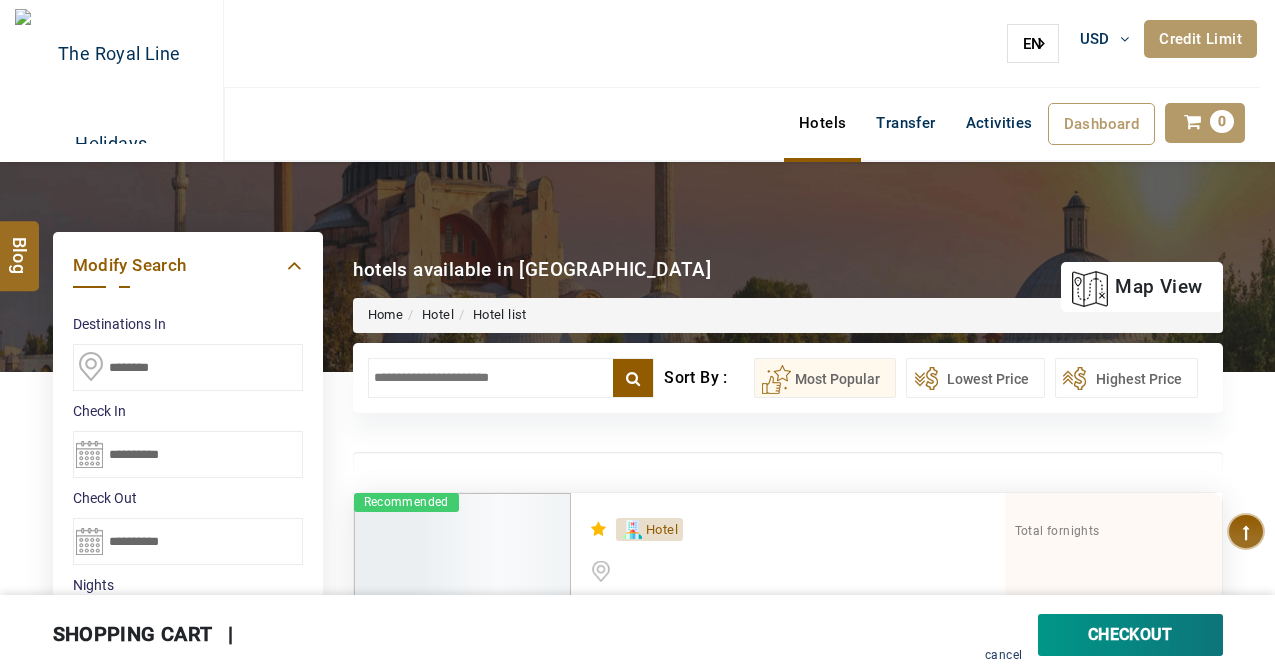 select on "*" 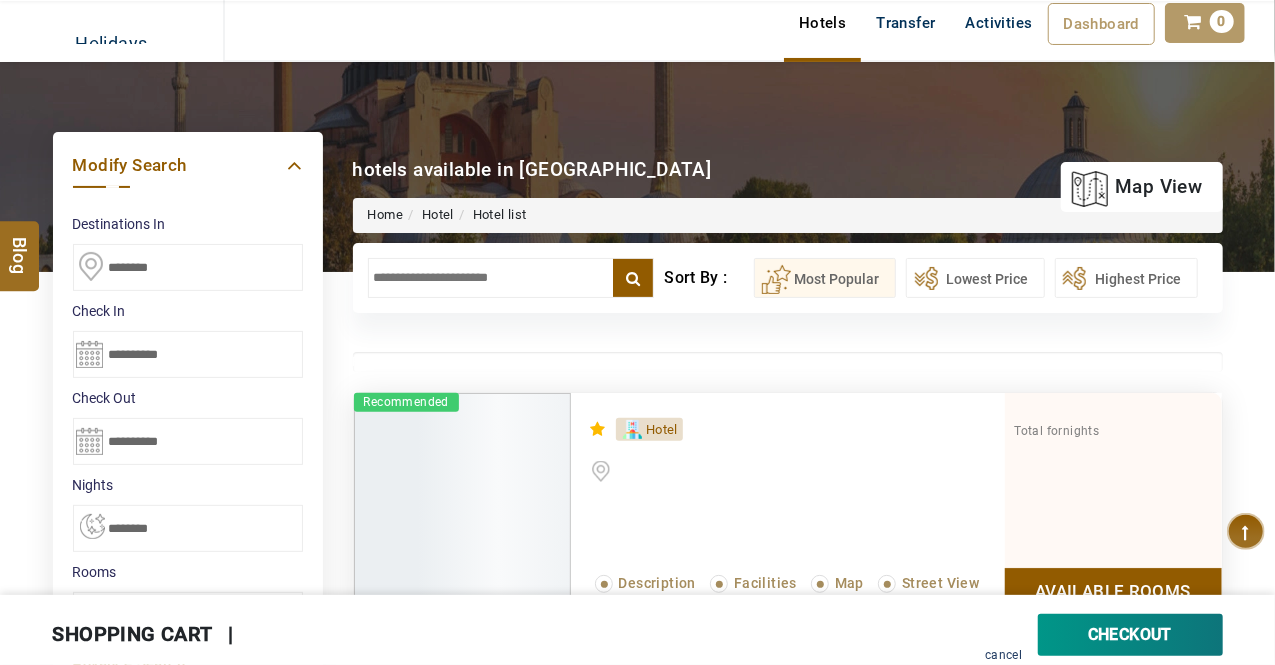 type on "**********" 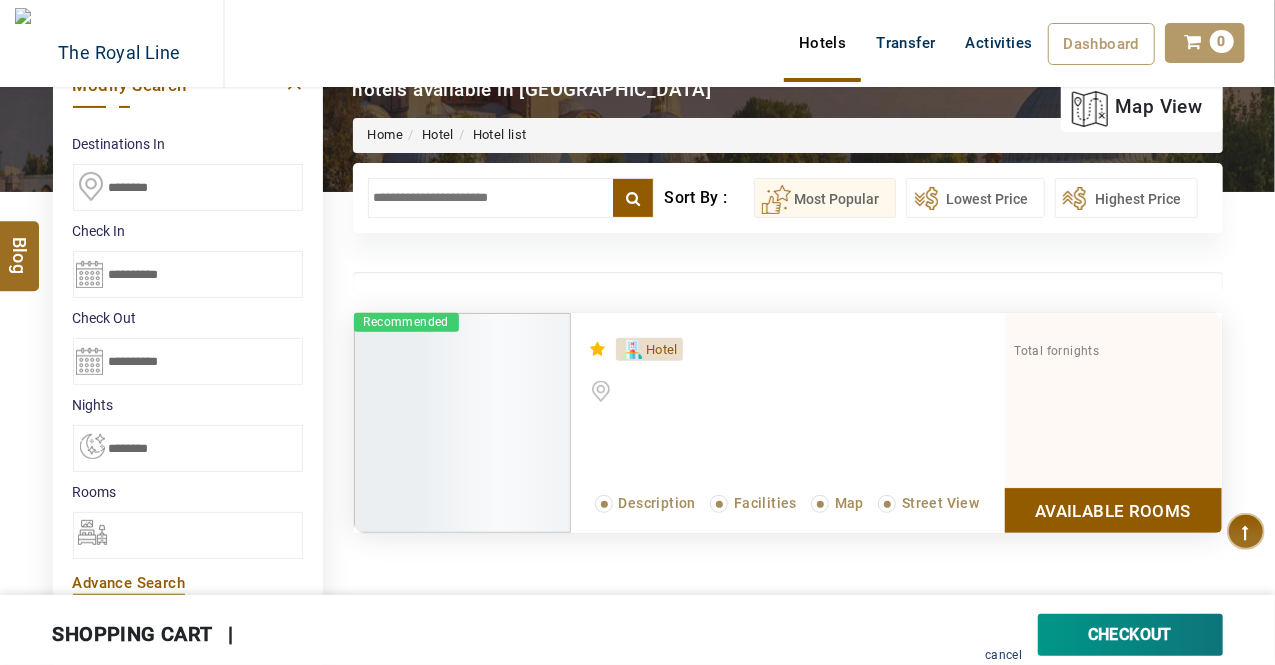 scroll, scrollTop: 80, scrollLeft: 0, axis: vertical 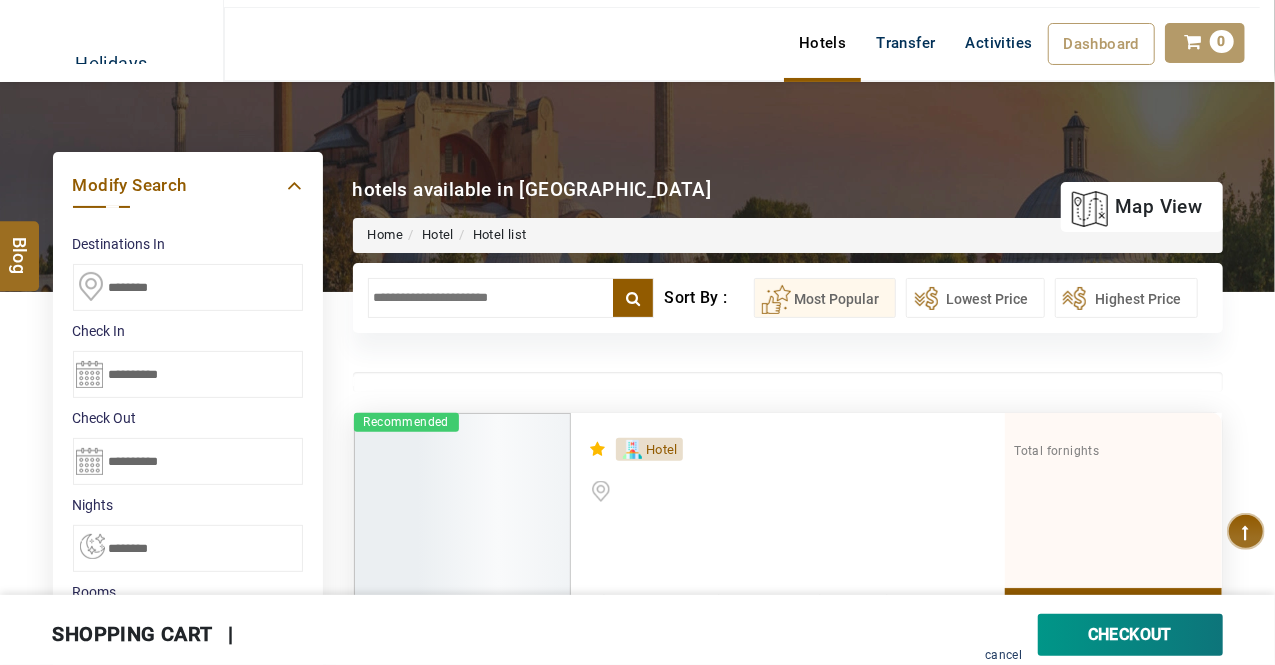 click at bounding box center (511, 298) 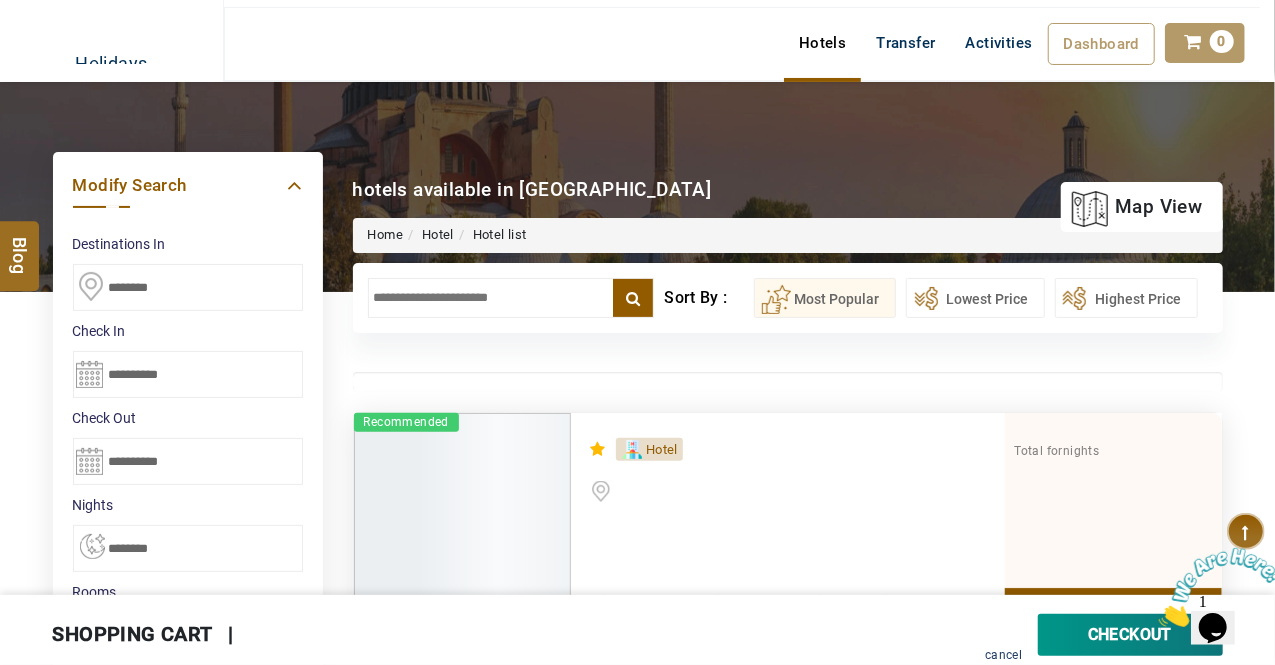 scroll, scrollTop: 0, scrollLeft: 0, axis: both 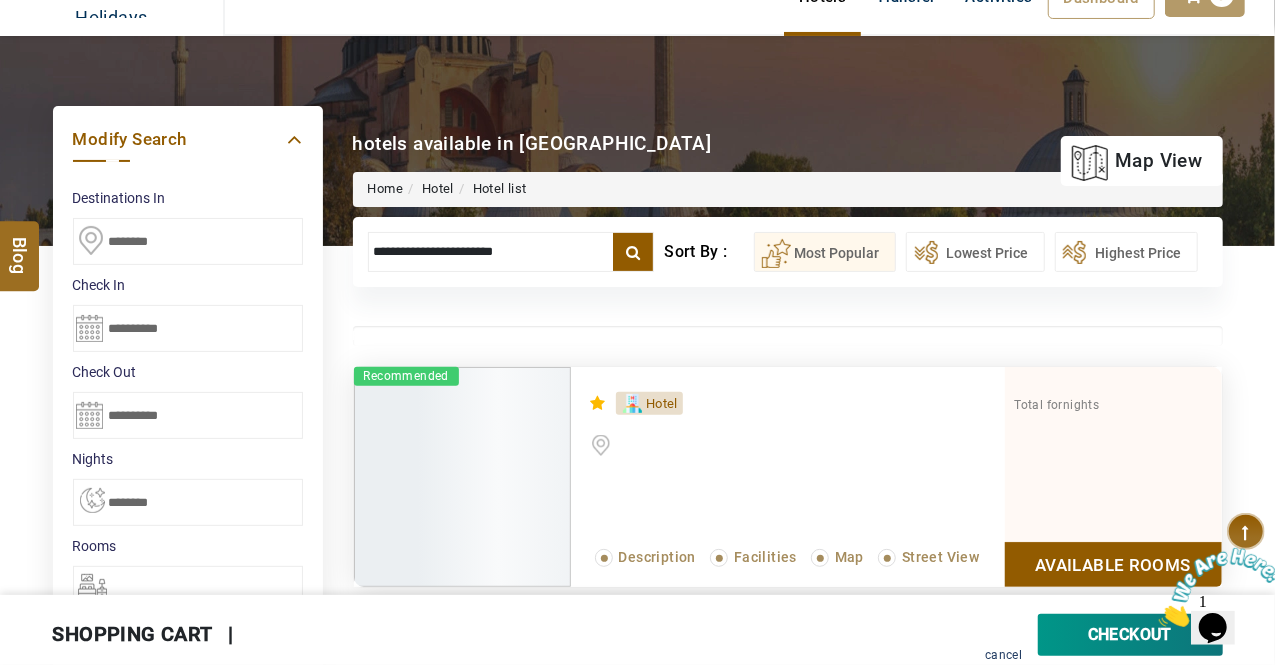 click on "Available Rooms" at bounding box center (1113, 564) 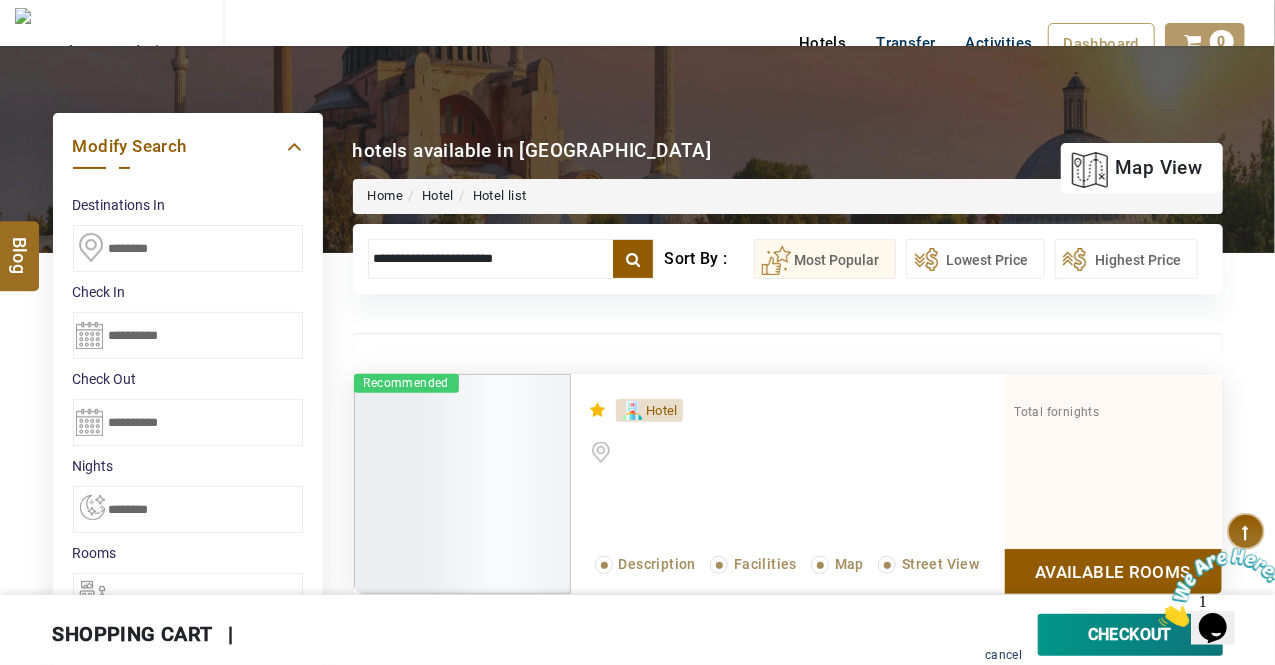 scroll, scrollTop: 0, scrollLeft: 0, axis: both 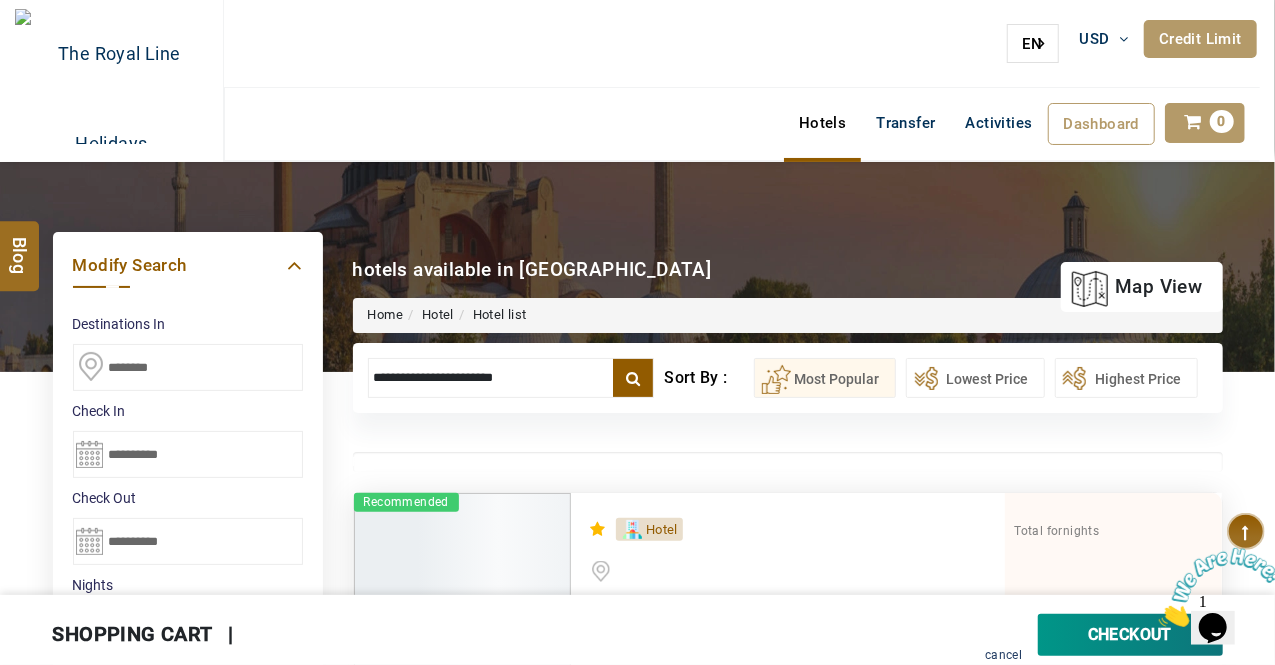click on "**********" at bounding box center [511, 378] 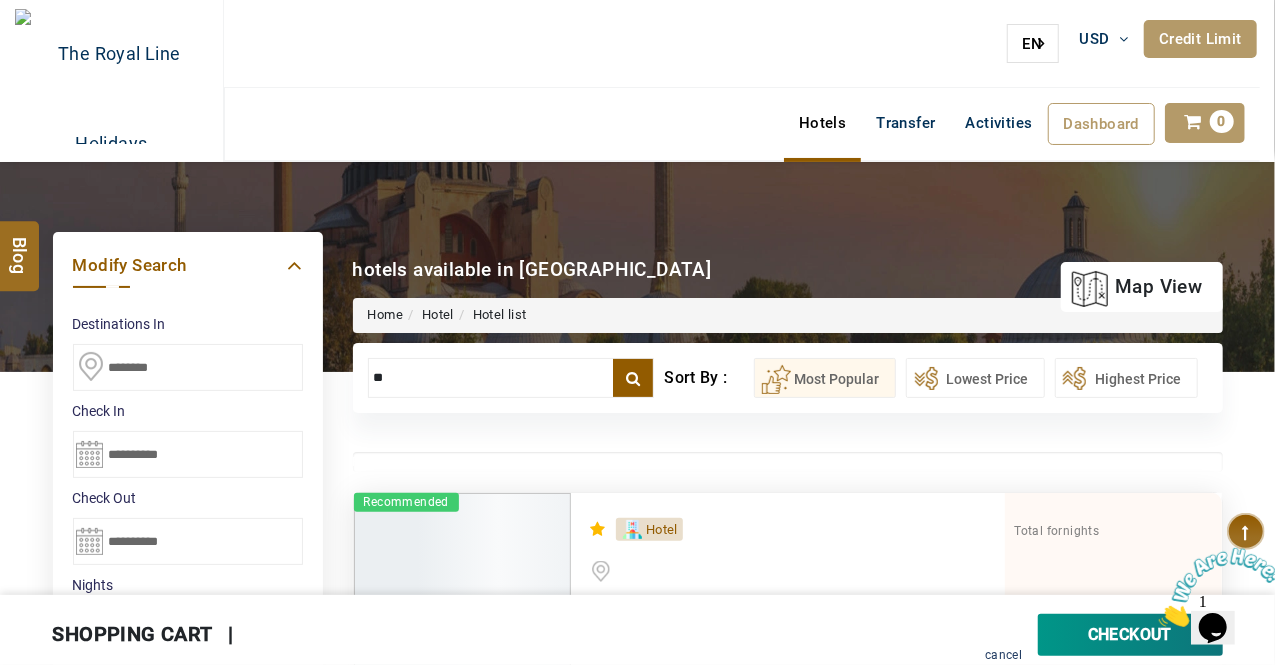 type on "*" 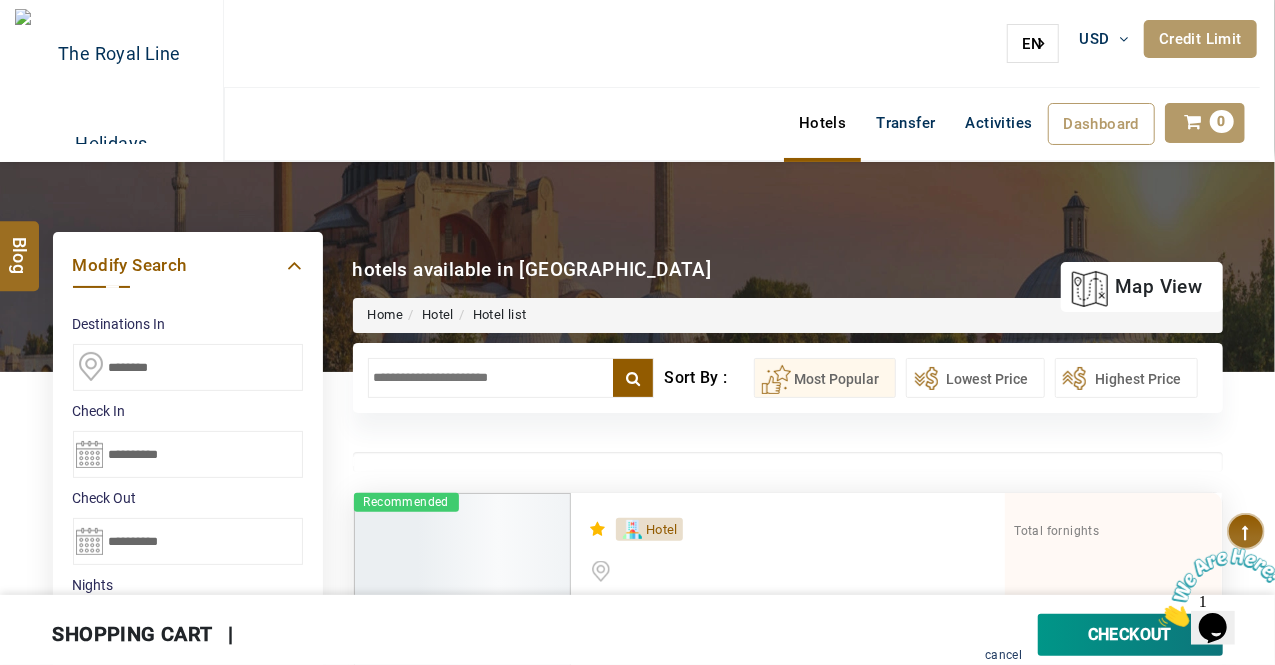 paste on "**********" 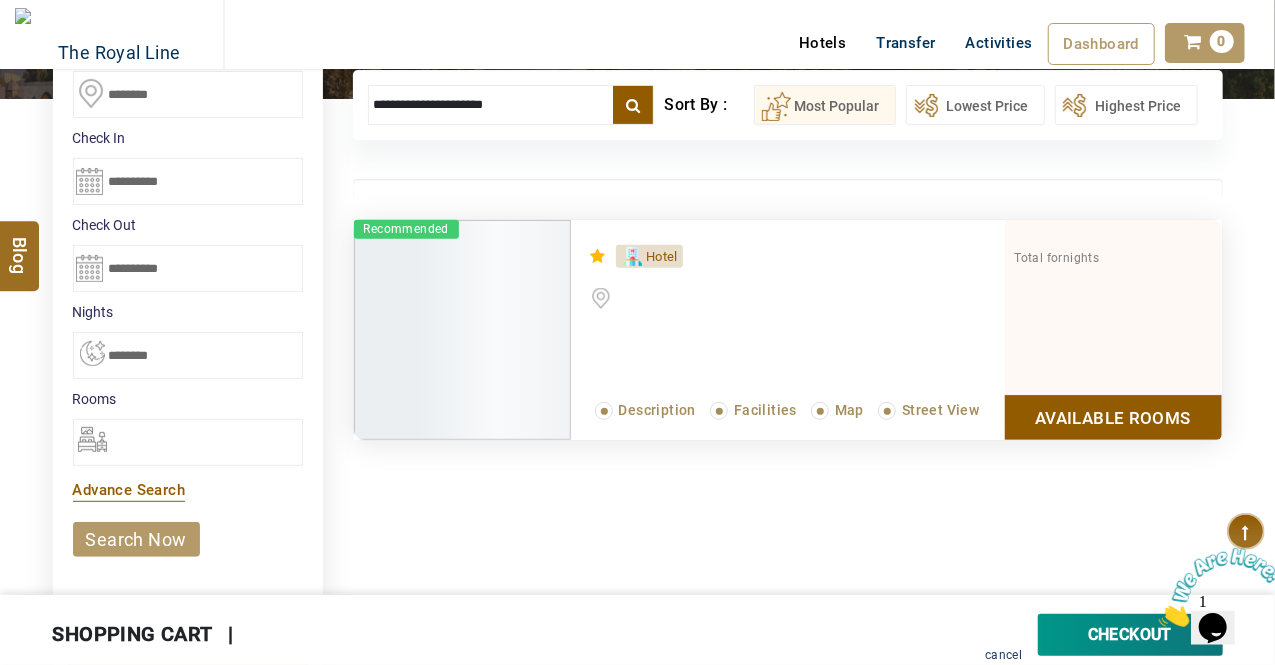 scroll, scrollTop: 274, scrollLeft: 0, axis: vertical 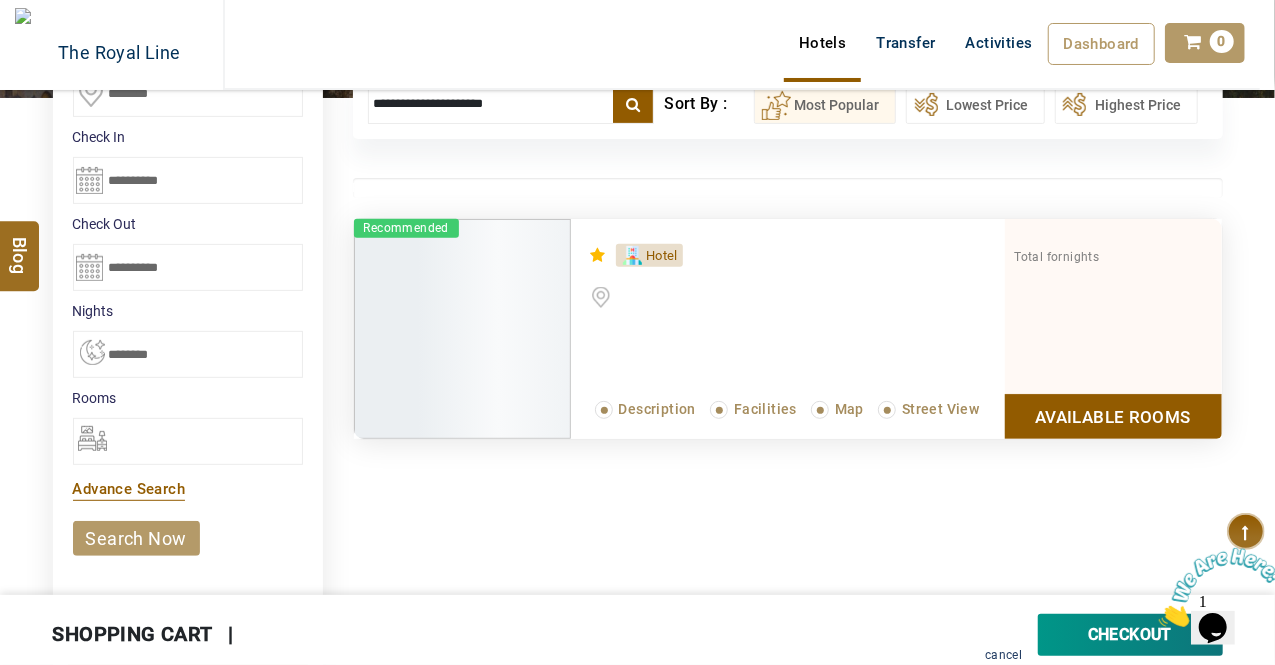 type on "**********" 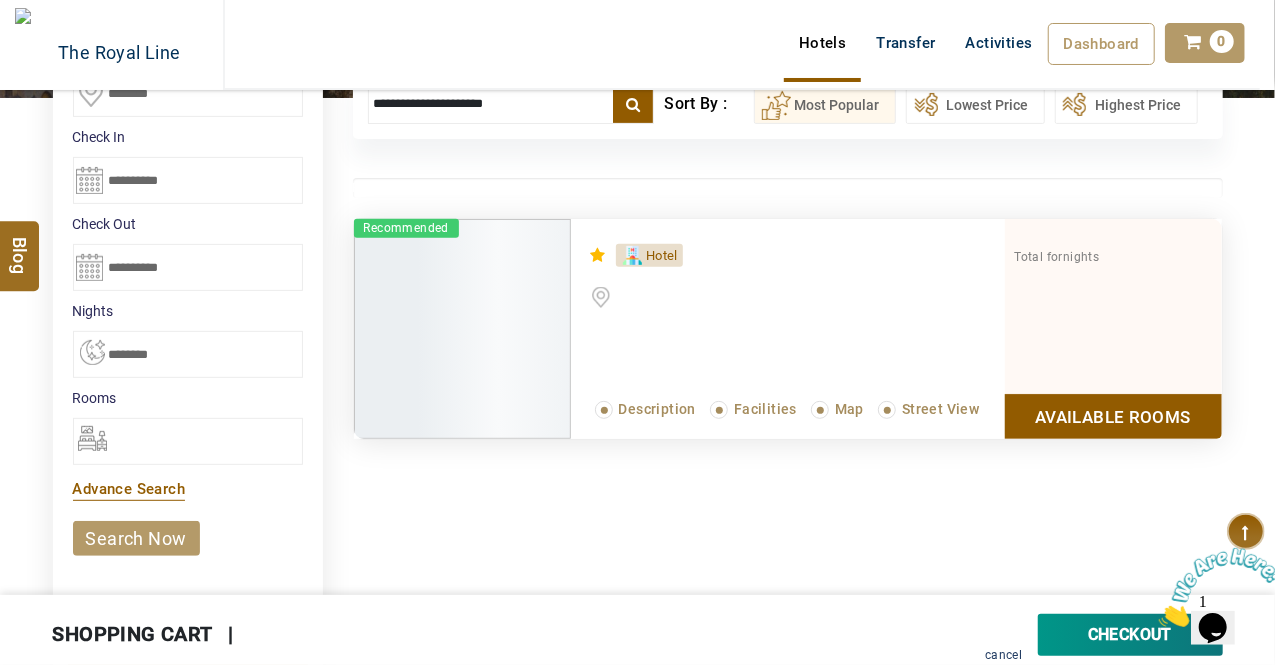 click on "Available Rooms" at bounding box center (1113, 416) 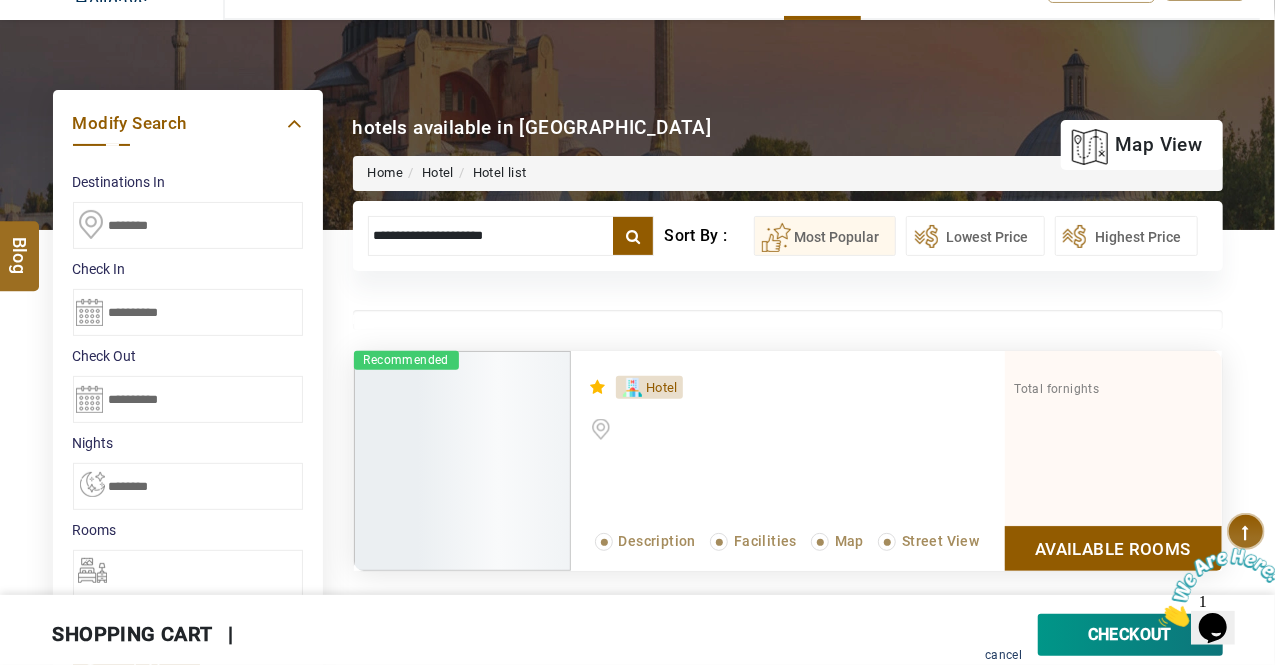 scroll, scrollTop: 138, scrollLeft: 0, axis: vertical 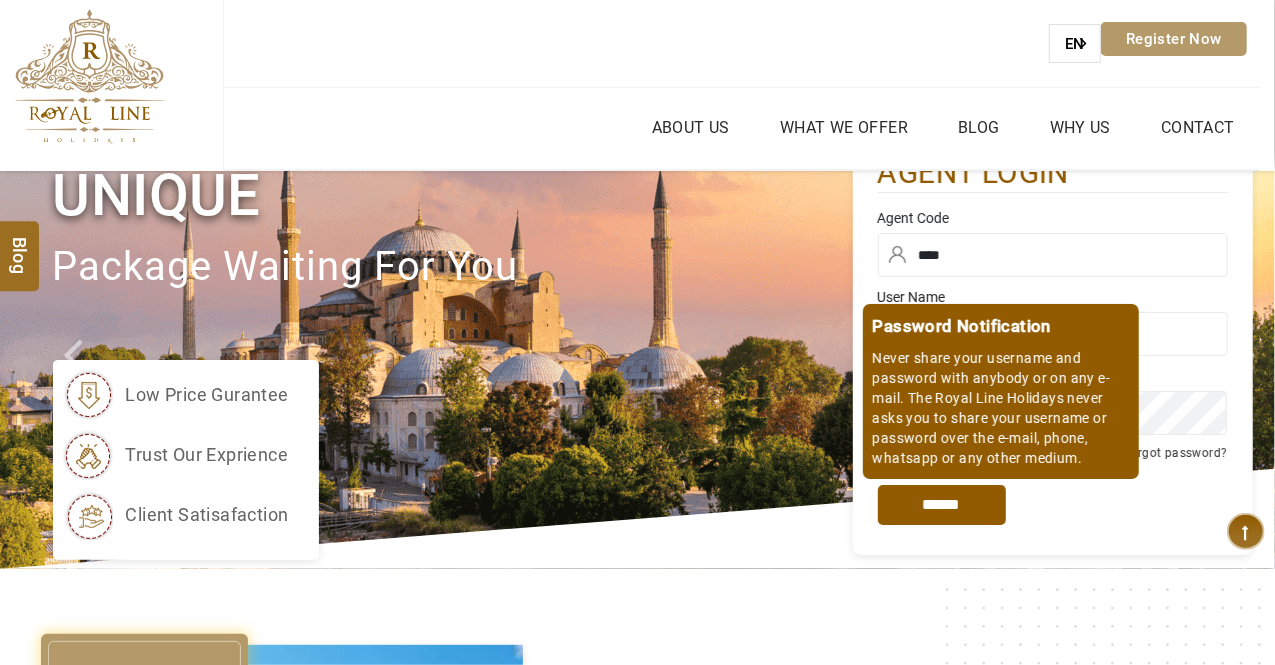 click on "*****" at bounding box center (942, 505) 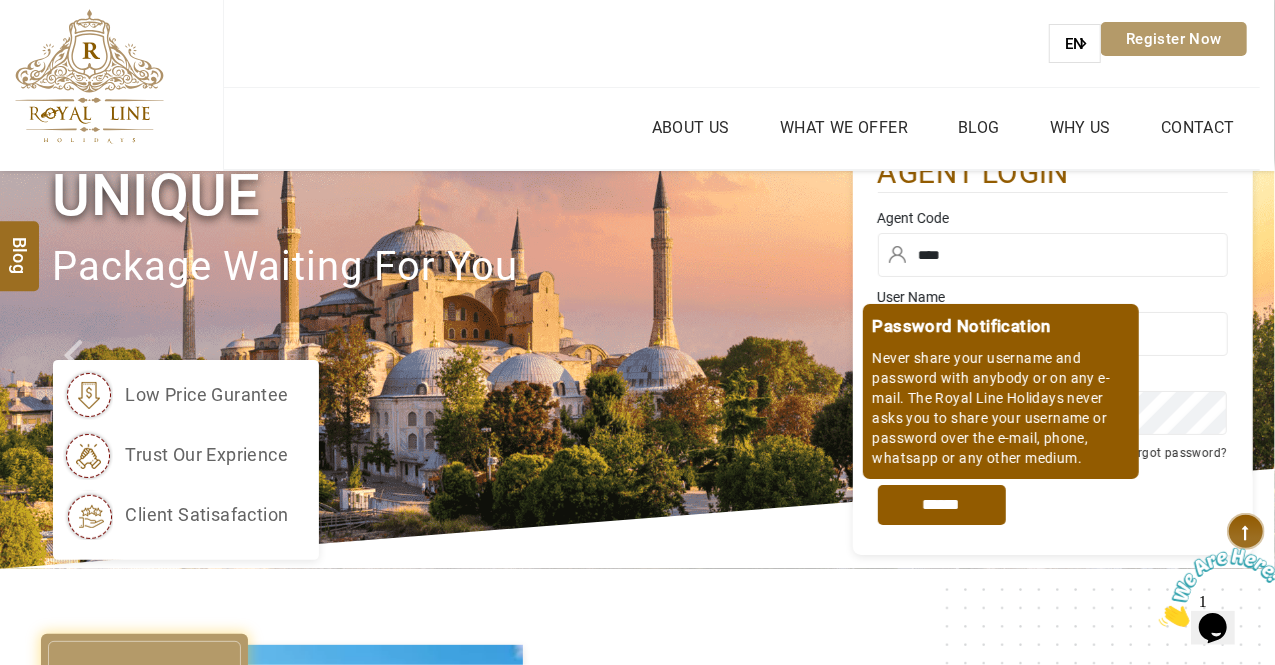 scroll, scrollTop: 0, scrollLeft: 0, axis: both 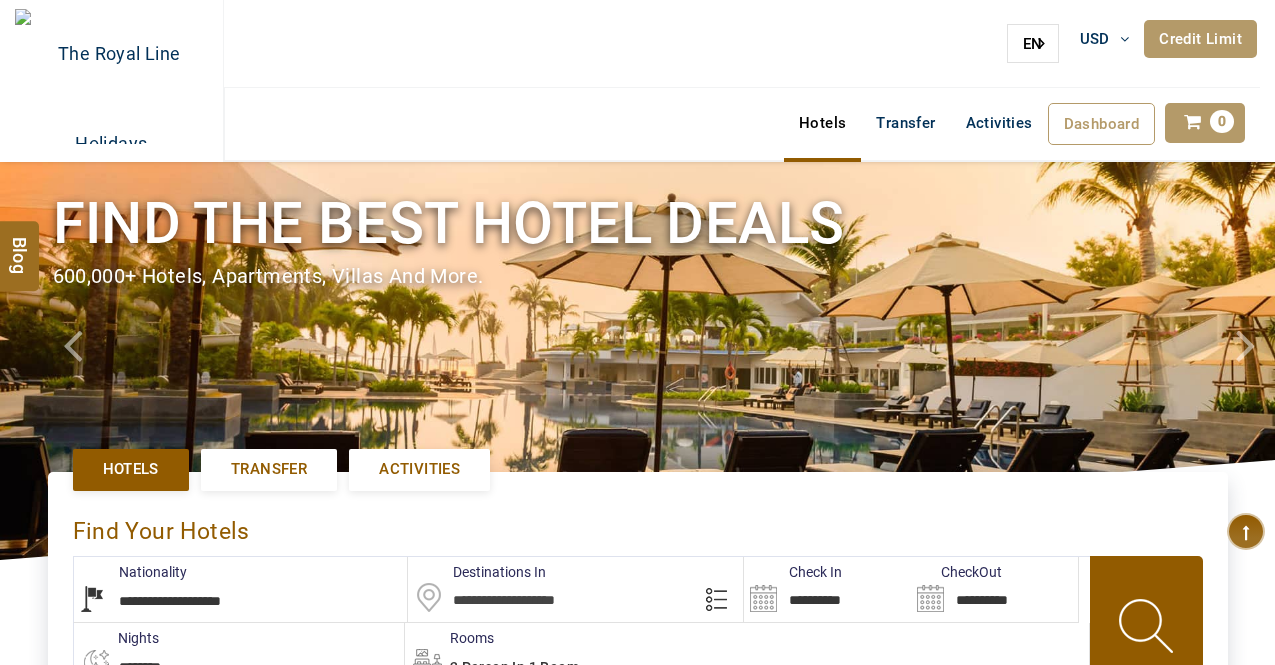 select on "**********" 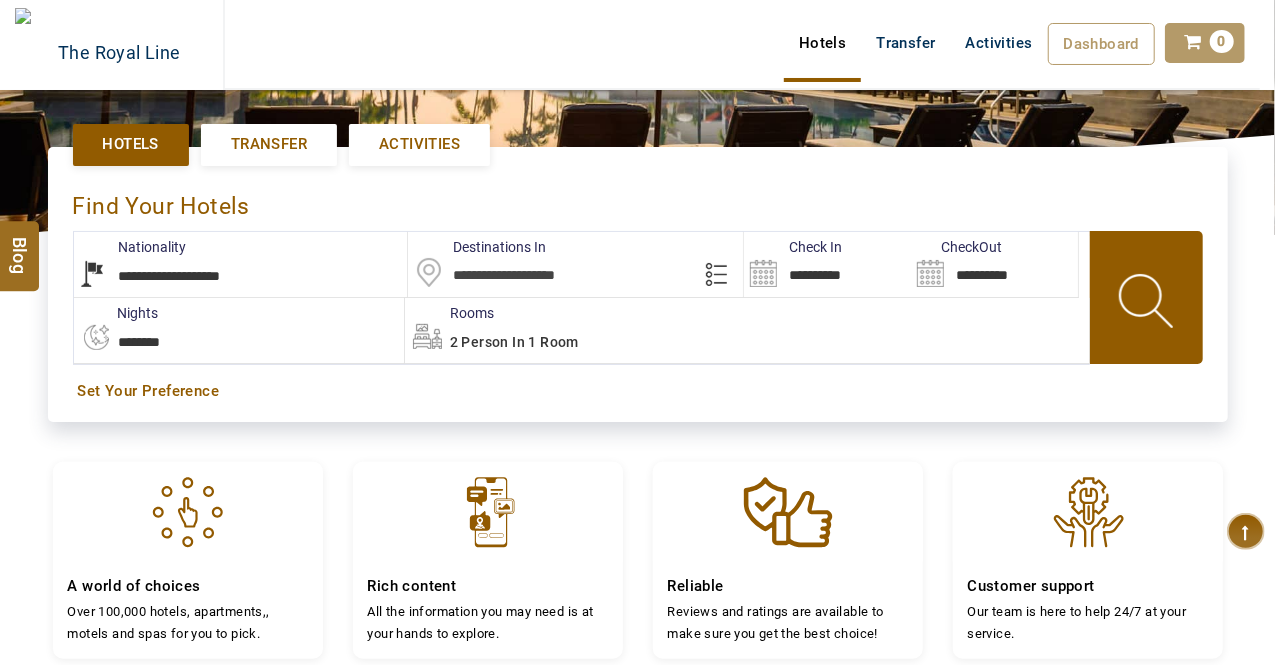 scroll, scrollTop: 326, scrollLeft: 0, axis: vertical 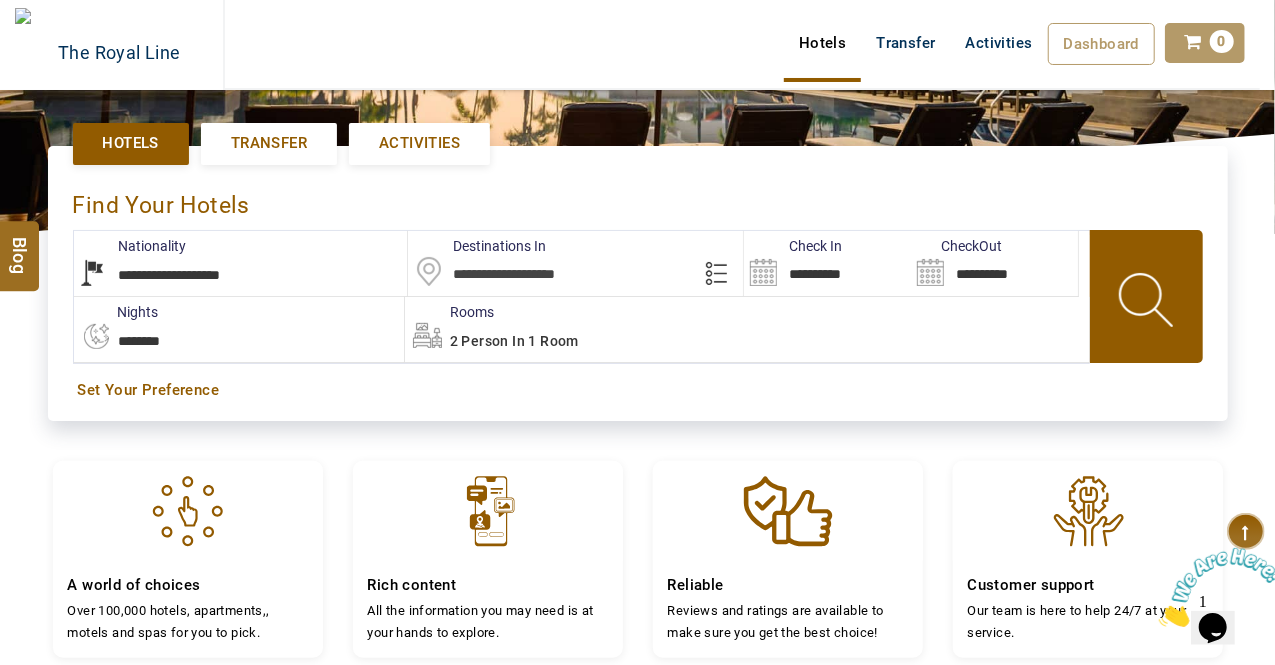 click at bounding box center (1148, 303) 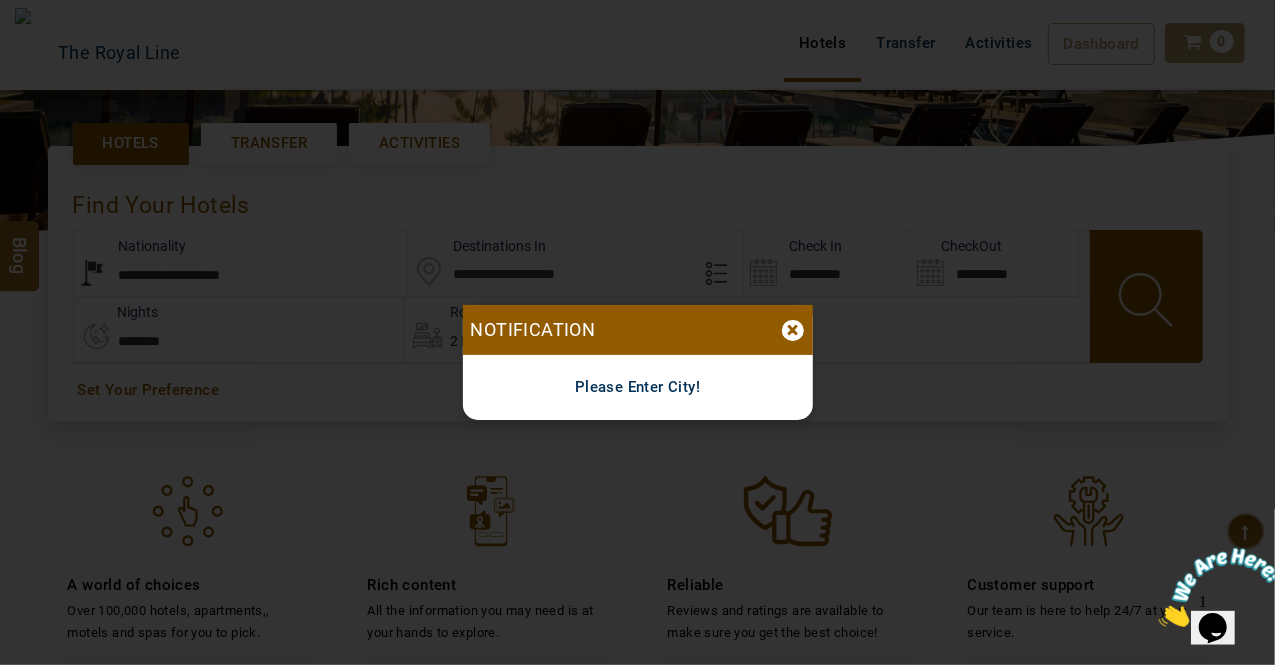 click on "Please Enter City!" at bounding box center [638, 387] 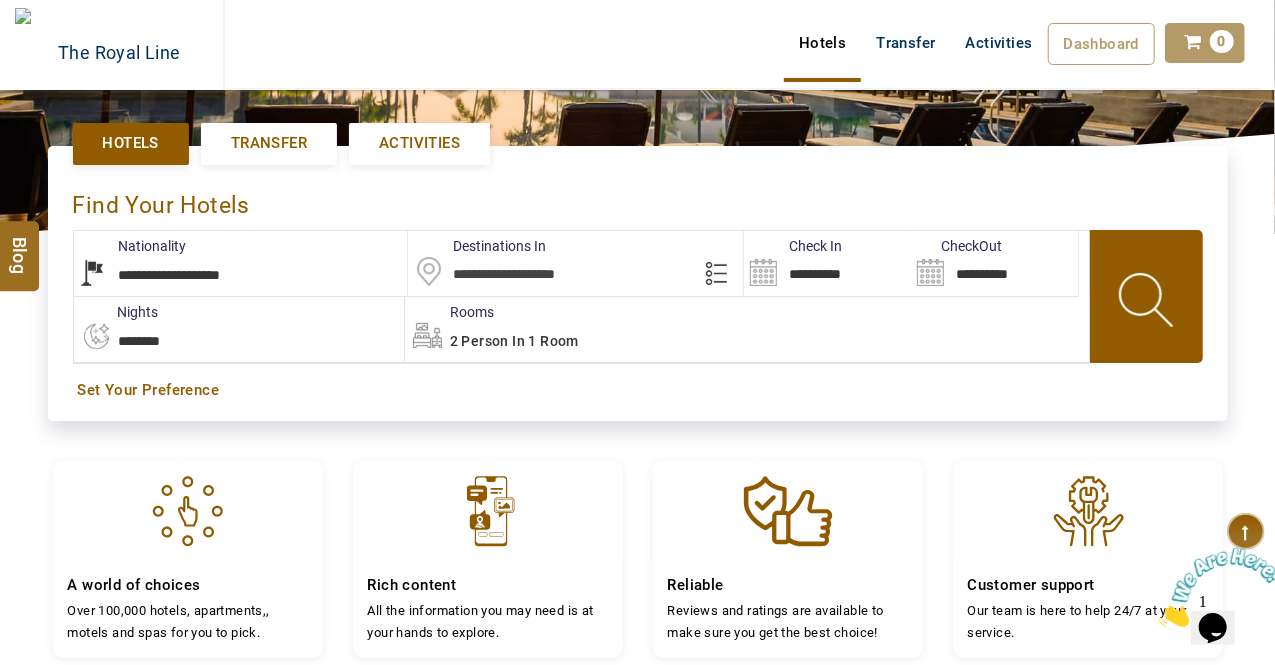 click at bounding box center (575, 263) 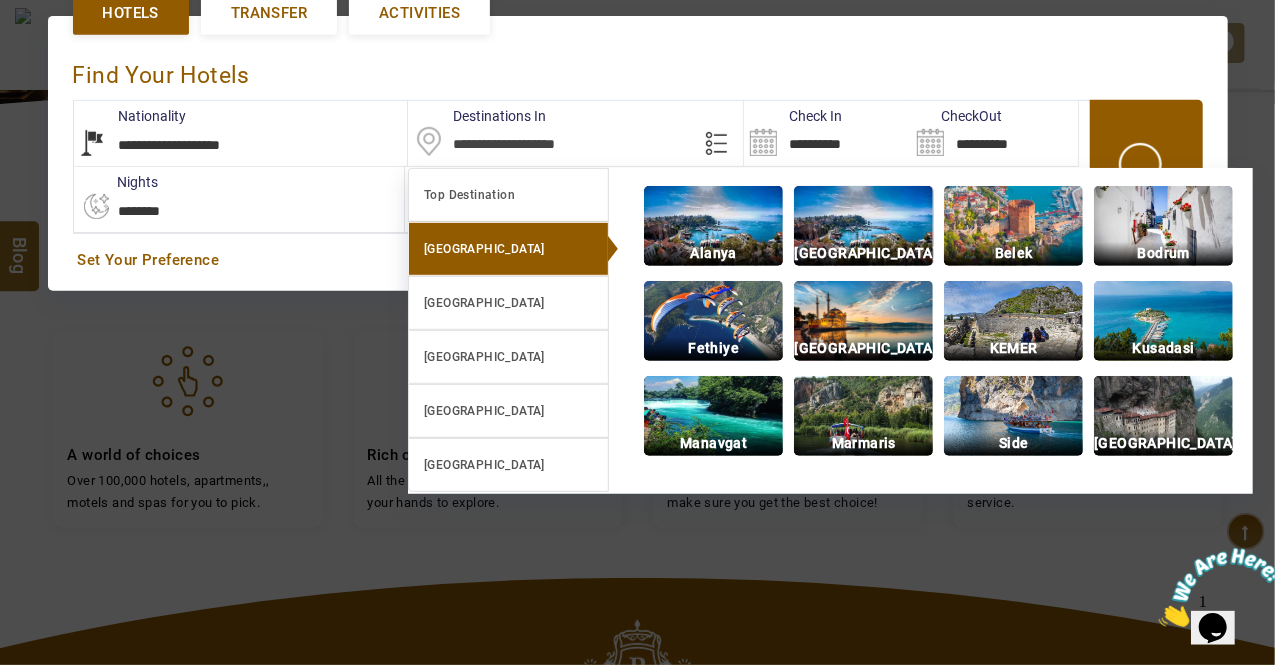 scroll, scrollTop: 460, scrollLeft: 0, axis: vertical 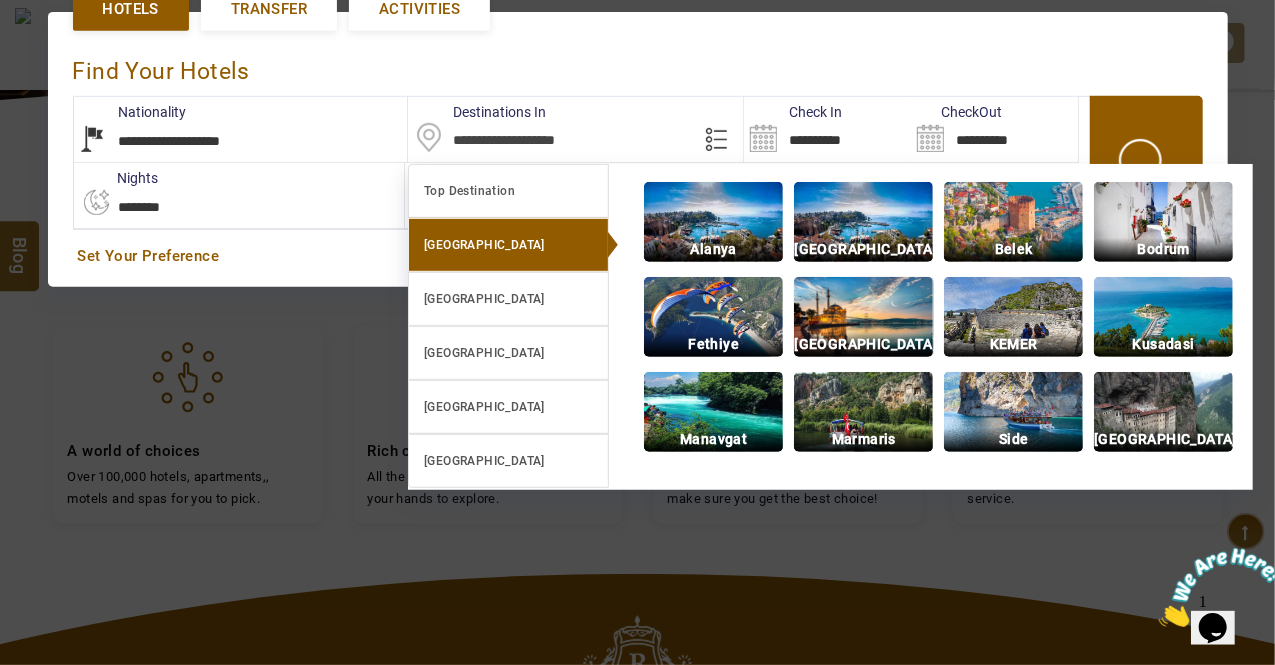 click at bounding box center (863, 317) 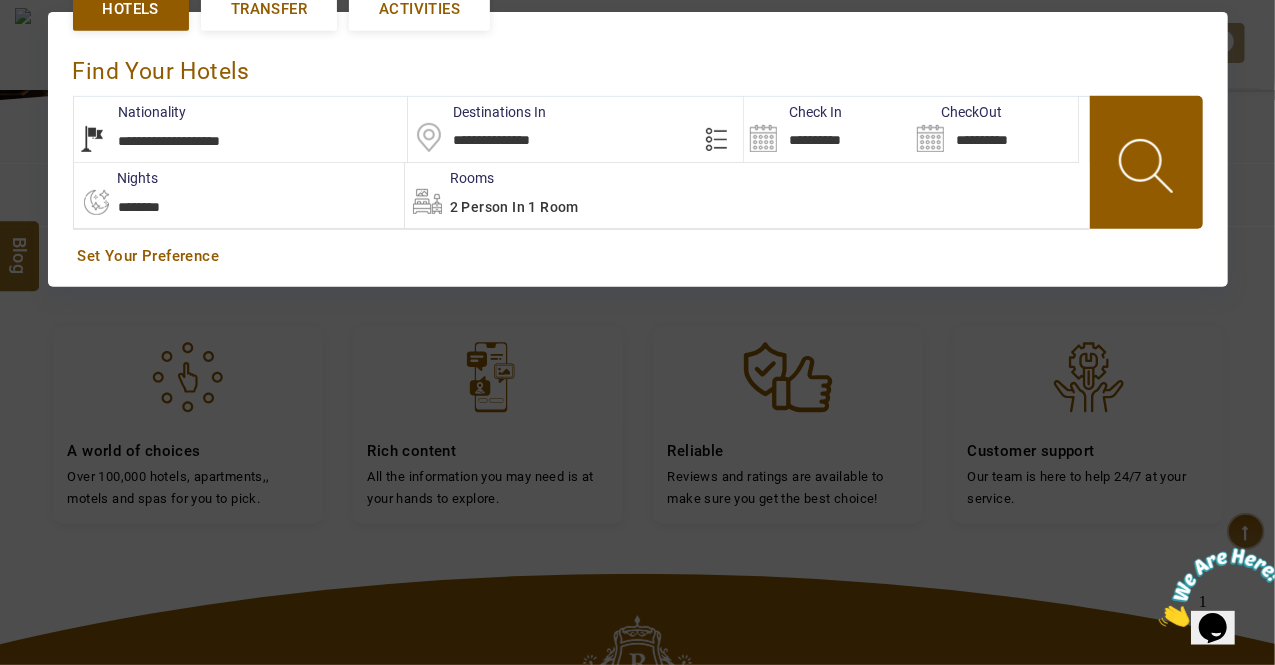 click on "**********" at bounding box center [827, 129] 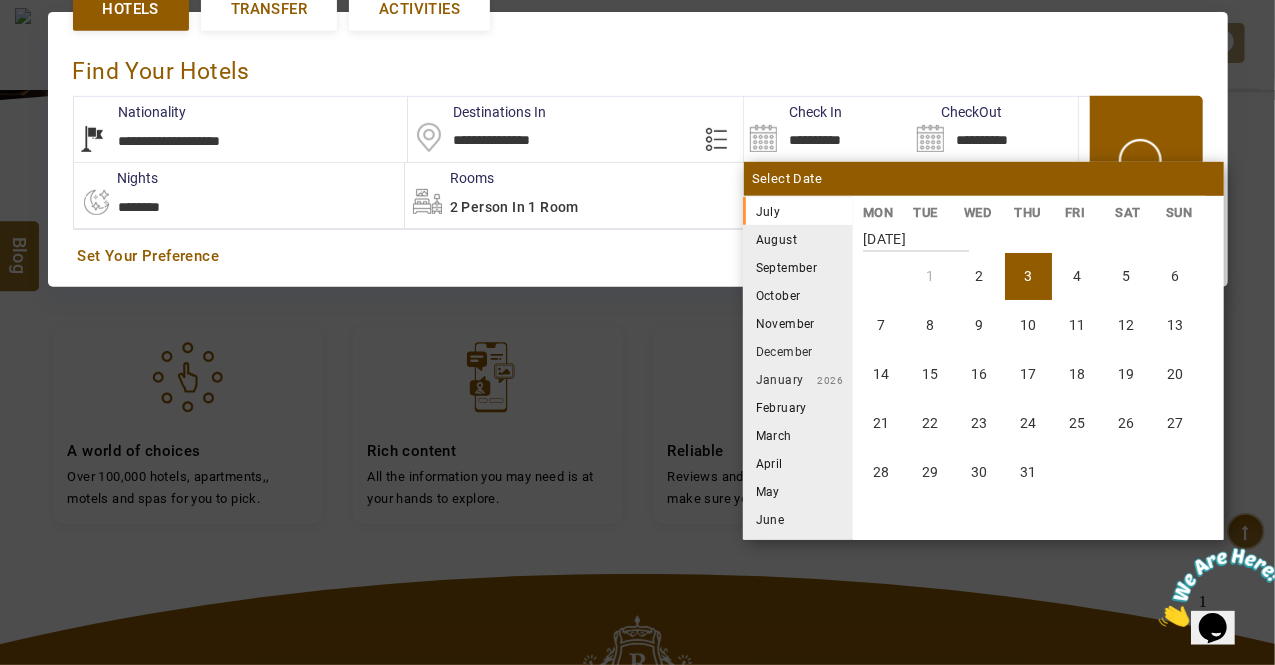 click on "August" at bounding box center (798, 239) 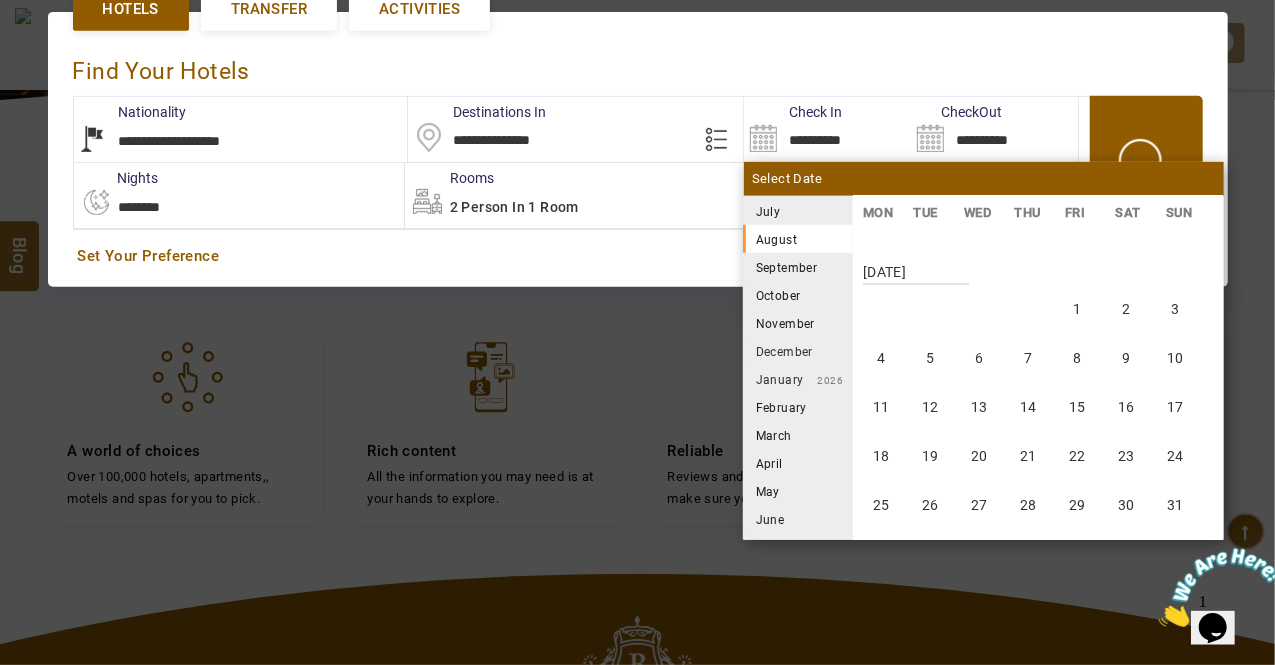 scroll, scrollTop: 370, scrollLeft: 0, axis: vertical 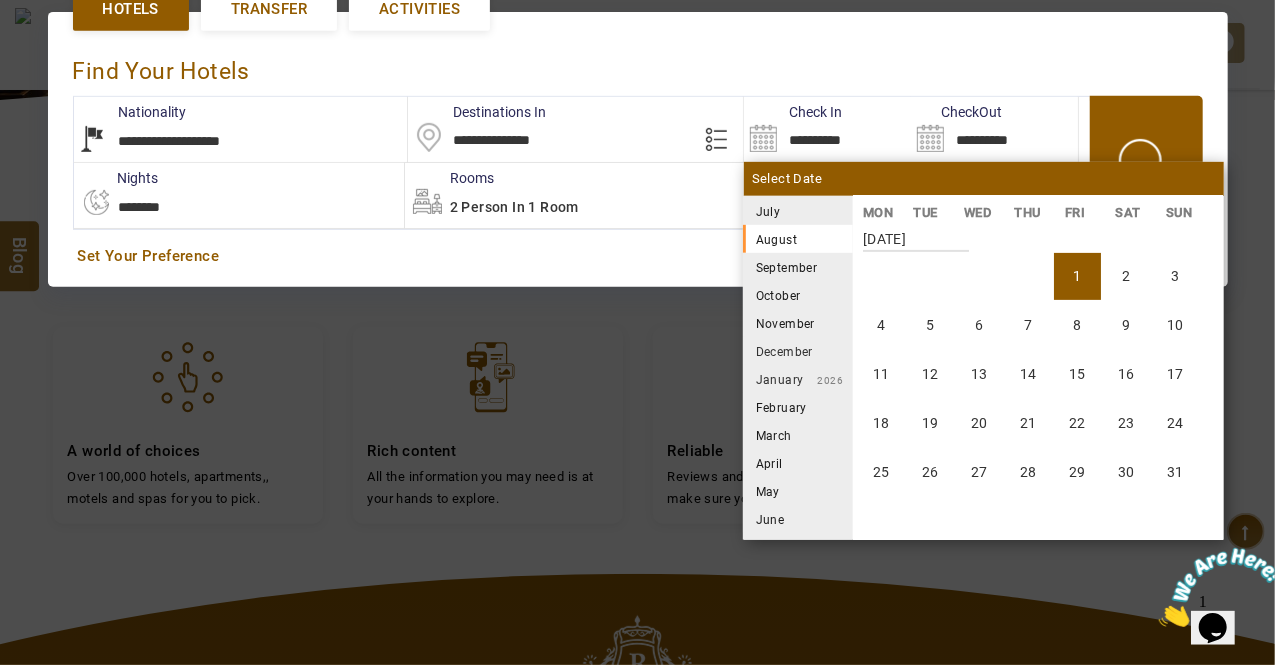 click on "1" at bounding box center [1077, 276] 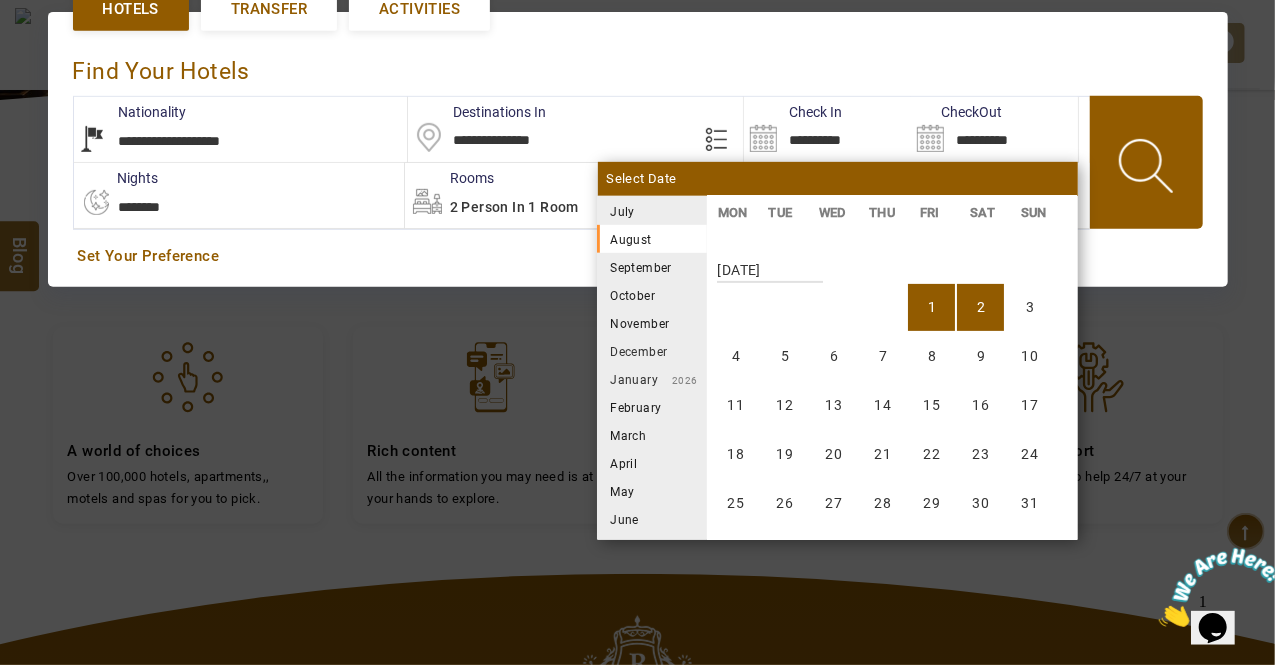 scroll, scrollTop: 370, scrollLeft: 0, axis: vertical 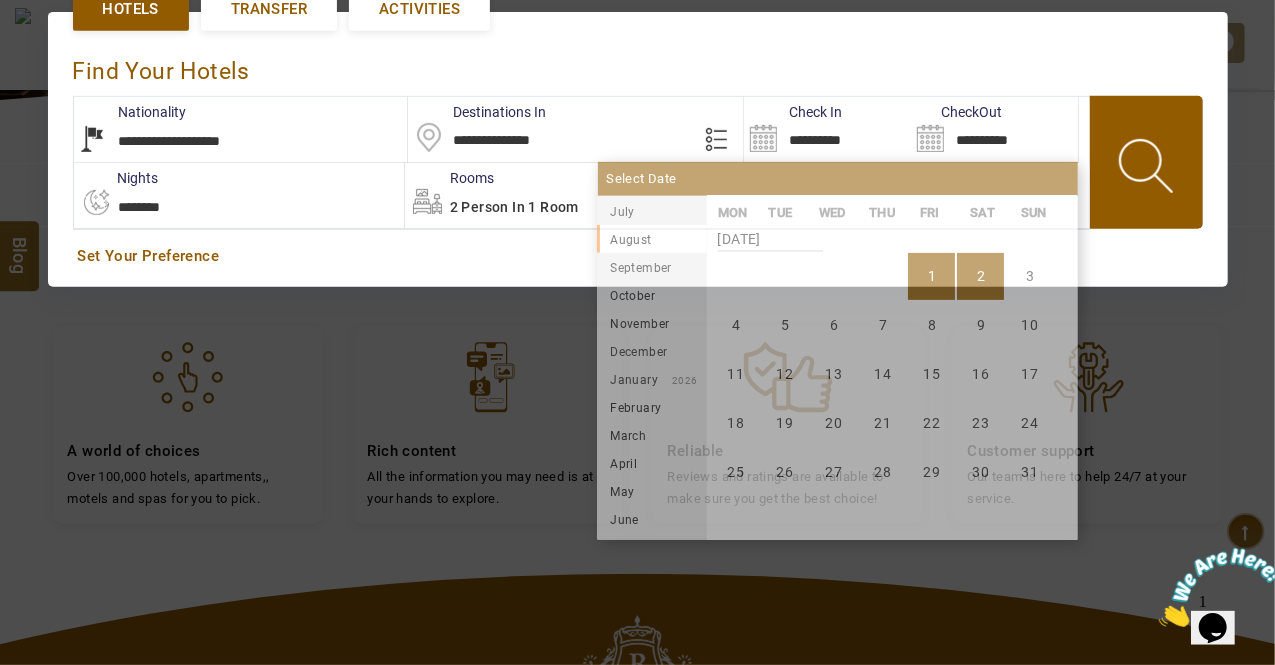 click on "**********" at bounding box center (994, 129) 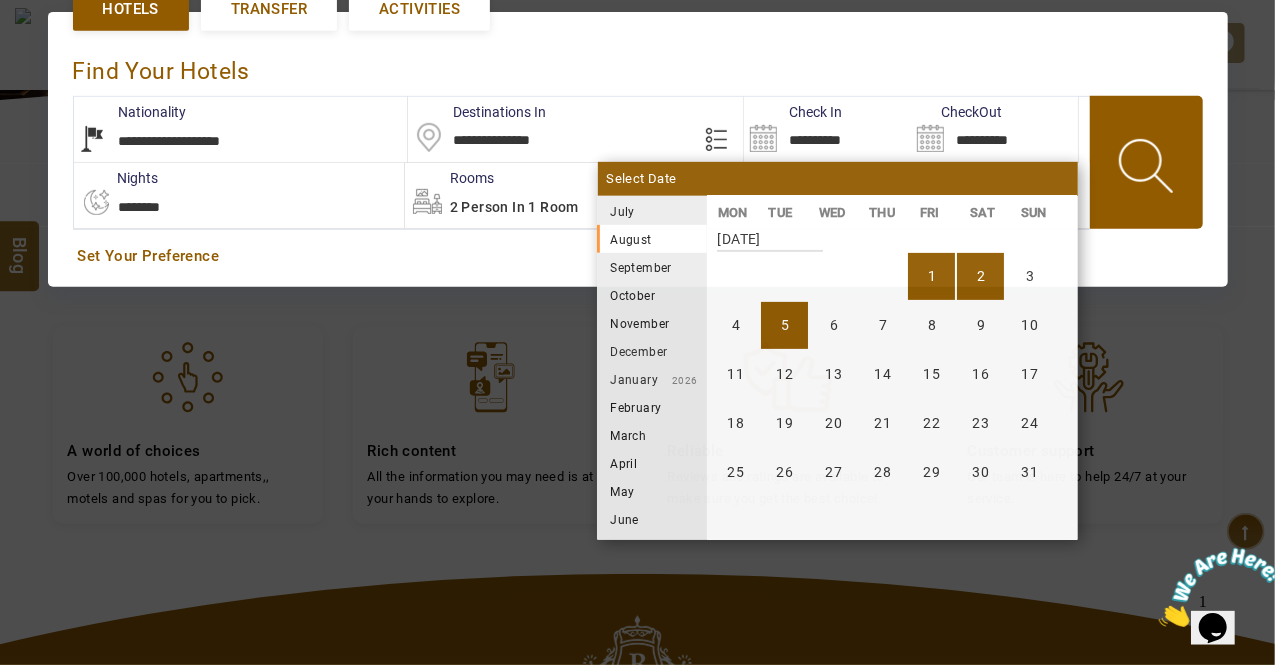 click on "5" at bounding box center (784, 325) 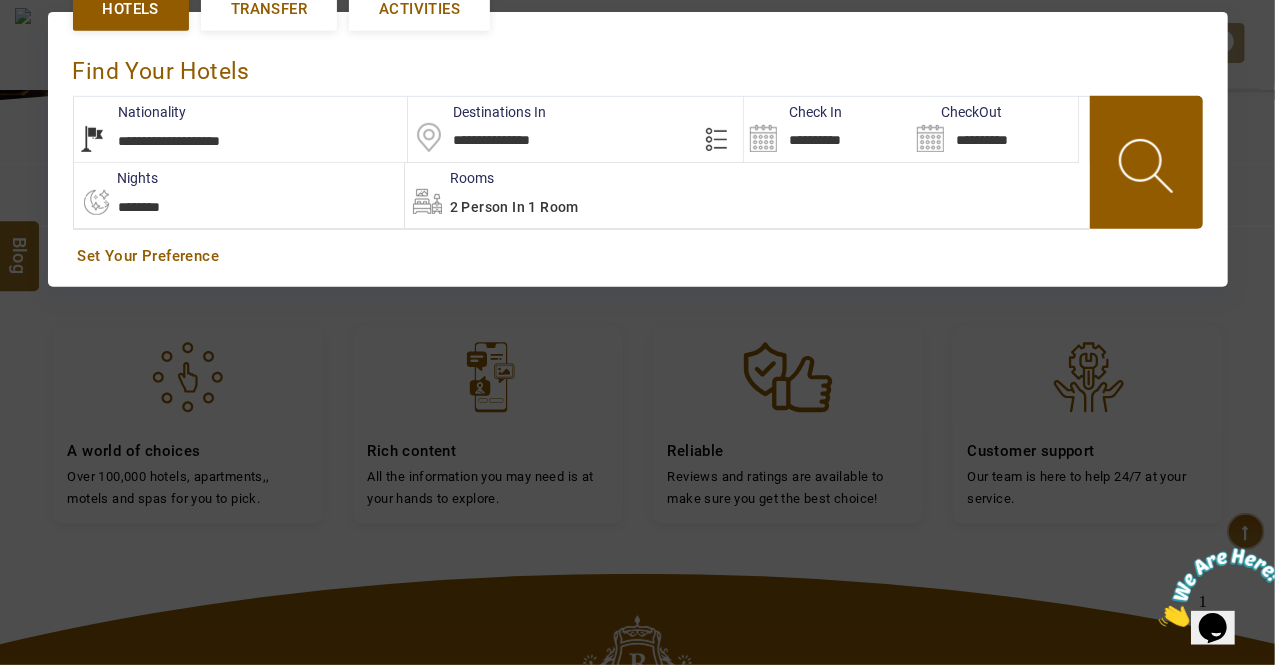 click at bounding box center (1148, 169) 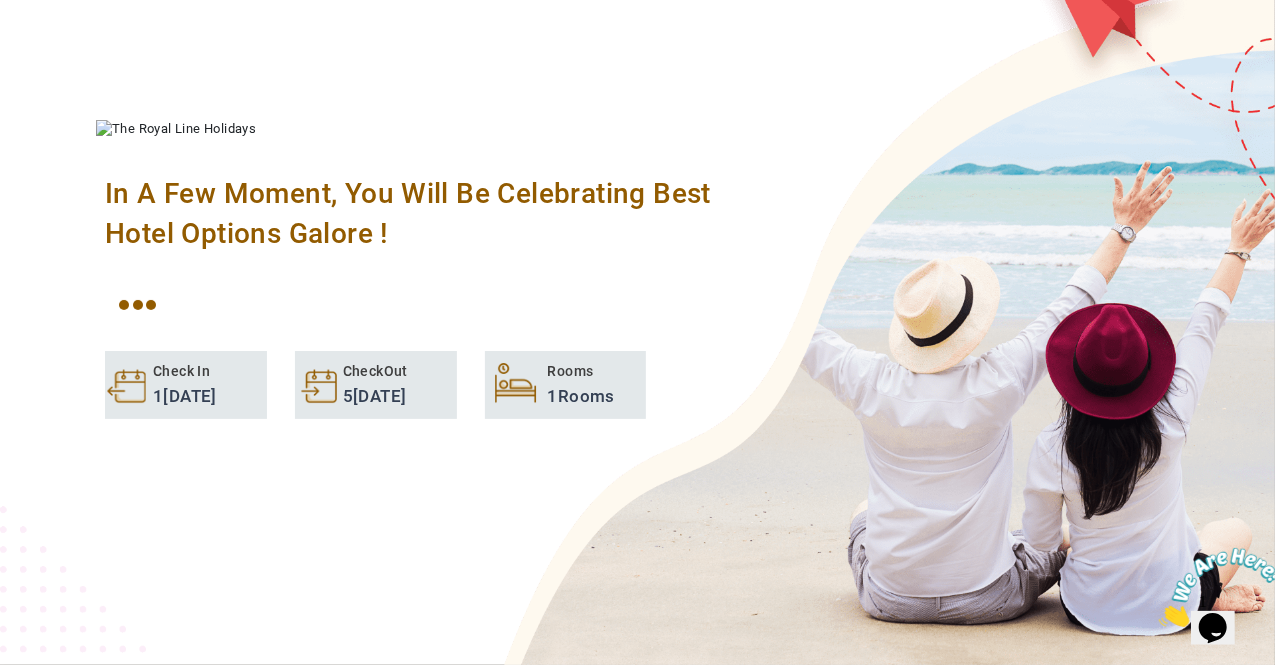 click on "In A Few Moment, You Will Be Celebrating Best Hotel options galore ! Check In   [DATE] CheckOut [DATE] Rooms 1 Rooms Please Wait" at bounding box center [637, 266] 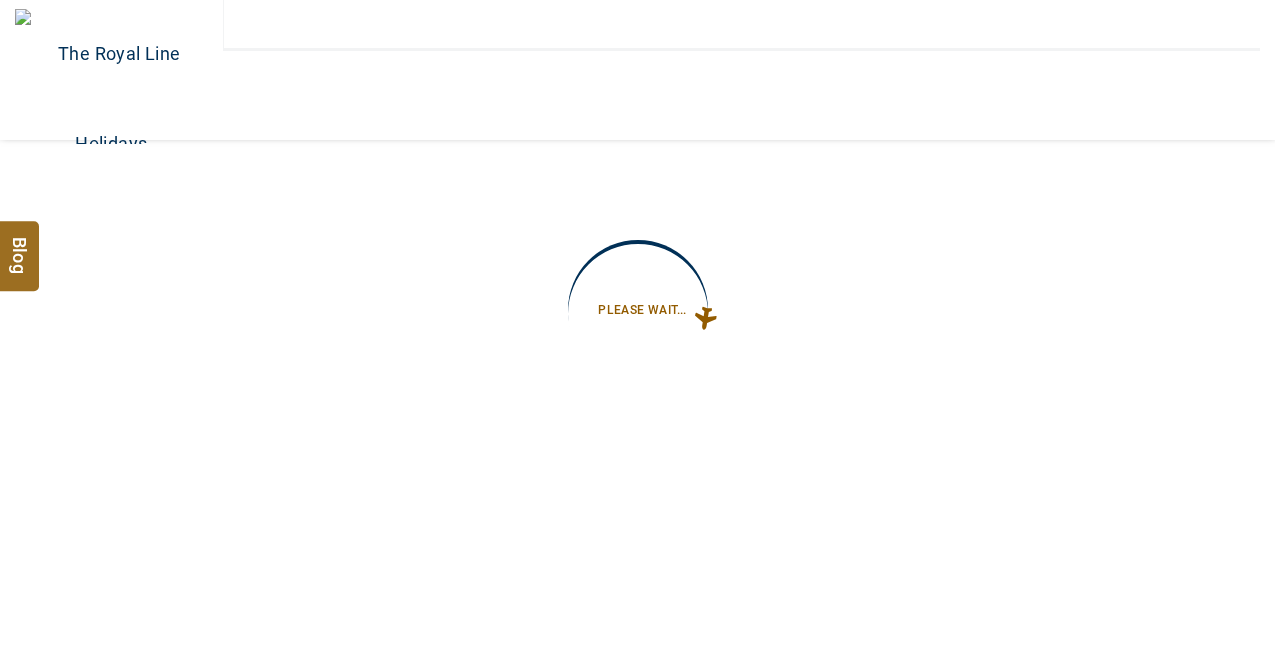 scroll, scrollTop: 0, scrollLeft: 0, axis: both 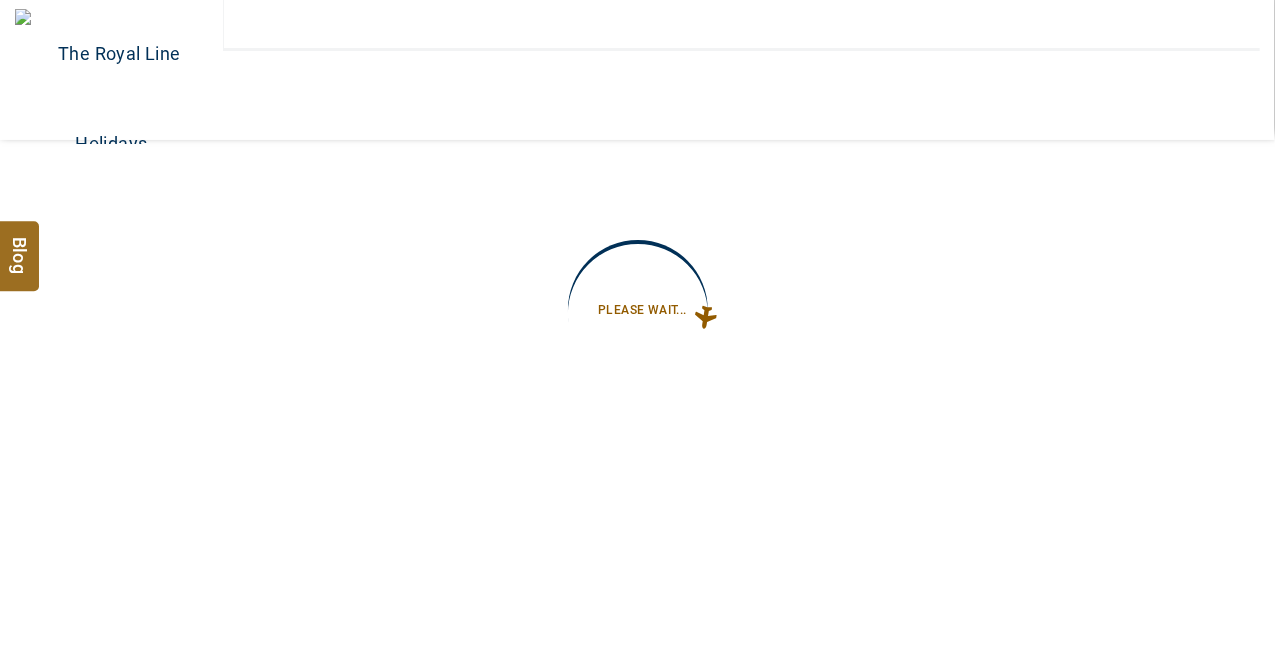type on "**********" 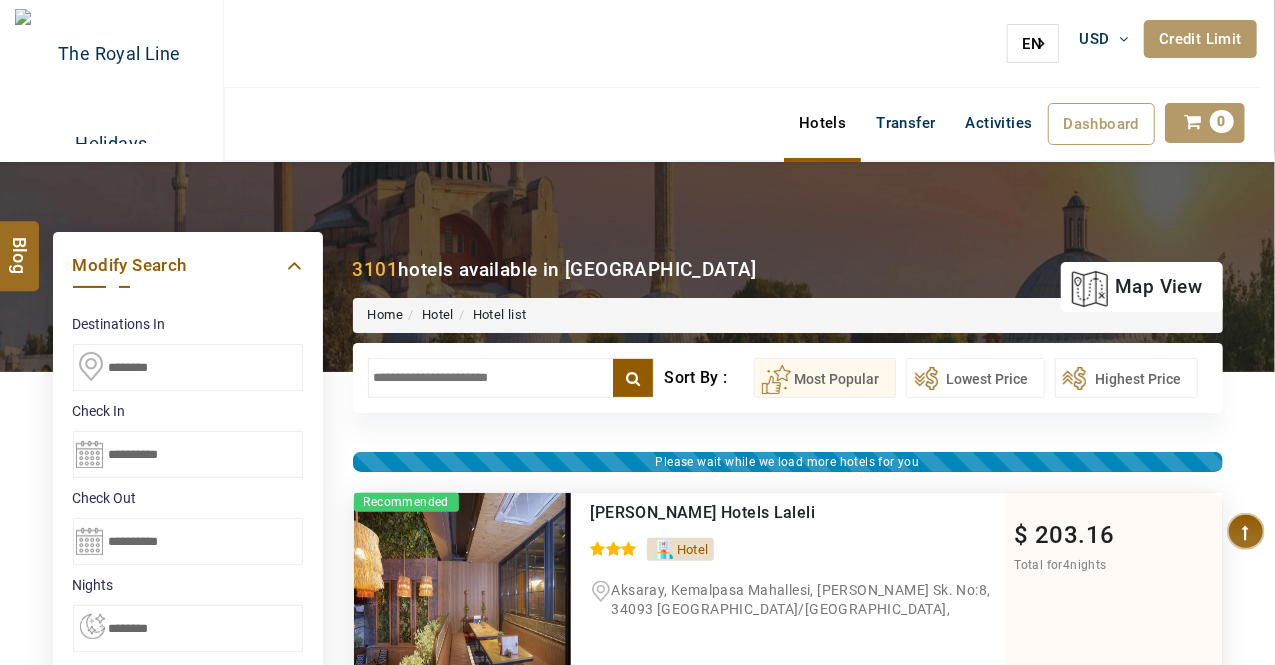 click at bounding box center [511, 378] 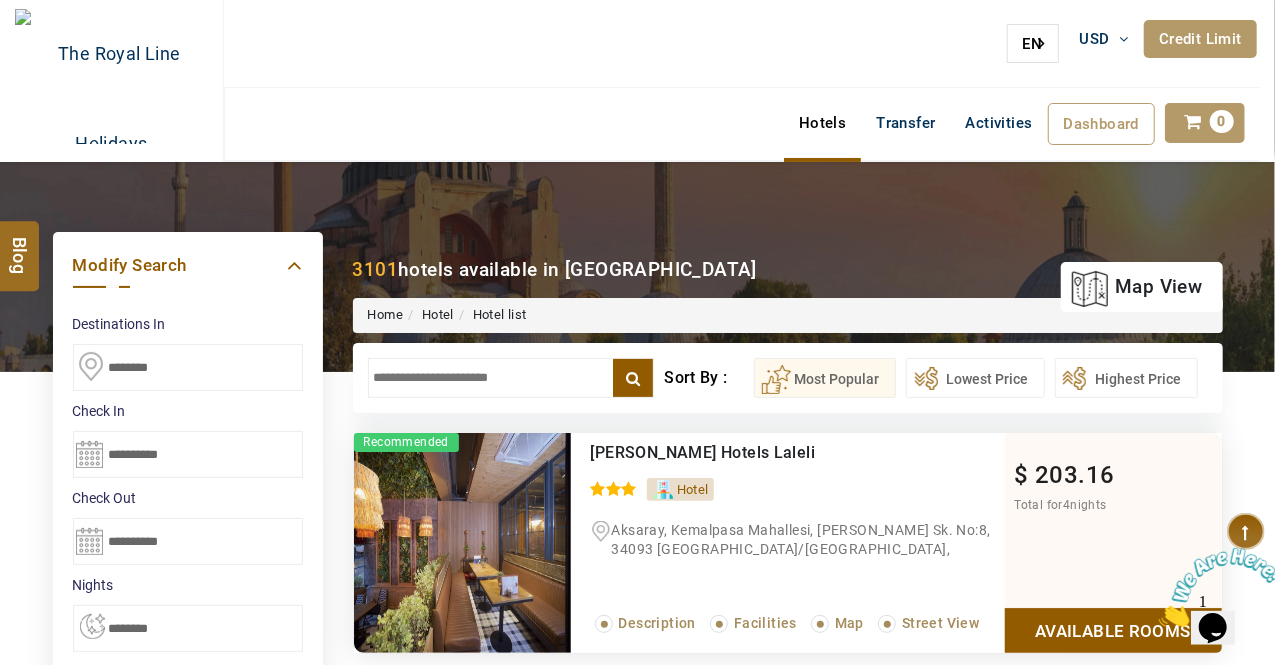 scroll, scrollTop: 0, scrollLeft: 0, axis: both 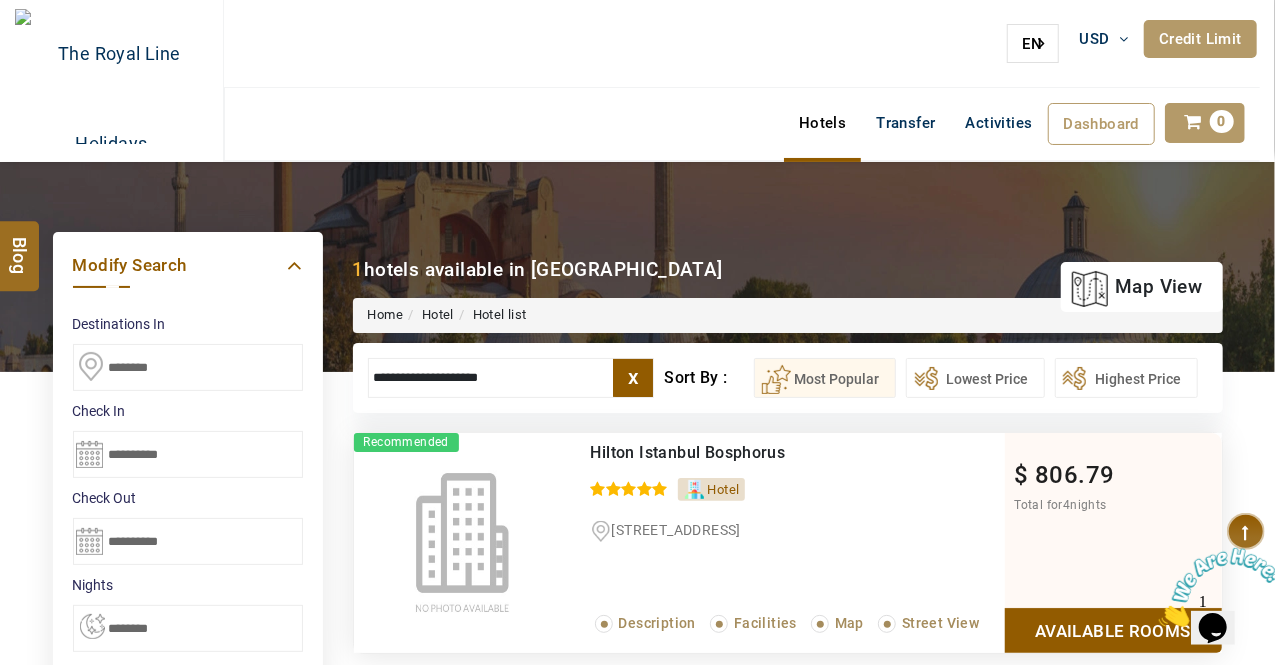 click on "Available Rooms" at bounding box center (1113, 630) 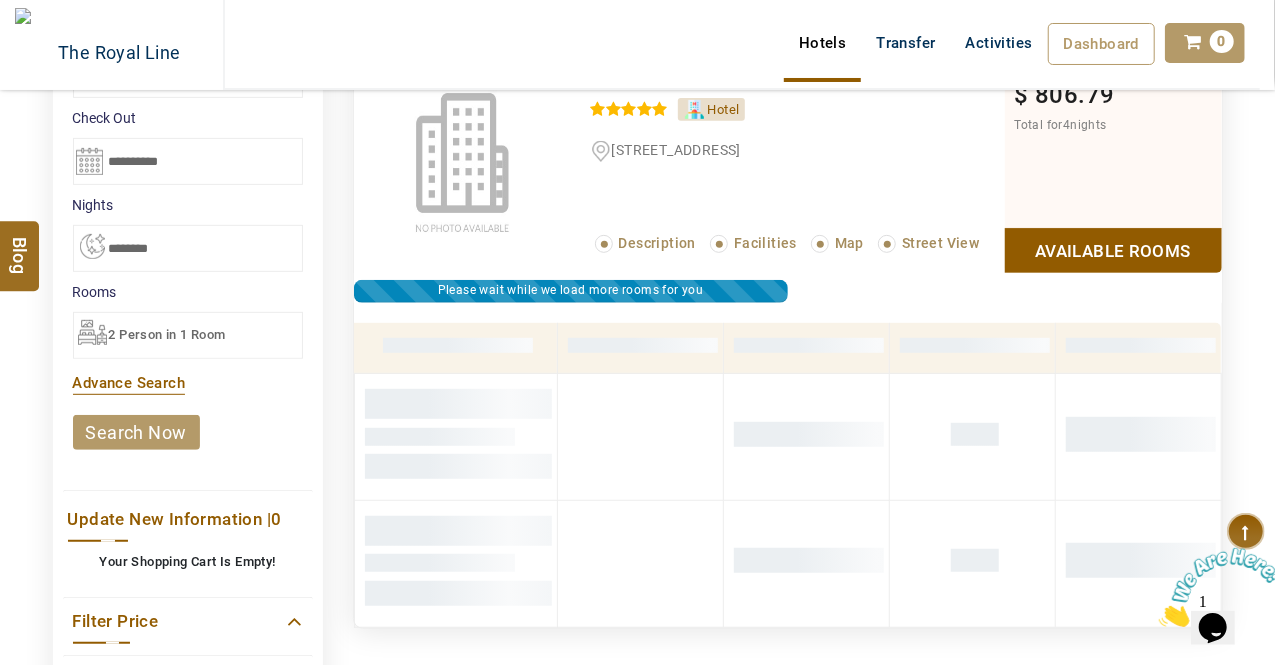 click on "Available Rooms" at bounding box center (1113, 250) 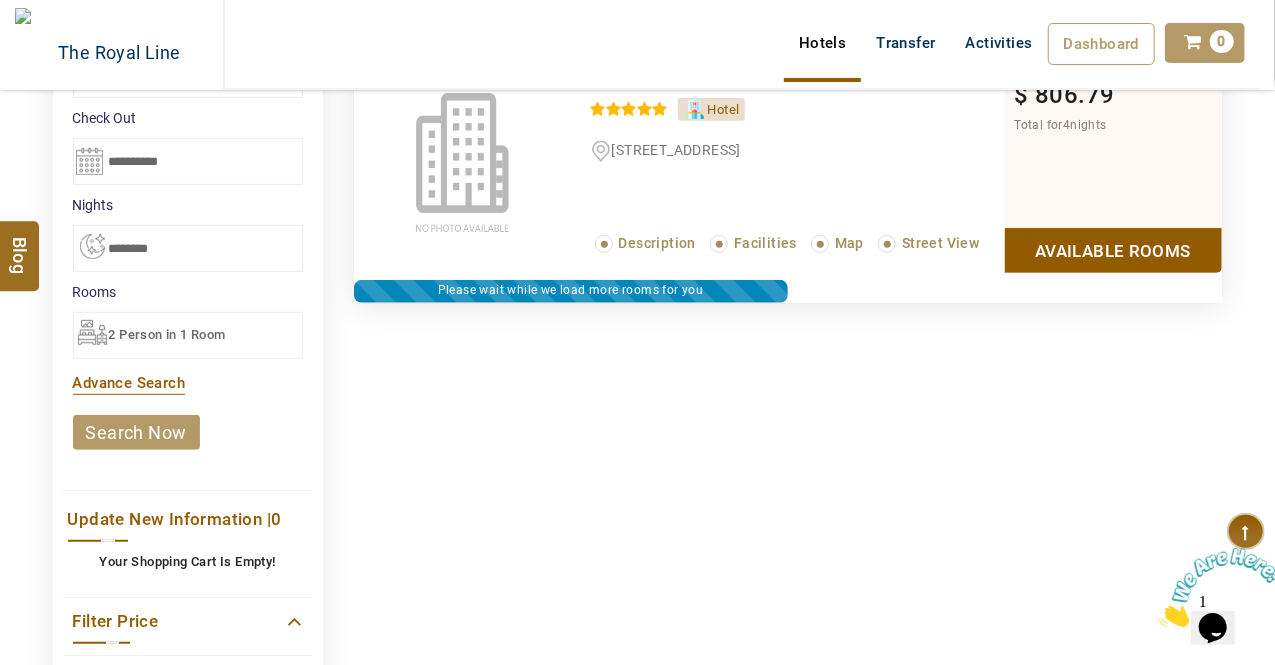 click on "Available Rooms" at bounding box center [1113, 250] 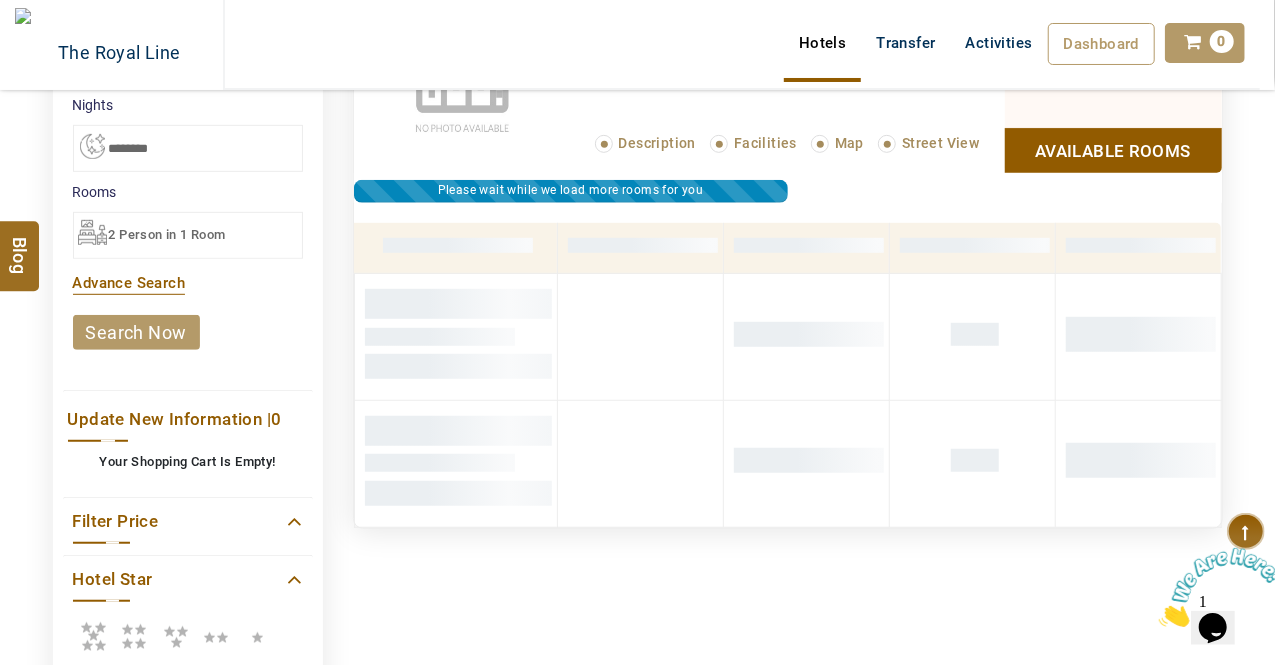 scroll, scrollTop: 380, scrollLeft: 0, axis: vertical 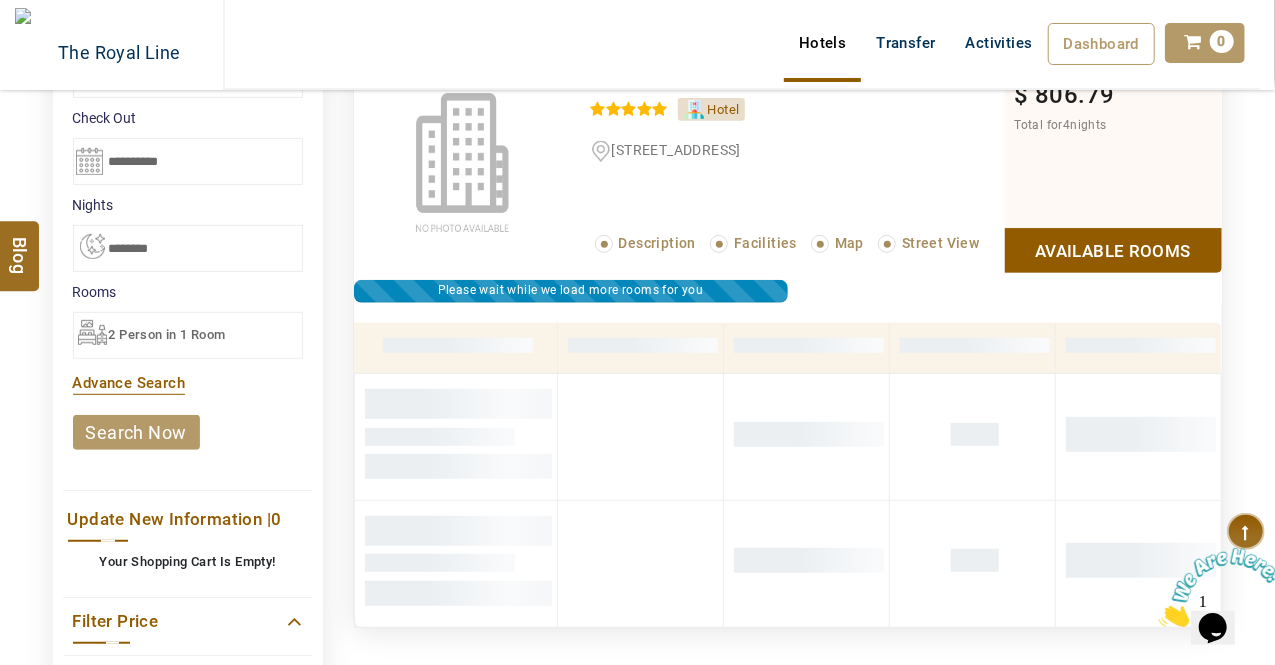 click on "Available Rooms" at bounding box center [1113, 250] 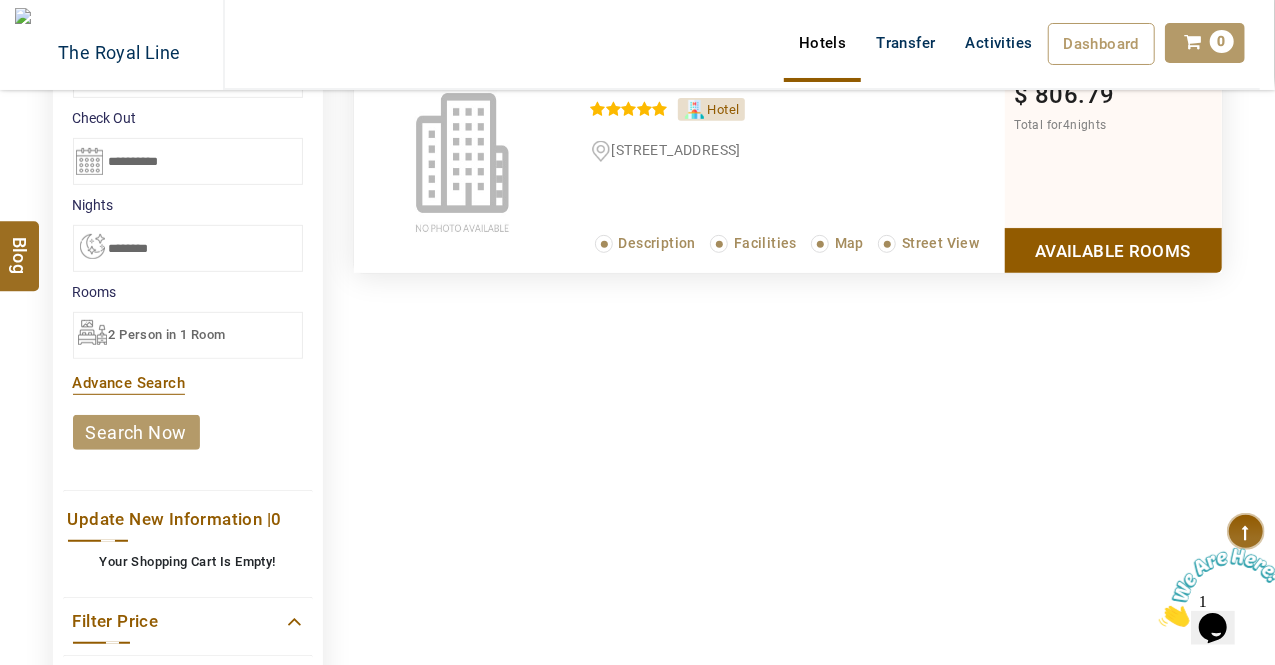 click on "Available Rooms" at bounding box center (1113, 250) 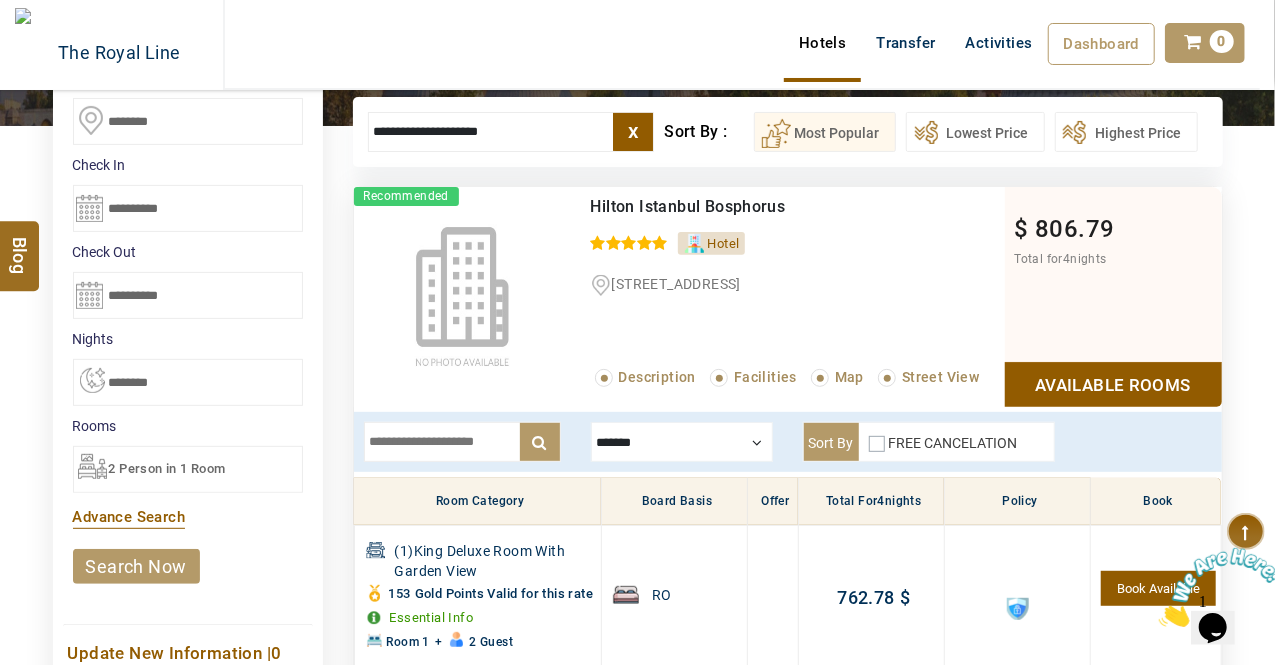 scroll, scrollTop: 180, scrollLeft: 0, axis: vertical 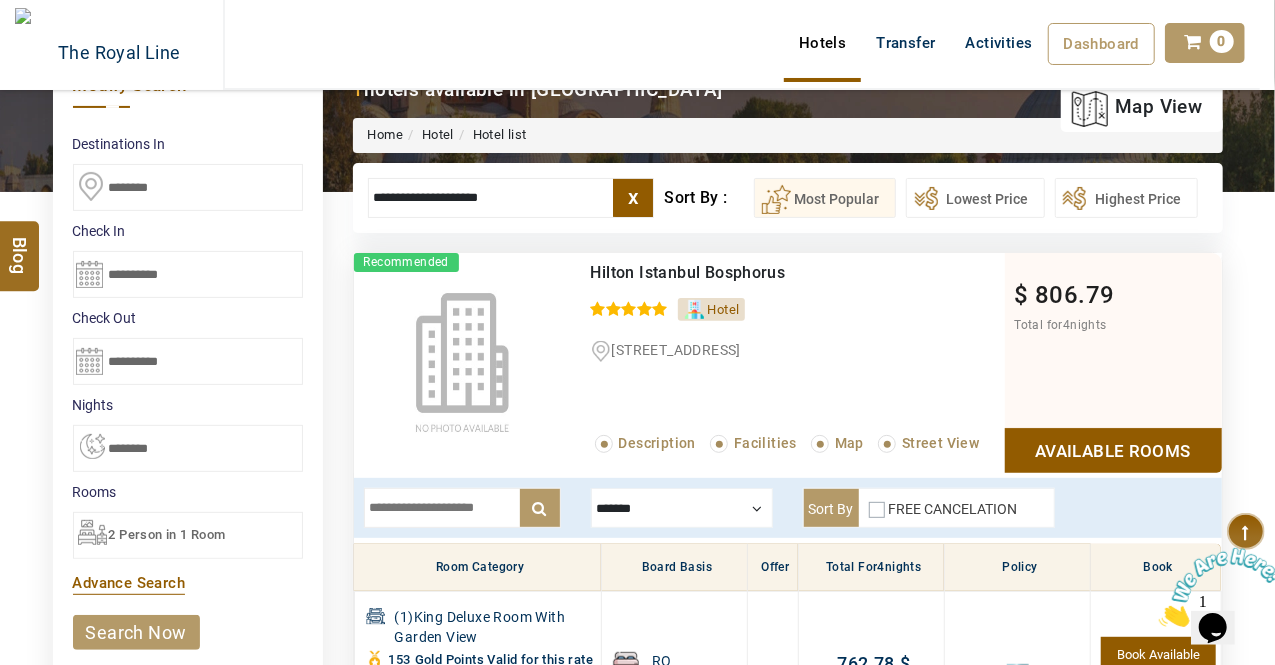 click on "806.79" at bounding box center [1074, 295] 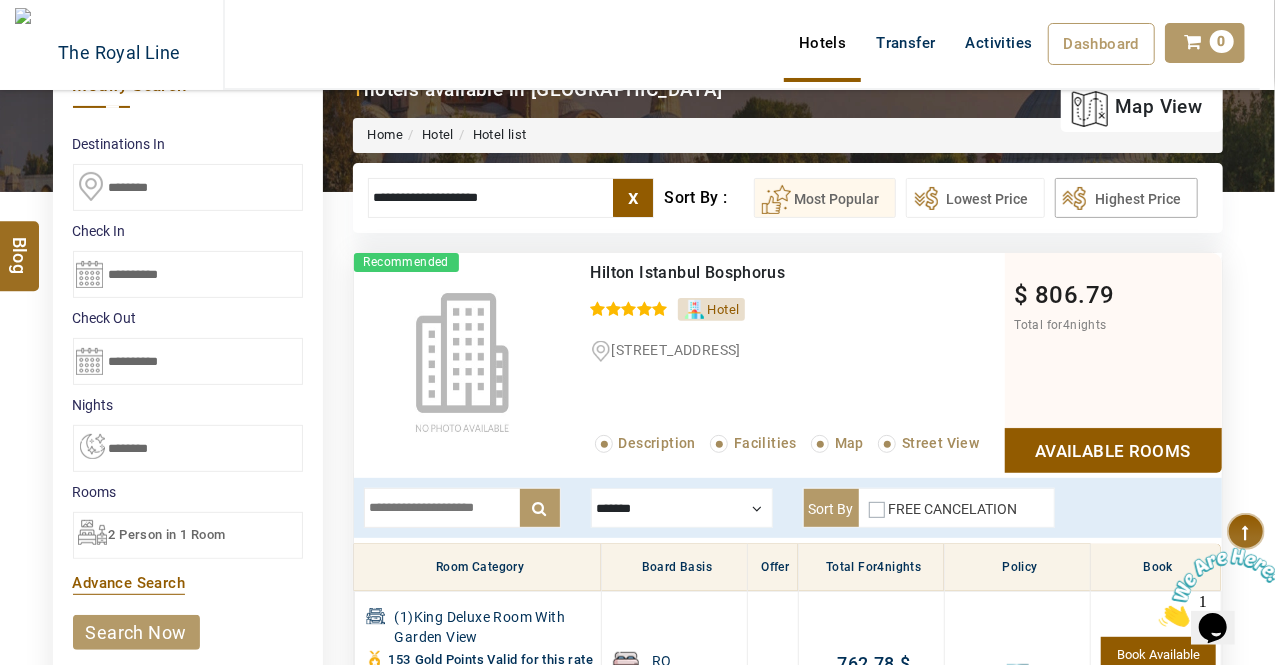 click on "Highest Price" at bounding box center [1126, 198] 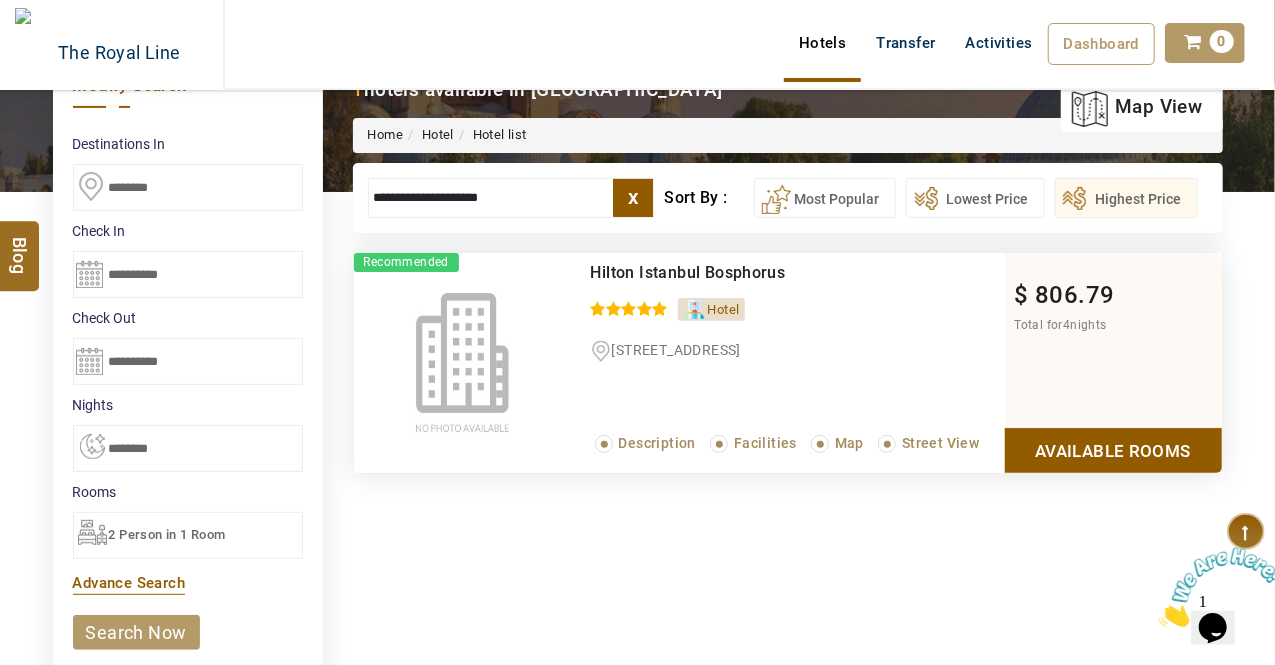 click on "Highest Price" at bounding box center (1126, 198) 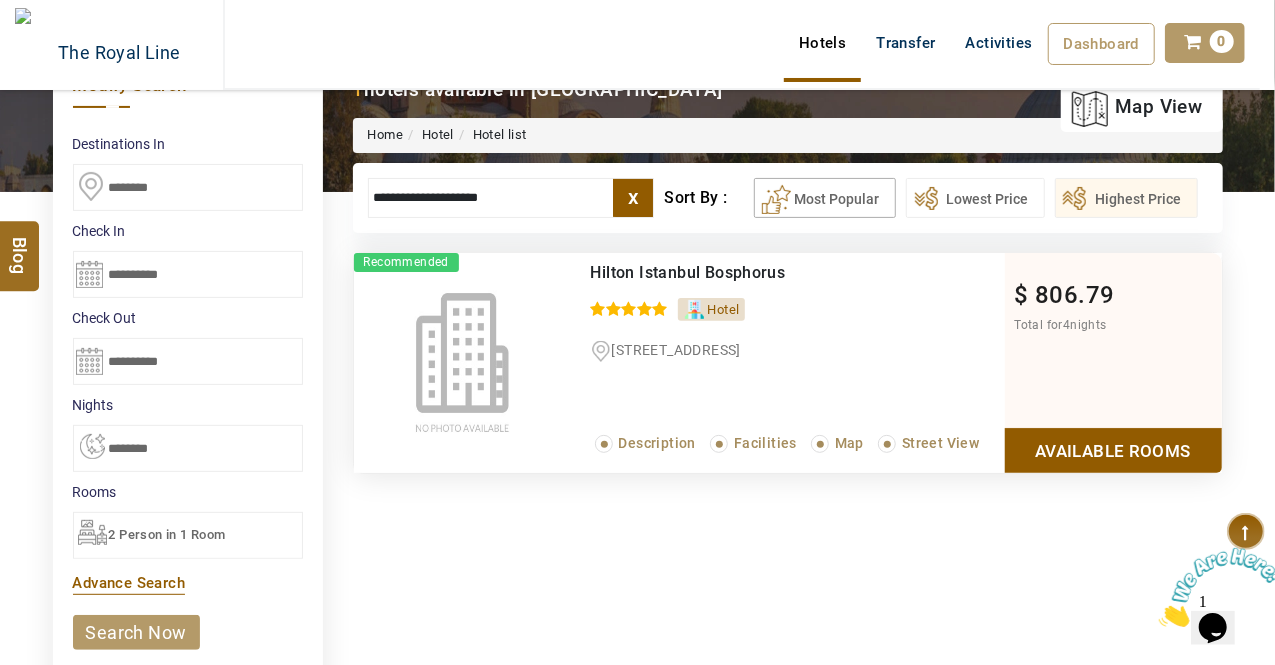 click on "Most Popular" at bounding box center [825, 198] 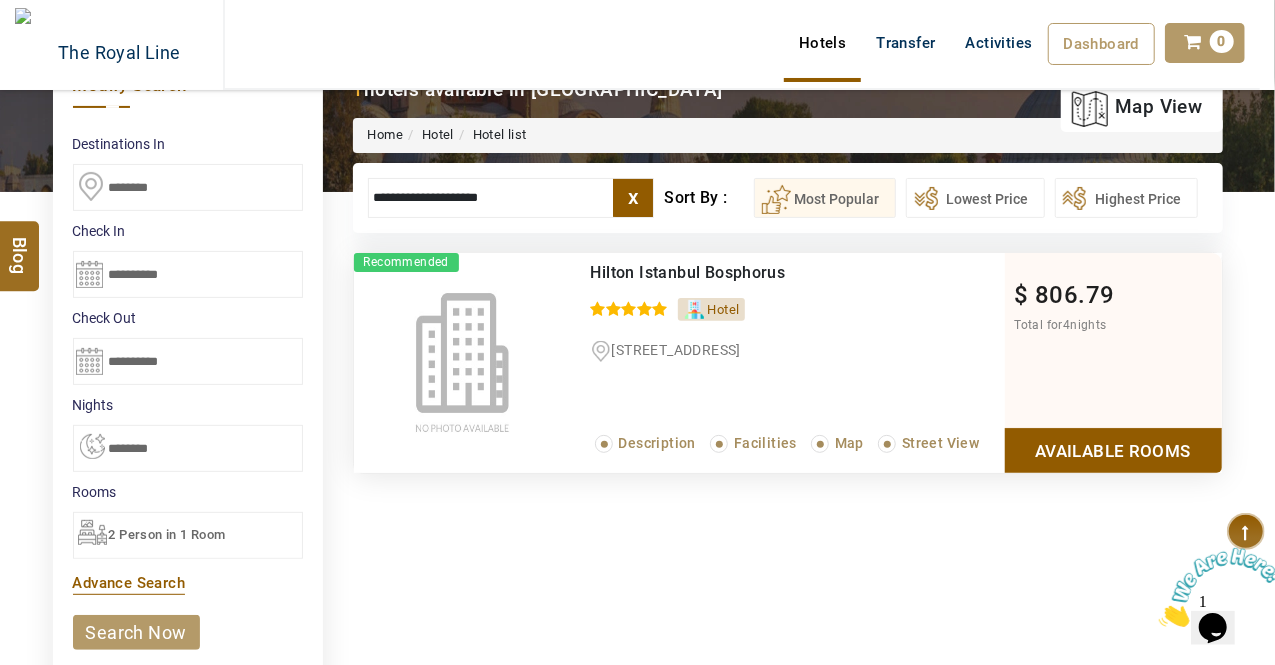 click on "Available Rooms" at bounding box center (1113, 450) 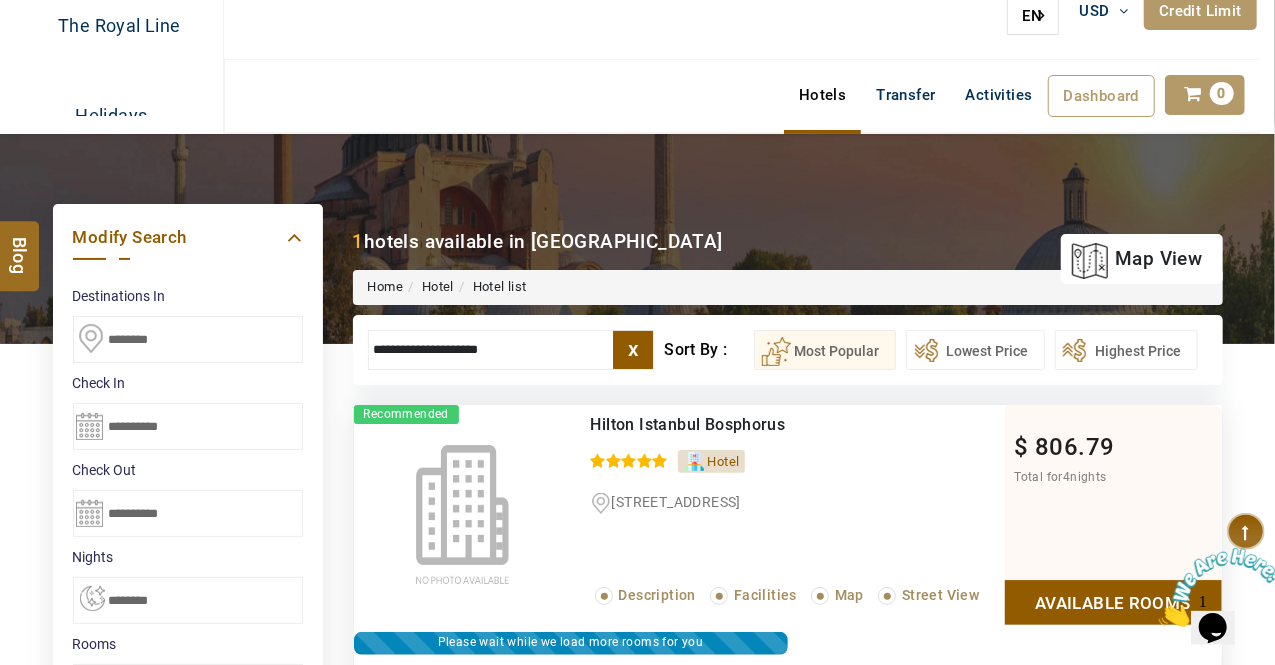 scroll, scrollTop: 0, scrollLeft: 0, axis: both 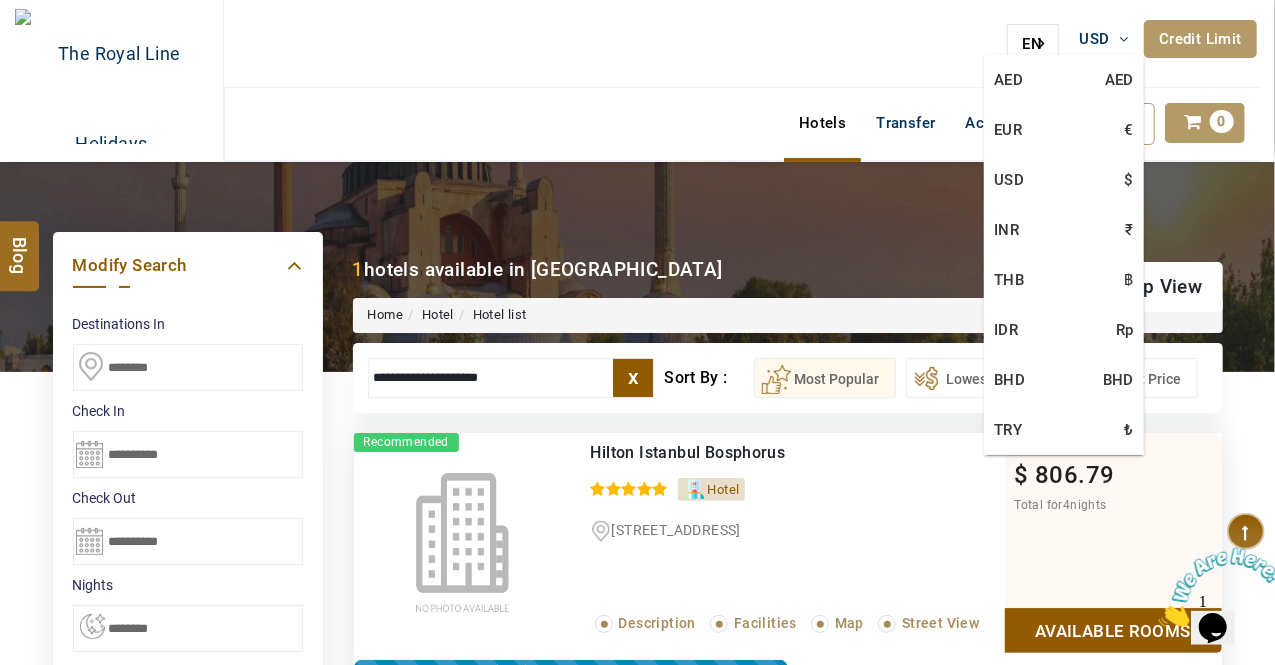 click on "USD" at bounding box center (1095, 39) 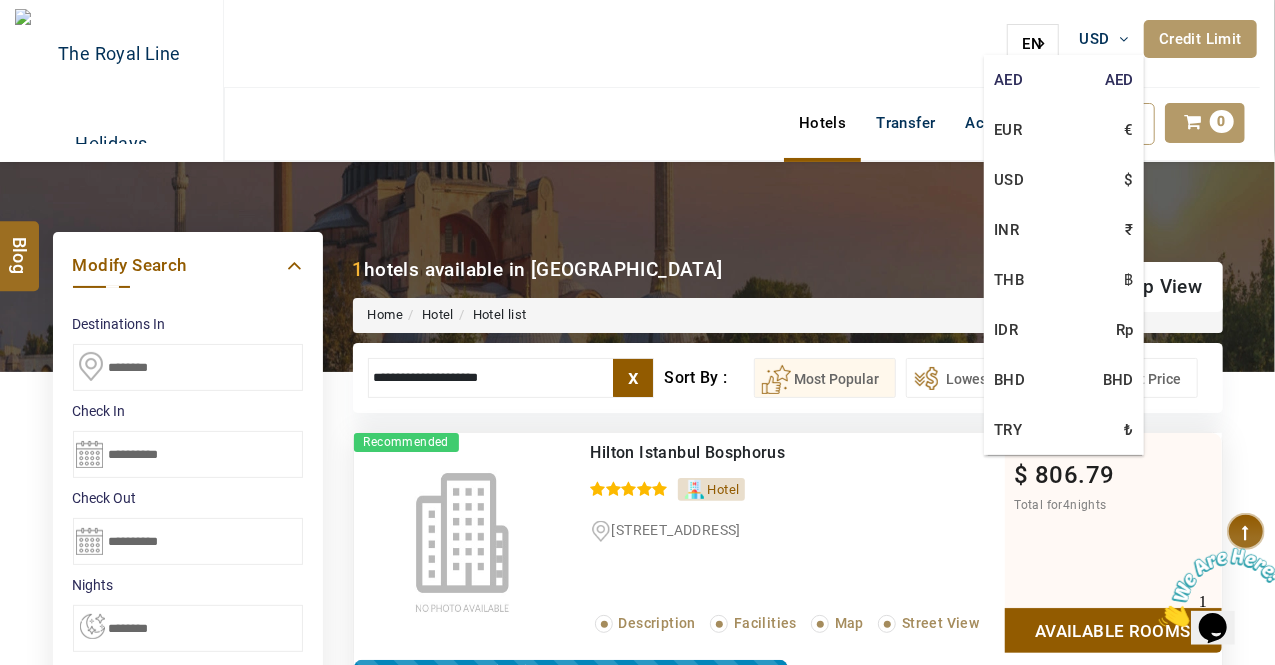 click on "AED  AED" at bounding box center [1064, 80] 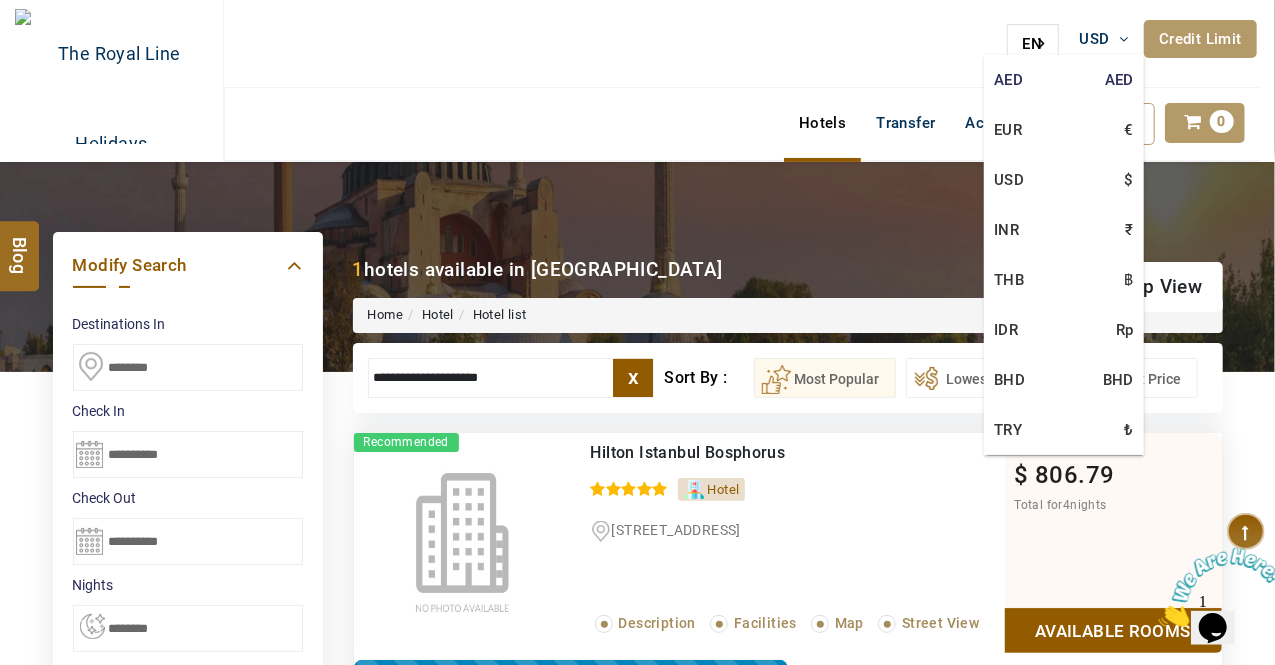 click on "AED  AED" at bounding box center [1064, 80] 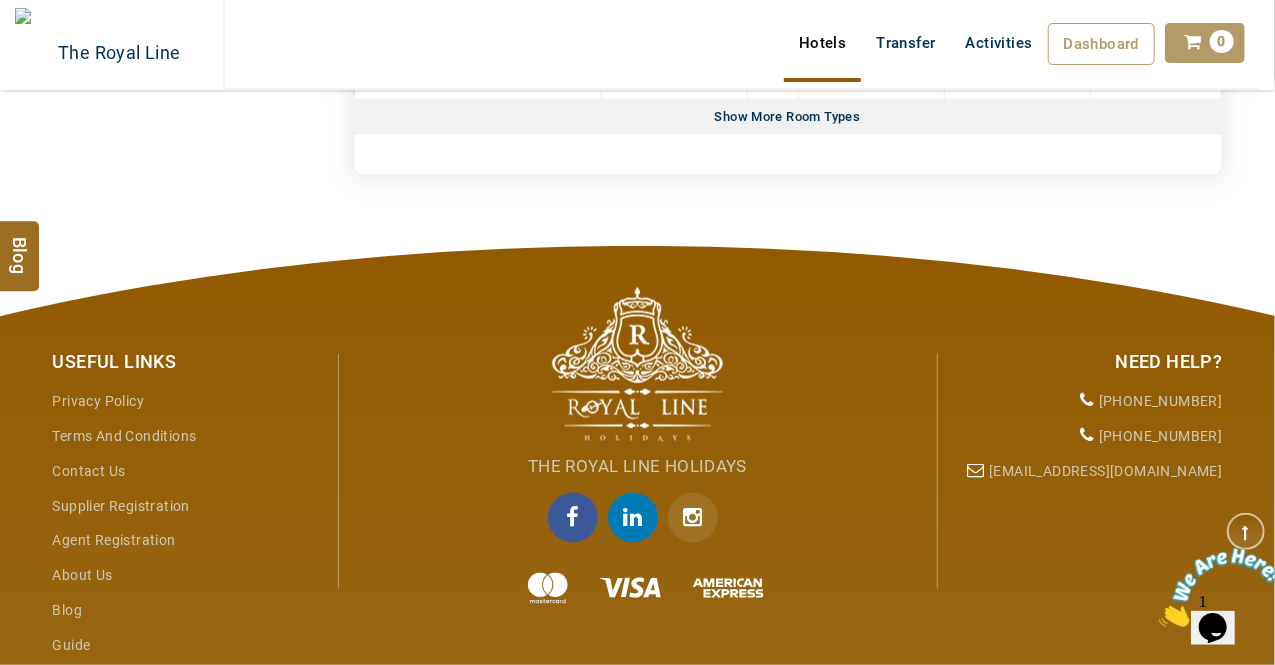 scroll, scrollTop: 1200, scrollLeft: 0, axis: vertical 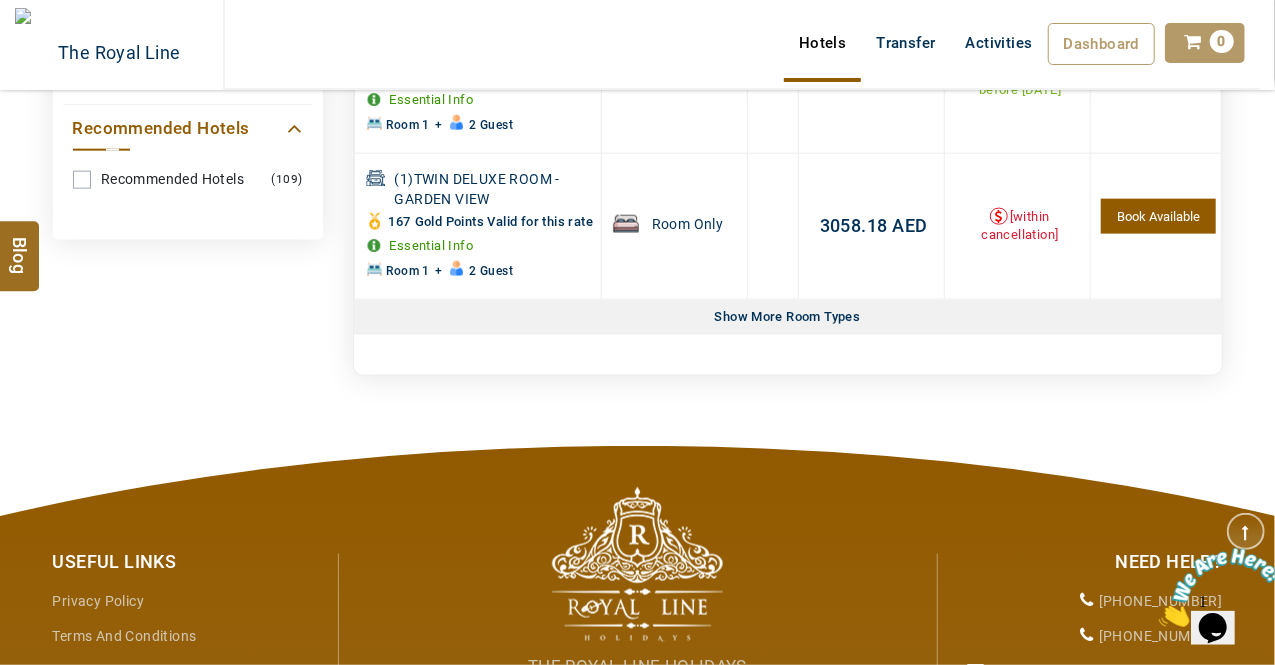 click on "Show More Room Types" at bounding box center [788, 317] 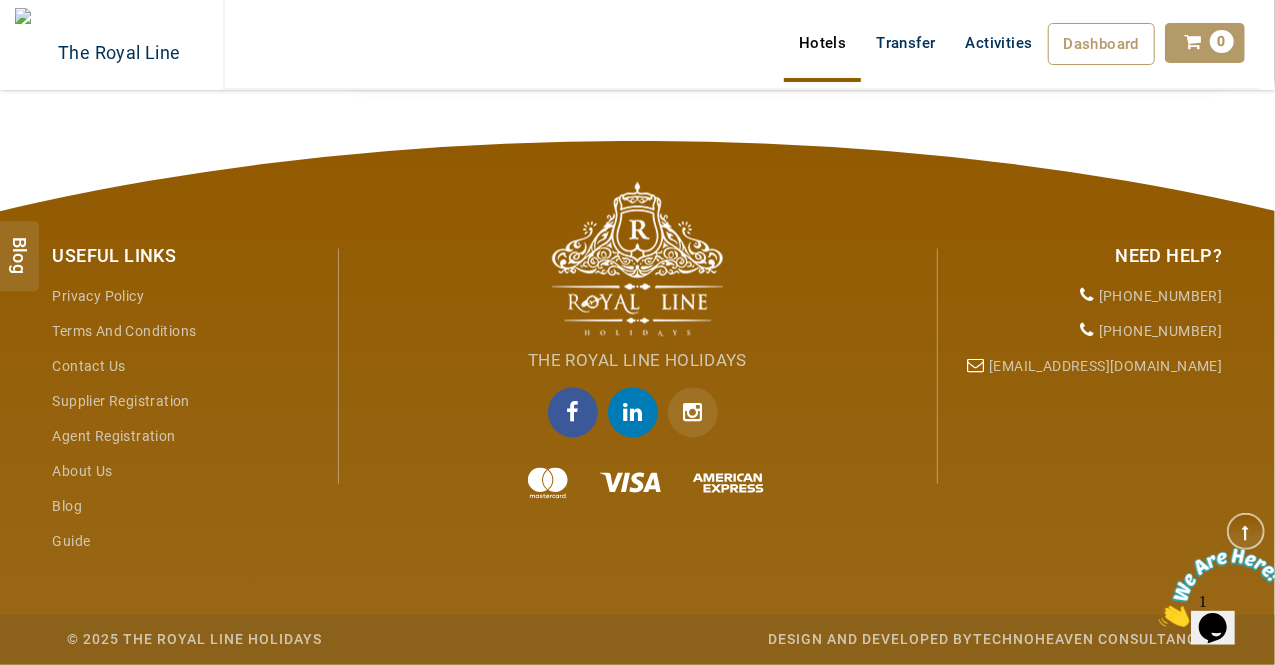 scroll, scrollTop: 19100, scrollLeft: 0, axis: vertical 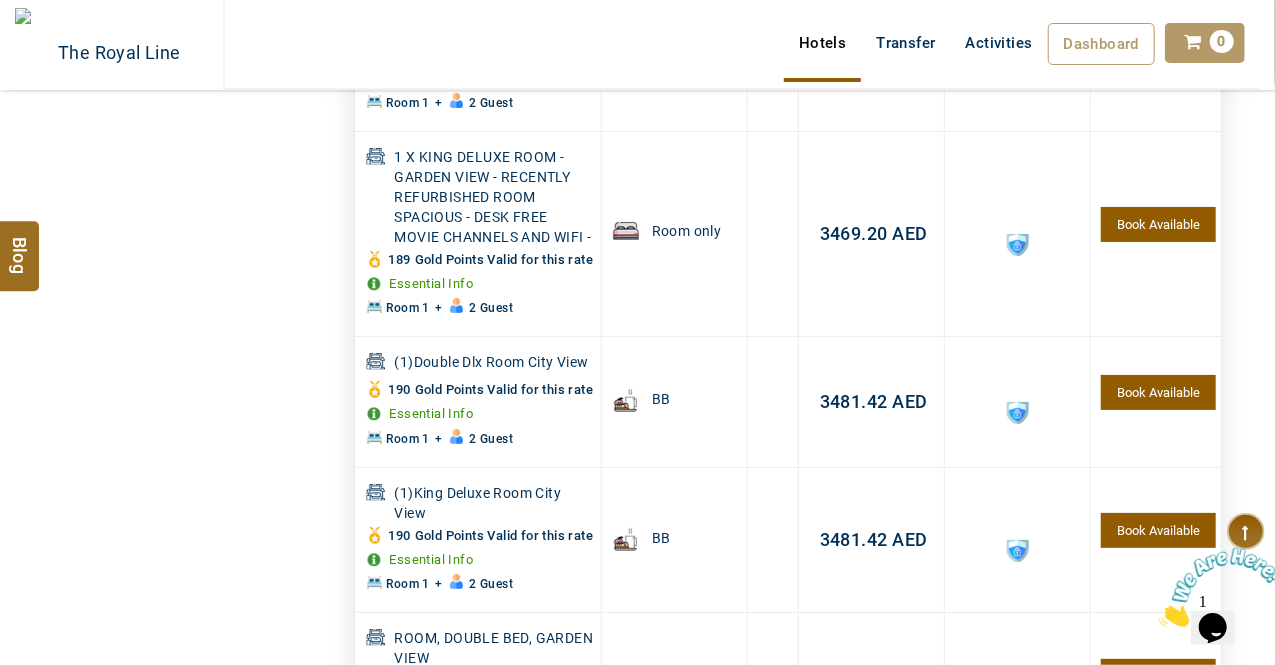 click on "FUN AND SUN TOURISM UAE USD AED  AED EUR  € USD  $ INR  ₹ THB  ฿ IDR  Rp BHD  BHD TRY  ₺ Credit Limit EN HE AR ES PT ZH Helpline
+971 55 344 0168 Register Now +971 55 344 0168 info@royallineholidays.com About Us What we Offer Blog Why Us Contact Hotels  Transfer Activities Dashboard My Profile My Booking My Reports My Quotation Sign Out 0" at bounding box center (637, 45) 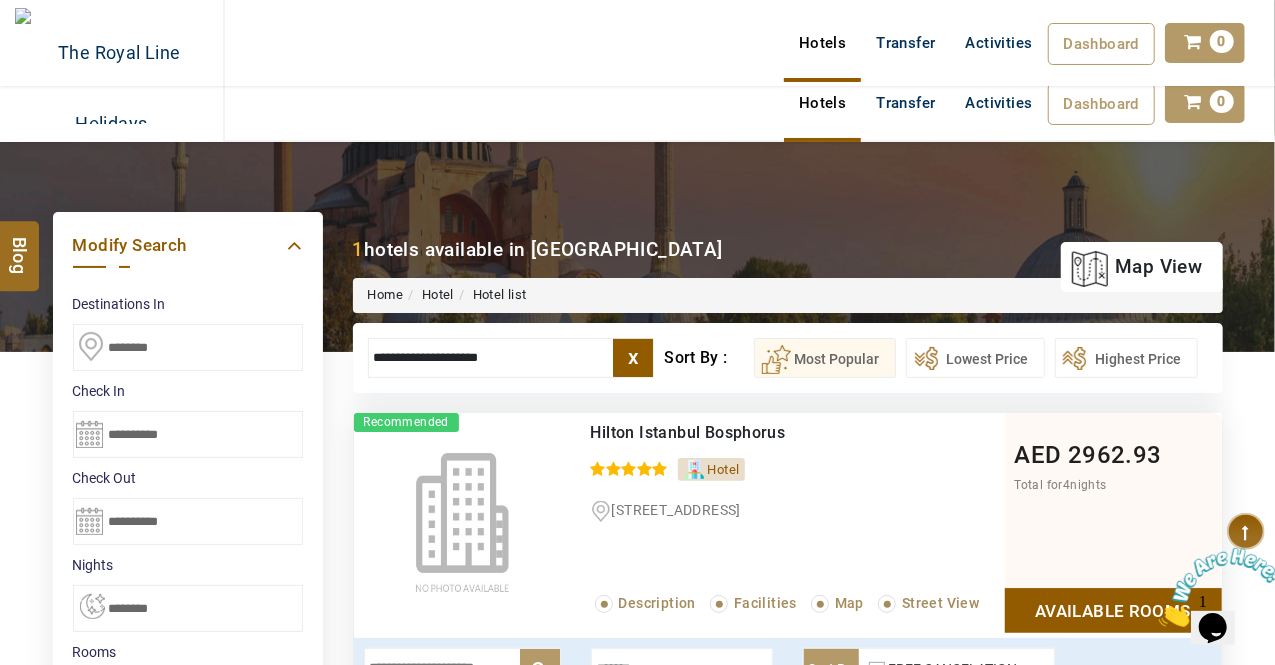 scroll, scrollTop: 0, scrollLeft: 0, axis: both 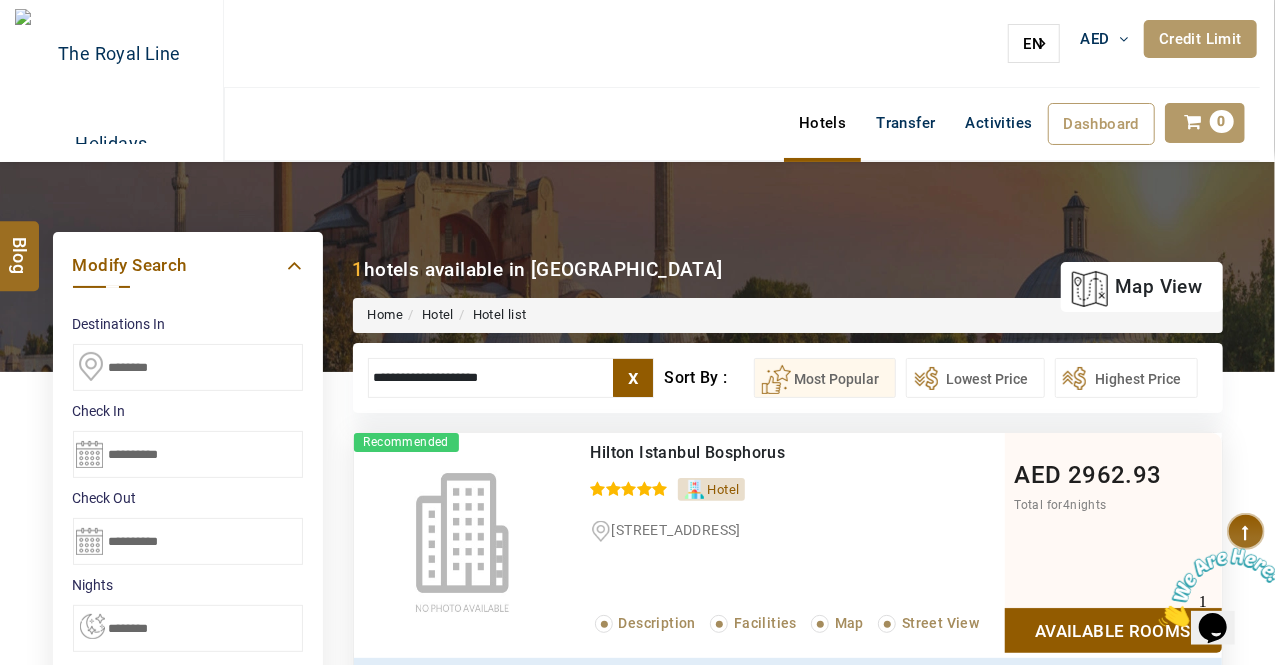 drag, startPoint x: 526, startPoint y: 370, endPoint x: 222, endPoint y: 343, distance: 305.19666 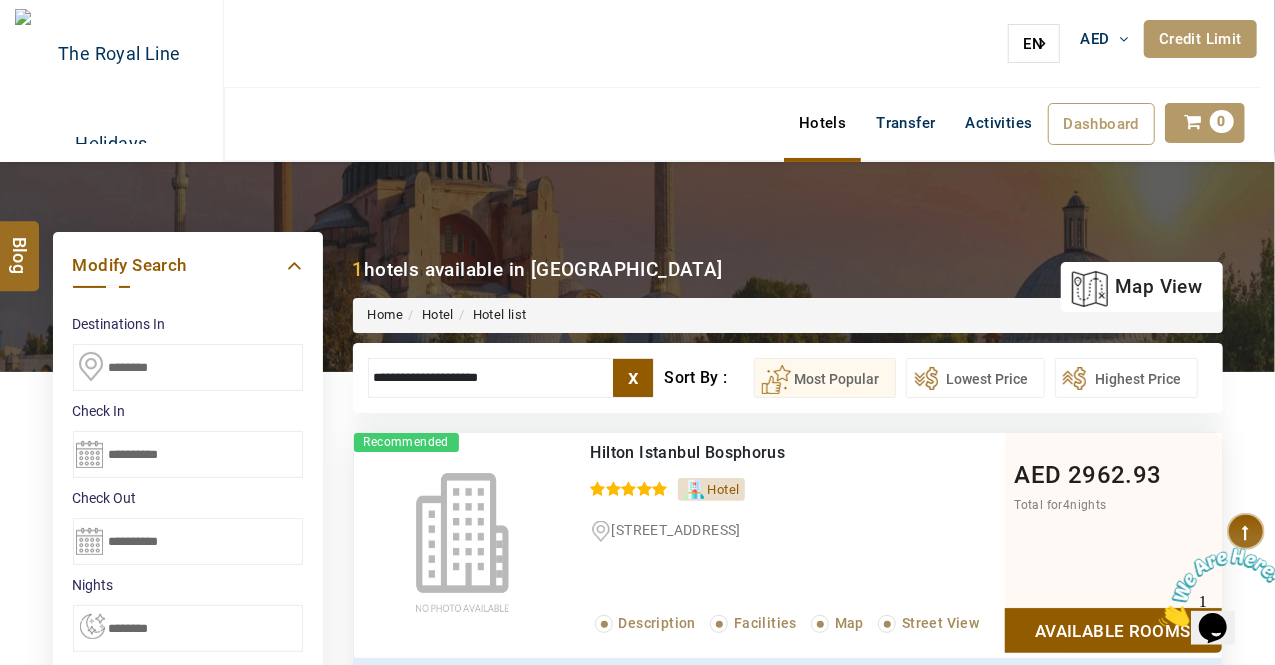 paste on "**********" 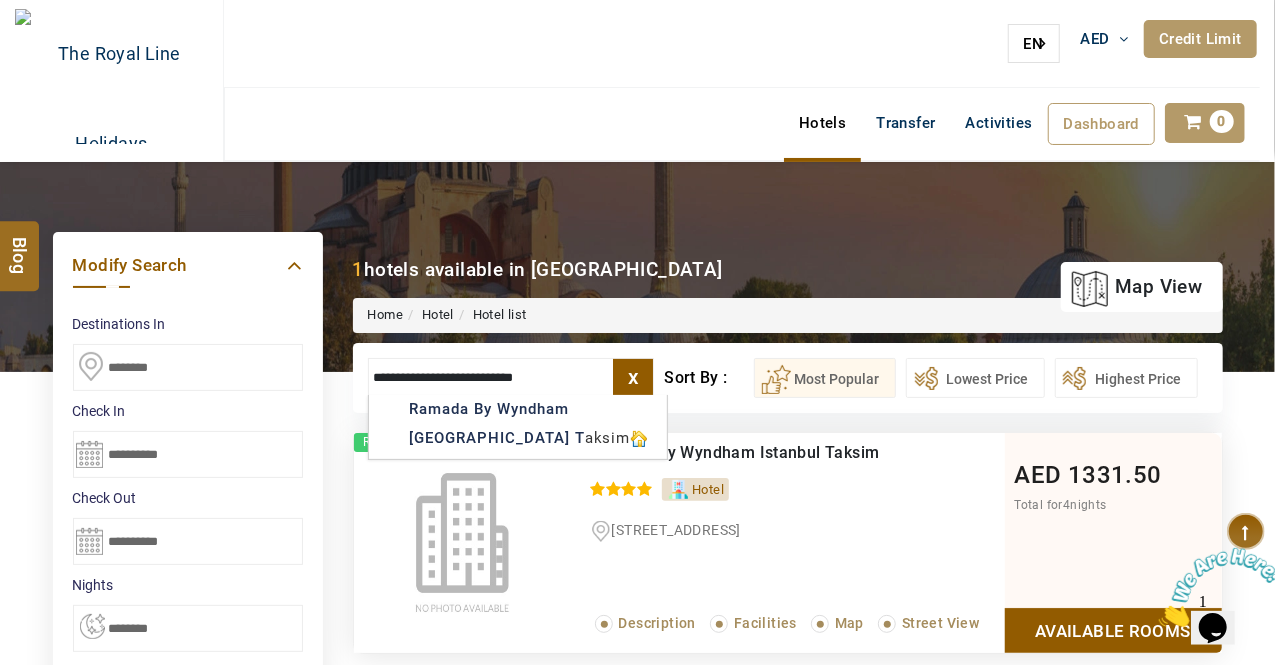 type on "**********" 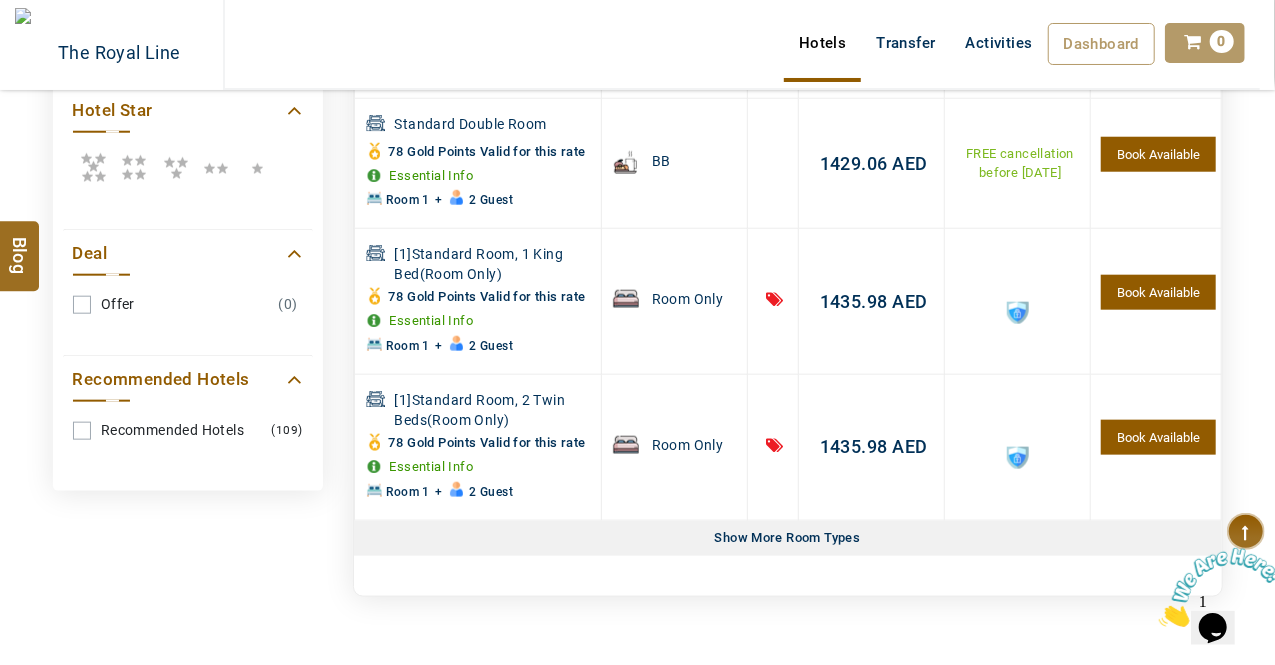 scroll, scrollTop: 980, scrollLeft: 0, axis: vertical 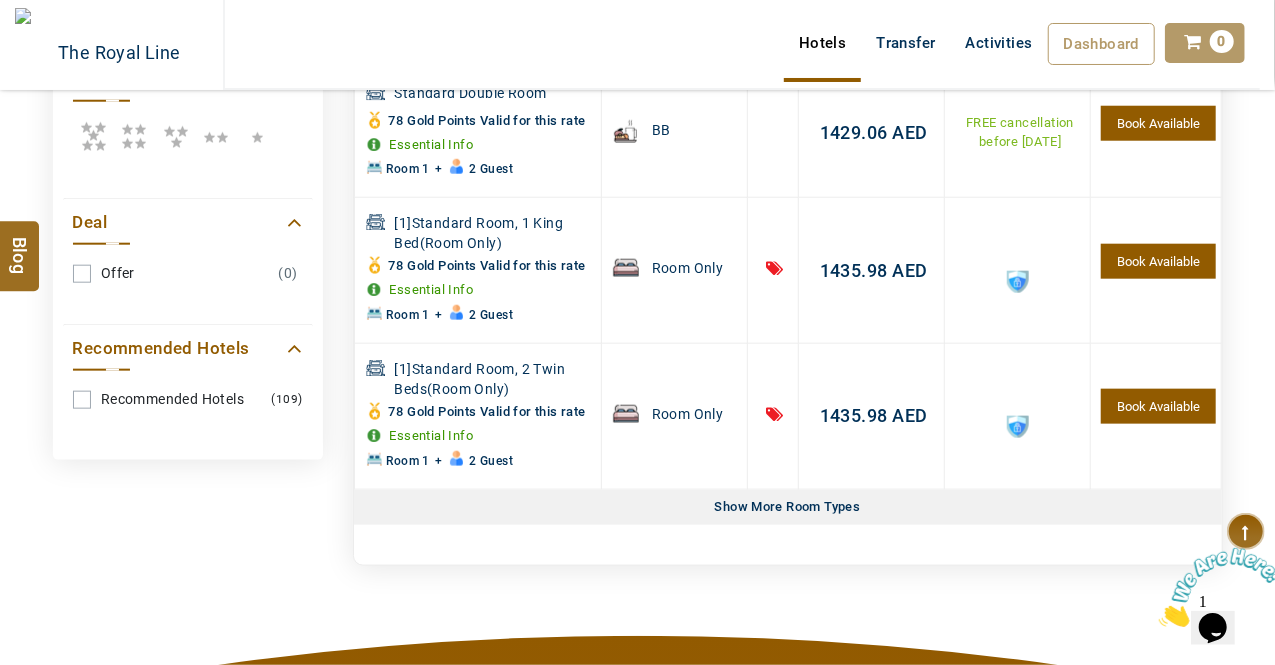 click on "Show More Room Types" at bounding box center [788, 507] 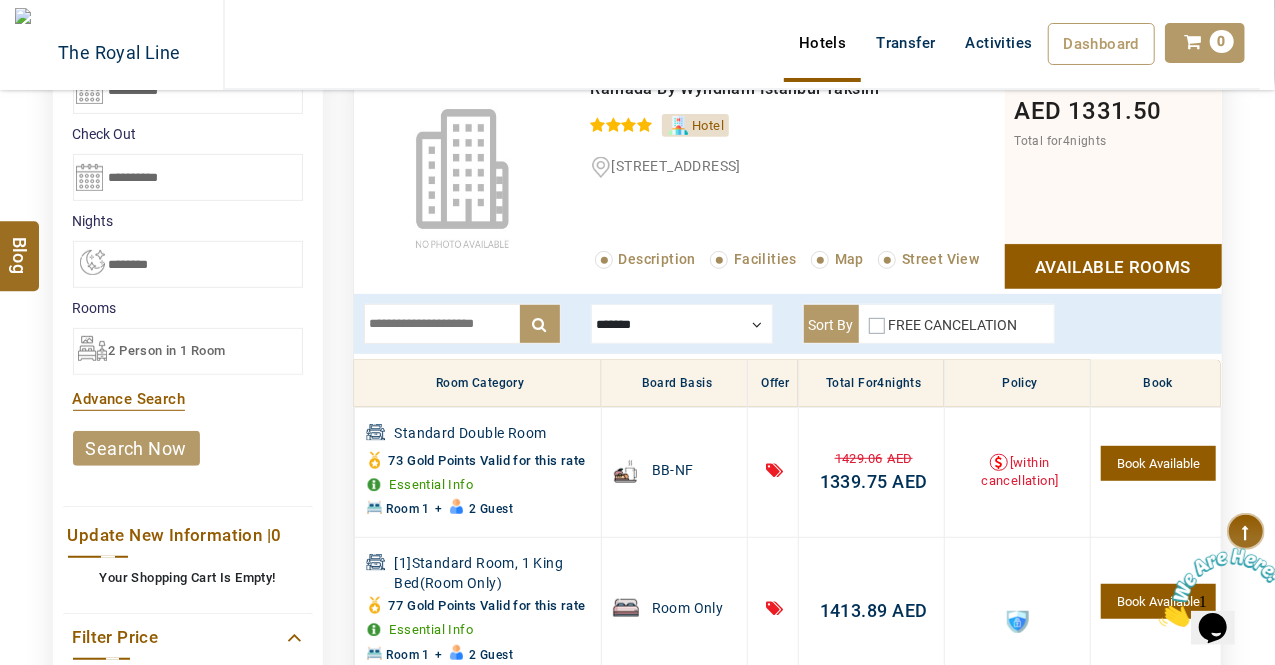 scroll, scrollTop: 0, scrollLeft: 0, axis: both 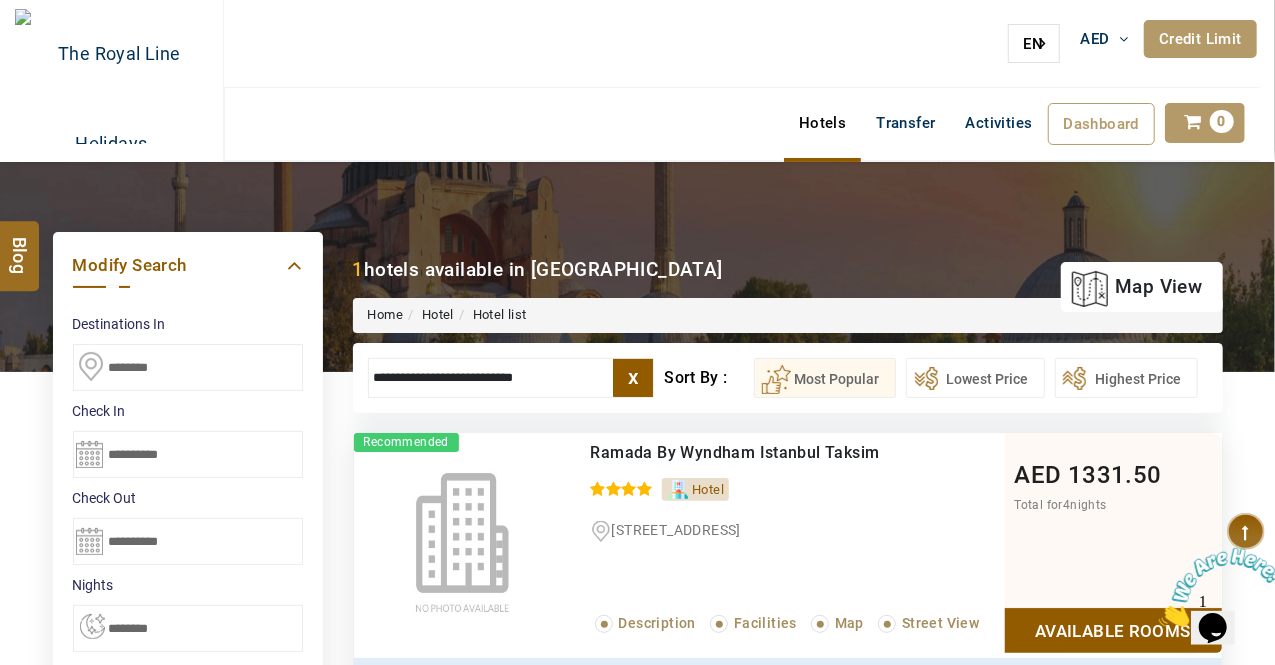 click on "x" at bounding box center [633, 378] 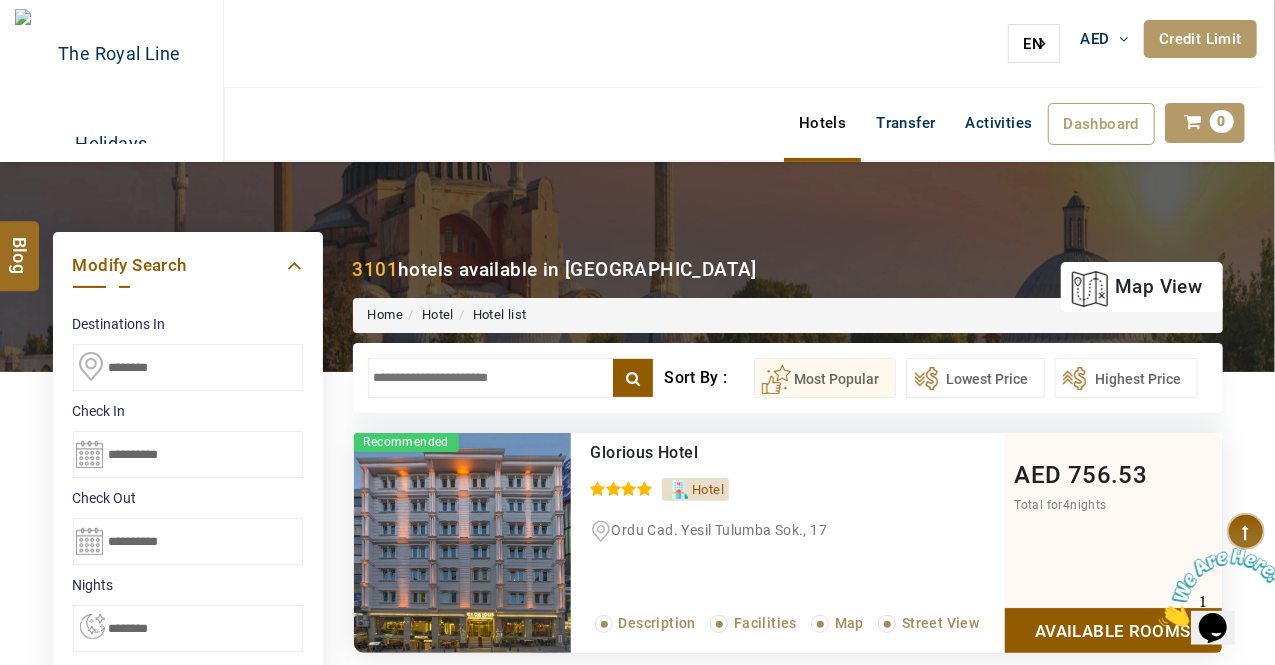 click at bounding box center [511, 378] 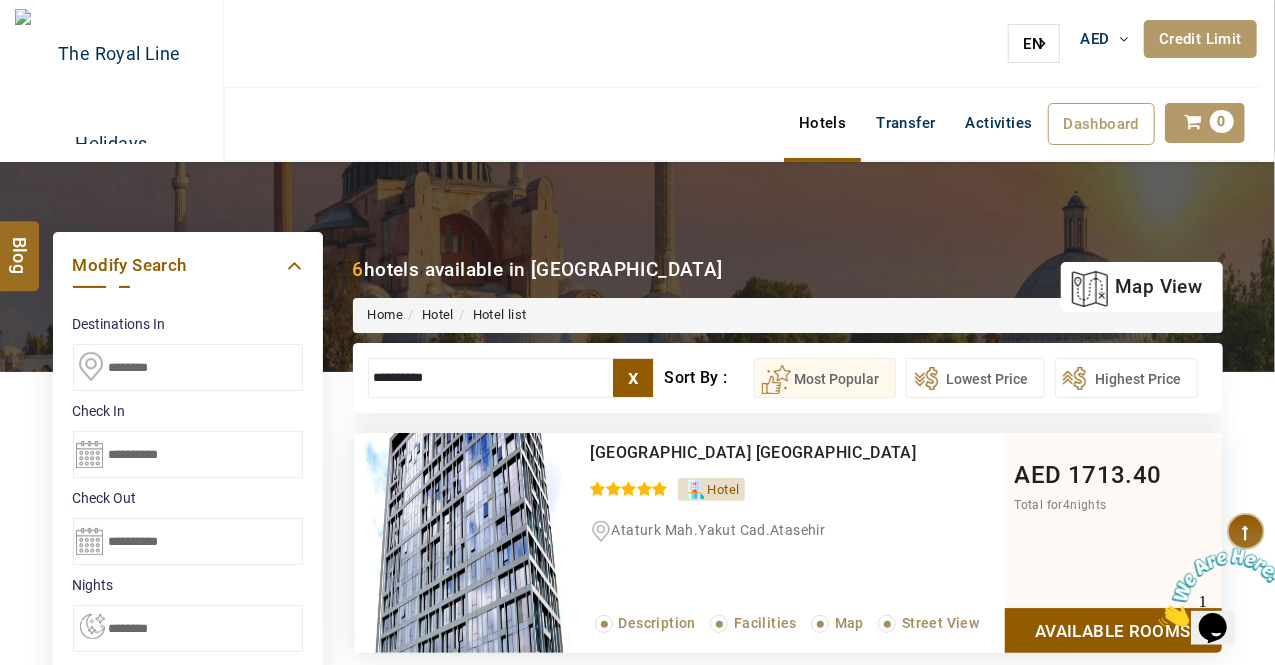 scroll, scrollTop: 200, scrollLeft: 0, axis: vertical 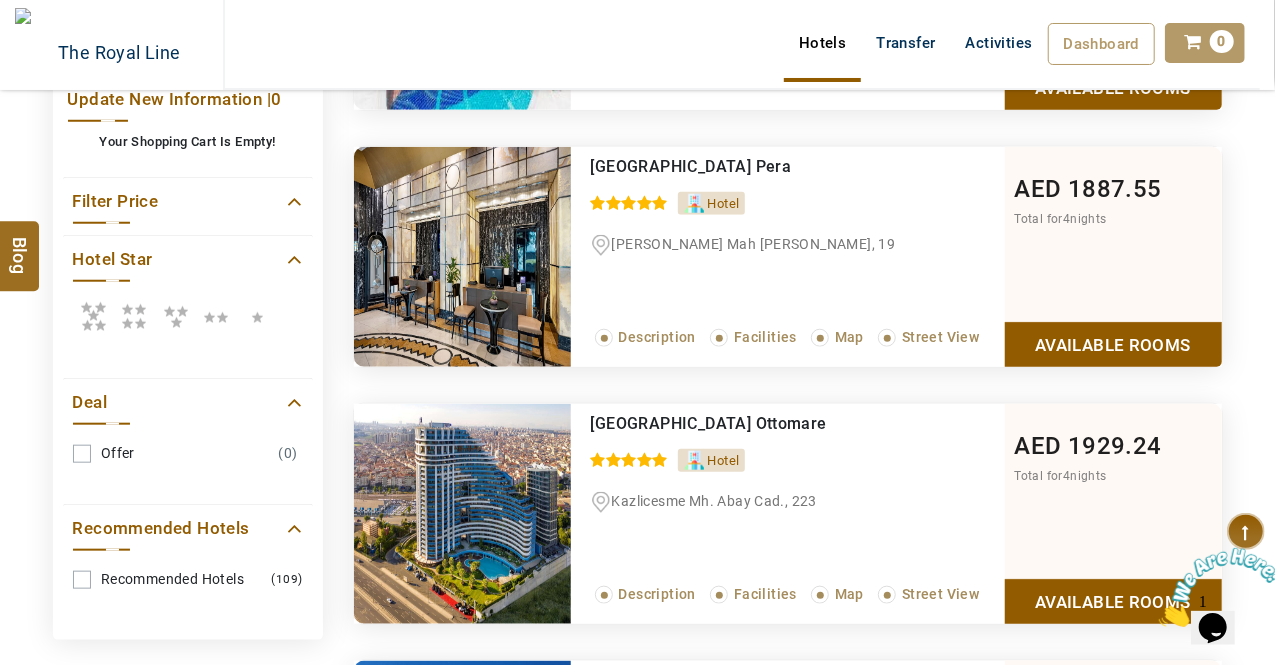 click on "Available Rooms" at bounding box center (1113, 344) 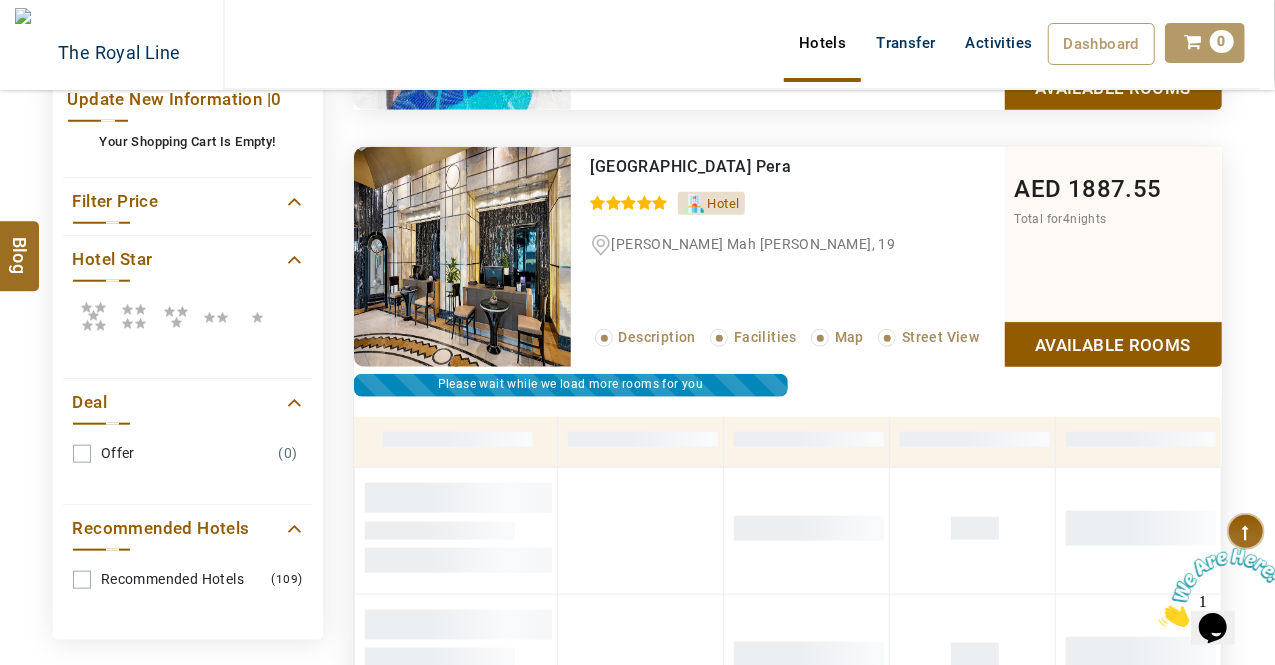 scroll, scrollTop: 893, scrollLeft: 0, axis: vertical 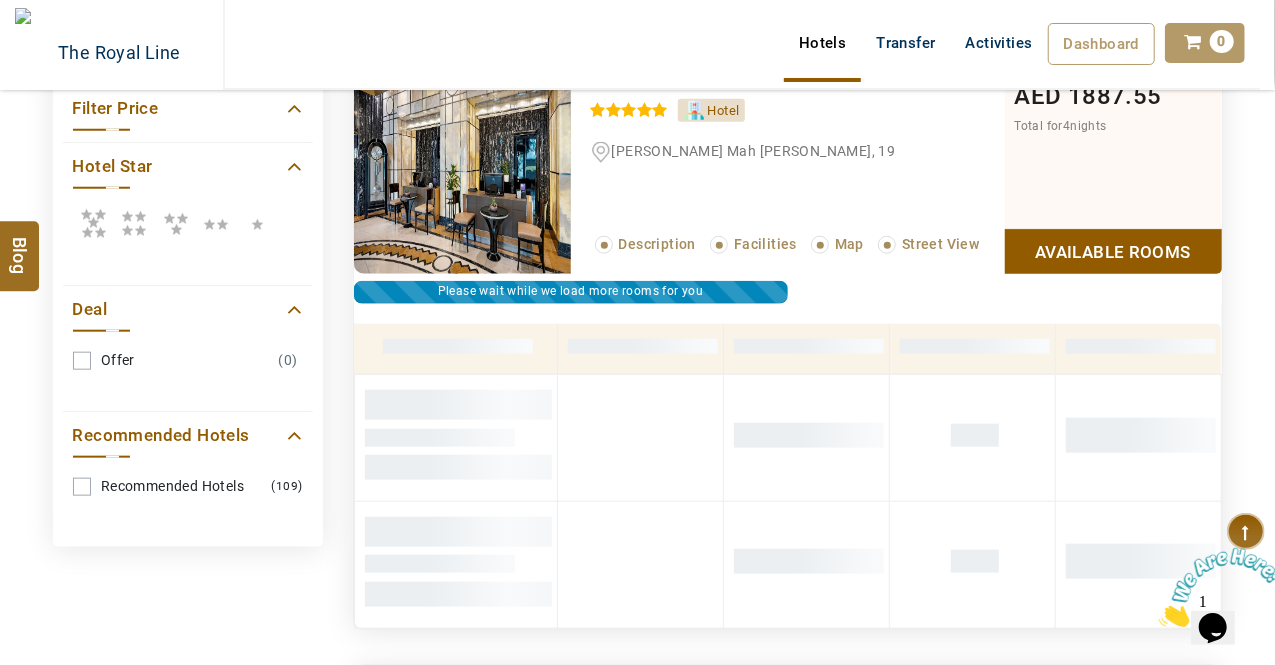 click on "Available Rooms" at bounding box center [1113, 251] 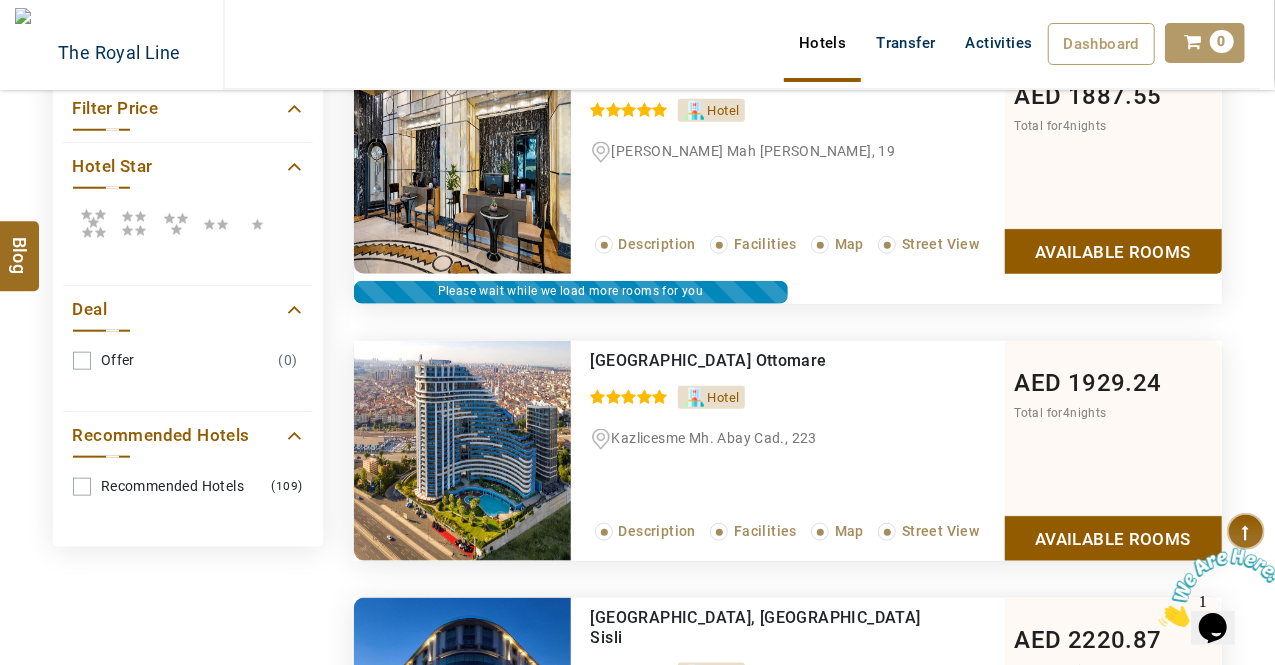 scroll, scrollTop: 693, scrollLeft: 0, axis: vertical 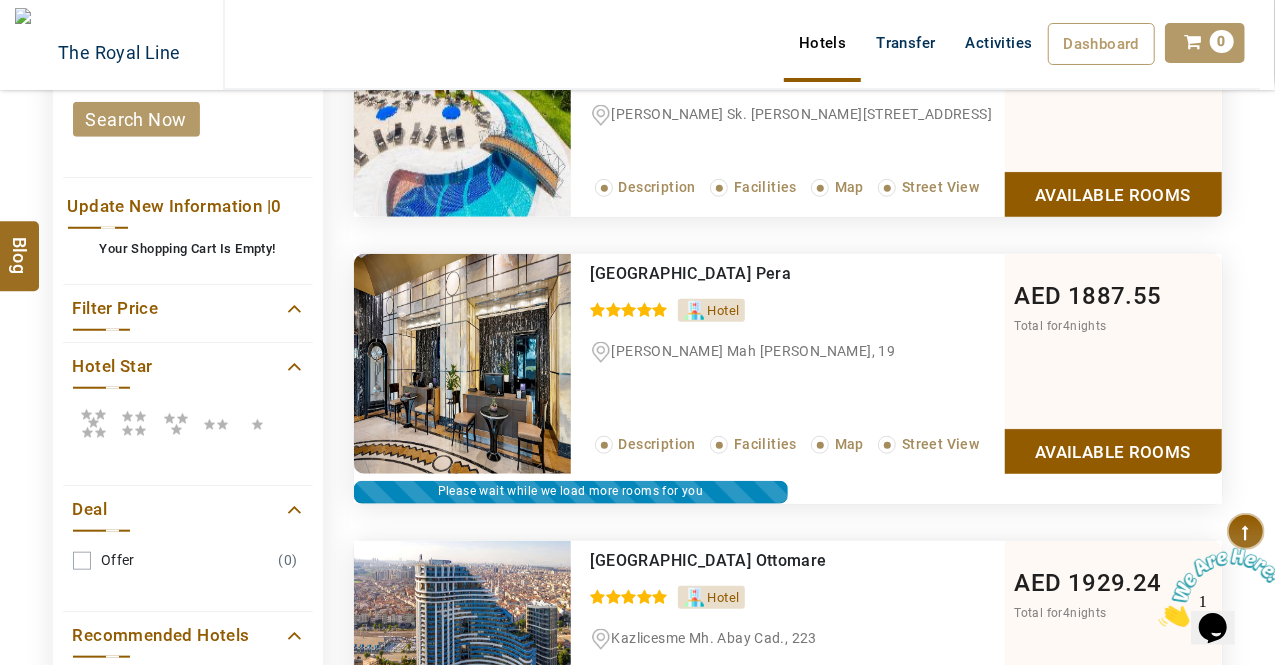 click on "Available Rooms" at bounding box center [1113, 451] 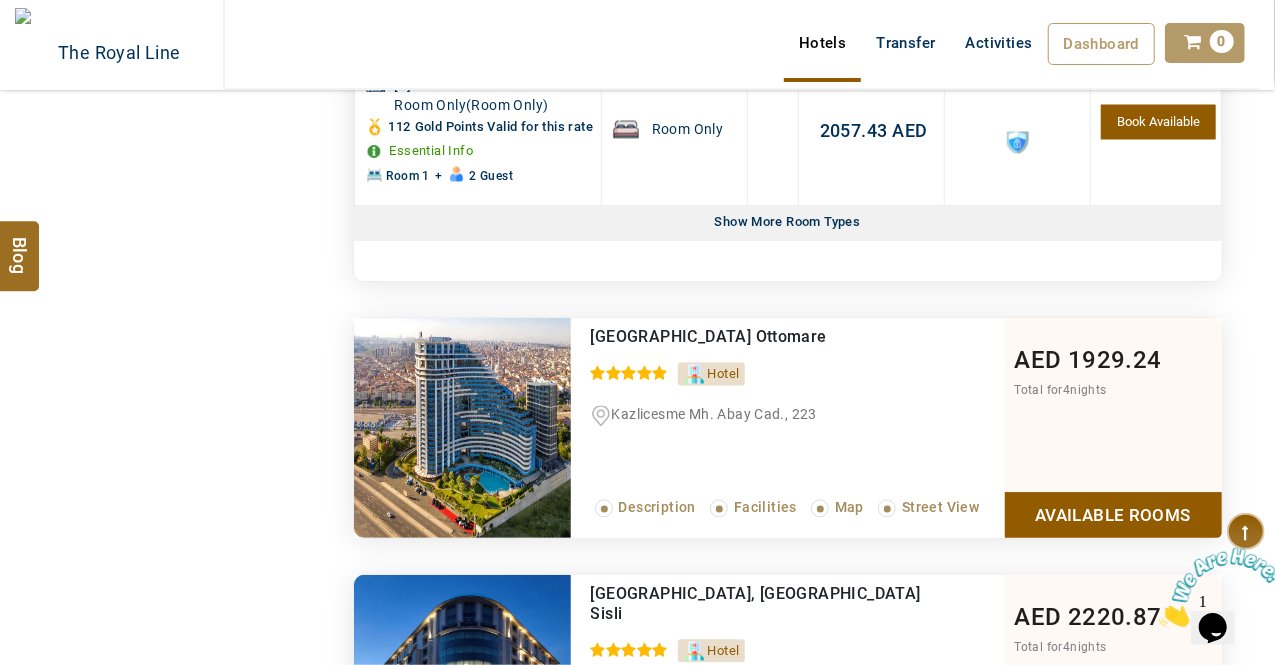scroll, scrollTop: 1763, scrollLeft: 0, axis: vertical 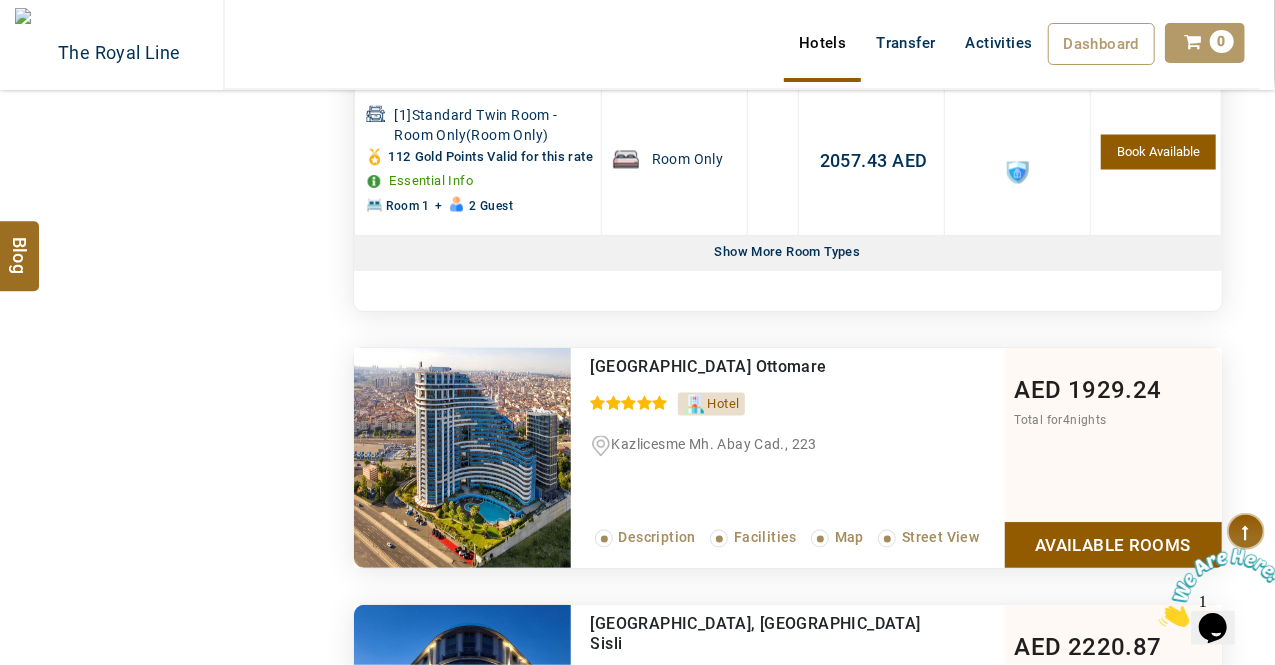 click on "Show More Room Types" at bounding box center (788, 253) 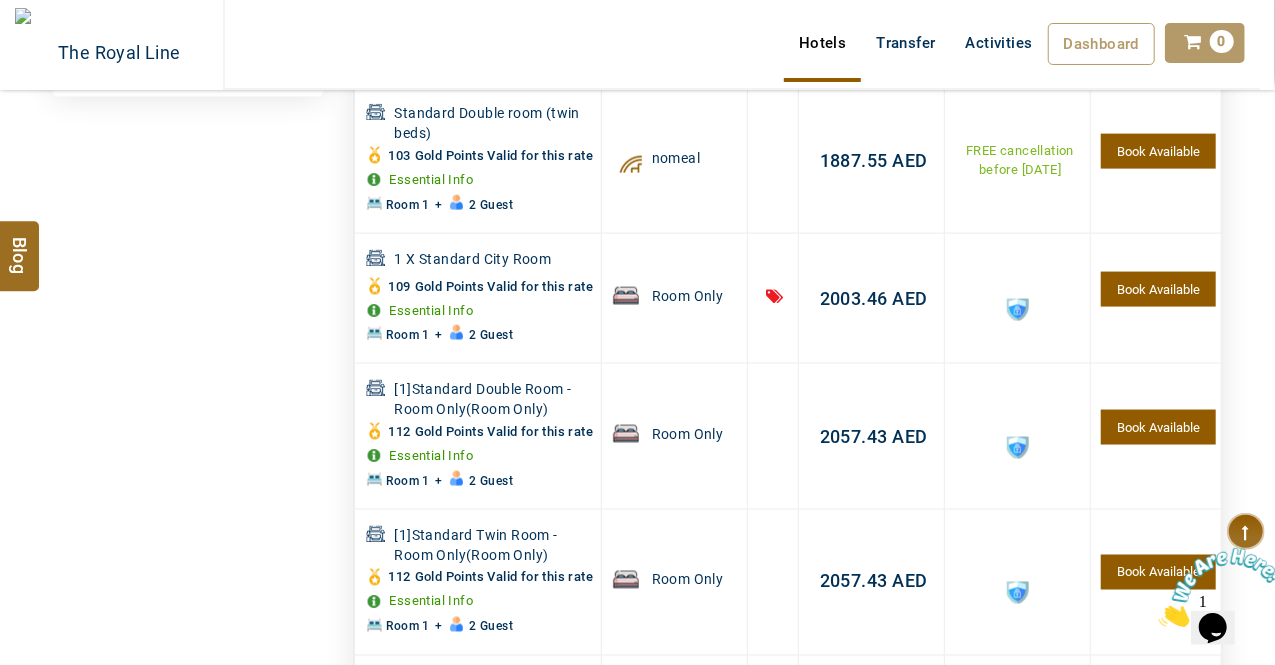 scroll, scrollTop: 0, scrollLeft: 0, axis: both 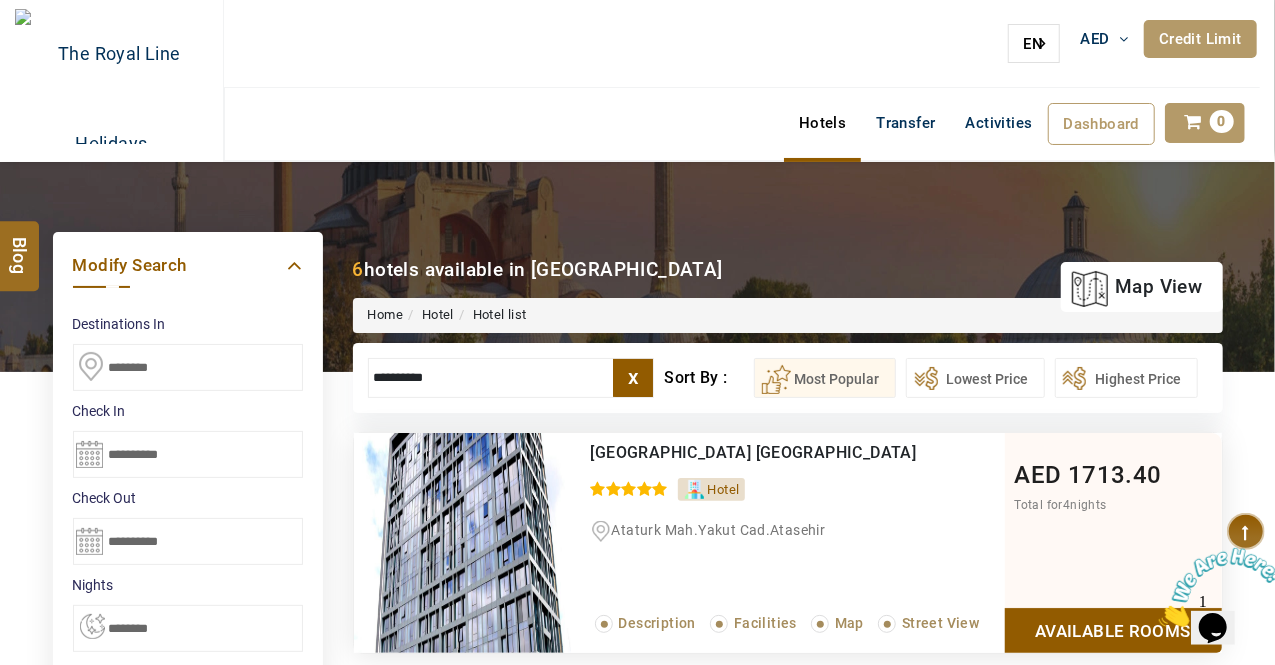 drag, startPoint x: 480, startPoint y: 369, endPoint x: 0, endPoint y: 604, distance: 534.43896 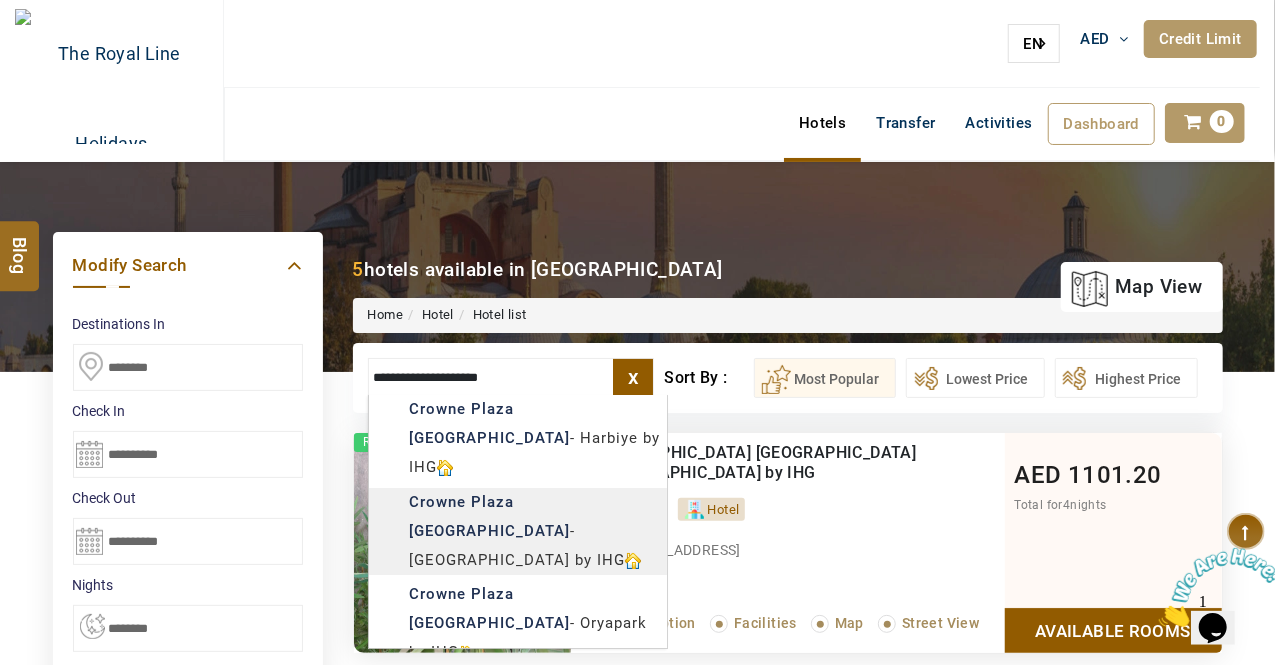 click on "FUN AND SUN TOURISM [GEOGRAPHIC_DATA] AED AED  AED EUR  € USD  $ INR  ₹ THB  ฿ IDR  Rp BHD  BHD TRY  ₺ Credit Limit EN HE AR ES PT ZH Helpline
[PHONE_NUMBER] Register Now [PHONE_NUMBER] [EMAIL_ADDRESS][DOMAIN_NAME] About Us What we Offer Blog Why Us Contact Hotels  Transfer Activities Dashboard My Profile My Booking My Reports My Quotation Sign Out 0 Points Redeem Now To Redeem 330  Points Future Points  0   Points Credit Limit Credit Limit USD 4820.00 70% Complete Used USD 487.59 Available USD 4332.41 Setting  Looks like you haven't added anything to your cart yet Countinue Shopping ****** Please Wait.. Blog demo
Remember me Forgot
password? LOG IN Don't have an account?   Register Now My Booking View/ Print/Cancel Your Booking without Signing in Submit Applying Filters...... Hotels For You Will Be Loading Soon demo
In A Few Moment, You Will Be Celebrating Best Hotel options galore ! Check In   CheckOut Rooms Rooms Please Wait Please Wait ... X Description Facilities Map +" at bounding box center [637, 1138] 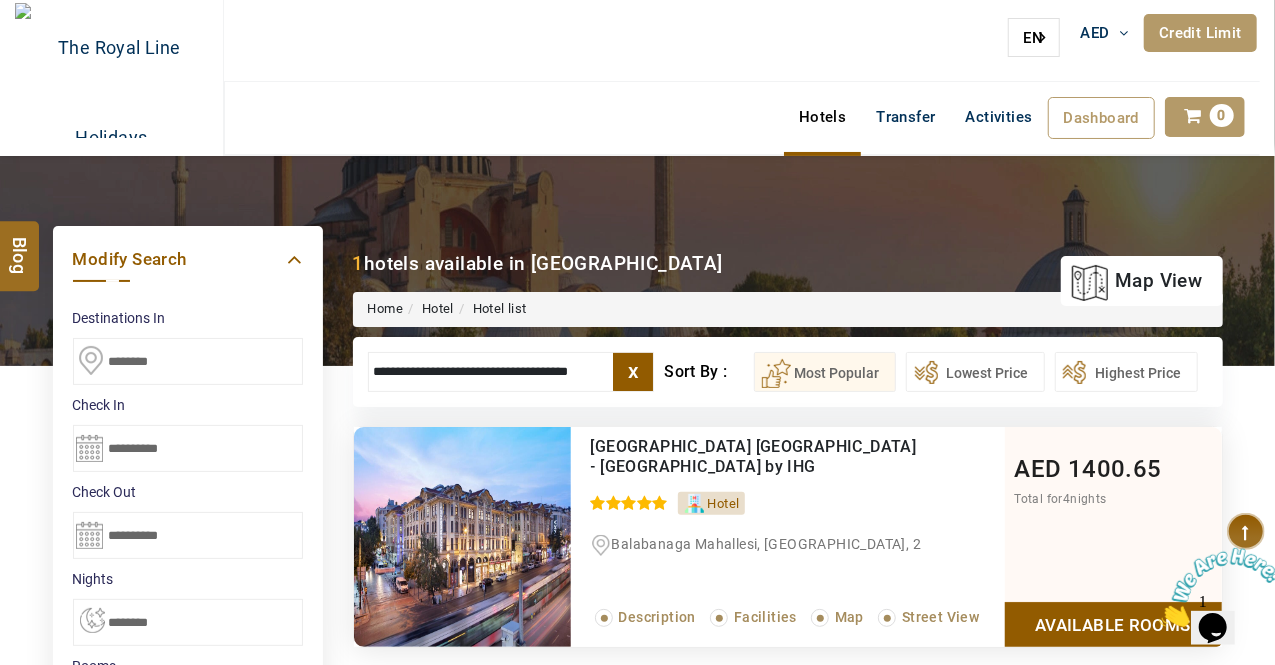 scroll, scrollTop: 100, scrollLeft: 0, axis: vertical 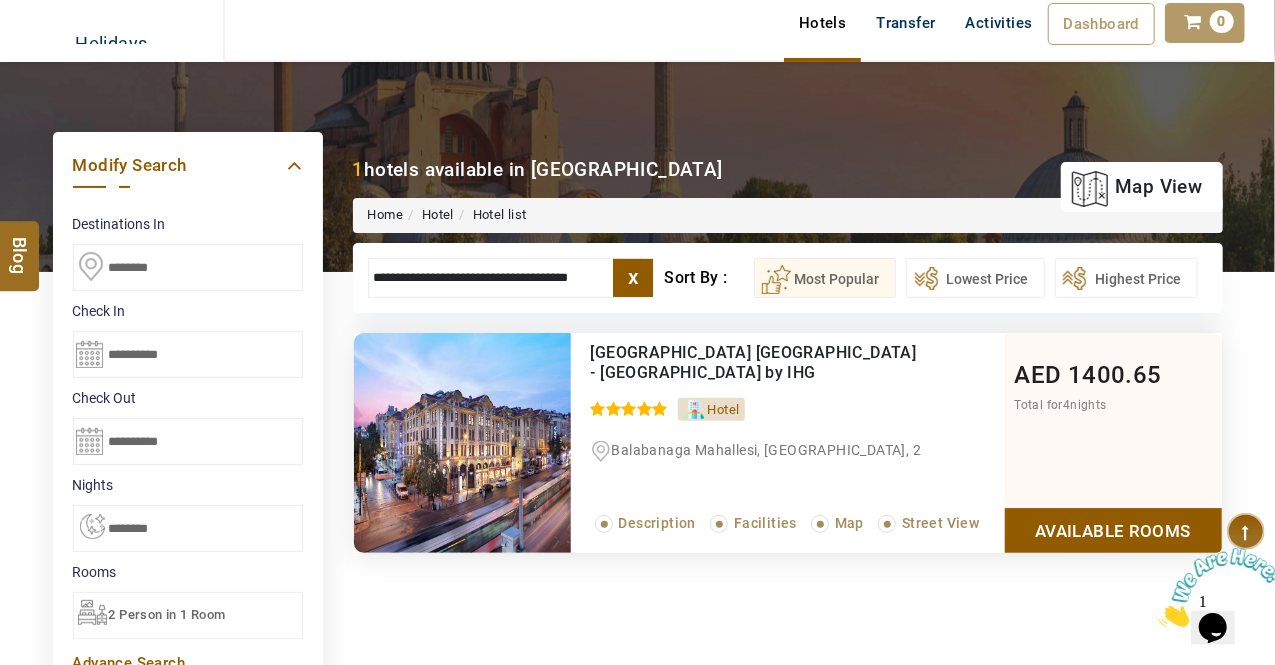 click on "Available Rooms" at bounding box center [1113, 530] 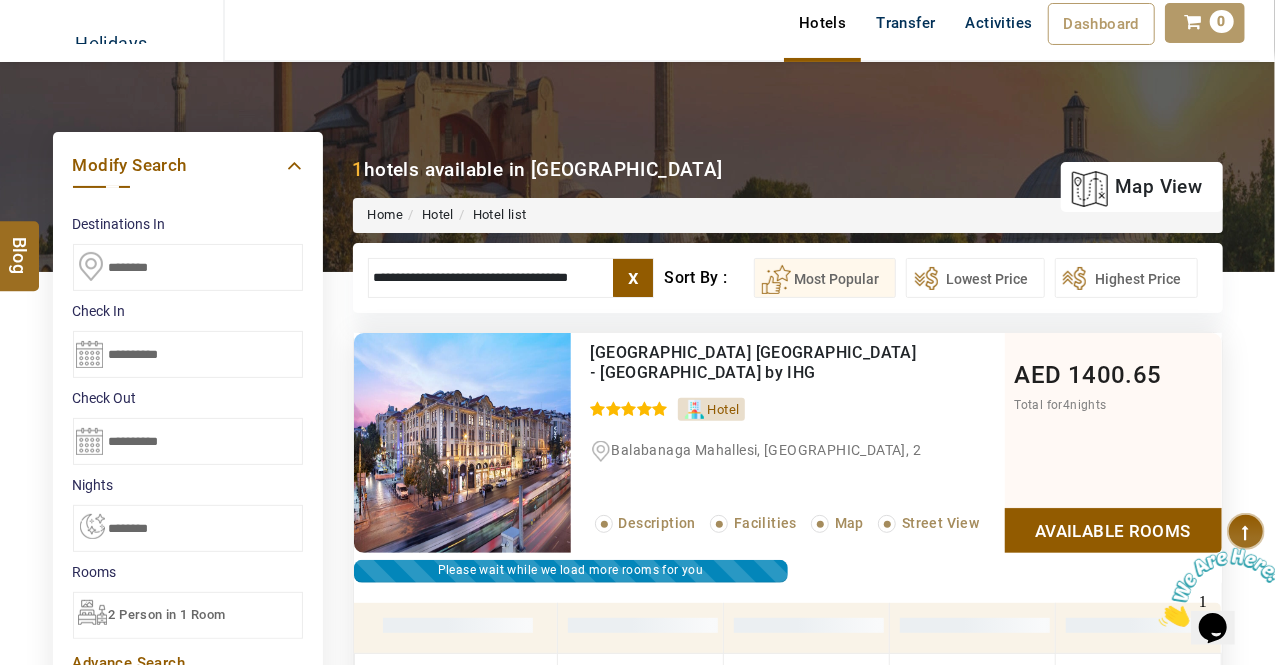 scroll, scrollTop: 380, scrollLeft: 0, axis: vertical 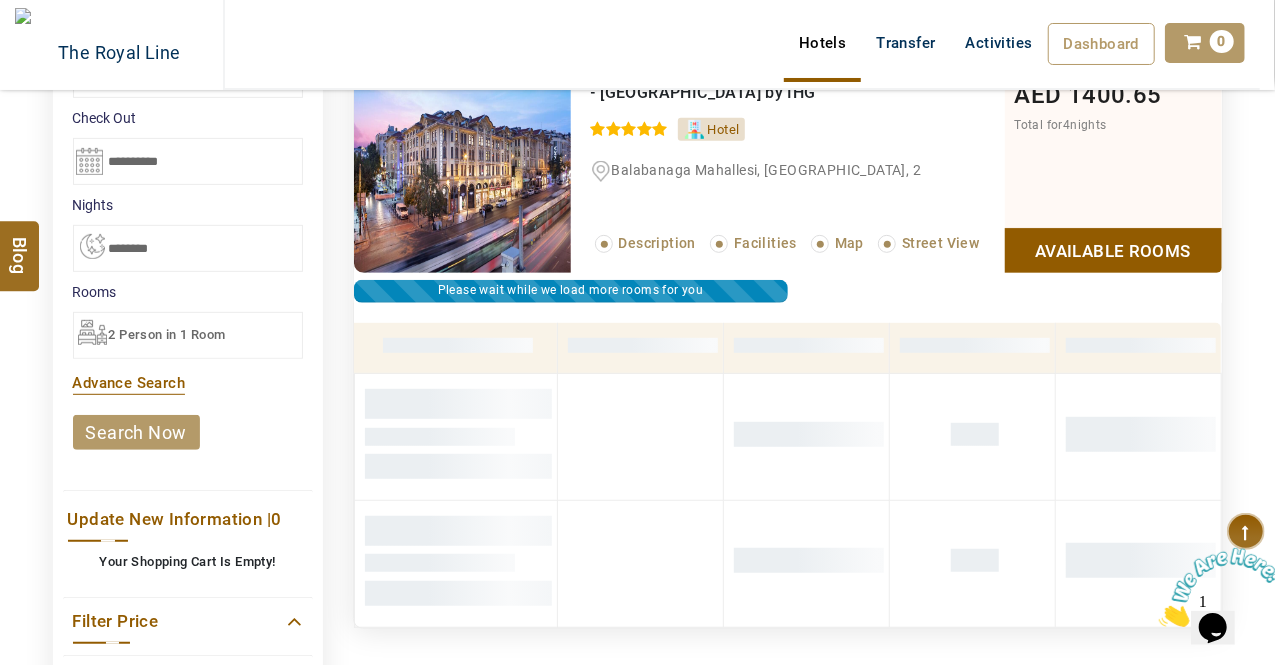 click on "Available Rooms" at bounding box center [1113, 250] 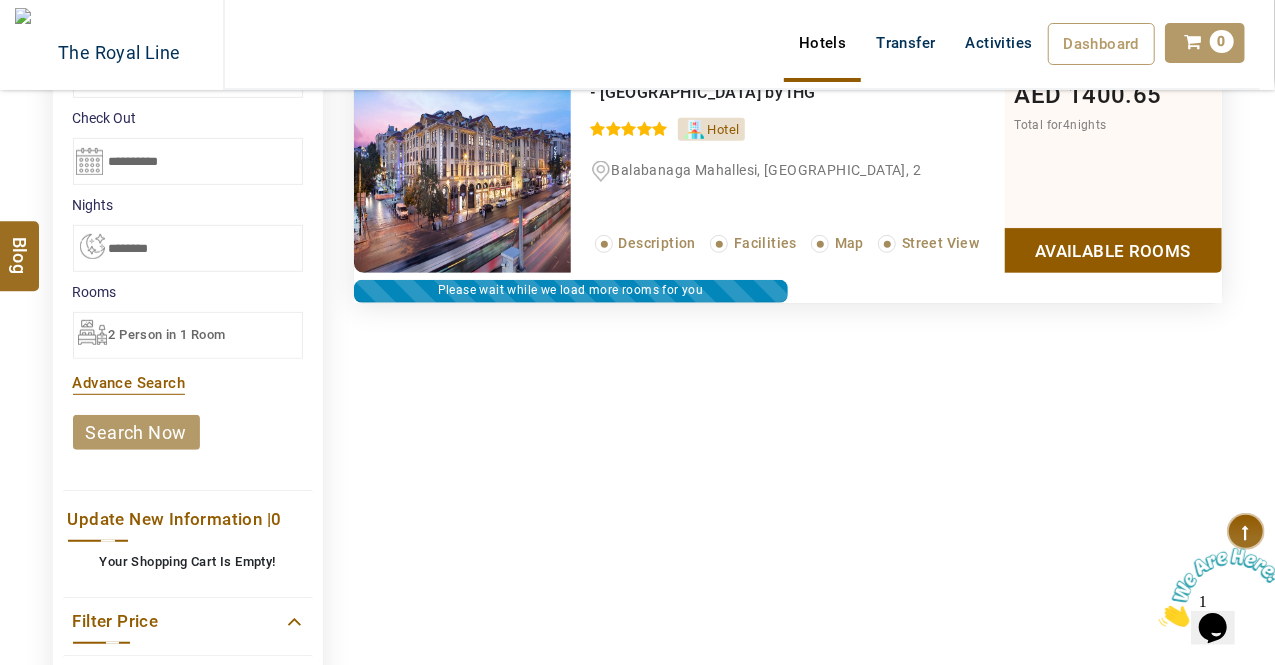 click on "Available Rooms" at bounding box center (1113, 250) 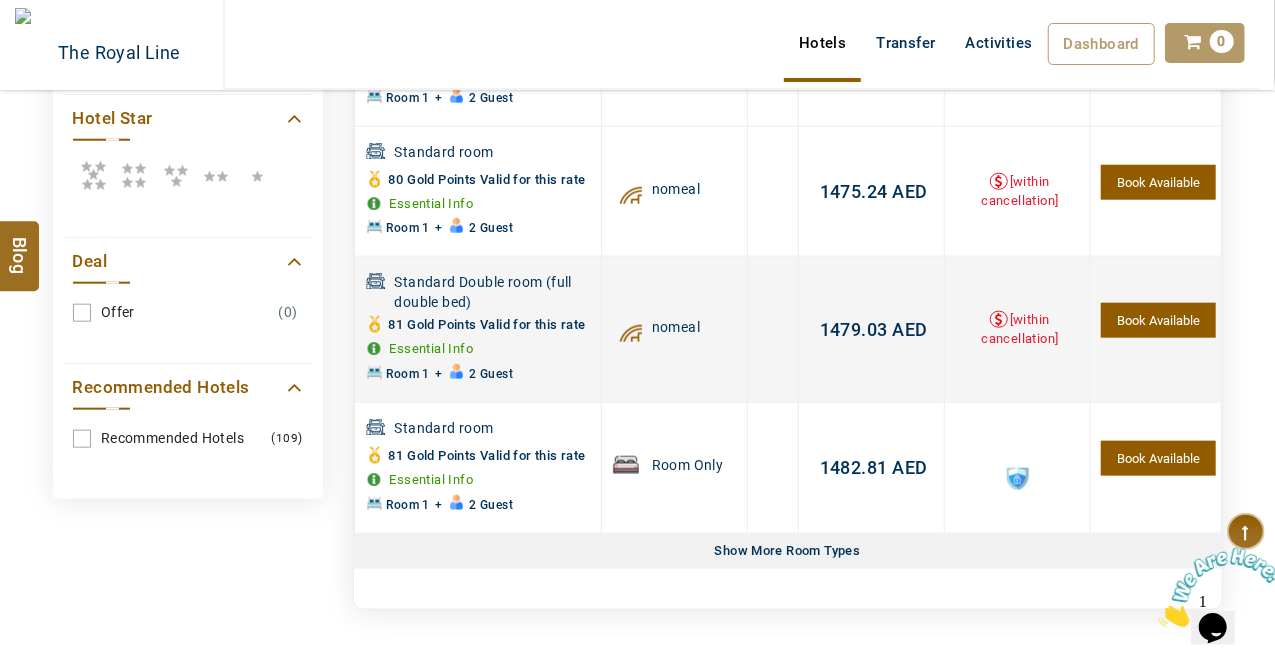 scroll, scrollTop: 1280, scrollLeft: 0, axis: vertical 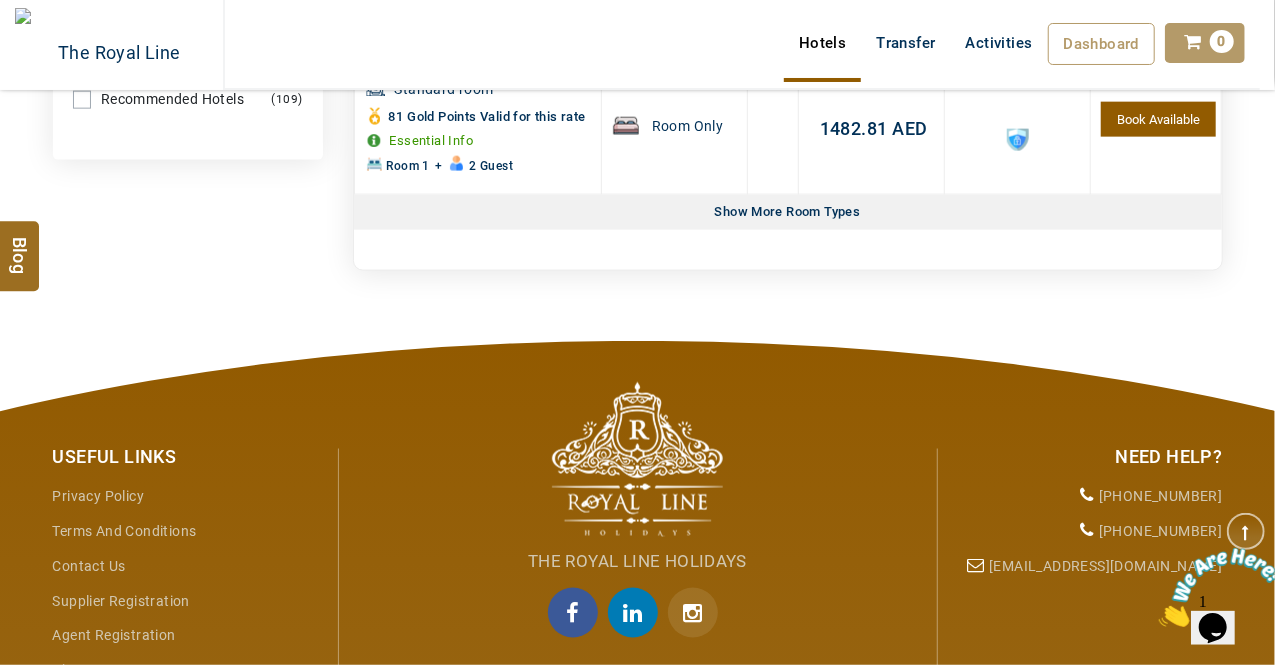 click on "Show More Room Types" at bounding box center (788, 212) 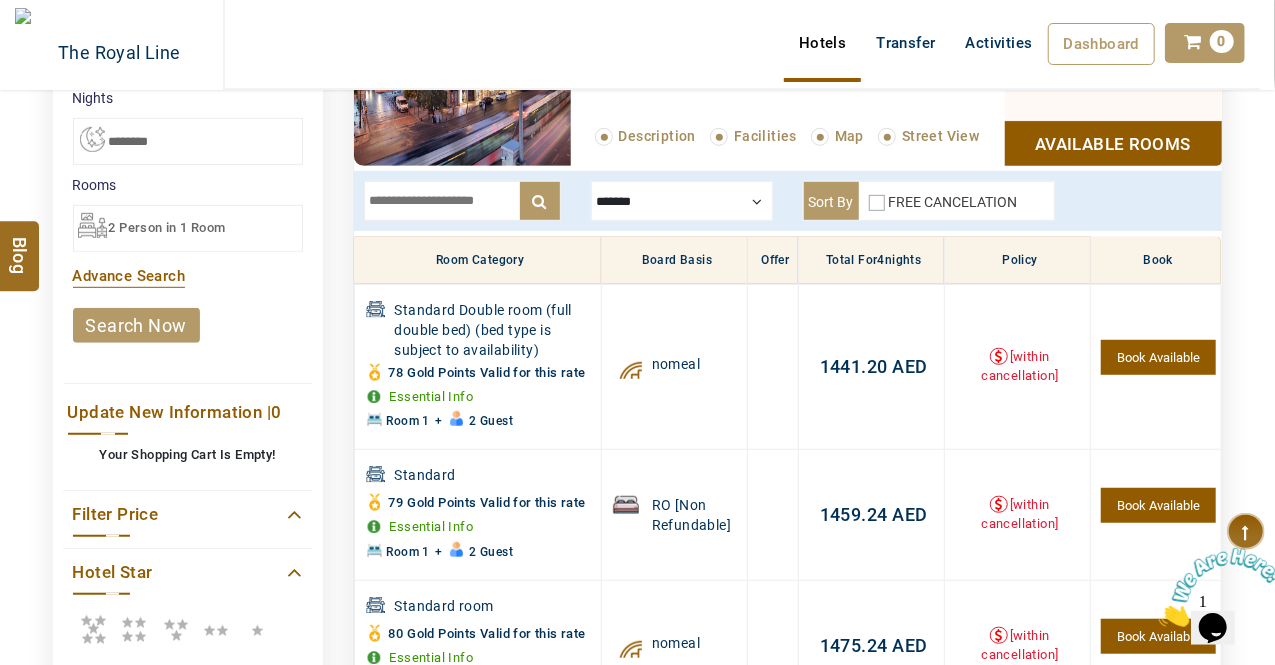 scroll, scrollTop: 0, scrollLeft: 0, axis: both 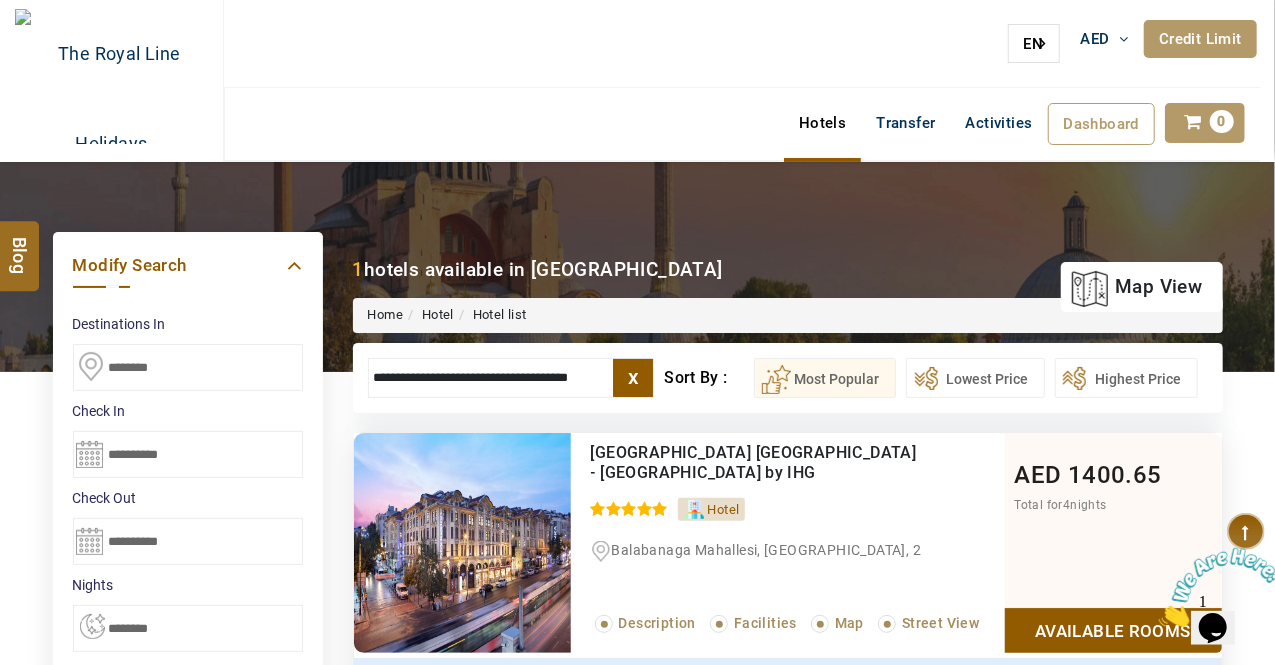 drag, startPoint x: 601, startPoint y: 365, endPoint x: 0, endPoint y: 712, distance: 693.98126 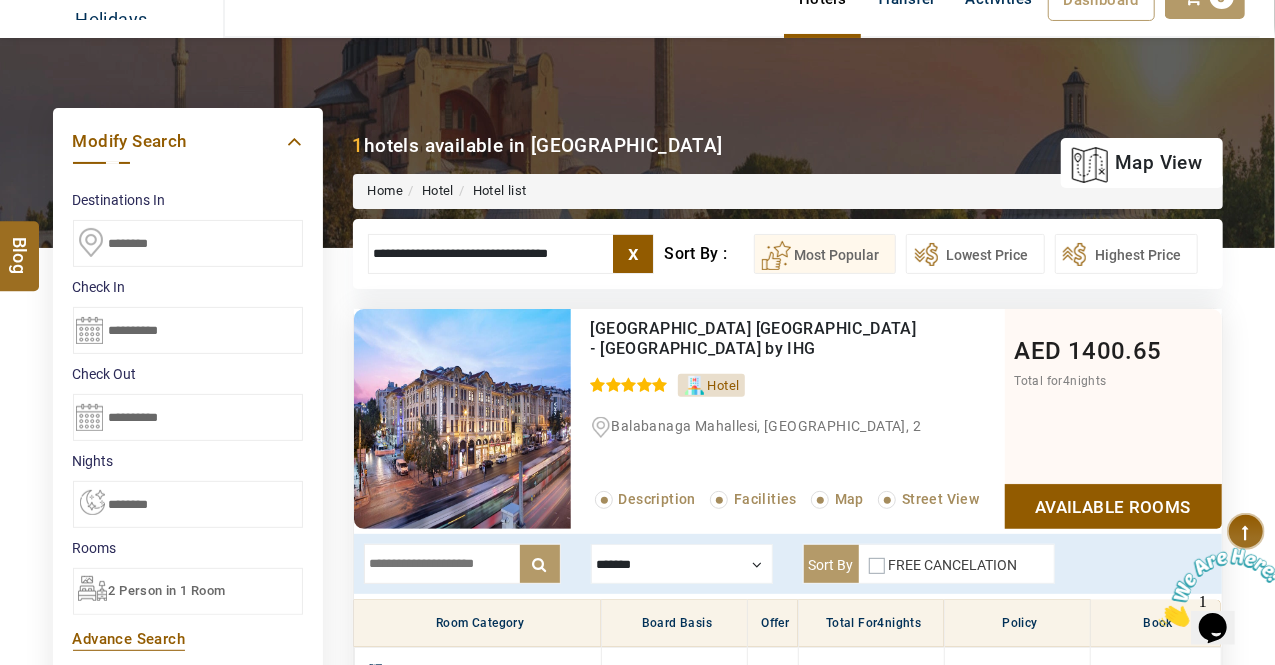 scroll, scrollTop: 127, scrollLeft: 0, axis: vertical 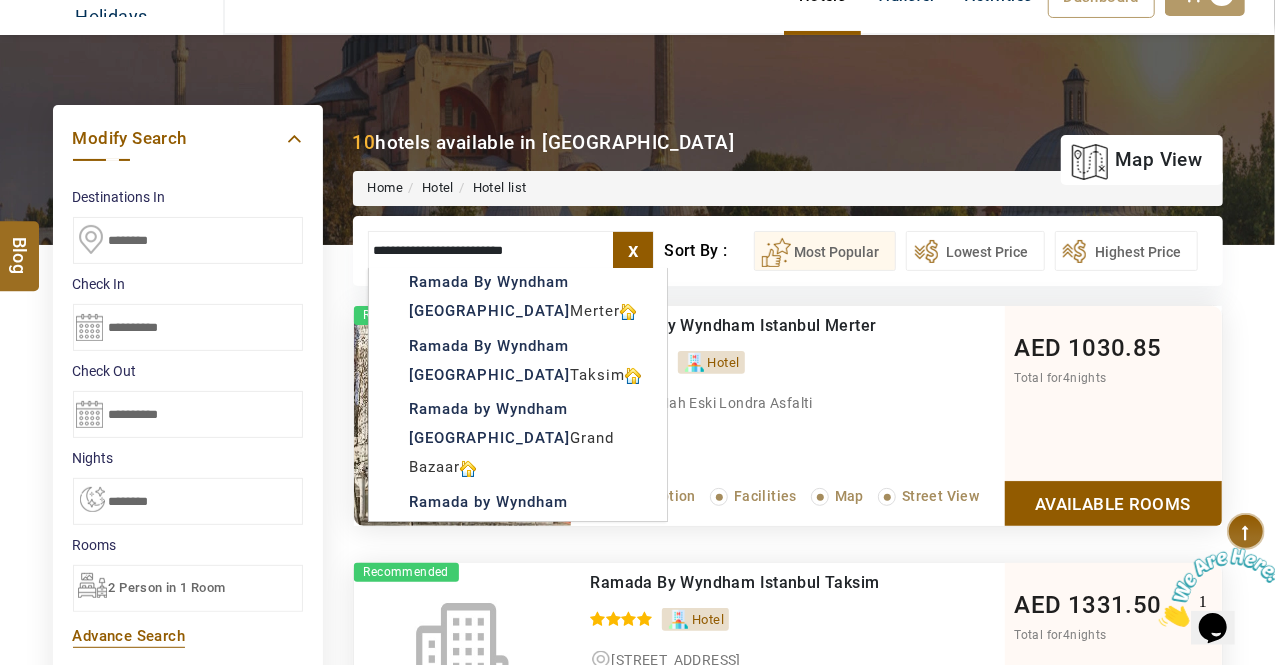 type on "**********" 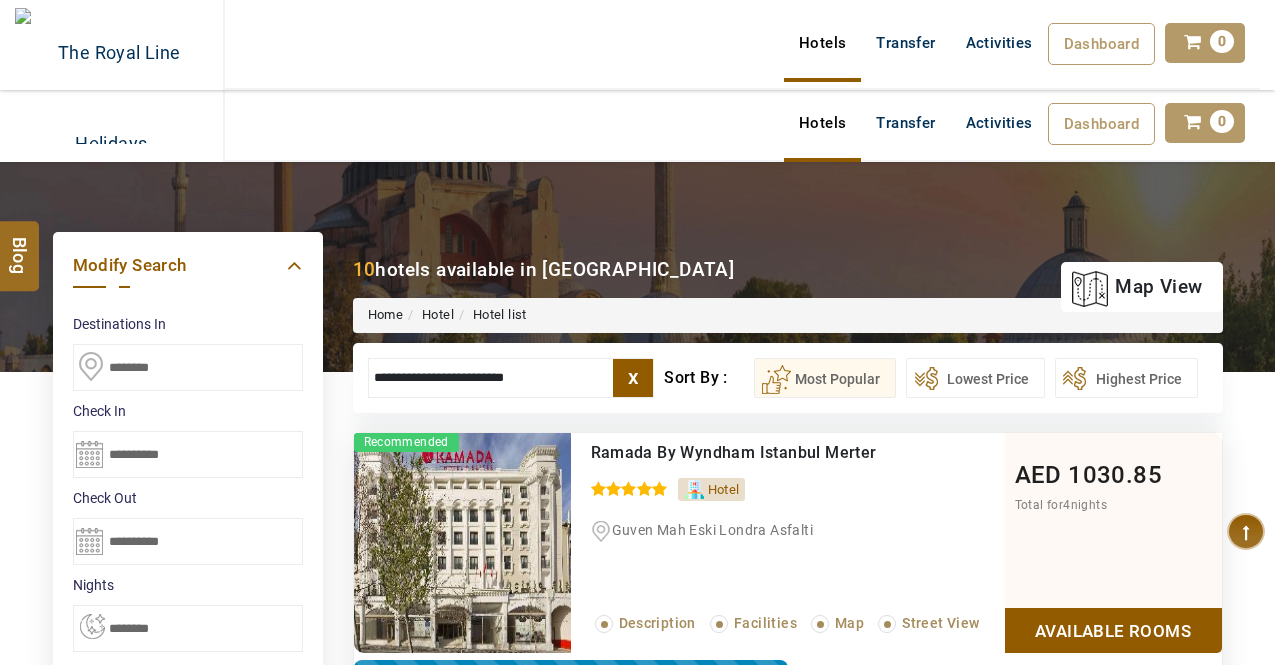 select on "*" 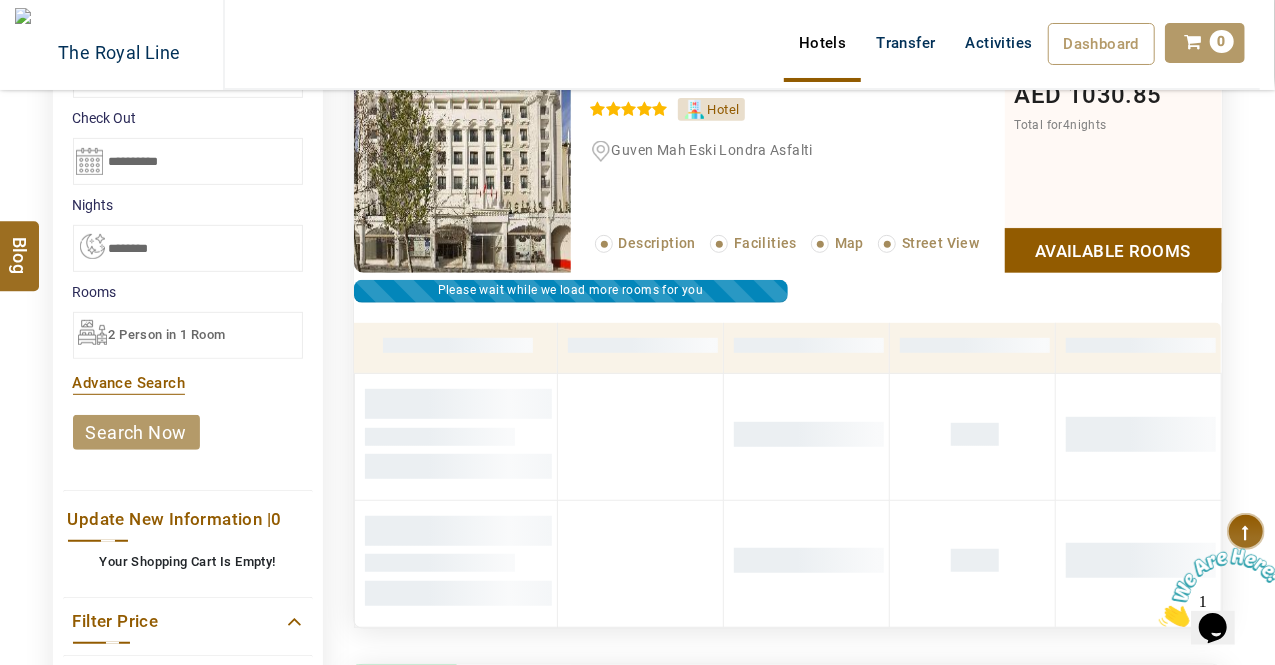 scroll, scrollTop: 0, scrollLeft: 0, axis: both 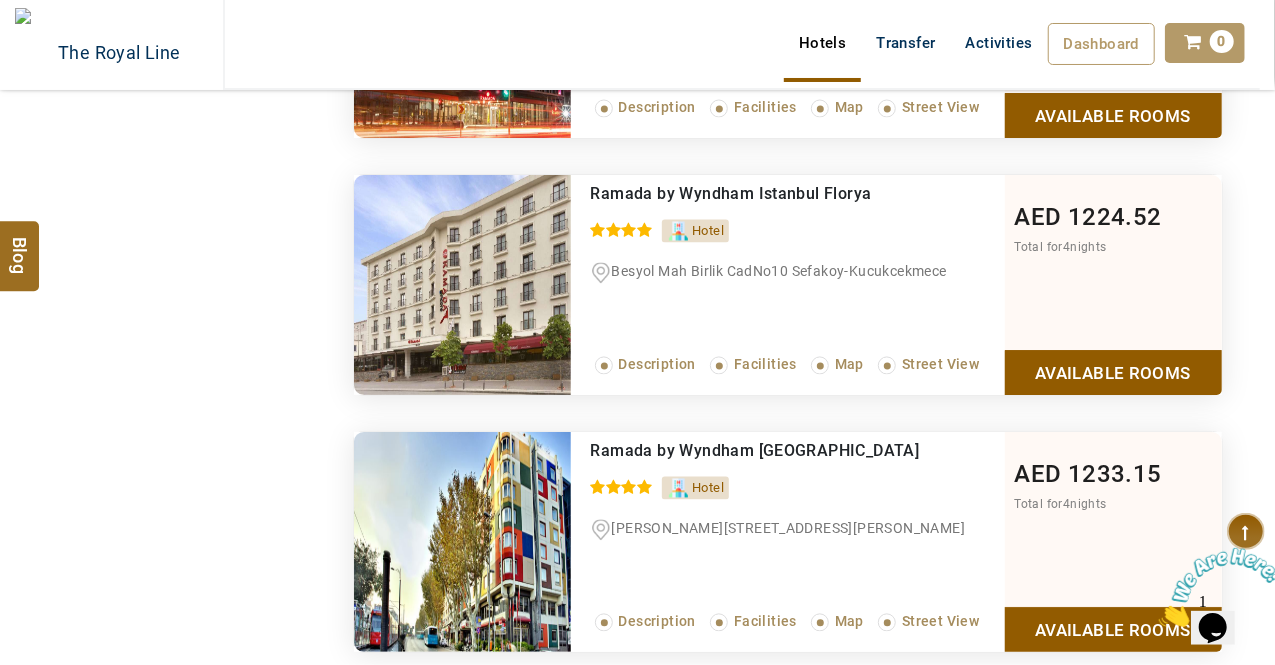 click on "Available Rooms" at bounding box center (1113, 629) 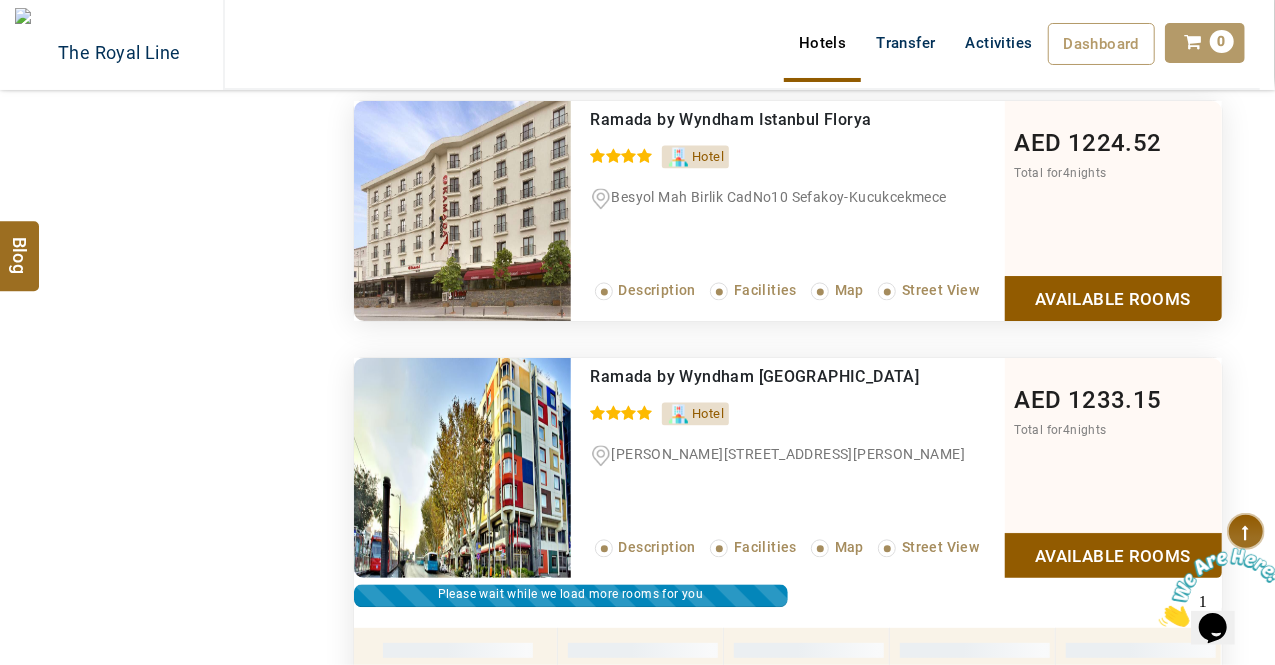 scroll, scrollTop: 2074, scrollLeft: 0, axis: vertical 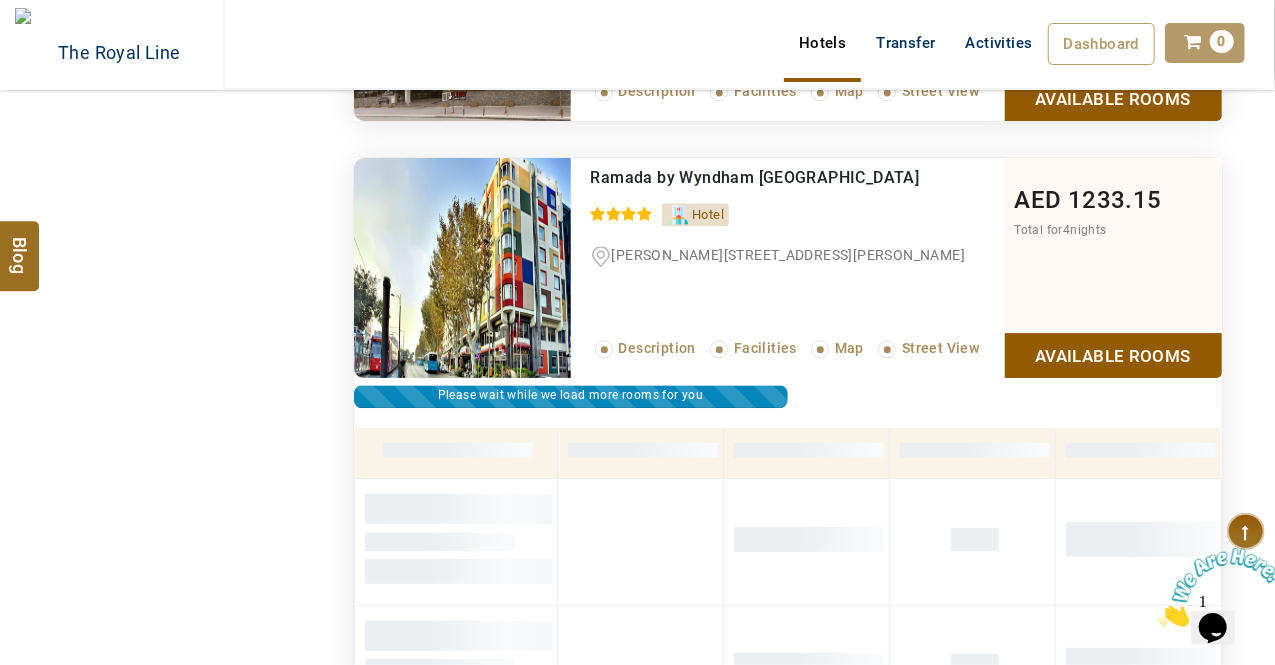 click on "Available Rooms" at bounding box center [1113, 355] 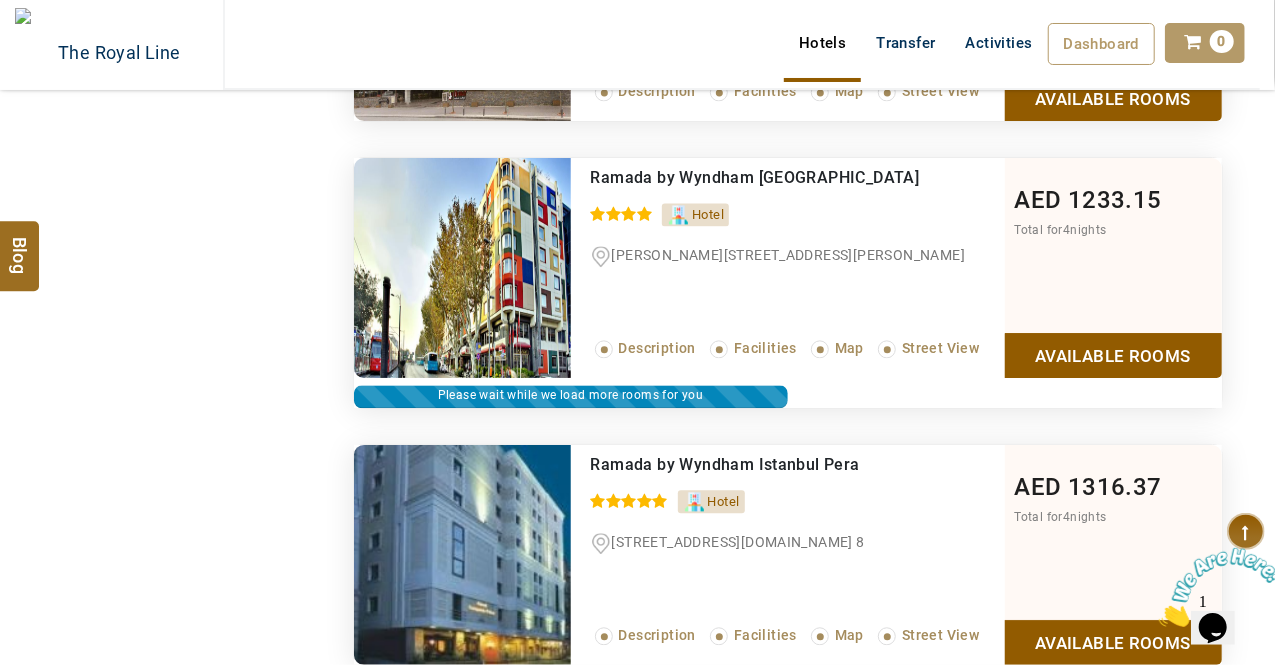 click on "Available Rooms" at bounding box center [1113, 355] 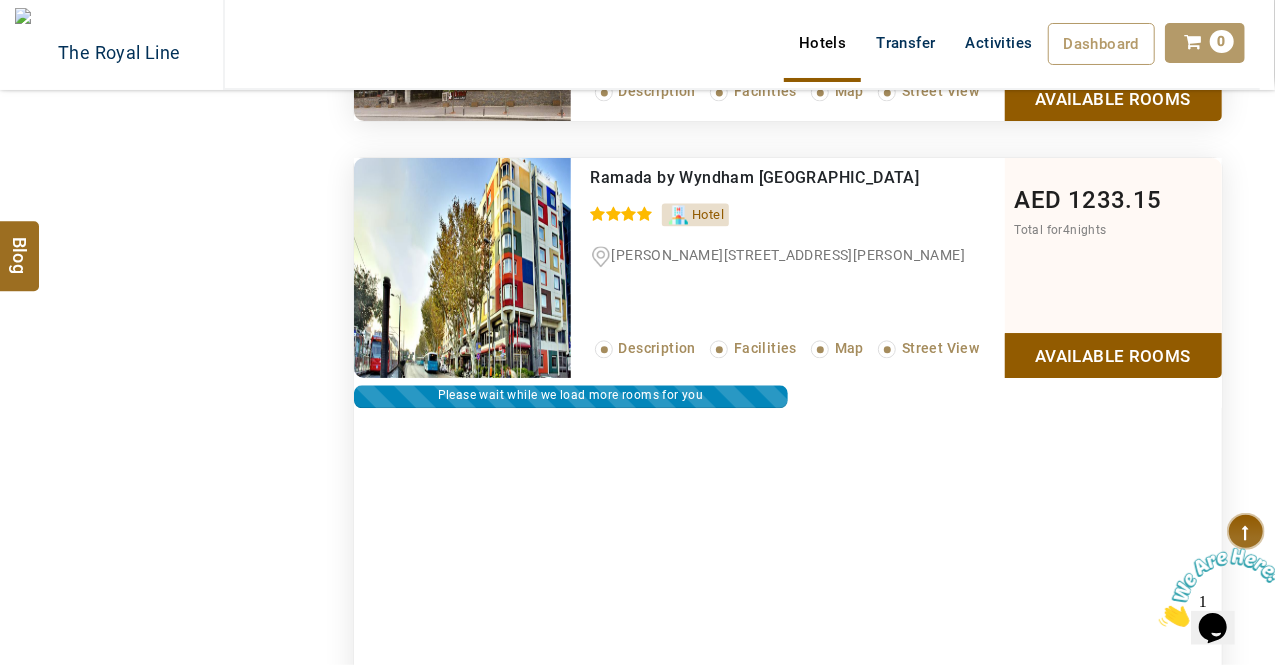 click on "Available Rooms" at bounding box center [1113, 355] 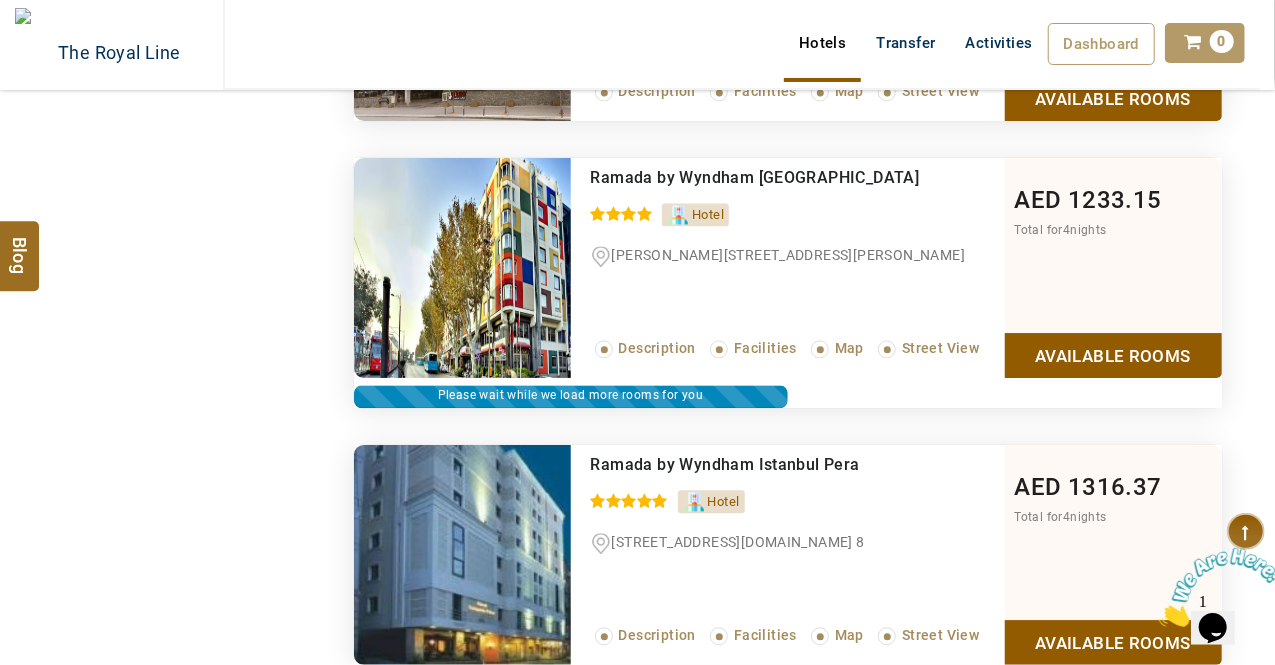 click at bounding box center [462, 268] 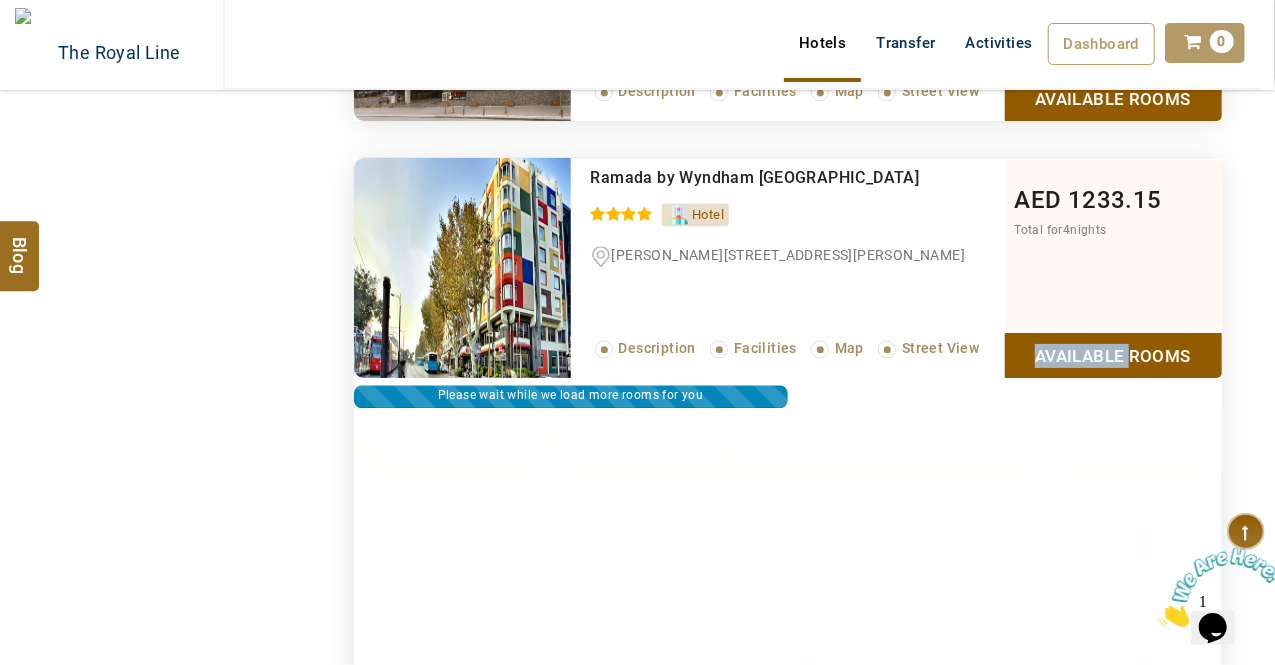 click on "Available Rooms" at bounding box center [1113, 355] 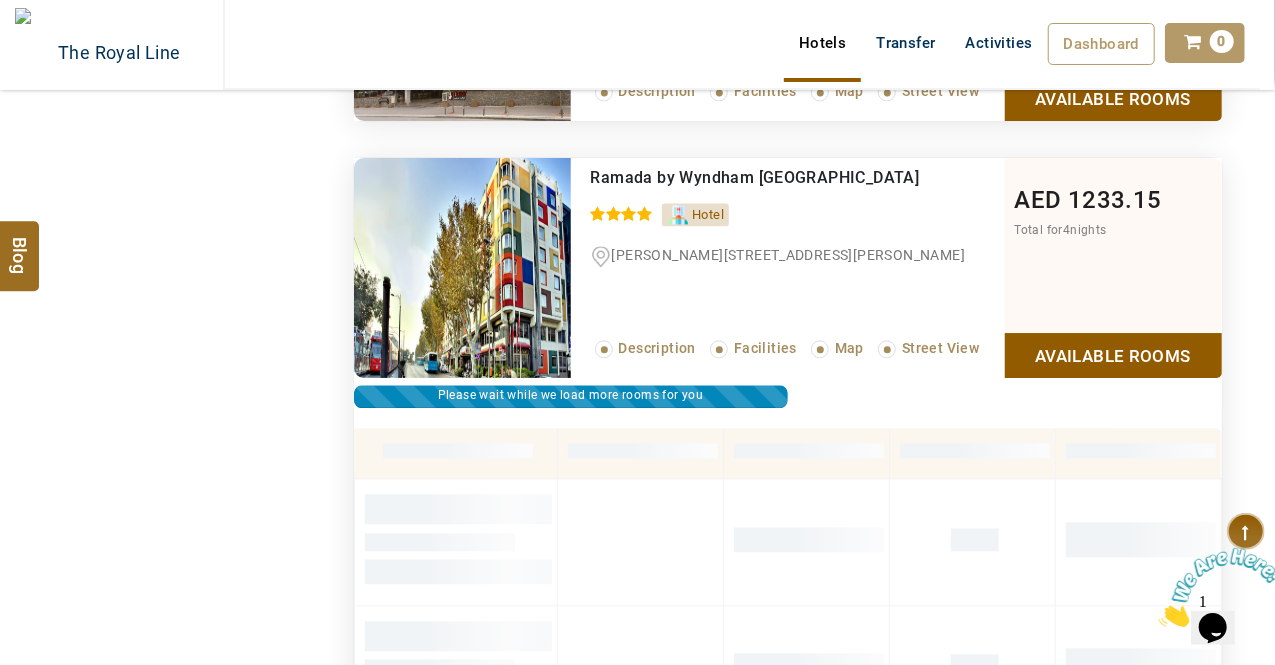 click on "Available Rooms" at bounding box center (1113, 355) 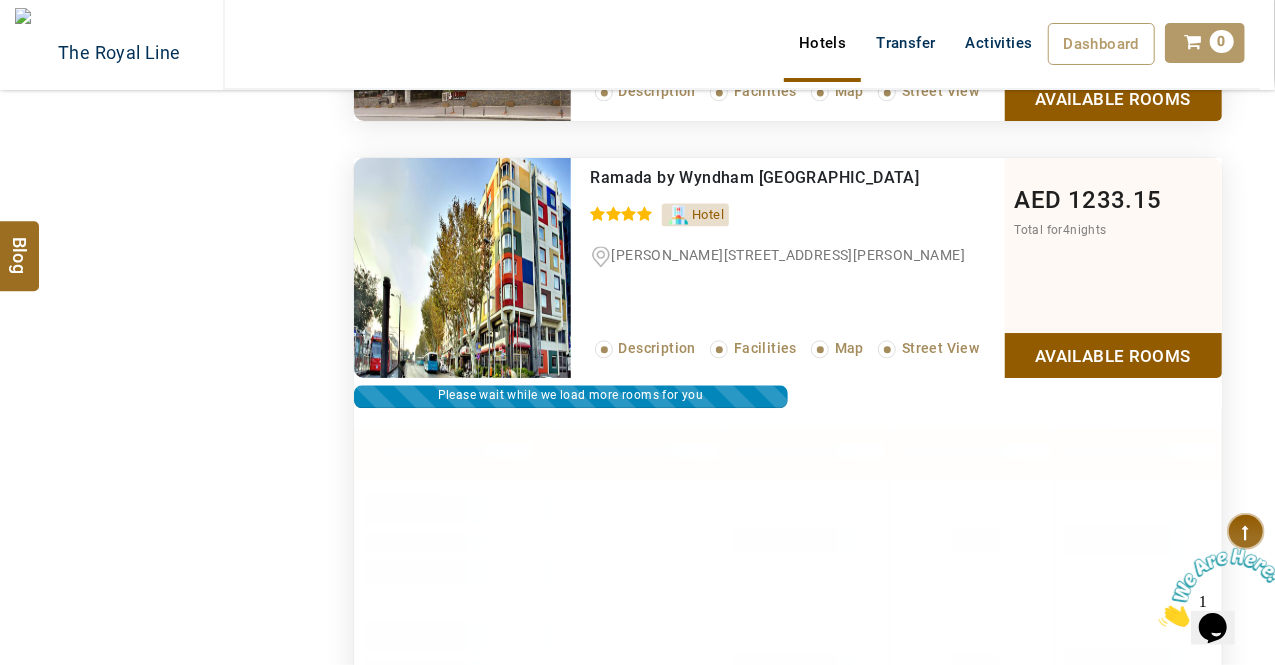 click on "Available Rooms" at bounding box center [1113, 355] 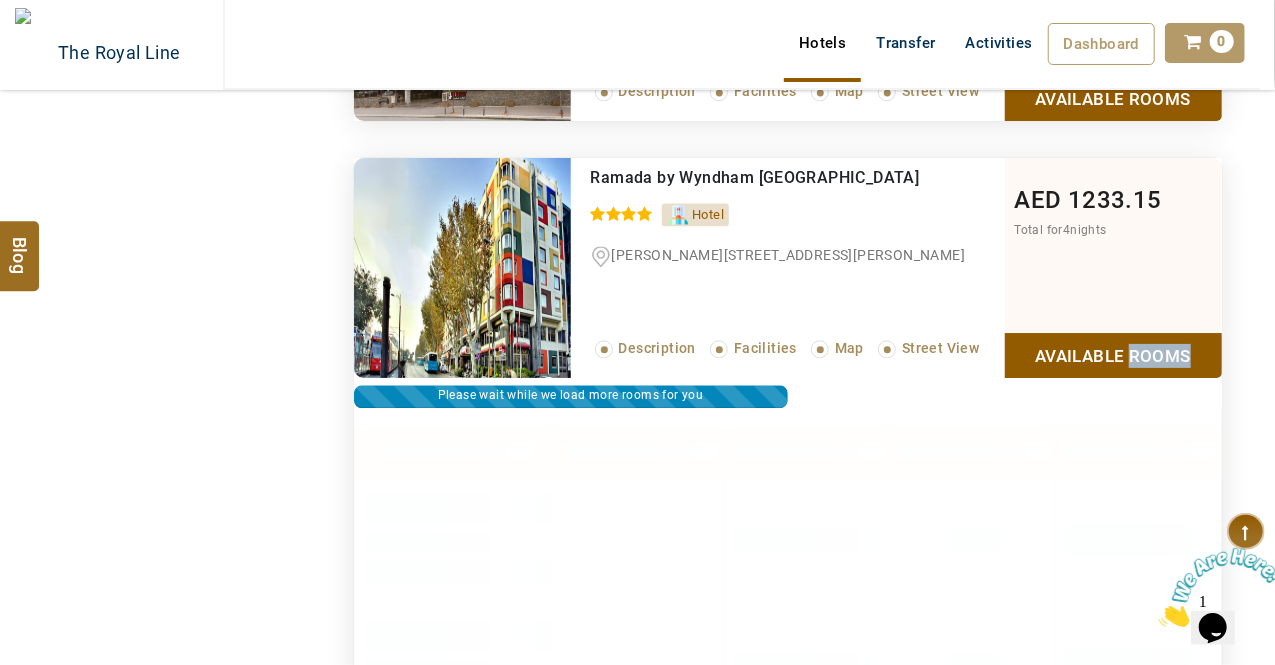 click on "Available Rooms" at bounding box center (1113, 355) 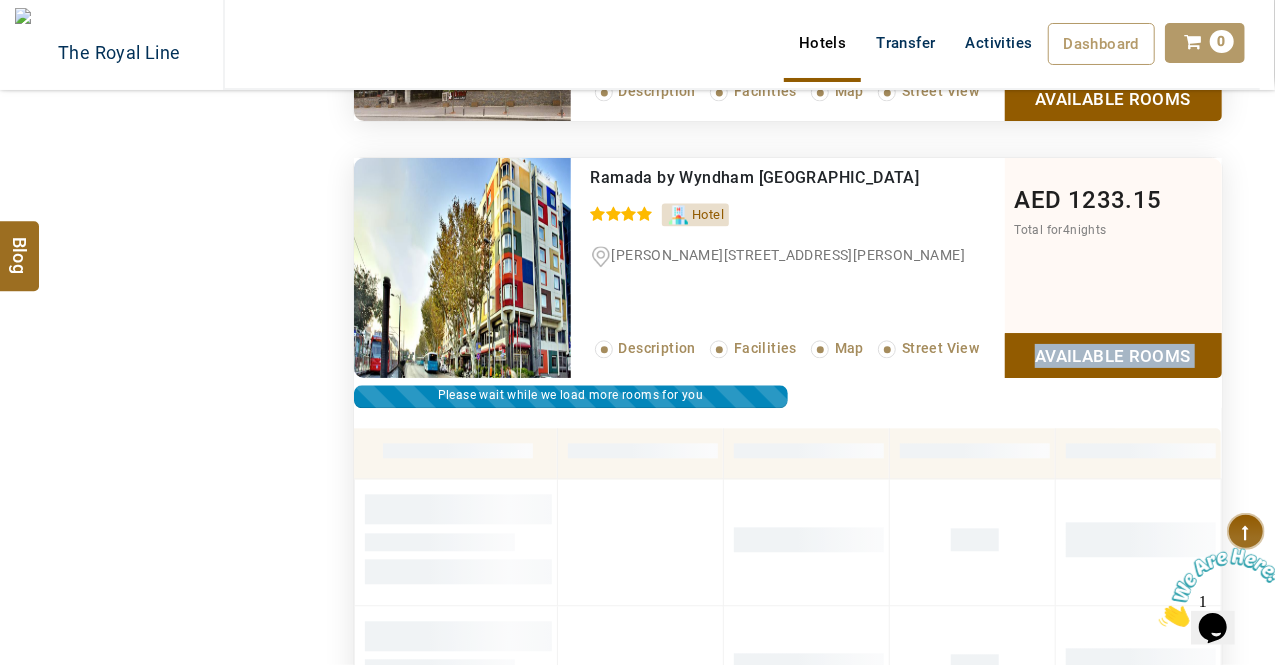 click on "Available Rooms" at bounding box center (1113, 355) 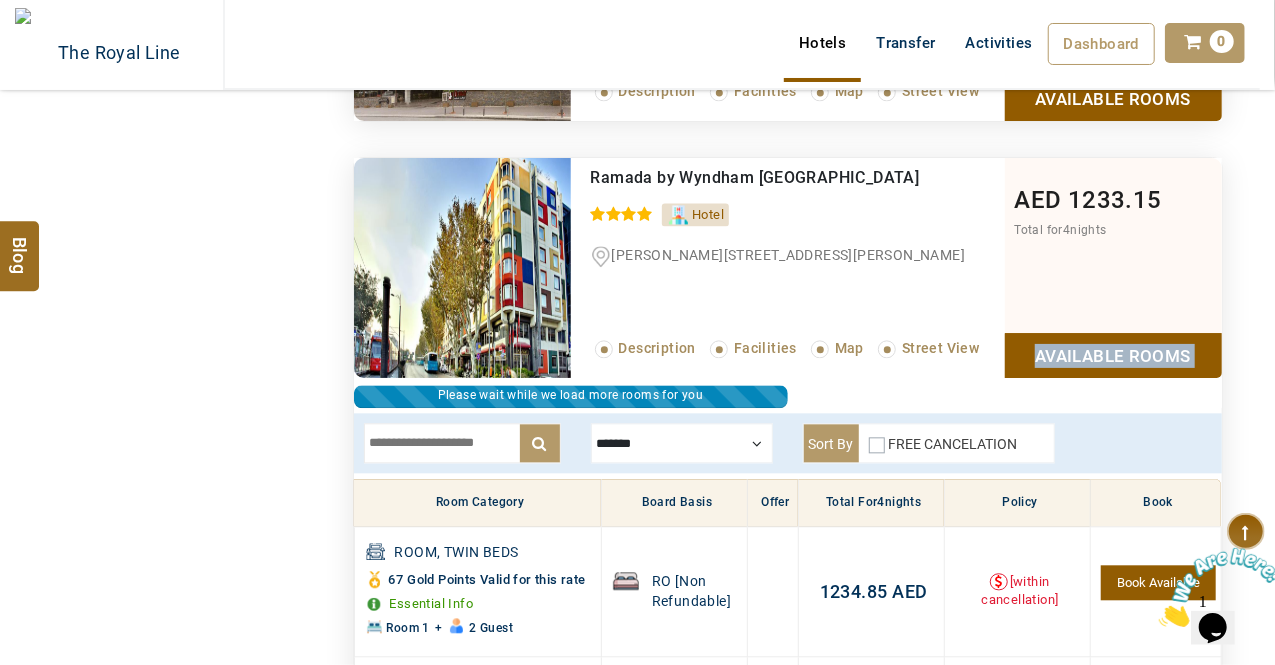 click on "Available Rooms" at bounding box center (1113, 355) 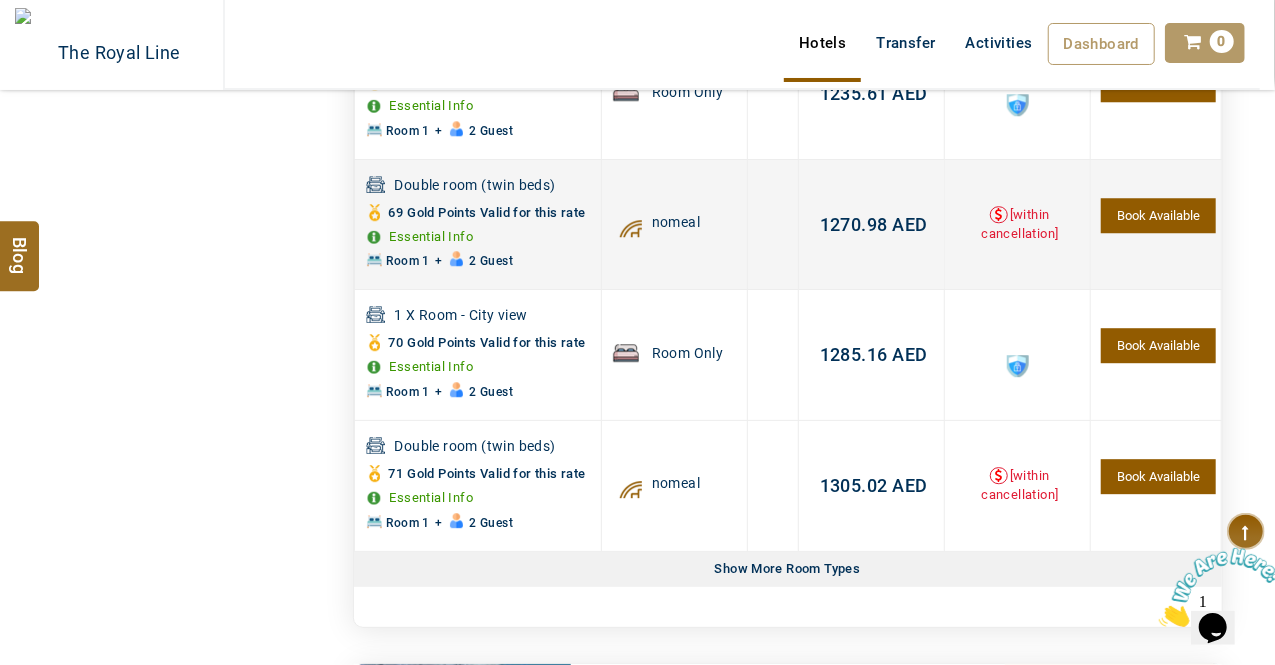 scroll, scrollTop: 2974, scrollLeft: 0, axis: vertical 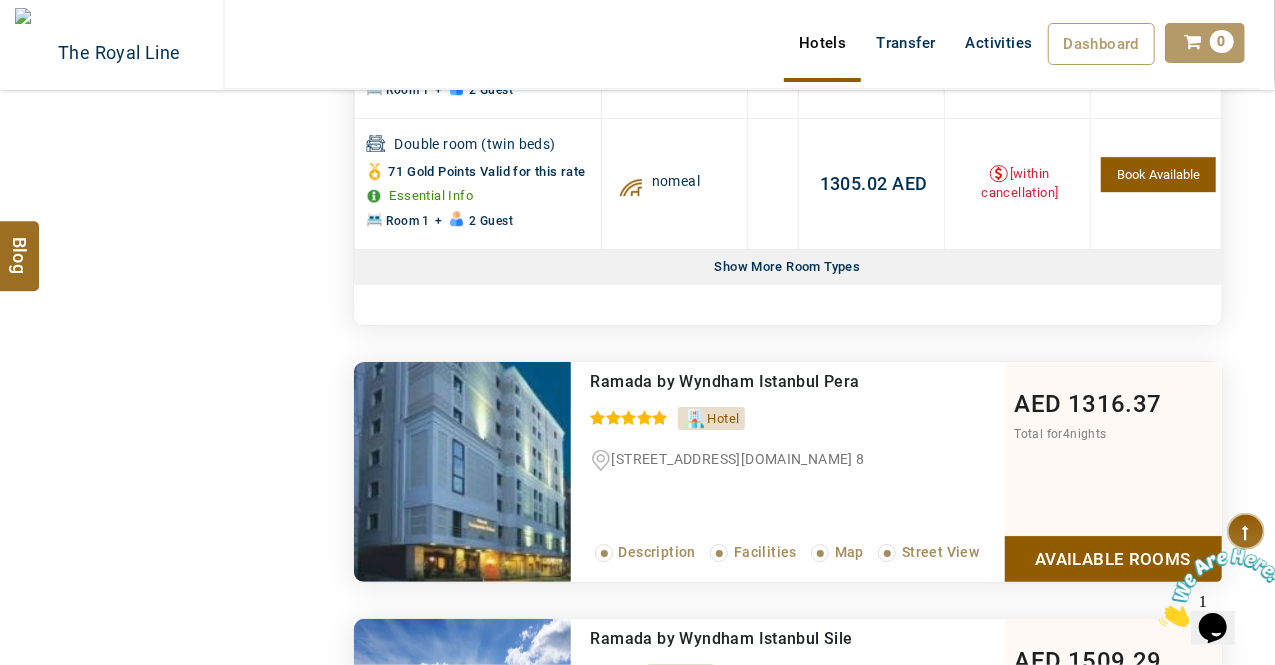 click on "Show More Room Types" at bounding box center (788, 267) 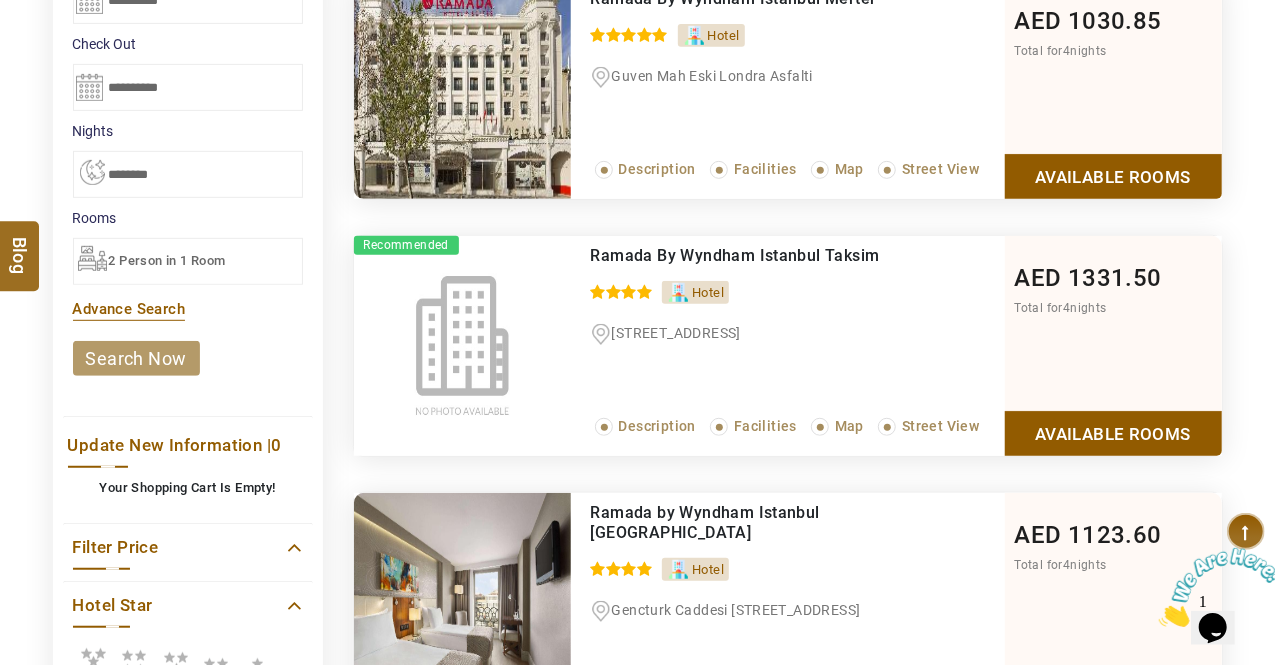 scroll, scrollTop: 0, scrollLeft: 0, axis: both 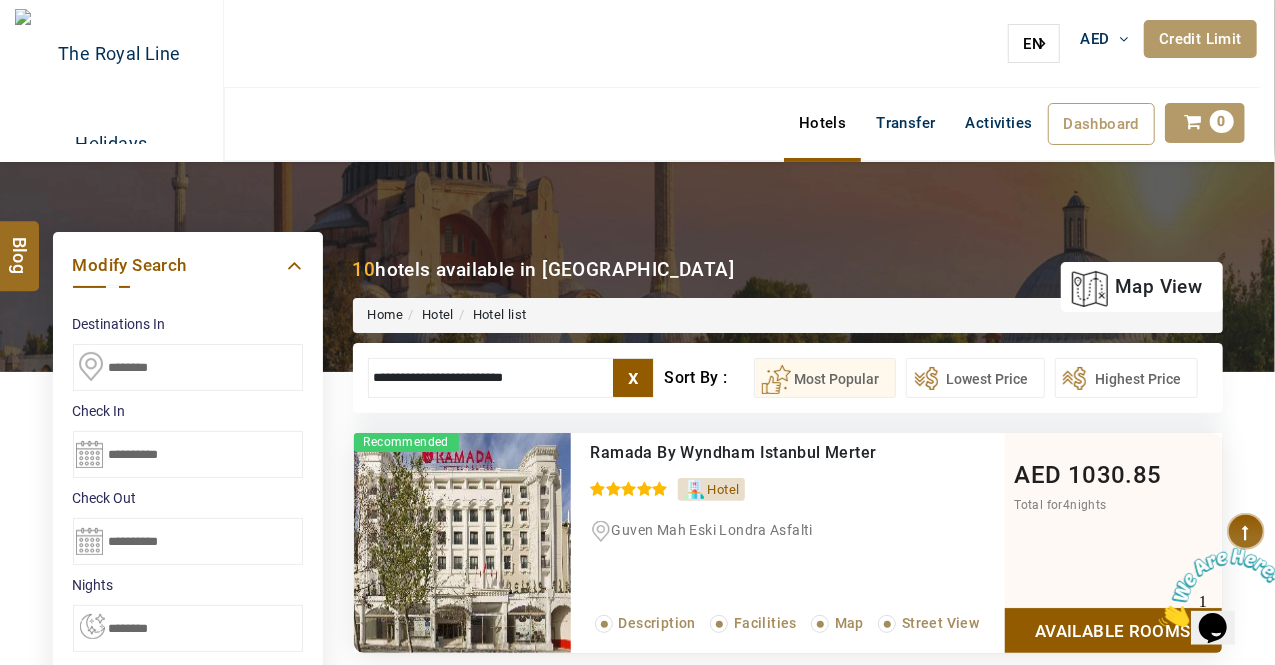 drag, startPoint x: 607, startPoint y: 372, endPoint x: 0, endPoint y: 503, distance: 620.97504 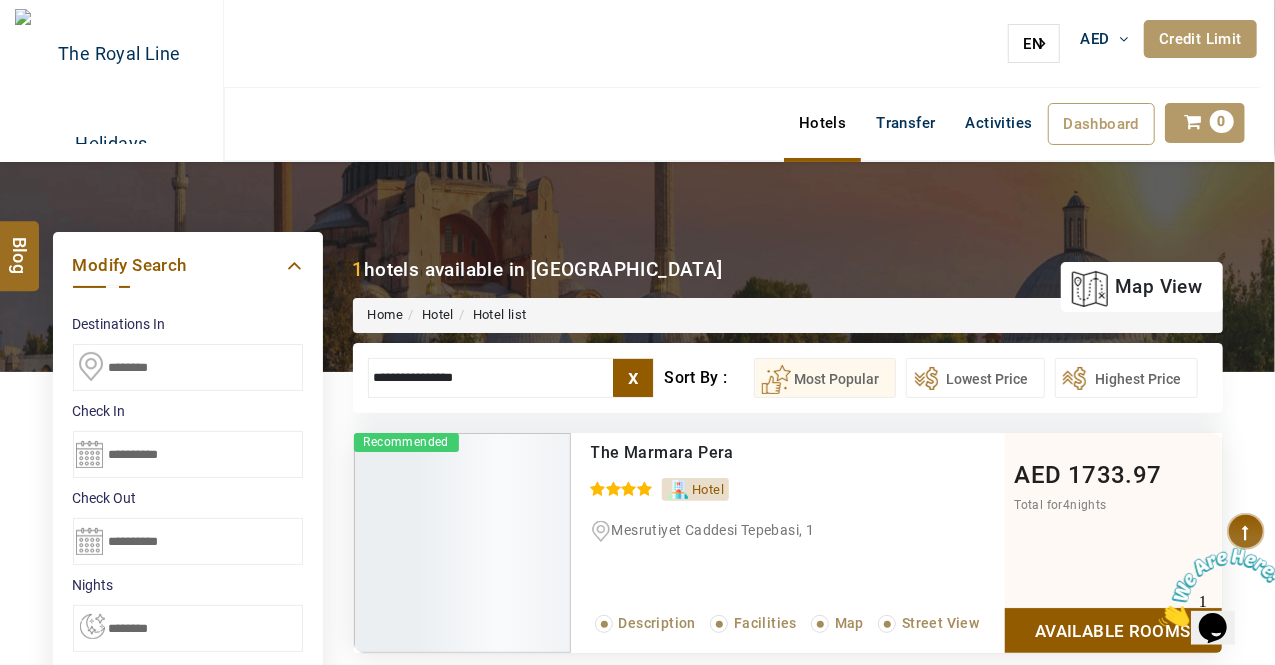 click on "FUN AND SUN TOURISM [GEOGRAPHIC_DATA] AED AED  AED EUR  € USD  $ INR  ₹ THB  ฿ IDR  Rp BHD  BHD TRY  ₺ Credit Limit EN HE AR ES PT ZH Helpline
[PHONE_NUMBER] Register Now [PHONE_NUMBER] [EMAIL_ADDRESS][DOMAIN_NAME] About Us What we Offer Blog Why Us Contact Hotels  Transfer Activities Dashboard My Profile My Booking My Reports My Quotation Sign Out 0 Points Redeem Now To Redeem 330  Points Future Points  0   Points Credit Limit Credit Limit USD 4820.00 70% Complete Used USD 487.59 Available USD 4332.41 Setting  Looks like you haven't added anything to your cart yet Countinue Shopping ****** Please Wait.. Blog demo
Remember me Forgot
password? LOG IN Don't have an account?   Register Now My Booking View/ Print/Cancel Your Booking without Signing in Submit Applying Filters...... Hotels For You Will Be Loading Soon demo
In A Few Moment, You Will Be Celebrating Best Hotel options galore ! Check In   CheckOut Rooms Rooms Please Wait Please Wait ... X Description Facilities Map +" at bounding box center (637, 999) 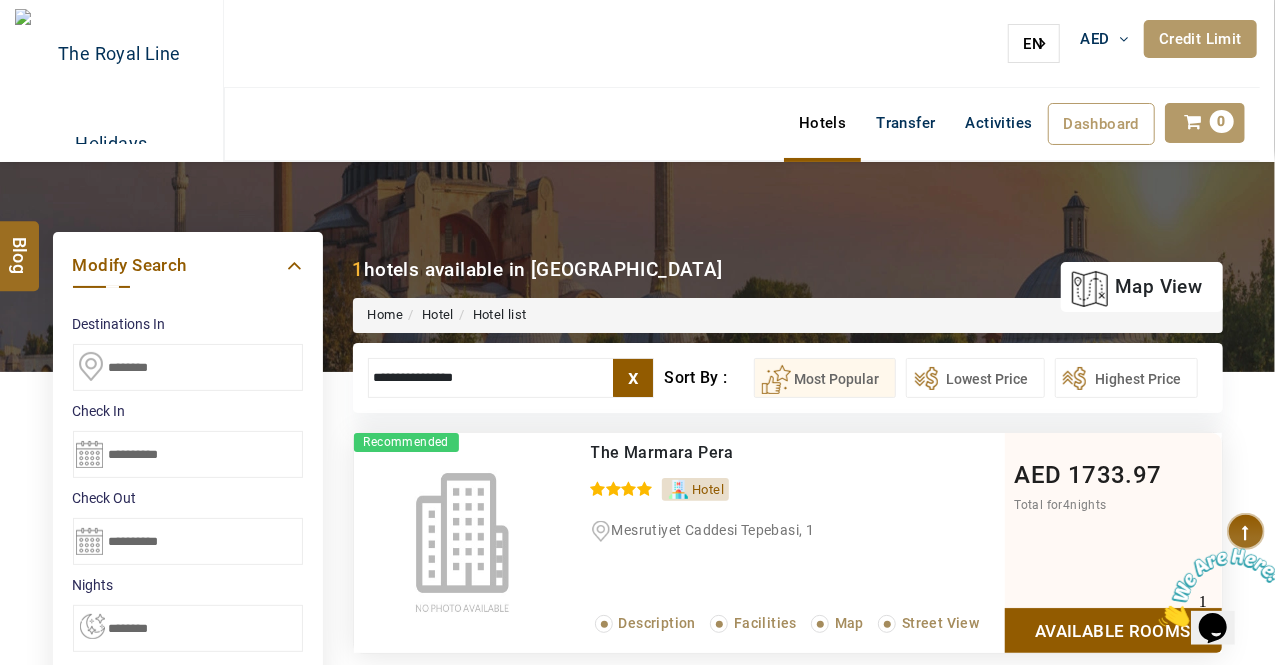 click on "Available Rooms" at bounding box center [1113, 630] 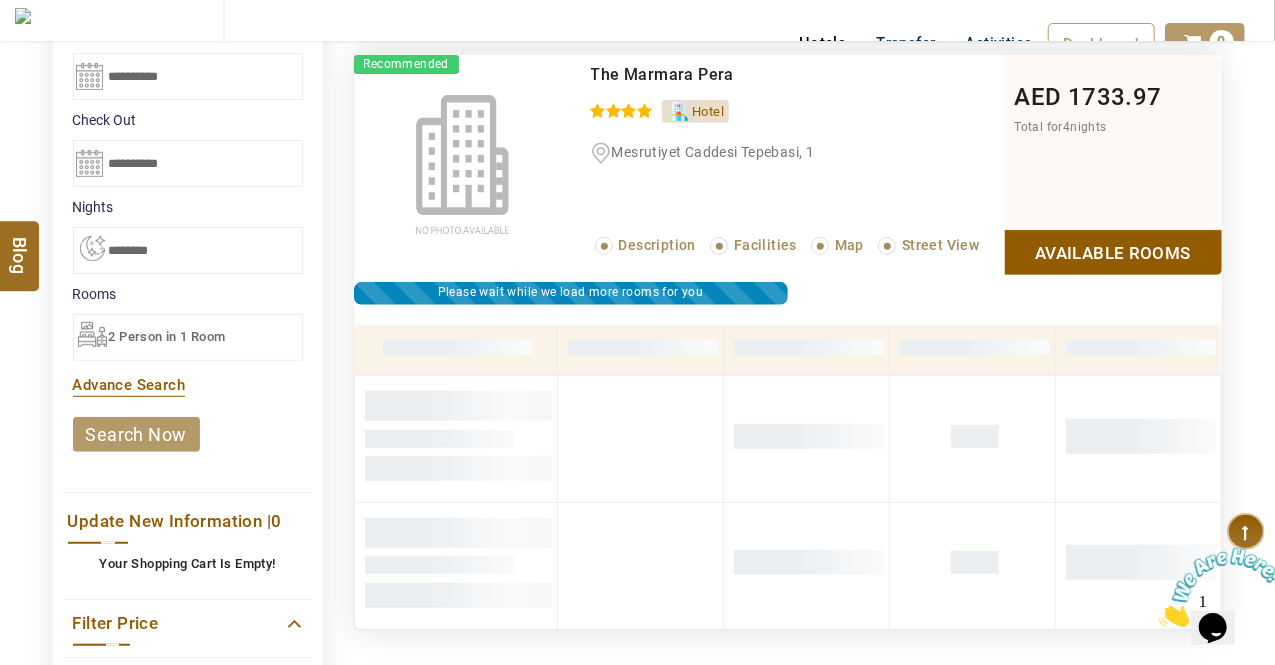 scroll, scrollTop: 380, scrollLeft: 0, axis: vertical 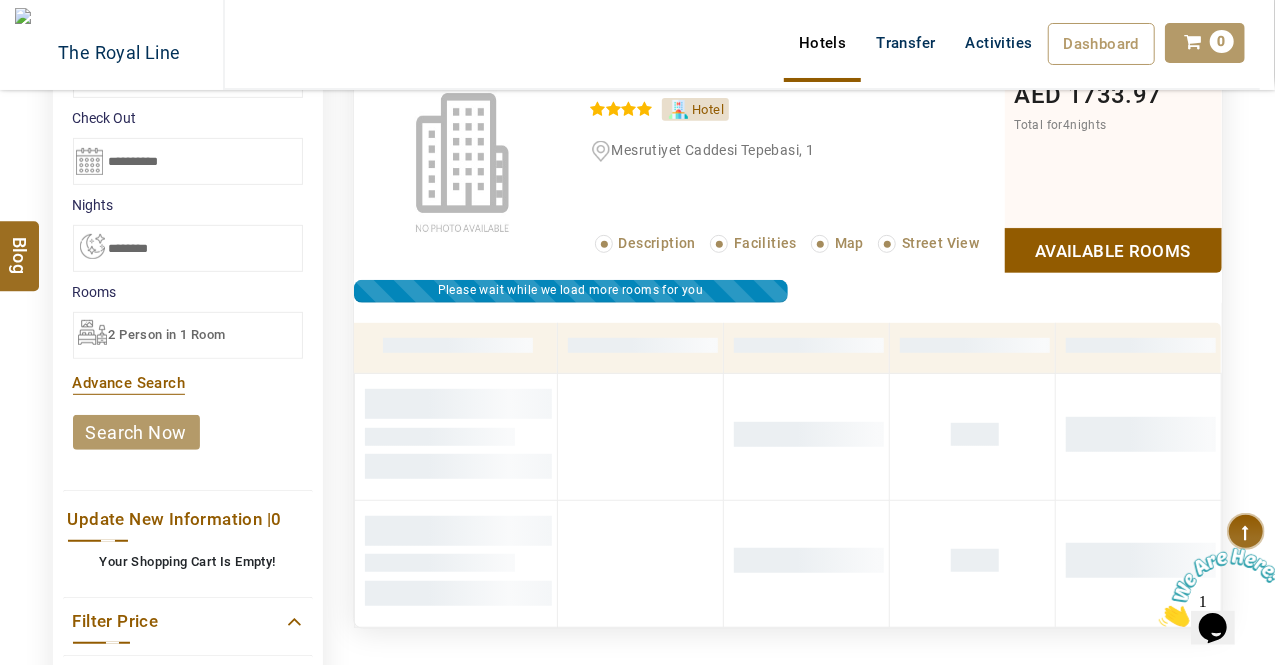 click on "Available Rooms" at bounding box center [1113, 250] 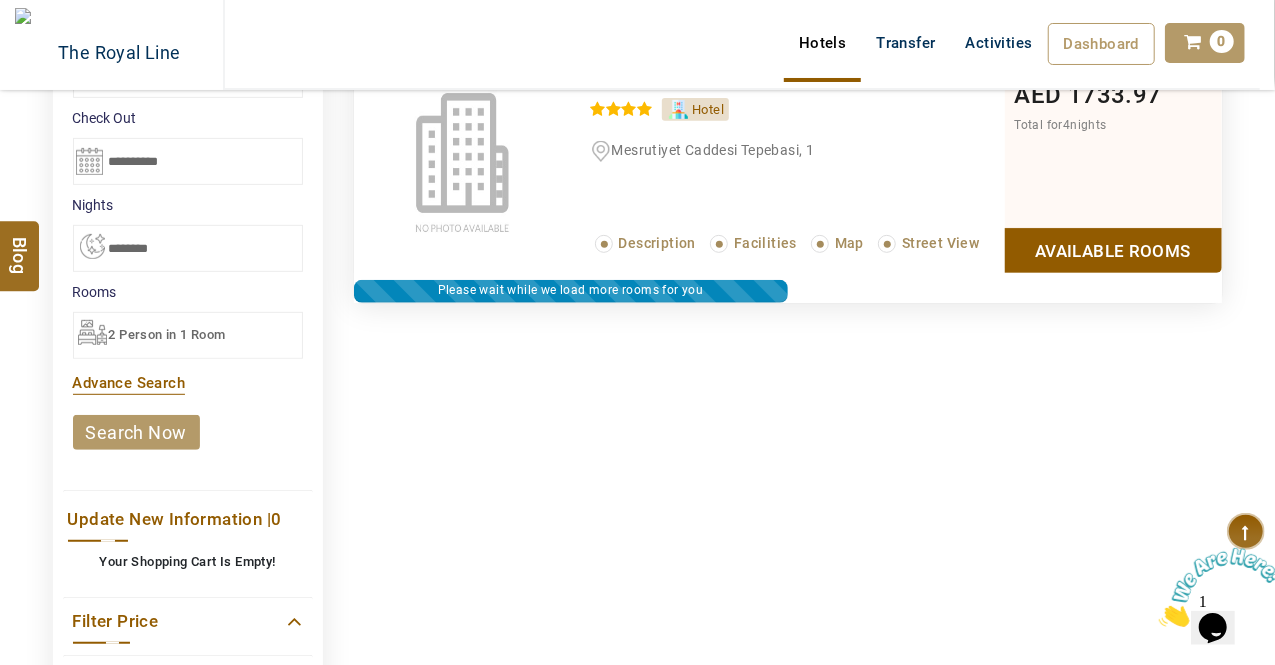 click on "Available Rooms" at bounding box center (1113, 250) 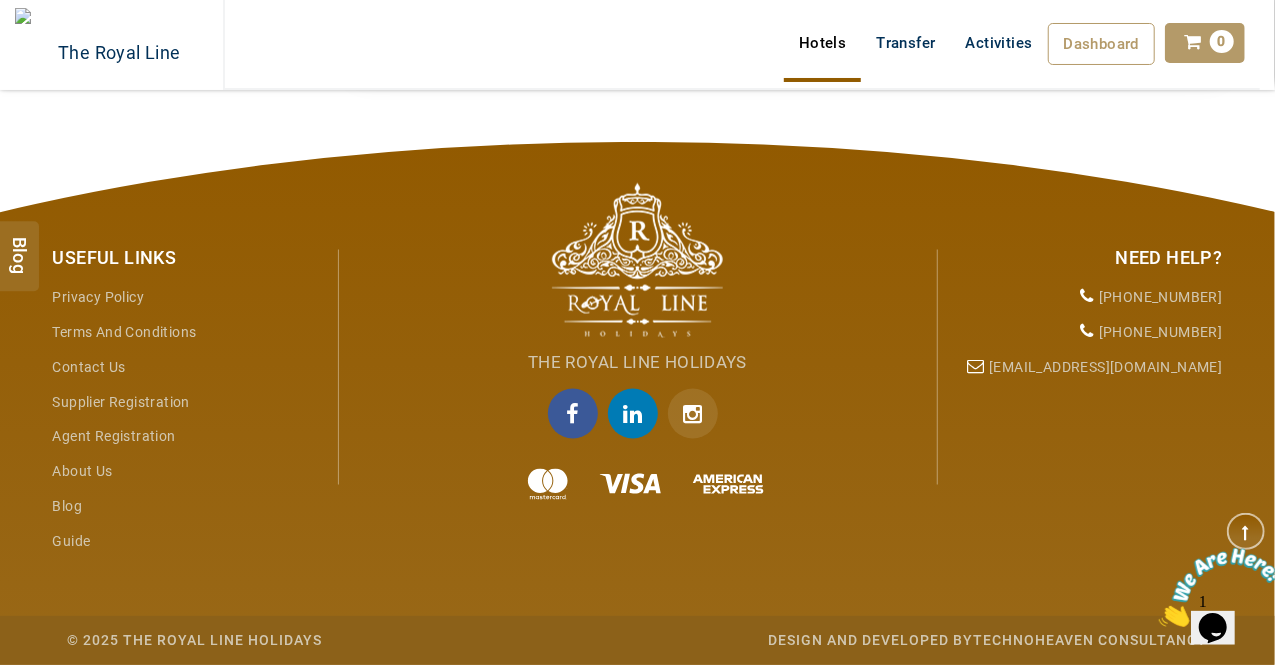 scroll, scrollTop: 1280, scrollLeft: 0, axis: vertical 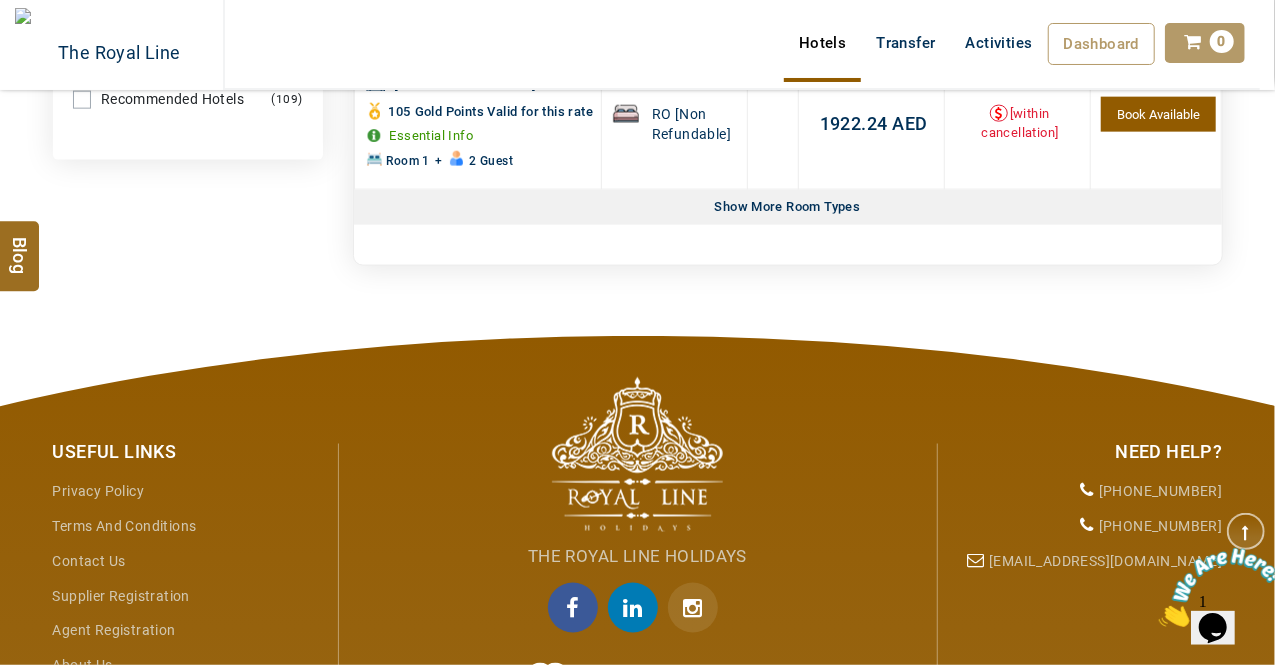 click on "Show More Room Types" at bounding box center (788, 207) 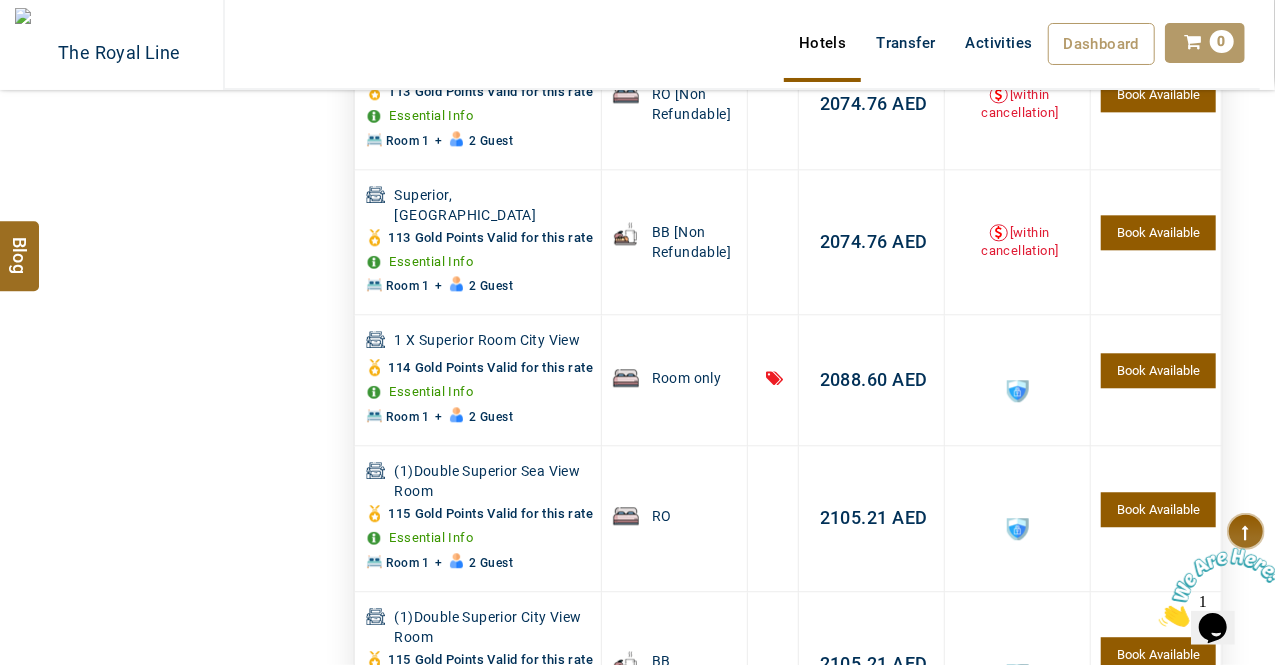 scroll, scrollTop: 0, scrollLeft: 0, axis: both 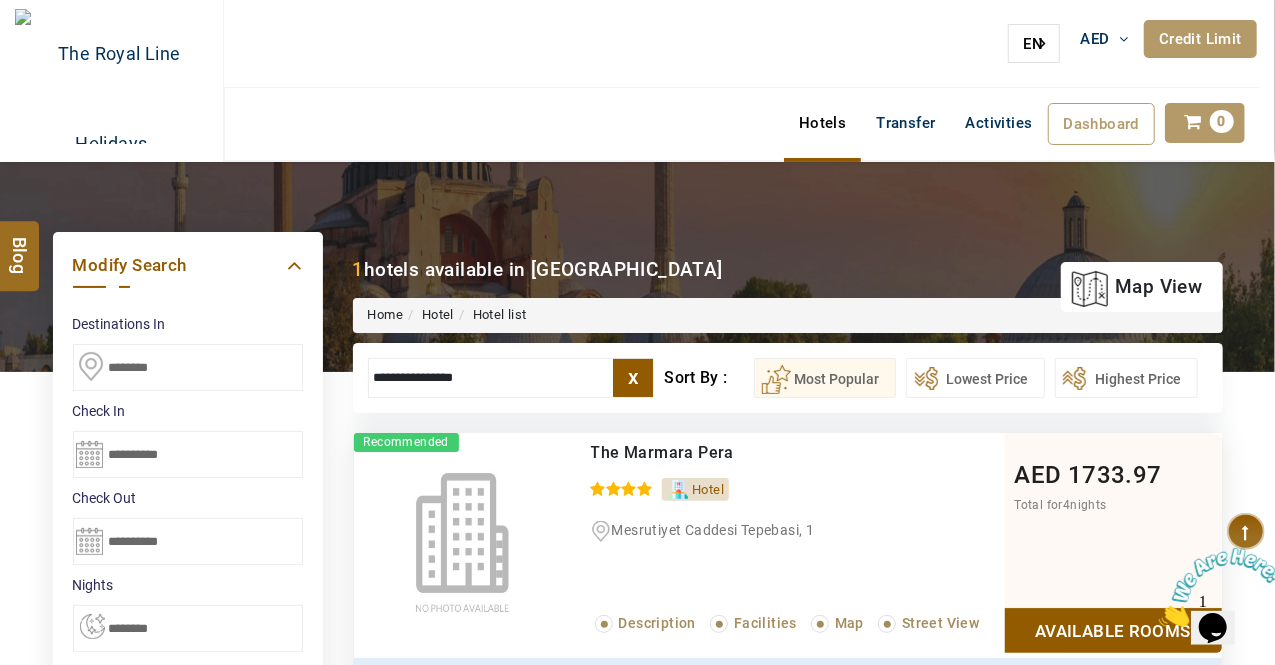 click on "FUN AND SUN TOURISM [GEOGRAPHIC_DATA] AED AED  AED EUR  € USD  $ INR  ₹ THB  ฿ IDR  Rp BHD  BHD TRY  ₺ Credit Limit EN HE AR ES PT ZH Helpline
[PHONE_NUMBER] Register Now [PHONE_NUMBER] [EMAIL_ADDRESS][DOMAIN_NAME] About Us What we Offer Blog Why Us Contact Hotels  Transfer Activities Dashboard My Profile My Booking My Reports My Quotation Sign Out 0 Points Redeem Now To Redeem 330  Points Future Points  0   Points Credit Limit Credit Limit USD 4820.00 70% Complete Used USD 487.59 Available USD 4332.41 Setting  Looks like you haven't added anything to your cart yet Countinue Shopping ****** Please Wait.. Blog demo
Remember me Forgot
password? LOG IN Don't have an account?   Register Now My Booking View/ Print/Cancel Your Booking without Signing in Submit Applying Filters...... Hotels For You Will Be Loading Soon demo
In A Few Moment, You Will Be Celebrating Best Hotel options galore ! Check In   CheckOut Rooms Rooms Please Wait Please Wait ... X Description Facilities Map 1" at bounding box center [637, 25863] 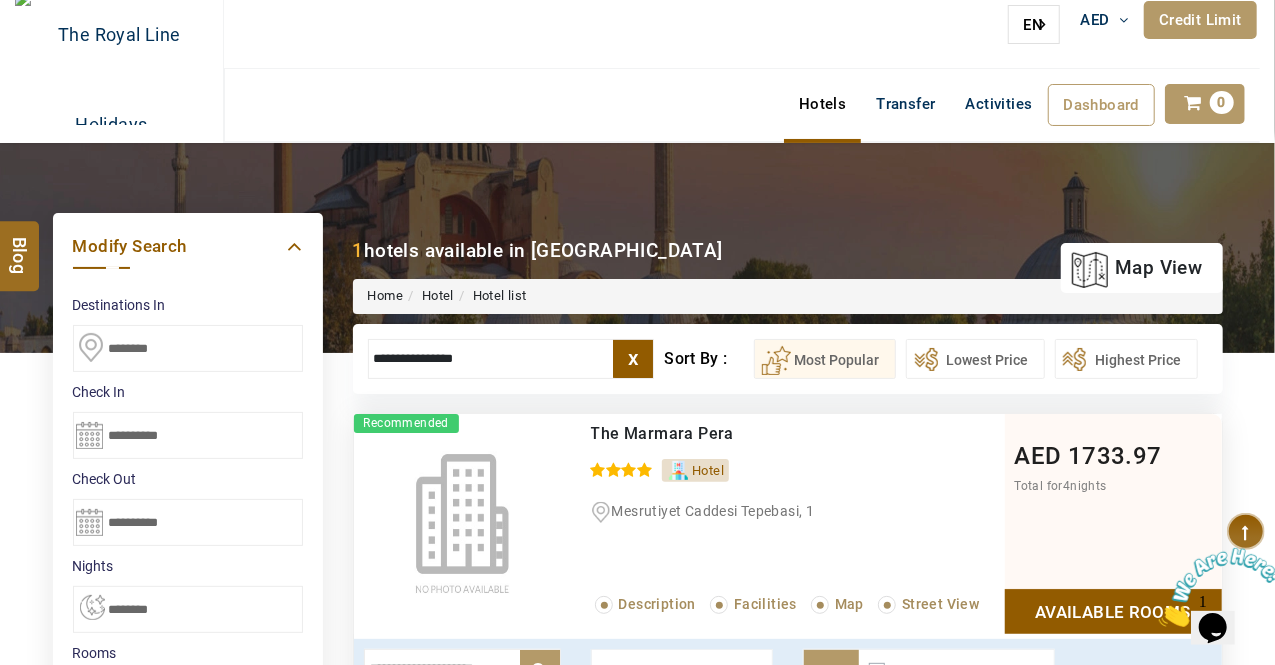 paste on "**********" 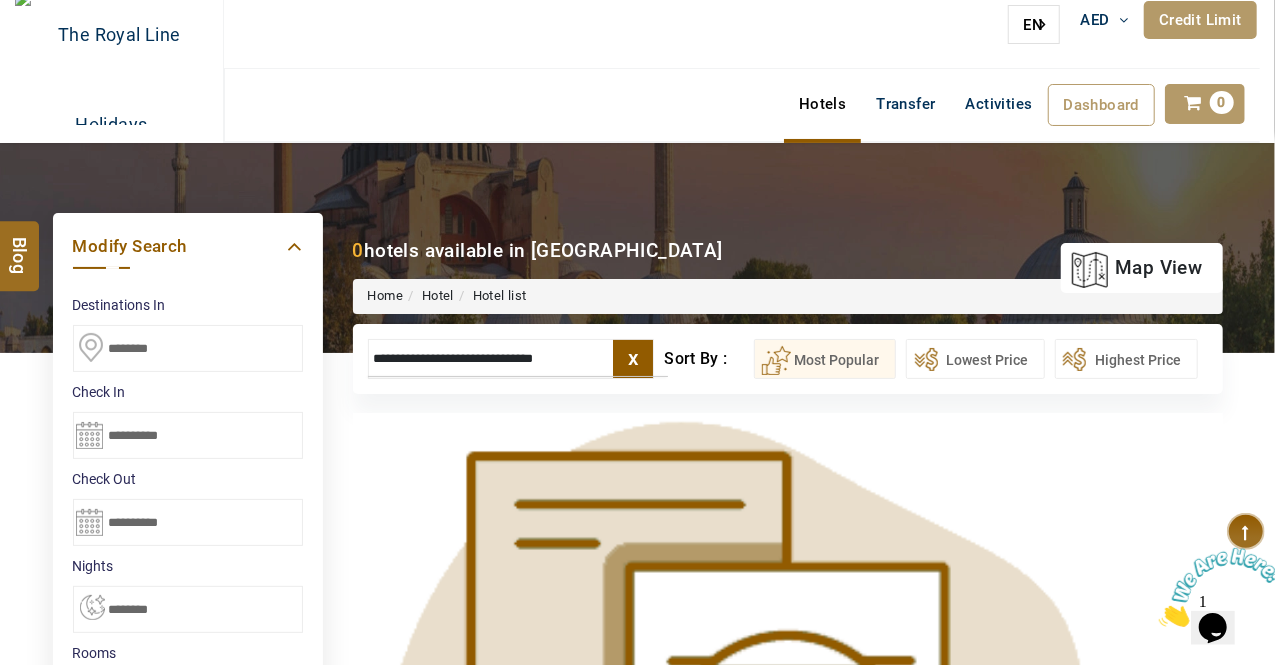 type on "**********" 